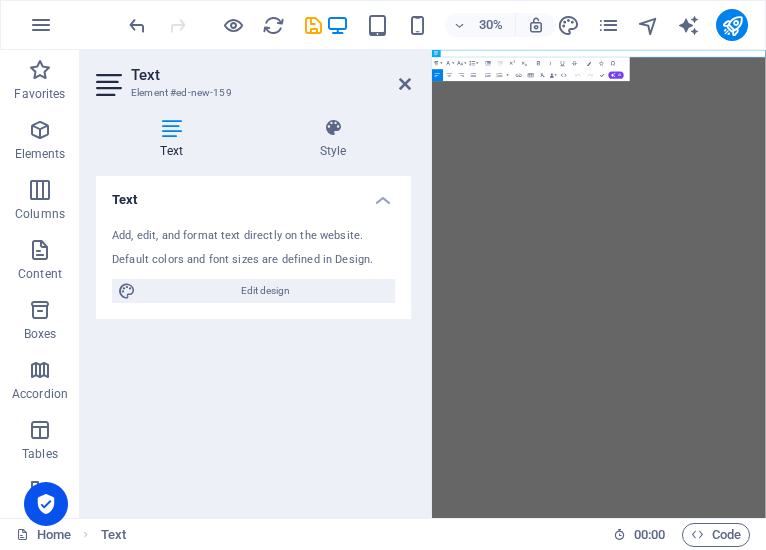 scroll, scrollTop: 0, scrollLeft: 0, axis: both 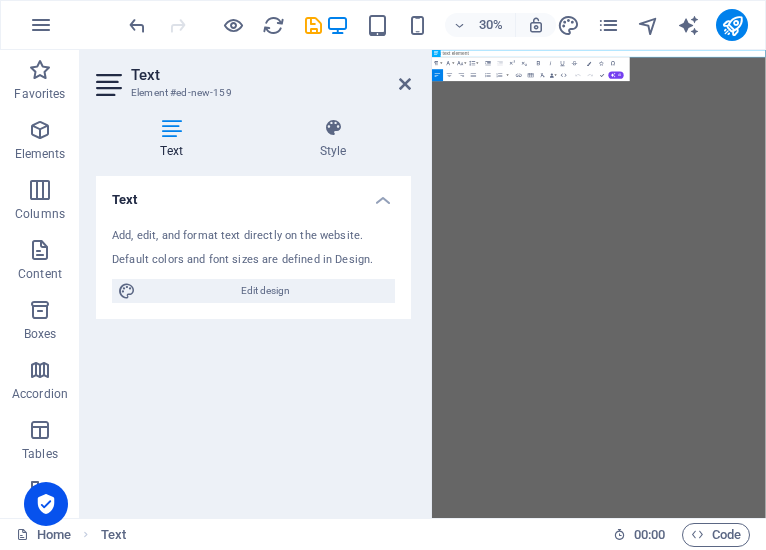 click on "Skip to main content
New text element" at bounding box center (988, 62) 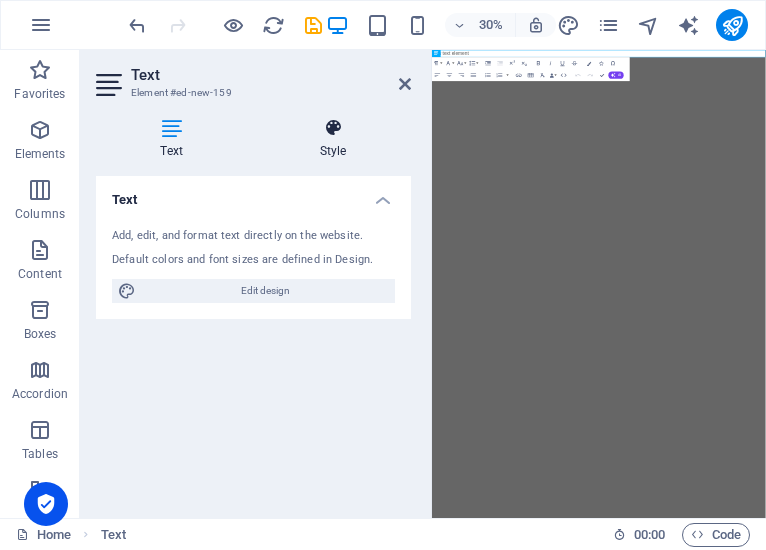 drag, startPoint x: 107, startPoint y: 87, endPoint x: 287, endPoint y: 141, distance: 187.92552 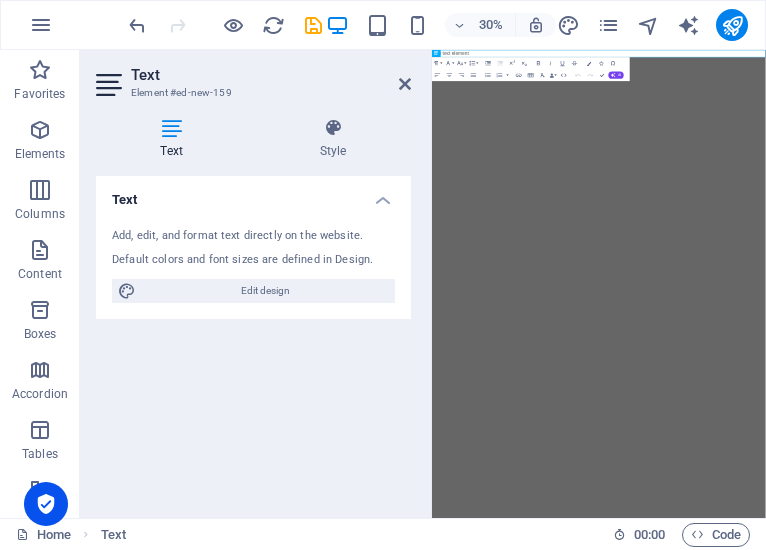 drag, startPoint x: 605, startPoint y: 182, endPoint x: 1234, endPoint y: 560, distance: 733.84265 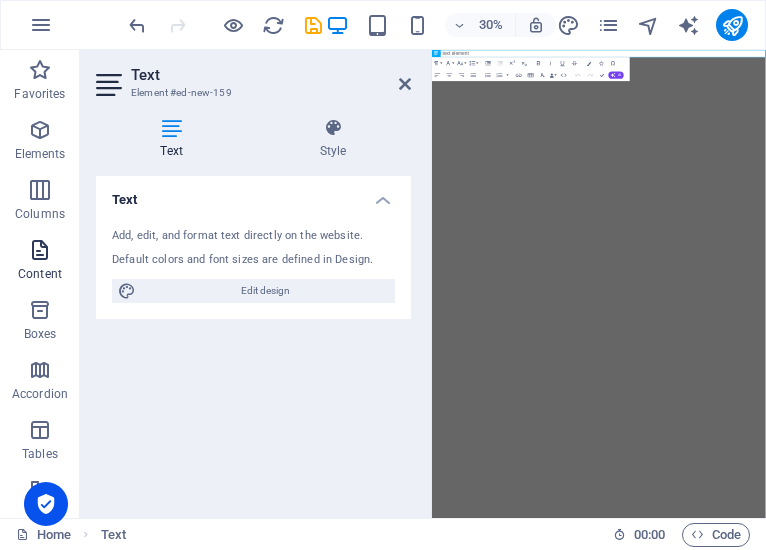 click at bounding box center [40, 250] 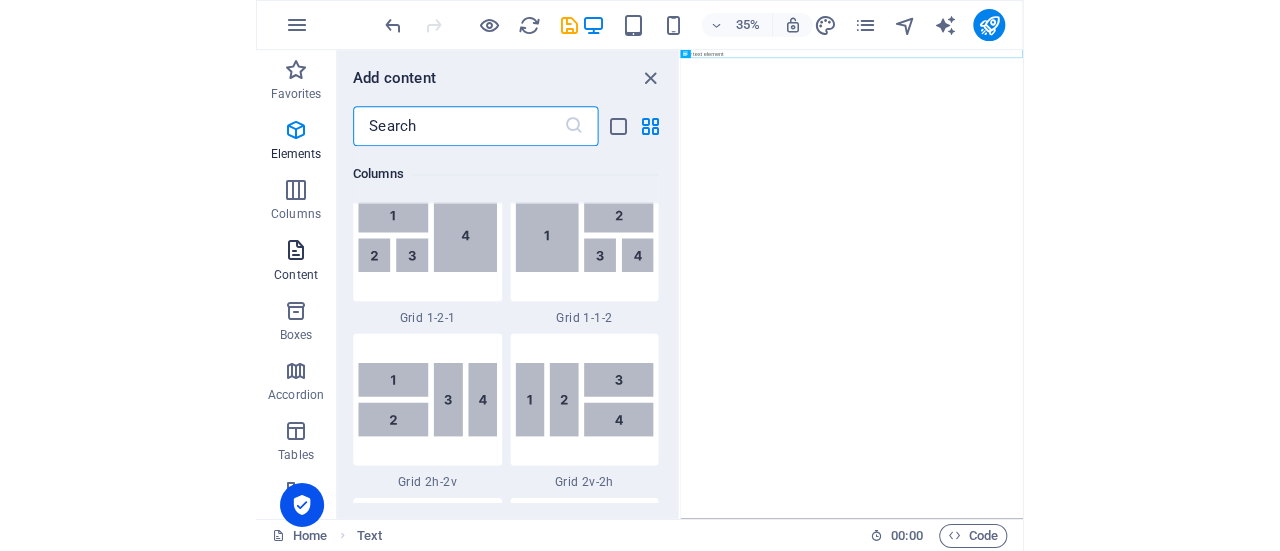 scroll, scrollTop: 3499, scrollLeft: 0, axis: vertical 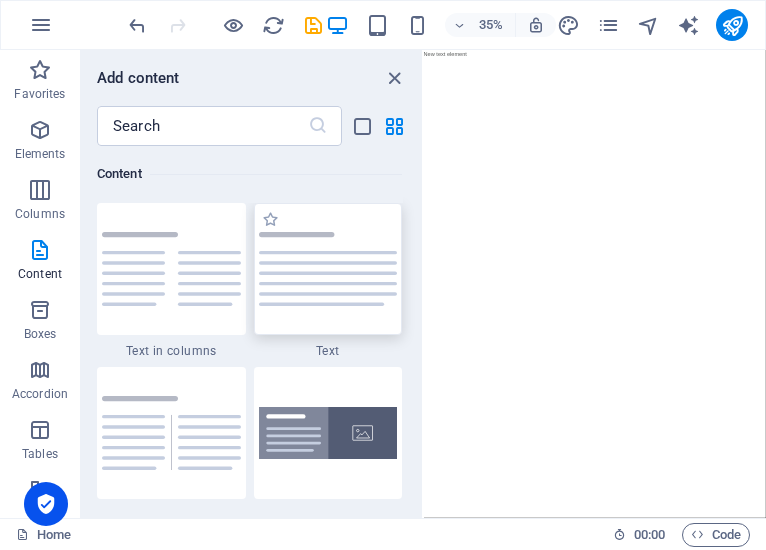 click at bounding box center [328, 269] 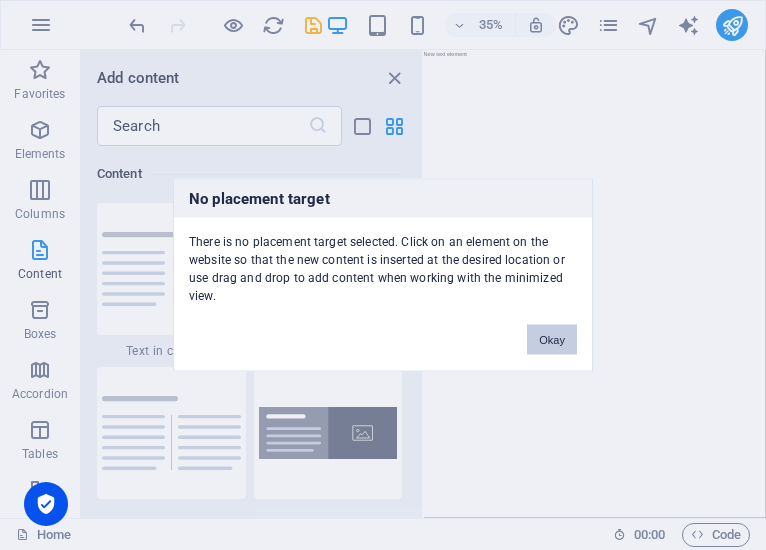 click on "Okay" at bounding box center (552, 340) 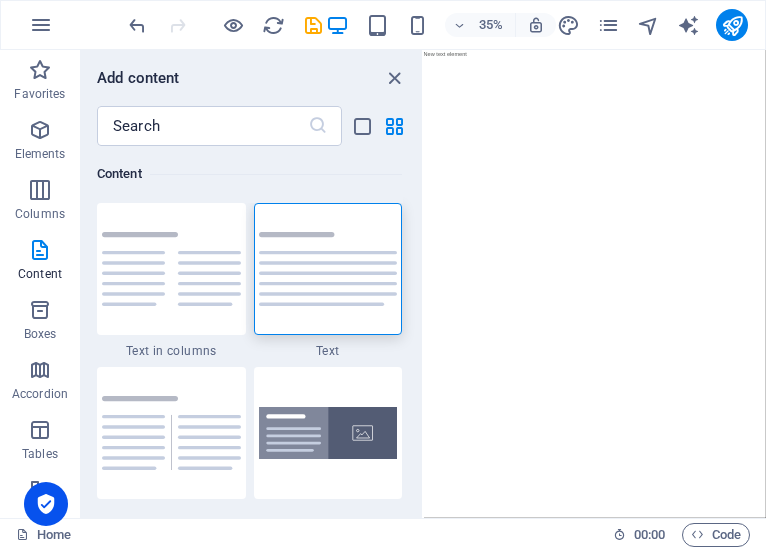 click on "Skip to main content
New text element" at bounding box center [912, 62] 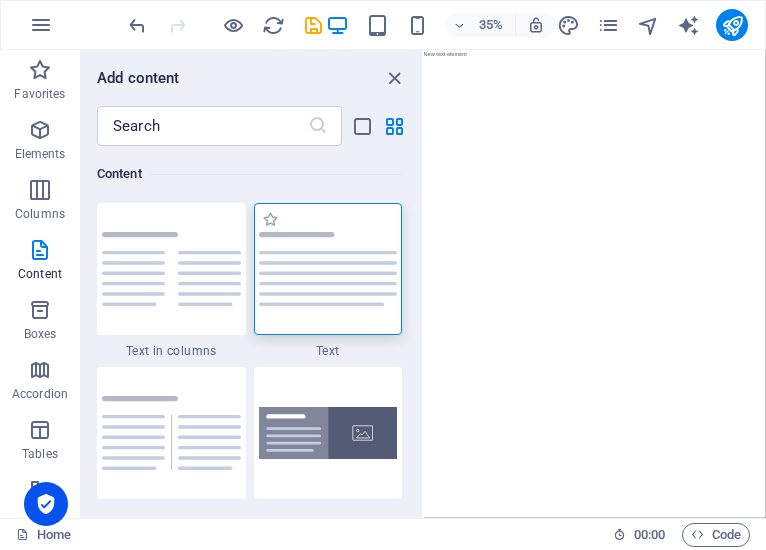 drag, startPoint x: 565, startPoint y: 671, endPoint x: 351, endPoint y: 271, distance: 453.64743 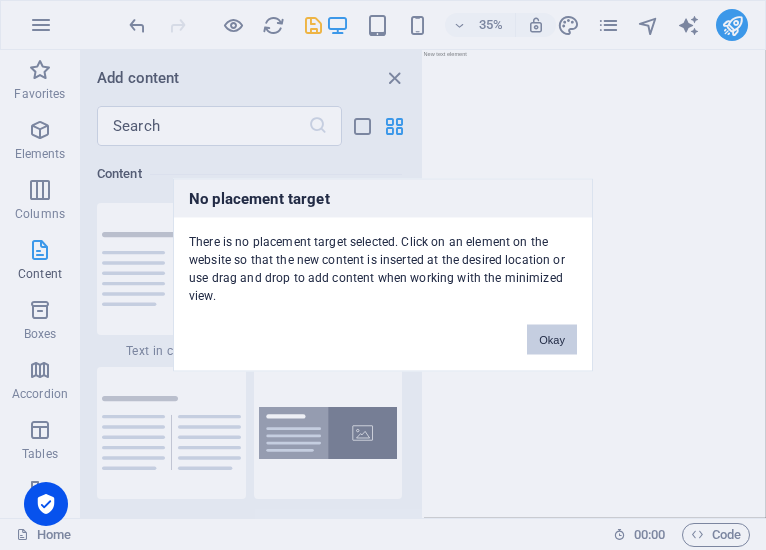 click on "Okay" at bounding box center (552, 340) 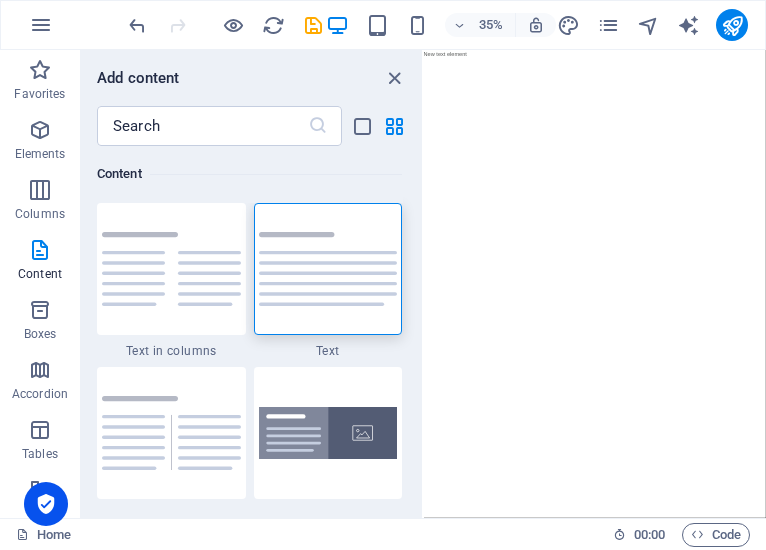 click on "Skip to main content
New text element" at bounding box center [912, 62] 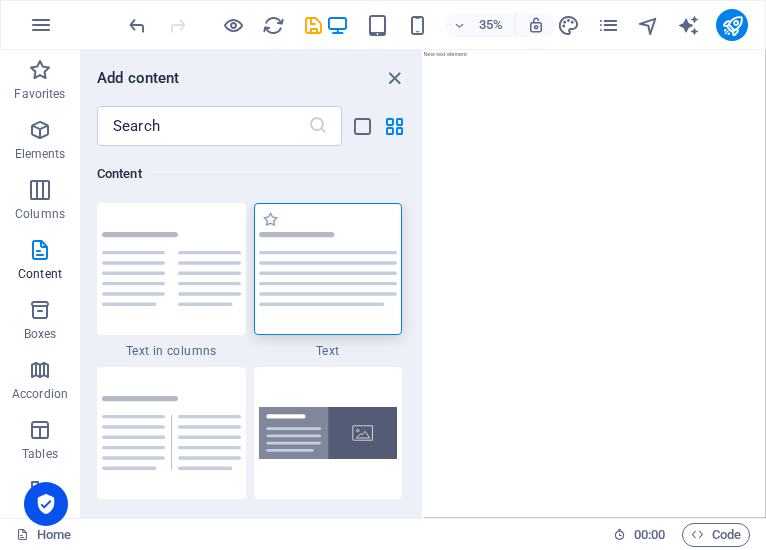 click at bounding box center (328, 269) 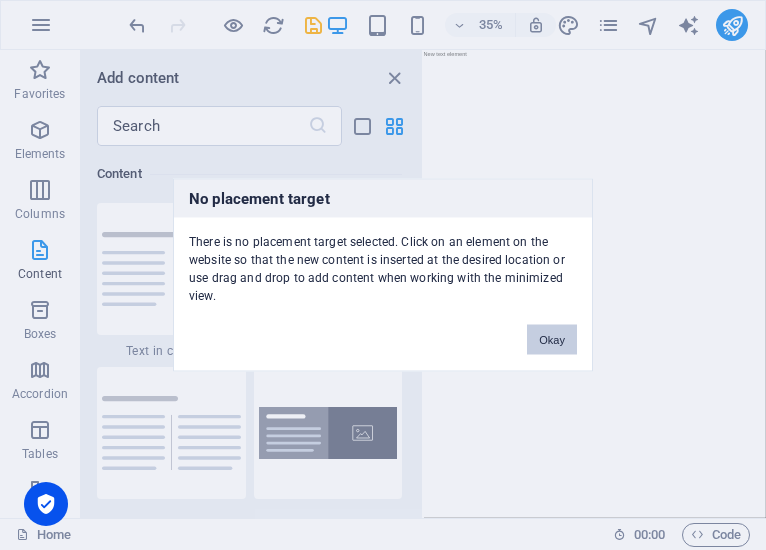 click on "Okay" at bounding box center [552, 340] 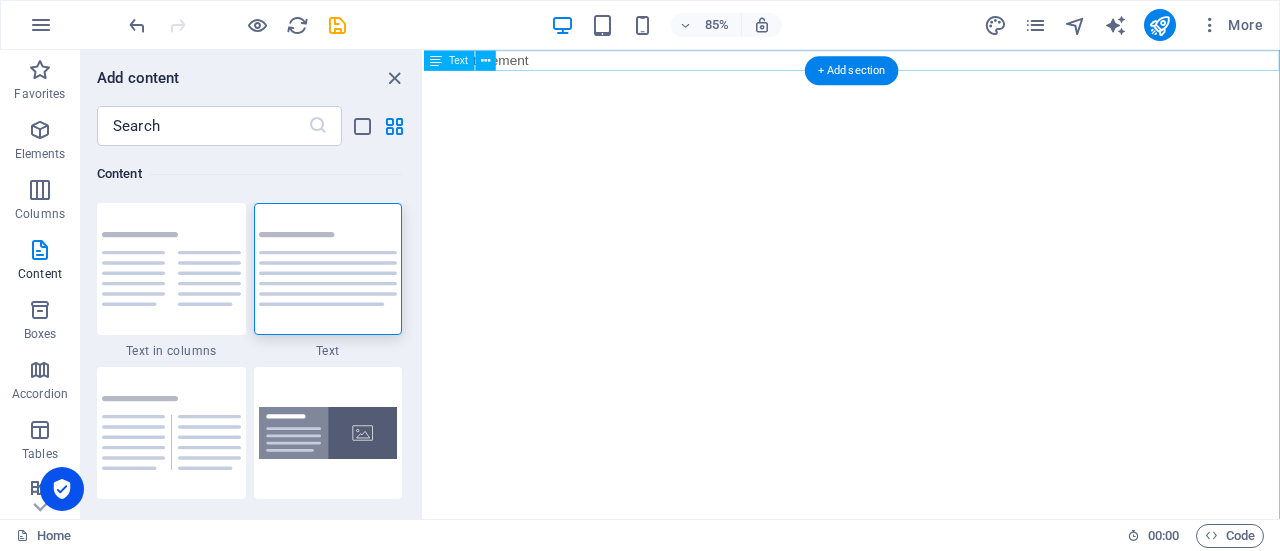 click on "New text element" at bounding box center [927, 62] 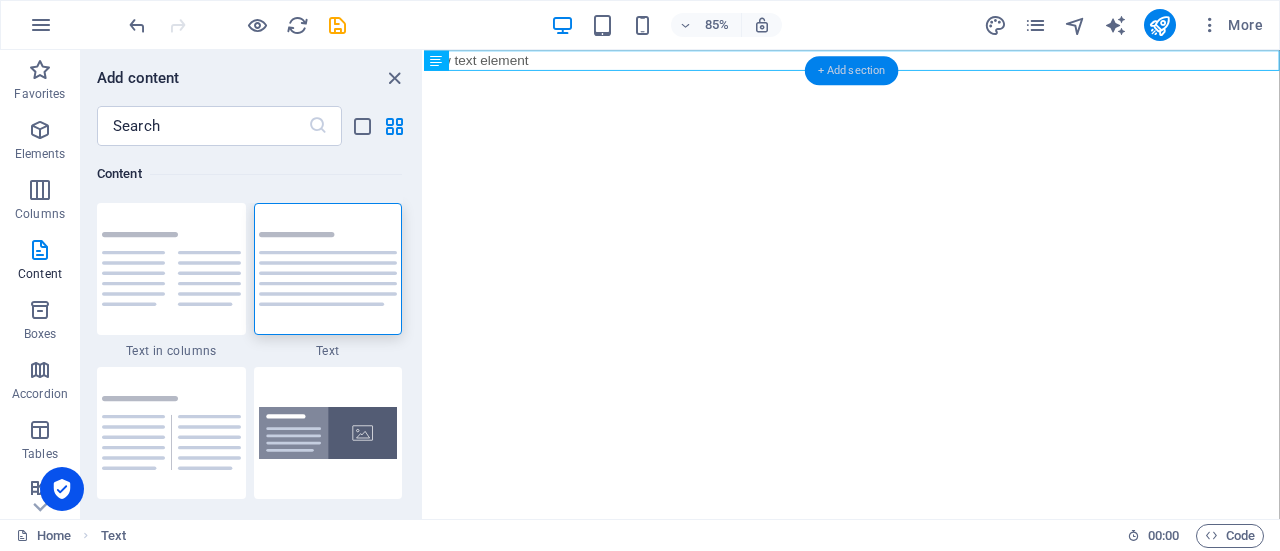 click on "+ Add section" at bounding box center [852, 70] 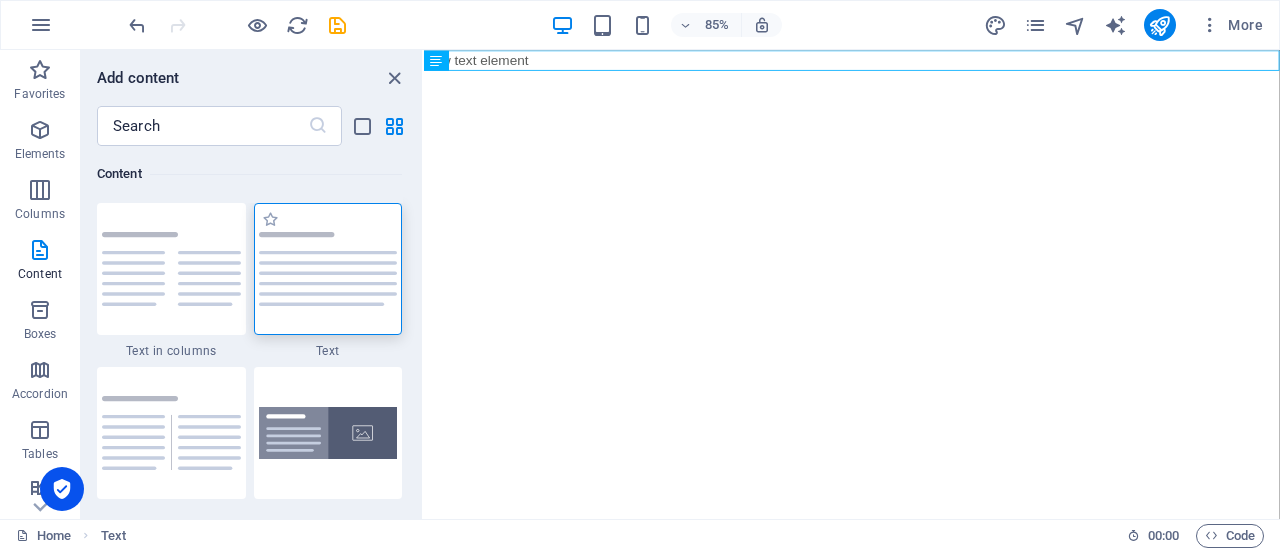 click at bounding box center (328, 269) 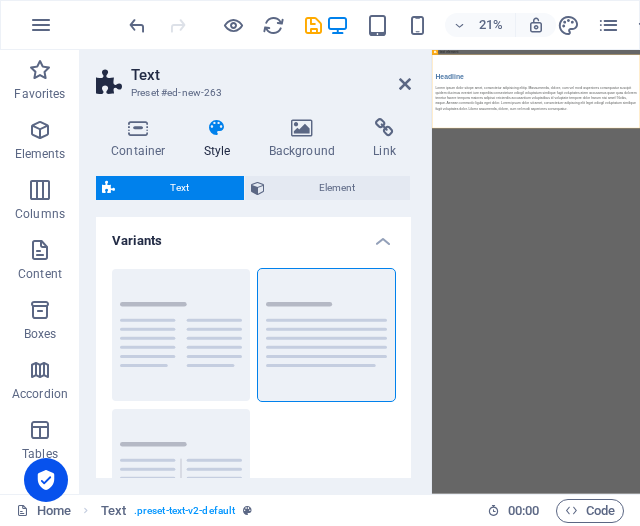 click on "Skip to main content
New text element Headline Lorem ipsum dolor sitope amet, consectetur adipisicing elitip. Massumenda, dolore, cum vel modi asperiores consequatur suscipit quidem ducimus eveniet iure expedita consecteture odiogil voluptatum similique fugit voluptates atem accusamus quae quas dolorem tenetur facere tempora maiores adipisci reiciendis accusantium voluptatibus id voluptate tempore dolor harum nisi amet! Nobis, eaque. Aenean commodo ligula eget dolor. Lorem ipsum dolor sit amet, consectetuer adipiscing elit leget odiogil voluptatum similique fugit voluptates dolor. Libero assumenda, dolore, cum vel modi asperiores consequatur." at bounding box center [920, 234] 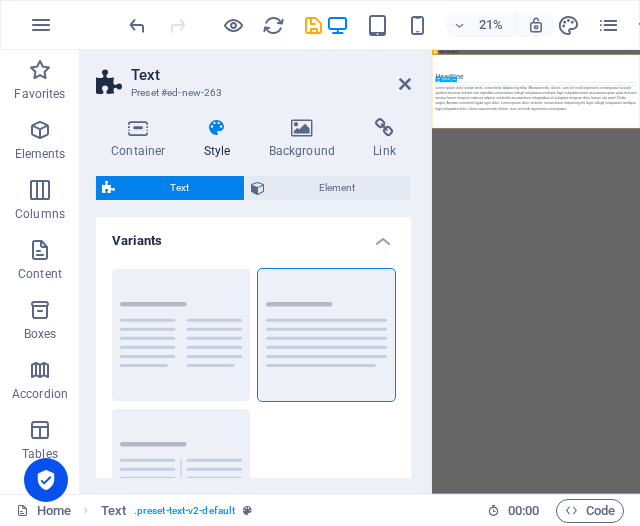 click at bounding box center [920, 210] 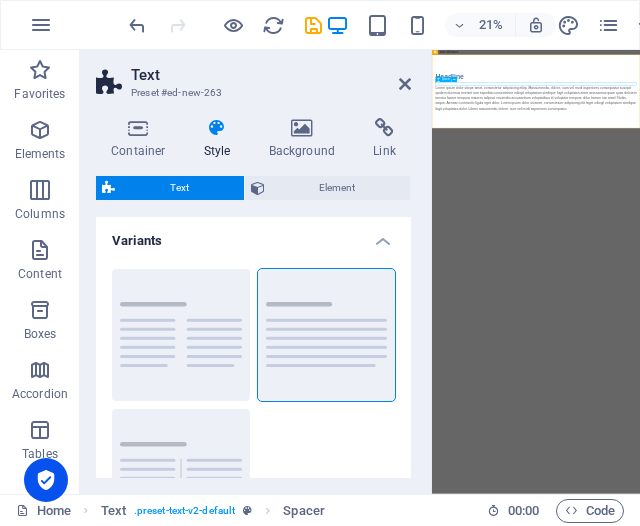 click at bounding box center (920, 210) 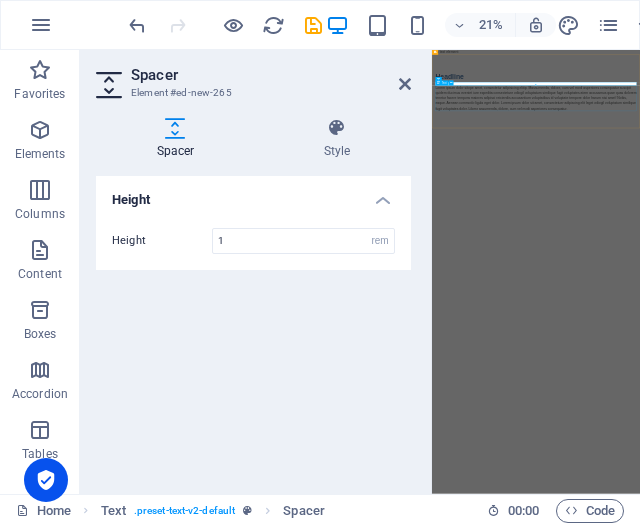click on "Lorem ipsum dolor sitope amet, consectetur adipisicing elitip. Massumenda, dolore, cum vel modi asperiores consequatur suscipit quidem ducimus eveniet iure expedita consecteture odiogil voluptatum similique fugit voluptates atem accusamus quae quas dolorem tenetur facere tempora maiores adipisci reiciendis accusantium voluptatibus id voluptate tempore dolor harum nisi amet! Nobis, eaque. Aenean commodo ligula eget dolor. Lorem ipsum dolor sit amet, consectetuer adipiscing elit leget odiogil voluptatum similique fugit voluptates dolor. Libero assumenda, dolore, cum vel modi asperiores consequatur." at bounding box center [920, 278] 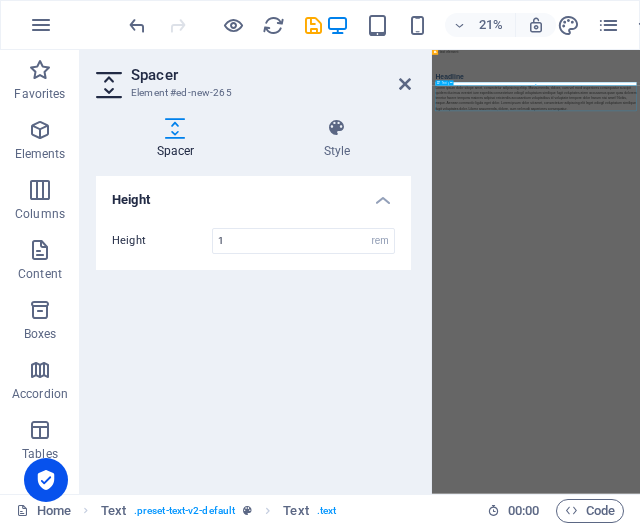 click on "Lorem ipsum dolor sitope amet, consectetur adipisicing elitip. Massumenda, dolore, cum vel modi asperiores consequatur suscipit quidem ducimus eveniet iure expedita consecteture odiogil voluptatum similique fugit voluptates atem accusamus quae quas dolorem tenetur facere tempora maiores adipisci reiciendis accusantium voluptatibus id voluptate tempore dolor harum nisi amet! Nobis, eaque. Aenean commodo ligula eget dolor. Lorem ipsum dolor sit amet, consectetuer adipiscing elit leget odiogil voluptatum similique fugit voluptates dolor. Libero assumenda, dolore, cum vel modi asperiores consequatur." at bounding box center (920, 278) 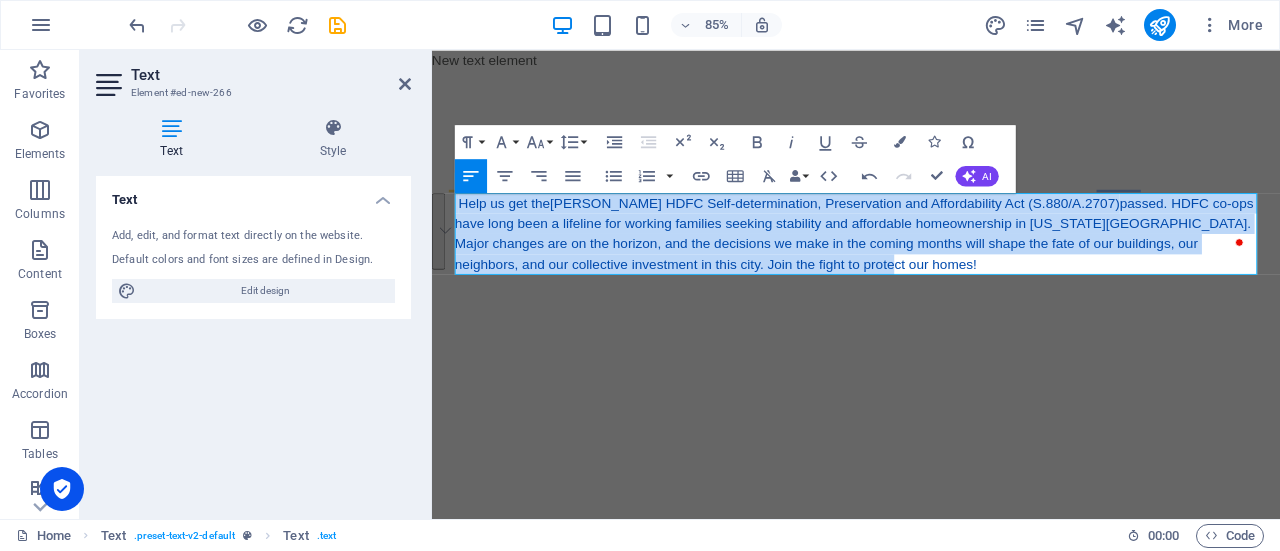 drag, startPoint x: 917, startPoint y: 308, endPoint x: 843, endPoint y: 212, distance: 121.21056 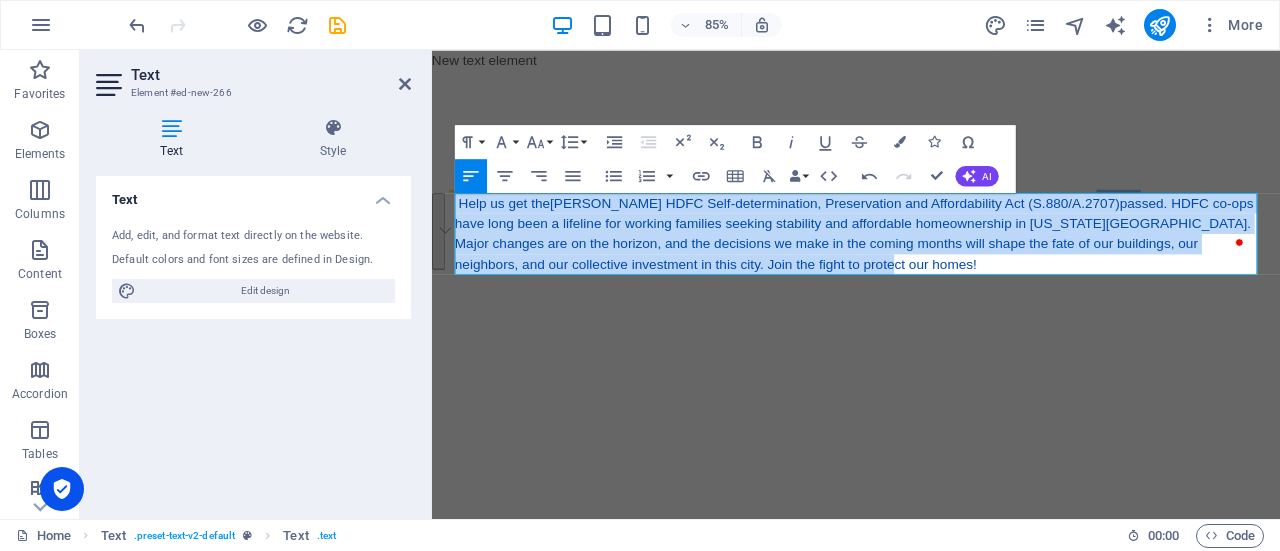 click on "Skip to main content
New text element Headline   Help us get the  Jackson-Taylor HDFC Self-determination, Preservation and Affordability Act (S.880/A.2707)  passed. HDFC co-ops have long been a lifeline for working families seeking stability and affordable homeownership in New York City. Major changes are on the horizon, and the decisions we make in the coming months will shape the fate of our buildings, our neighbors, and our collective investment in this city. Join the fight to protect our homes!" at bounding box center (931, 222) 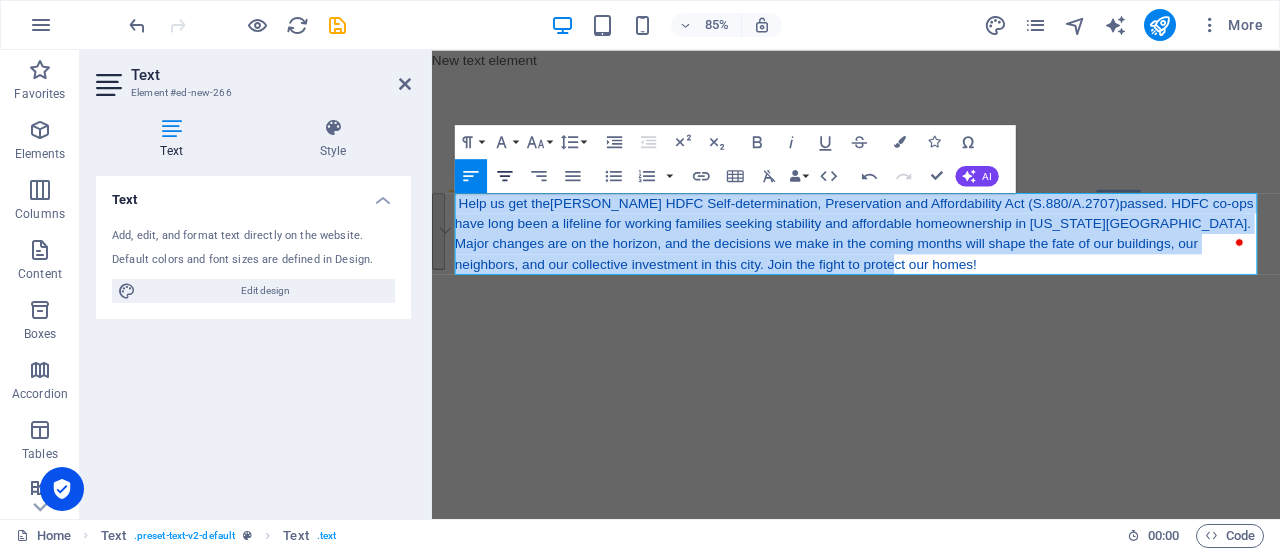 click 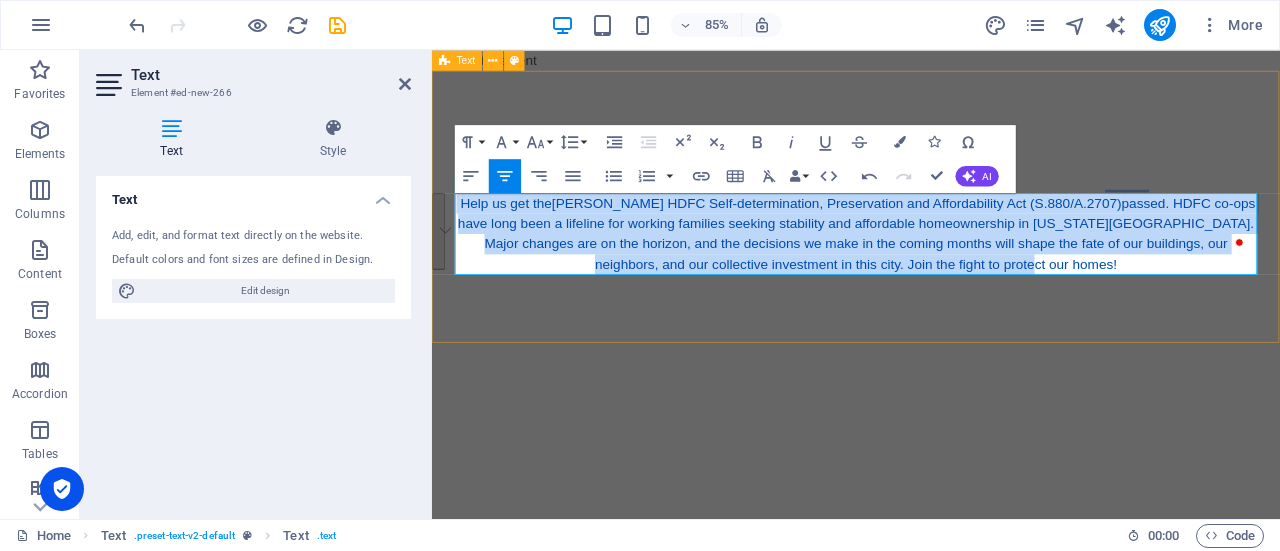 click on "Headline   Help us get the  Jackson-Taylor HDFC Self-determination, Preservation and Affordability Act (S.880/A.2707)  passed. HDFC co-ops have long been a lifeline for working families seeking stability and affordable homeownership in New York City. Major changes are on the horizon, and the decisions we make in the coming months will shape the fate of our buildings, our neighbors, and our collective investment in this city. Join the fight to protect our homes!" at bounding box center (931, 234) 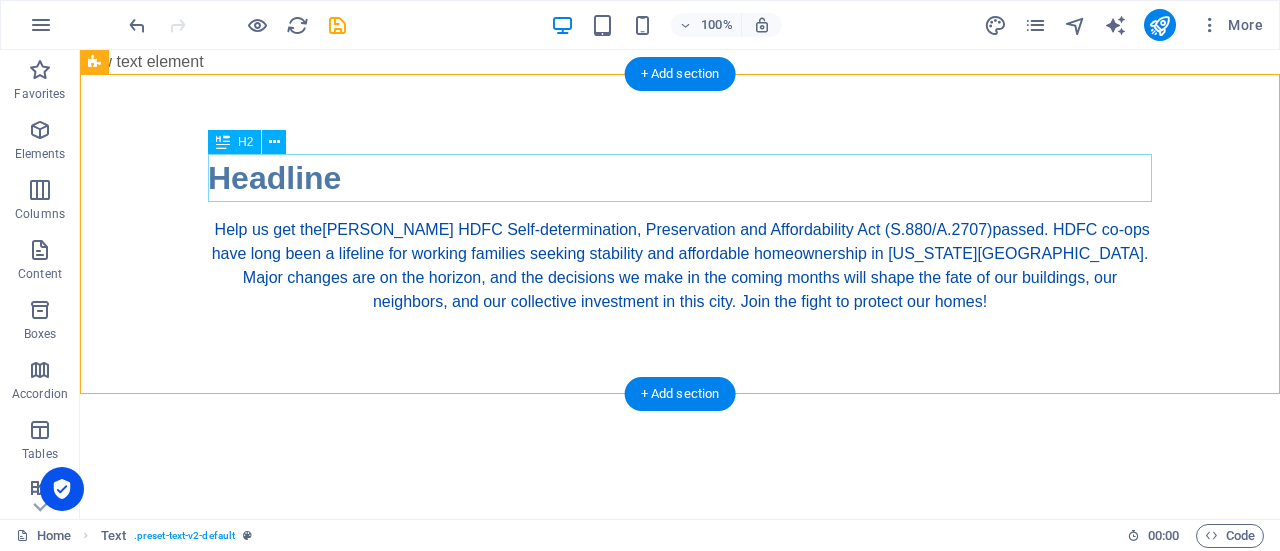 click on "Headline" at bounding box center (680, 178) 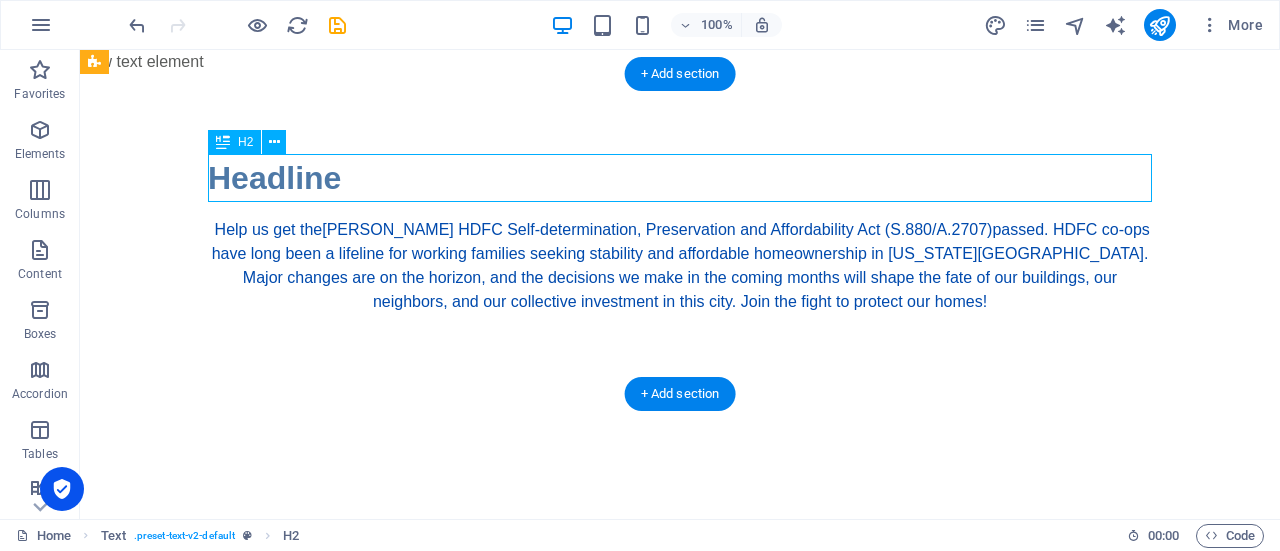 click on "Headline" at bounding box center [680, 178] 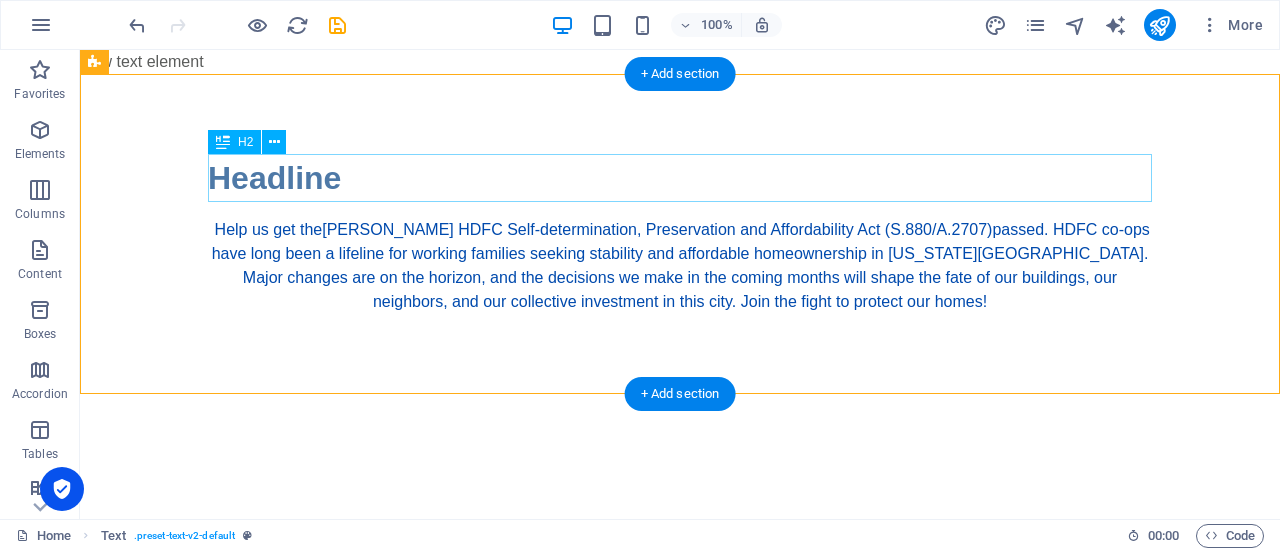 click on "Headline" at bounding box center [680, 178] 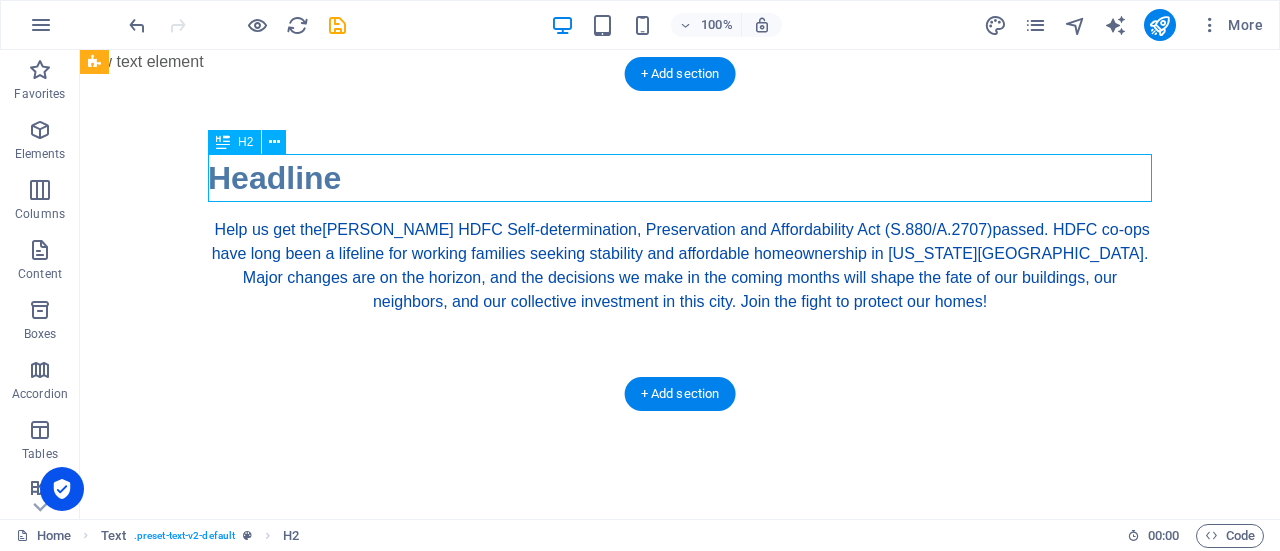 click on "Headline" at bounding box center (680, 178) 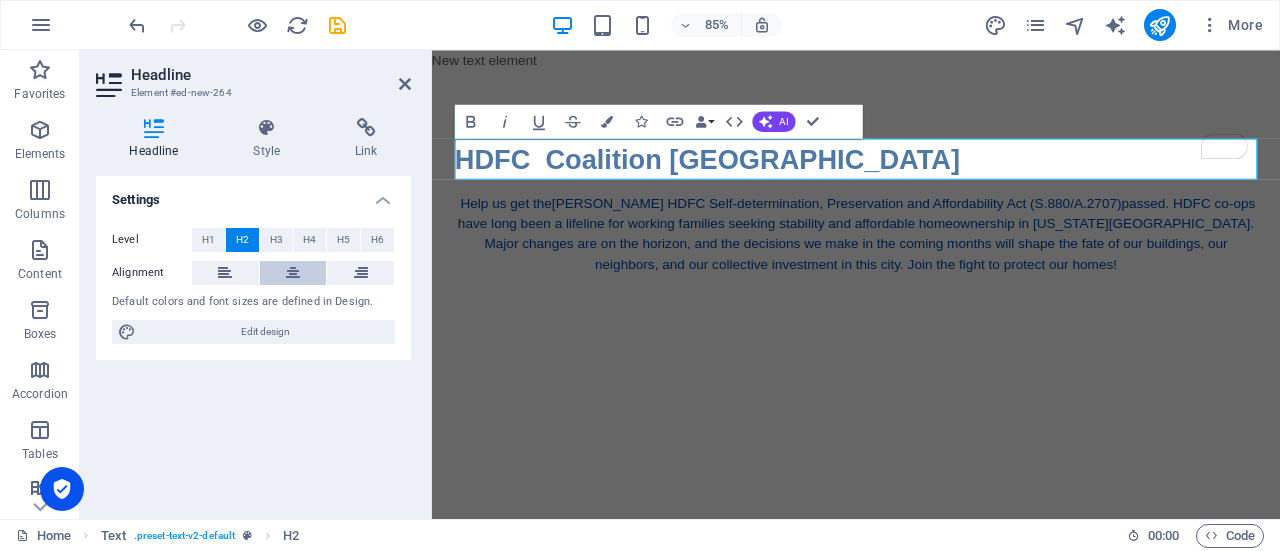 click at bounding box center [293, 273] 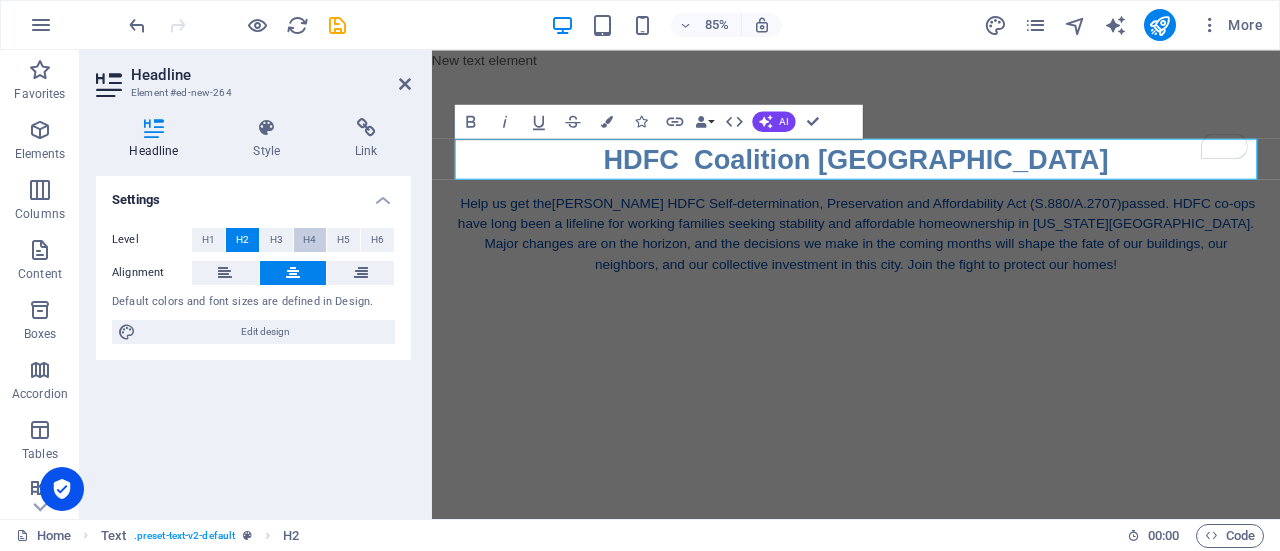 click on "H4" at bounding box center [309, 240] 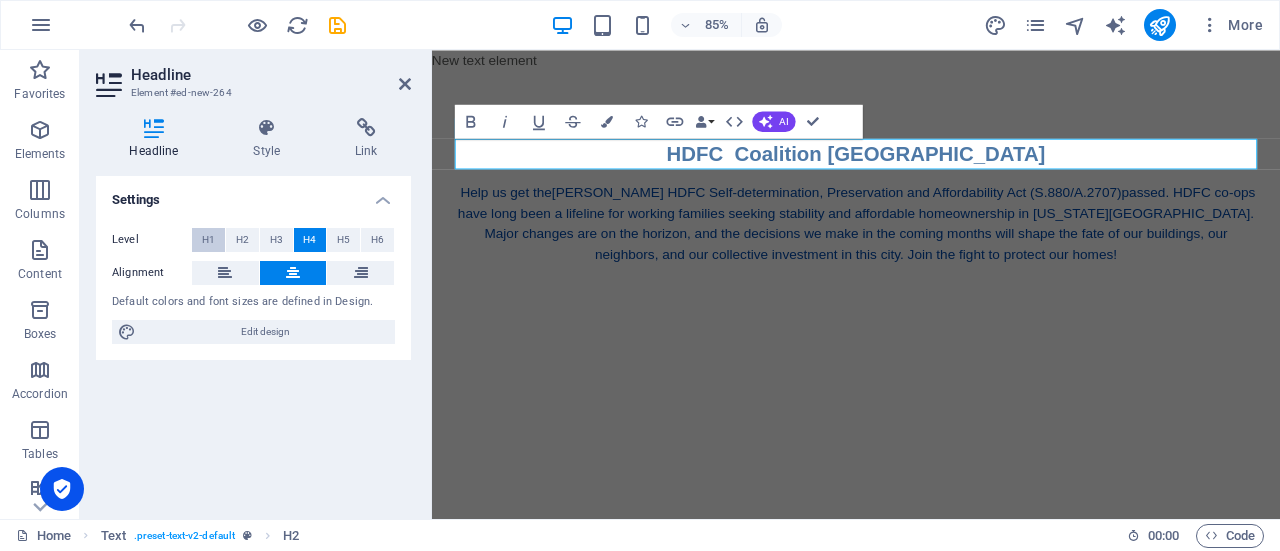 click on "H1" at bounding box center [208, 240] 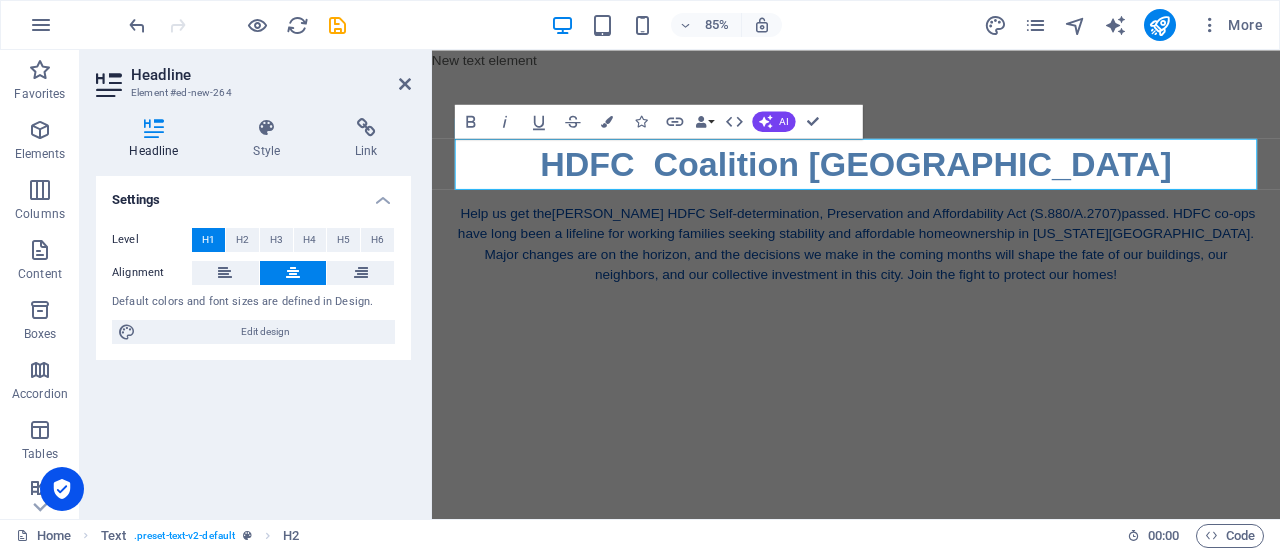 click on "Skip to main content
New text element HDFC  Coalition NYC   Help us get the  Jackson-Taylor HDFC Self-determination, Preservation and Affordability Act (S.880/A.2707)  passed. HDFC co-ops have long been a lifeline for working families seeking stability and affordable homeownership in New York City. Major changes are on the horizon, and the decisions we make in the coming months will shape the fate of our buildings, our neighbors, and our collective investment in this city. Join the fight to protect our homes!" at bounding box center (931, 228) 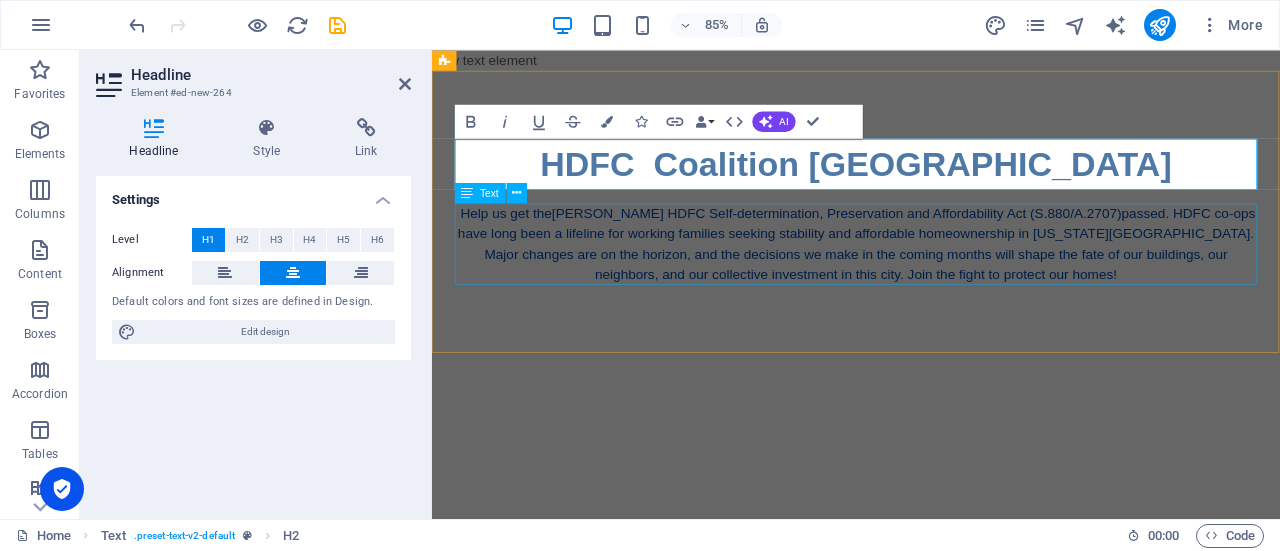 click on "Help us get the  [PERSON_NAME] HDFC Self-determination, Preservation and Affordability Act (S.880/A.2707)  passed. HDFC co-ops have long been a lifeline for working families seeking stability and affordable homeownership in [US_STATE][GEOGRAPHIC_DATA]. Major changes are on the horizon, and the decisions we make in the coming months will shape the fate of our buildings, our neighbors, and our collective investment in this city. Join the fight to protect our homes!" at bounding box center (931, 278) 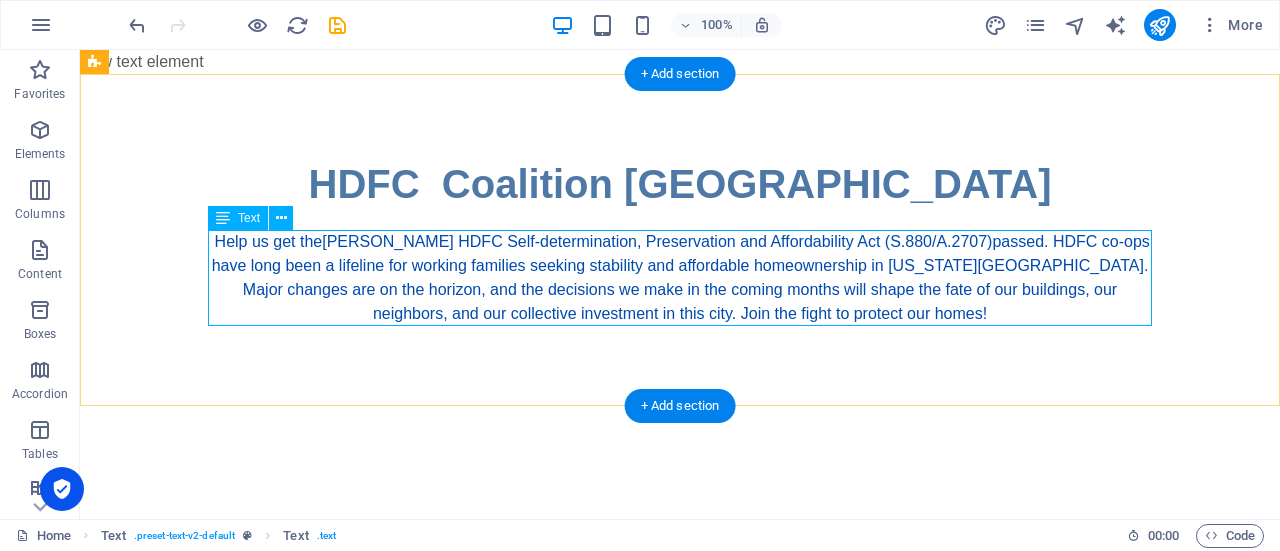 click on "Help us get the  [PERSON_NAME] HDFC Self-determination, Preservation and Affordability Act (S.880/A.2707)  passed. HDFC co-ops have long been a lifeline for working families seeking stability and affordable homeownership in [US_STATE][GEOGRAPHIC_DATA]. Major changes are on the horizon, and the decisions we make in the coming months will shape the fate of our buildings, our neighbors, and our collective investment in this city. Join the fight to protect our homes!" at bounding box center [680, 278] 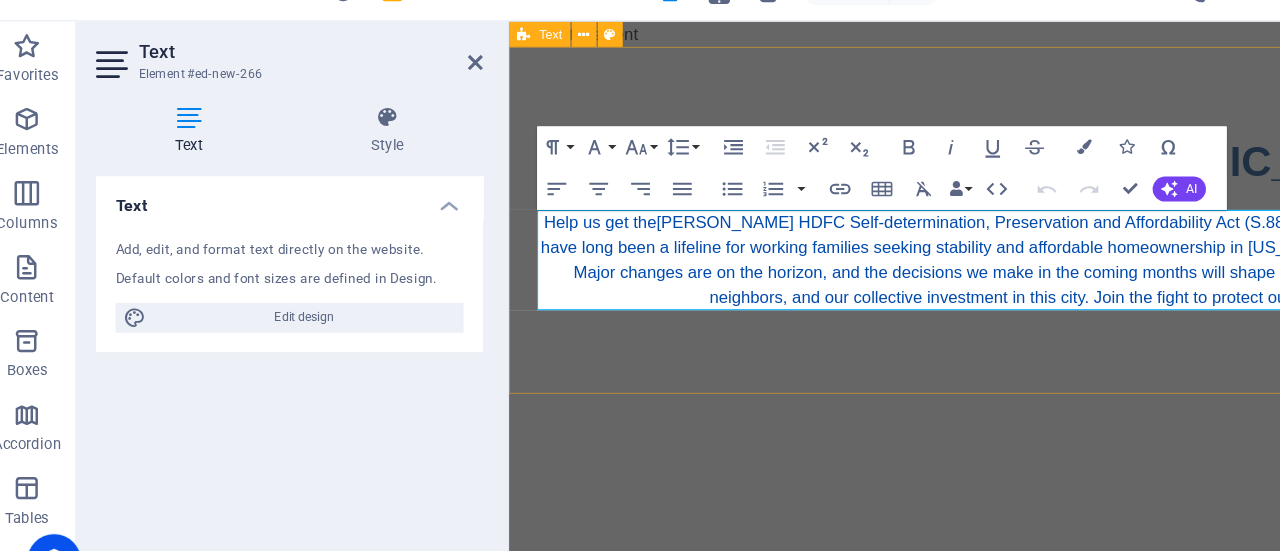 drag, startPoint x: 680, startPoint y: 145, endPoint x: 658, endPoint y: 373, distance: 229.05894 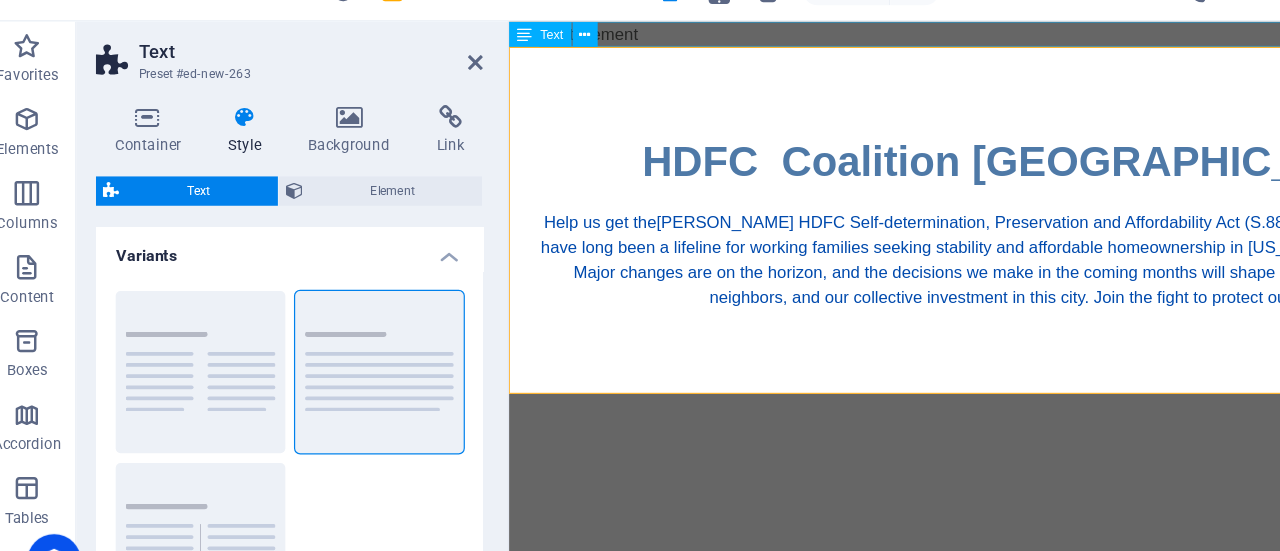 click on "New text element" at bounding box center (1008, 33) 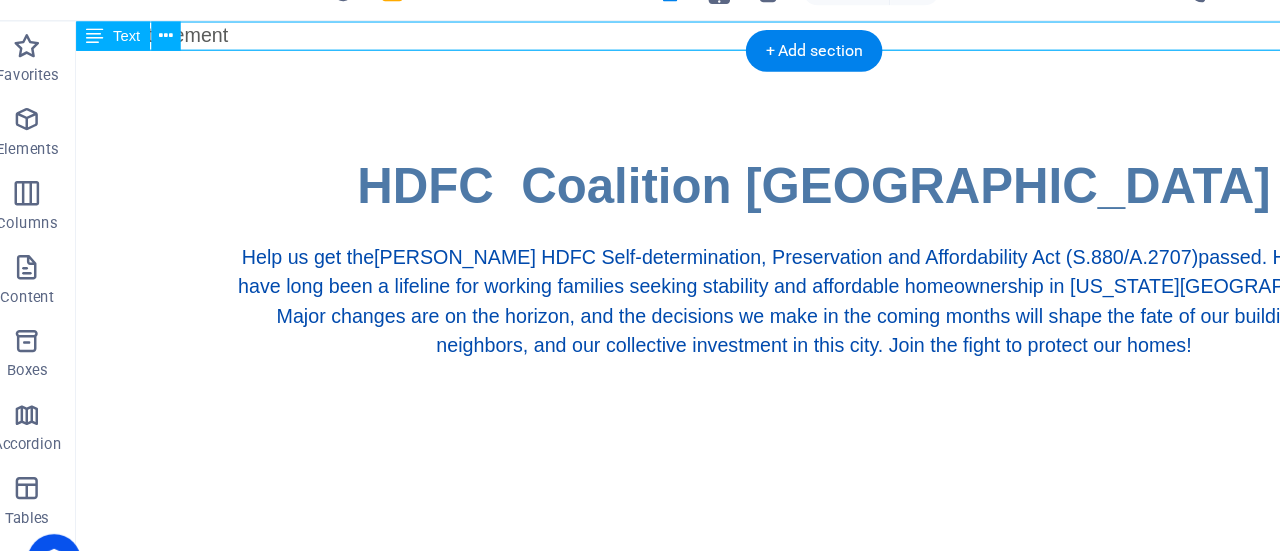 click on "New text element" at bounding box center [676, 33] 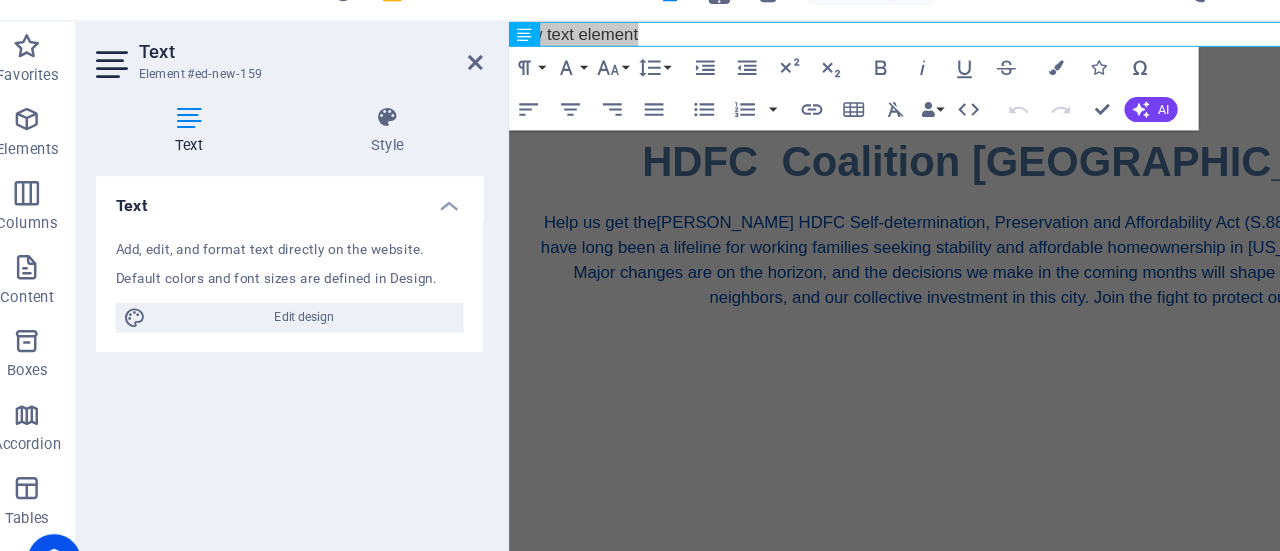 click on "Text Element #ed-new-159" at bounding box center (253, 76) 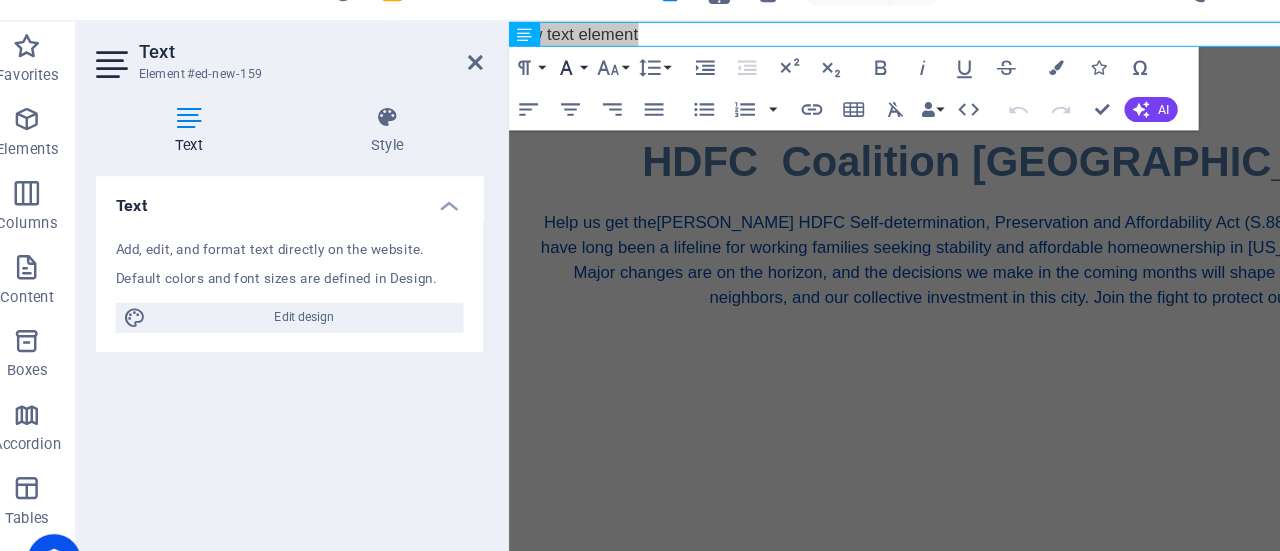 scroll, scrollTop: 0, scrollLeft: 0, axis: both 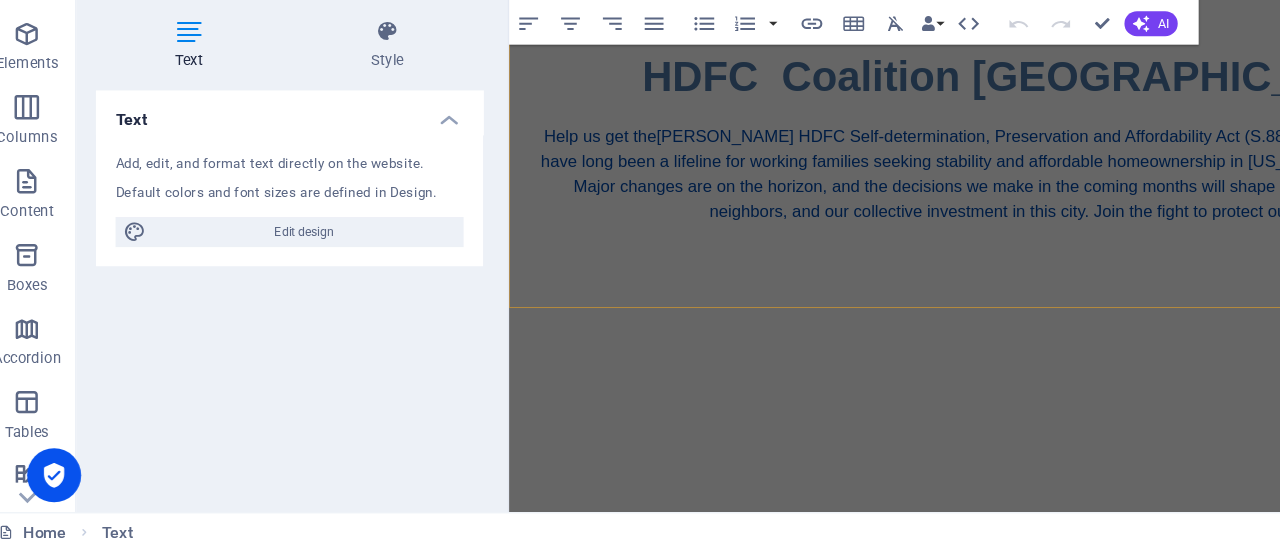 click on "HDFC  Coalition NYC   Help us get the  Jackson-Taylor HDFC Self-determination, Preservation and Affordability Act (S.880/A.2707)  passed. HDFC co-ops have long been a lifeline for working families seeking stability and affordable homeownership in New York City. Major changes are on the horizon, and the decisions we make in the coming months will shape the fate of our buildings, our neighbors, and our collective investment in this city. Join the fight to protect our homes!" at bounding box center [1008, 126] 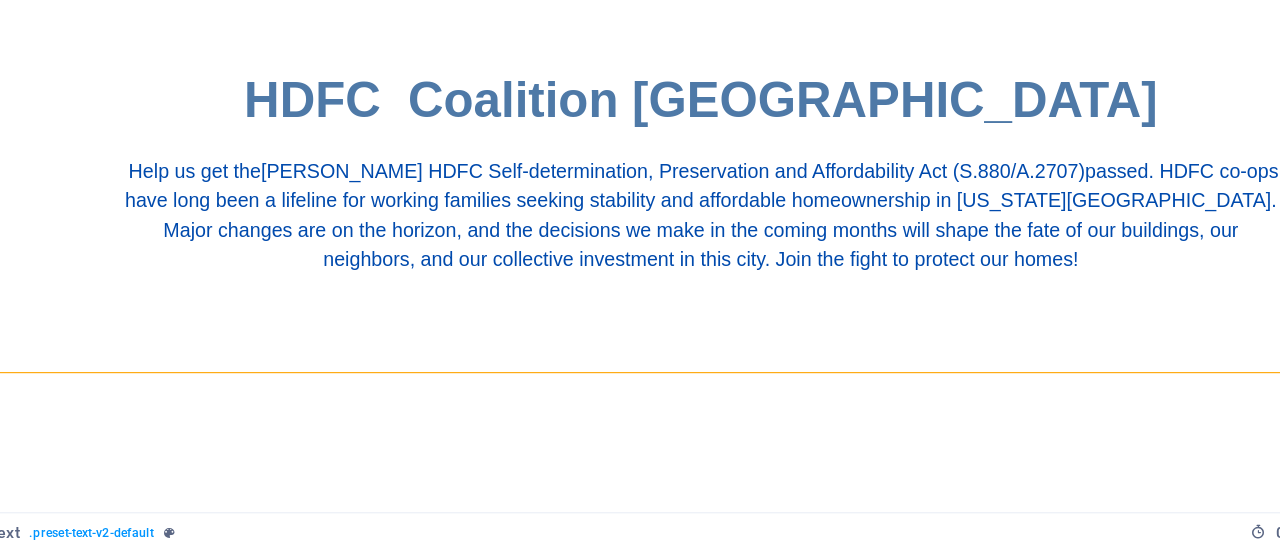 scroll, scrollTop: 0, scrollLeft: 0, axis: both 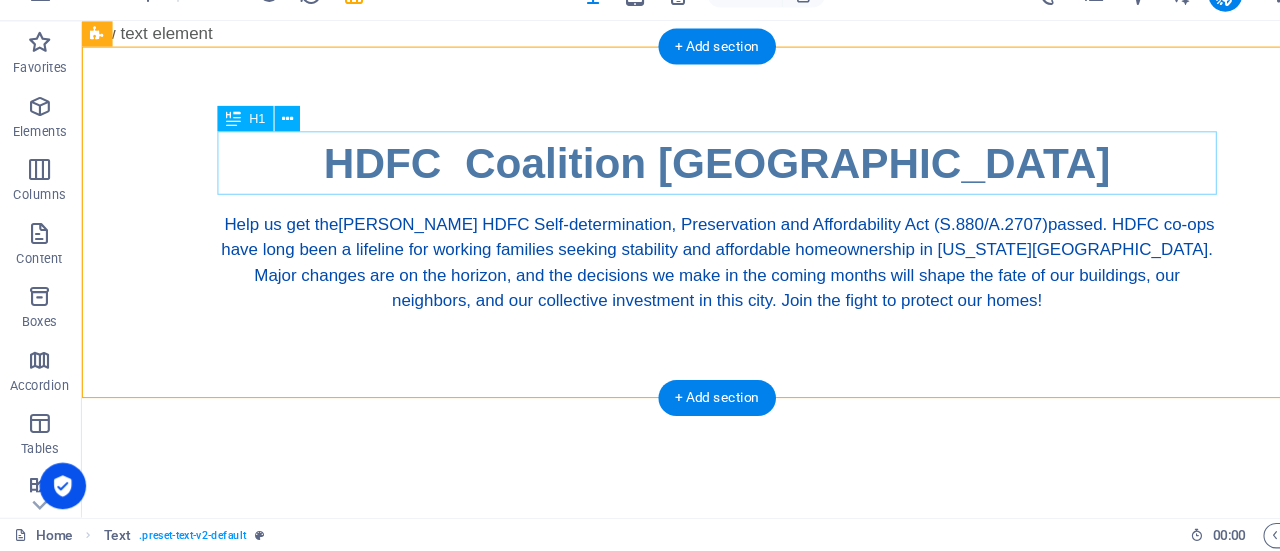 click on "HDFC  Coalition NYC" at bounding box center [681, 155] 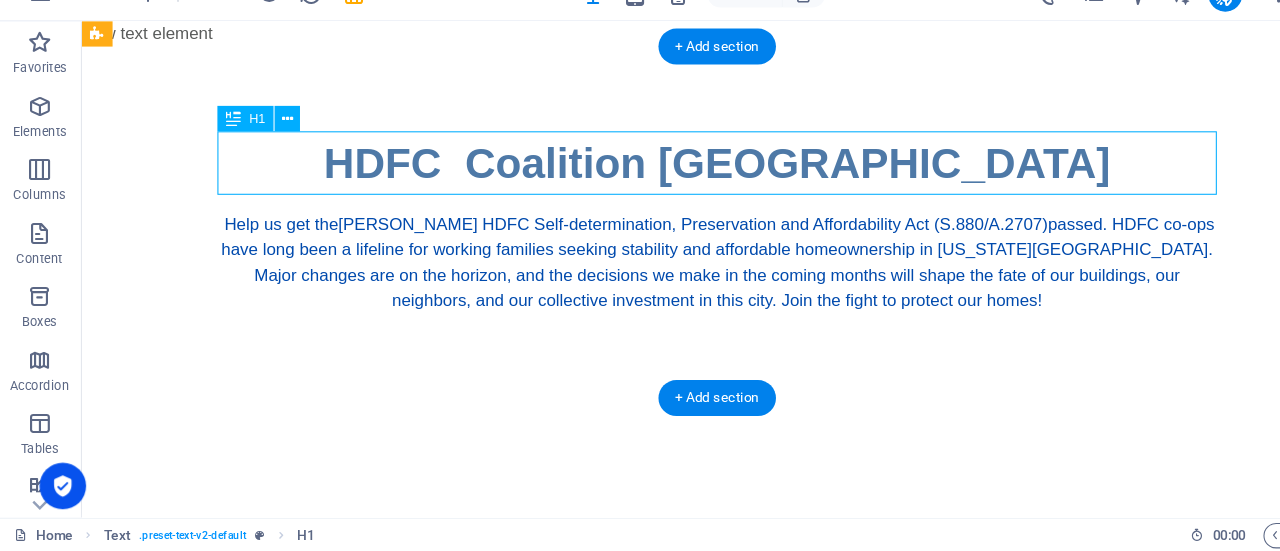 click on "HDFC  Coalition NYC" at bounding box center (681, 155) 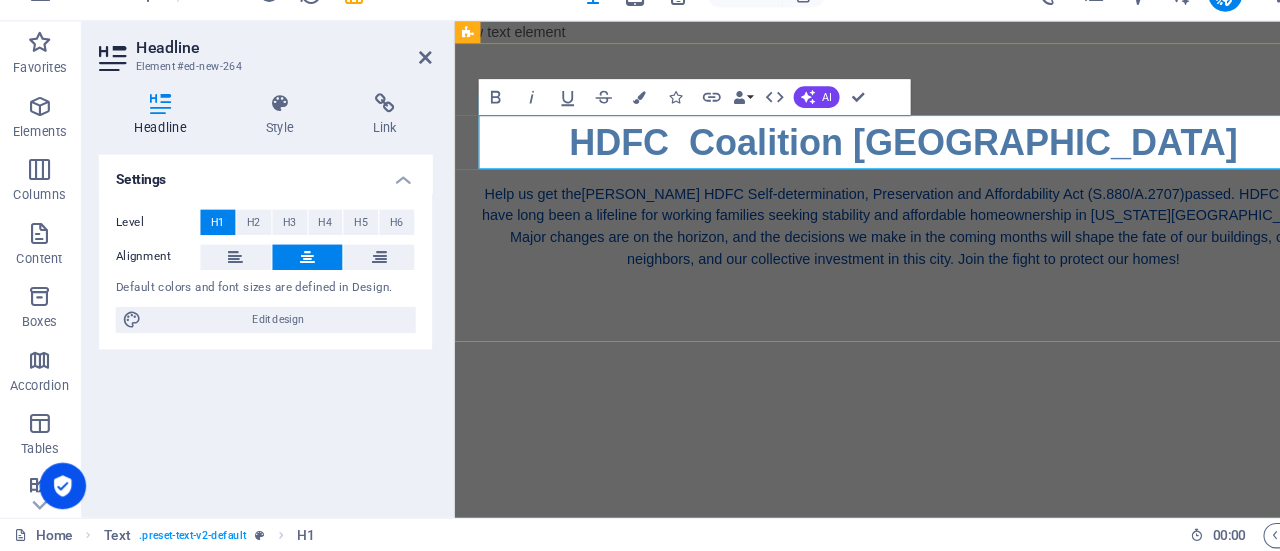 click on "HDFC  Coalition NYC" at bounding box center [953, 155] 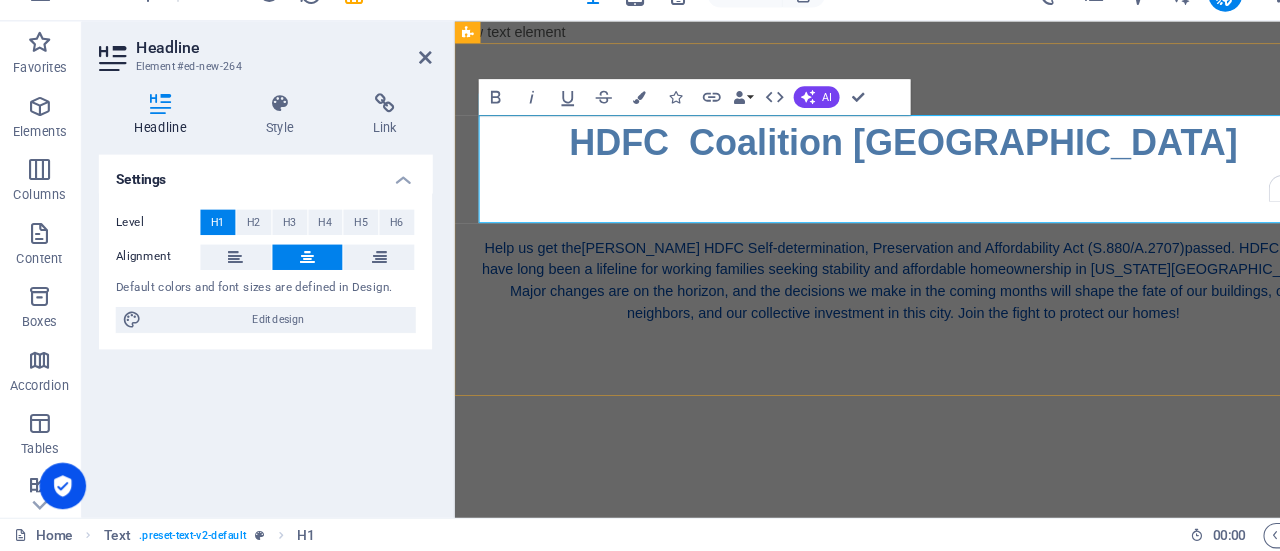 type 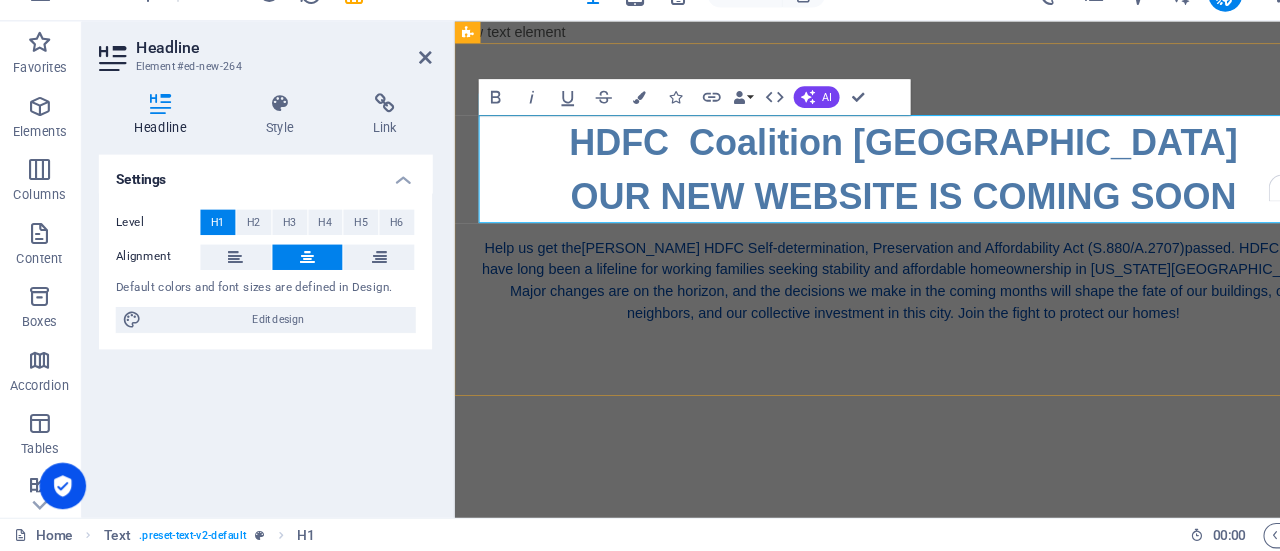 click on "HDFC  Coalition NYC ‌OUR NEW WEBSITE IS COMING SOON" at bounding box center [953, 185] 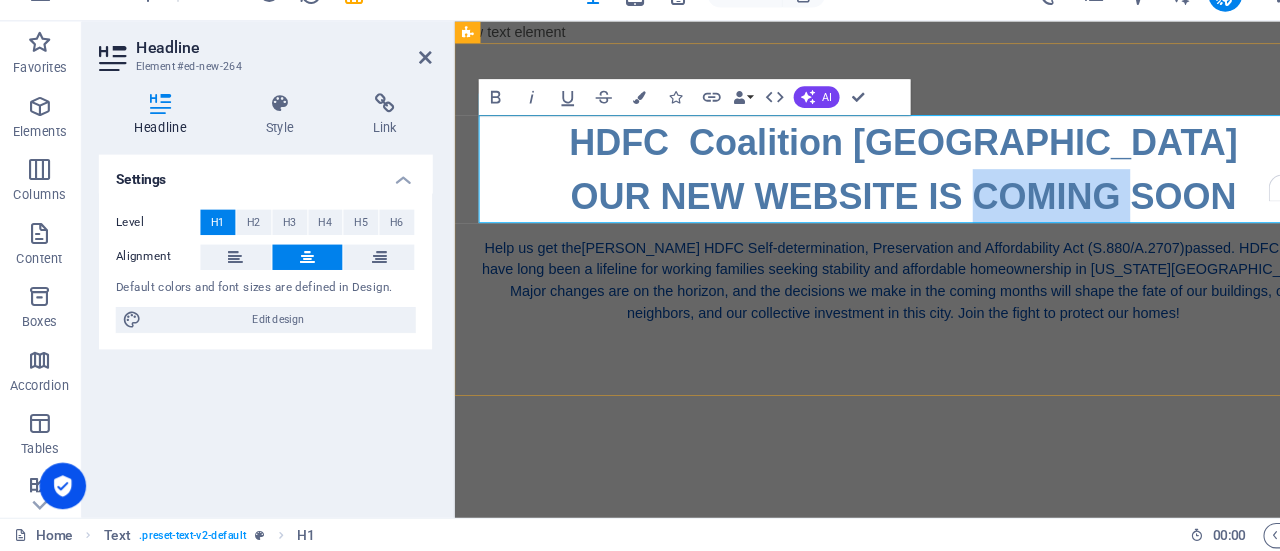 click on "HDFC  Coalition NYC ‌OUR NEW WEBSITE IS COMING SOON" at bounding box center (953, 185) 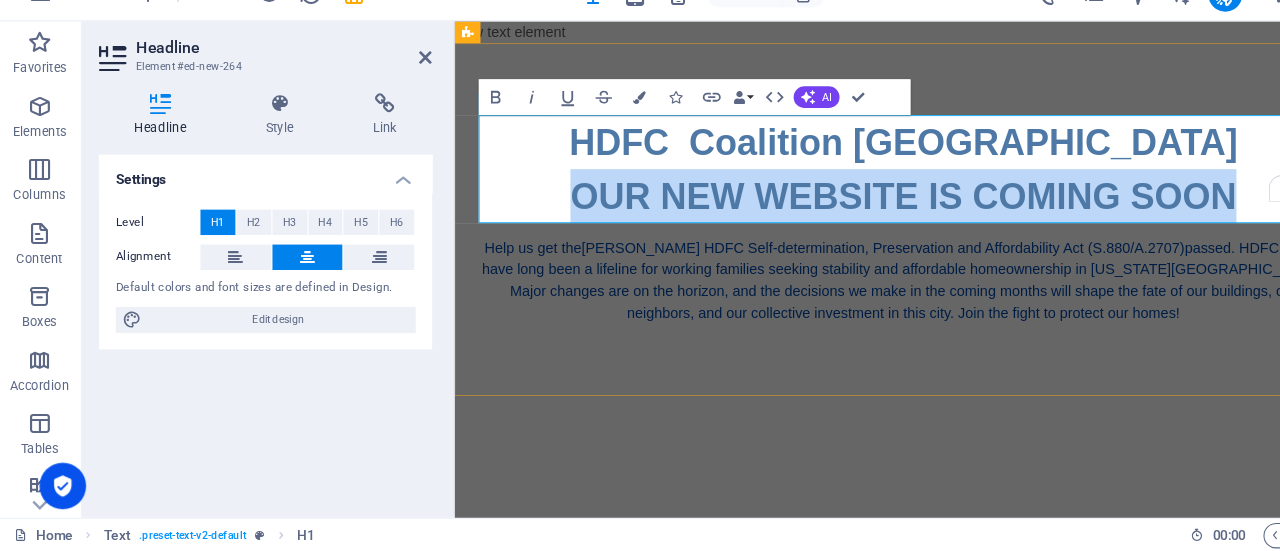 click on "HDFC  Coalition NYC ‌OUR NEW WEBSITE IS COMING SOON" at bounding box center (953, 185) 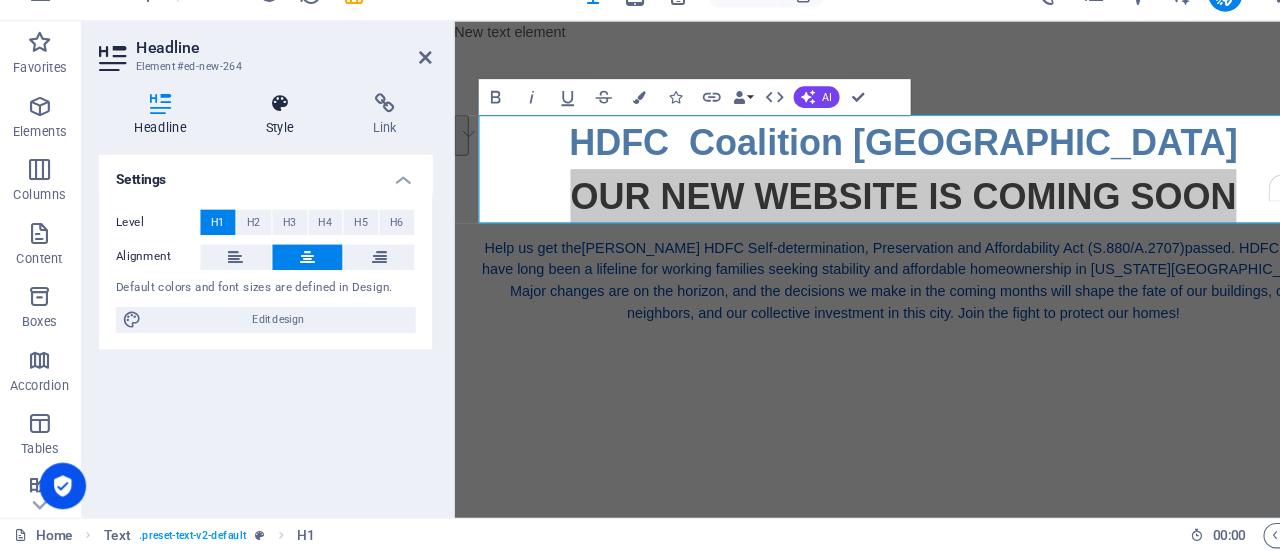 click on "Style" at bounding box center (271, 139) 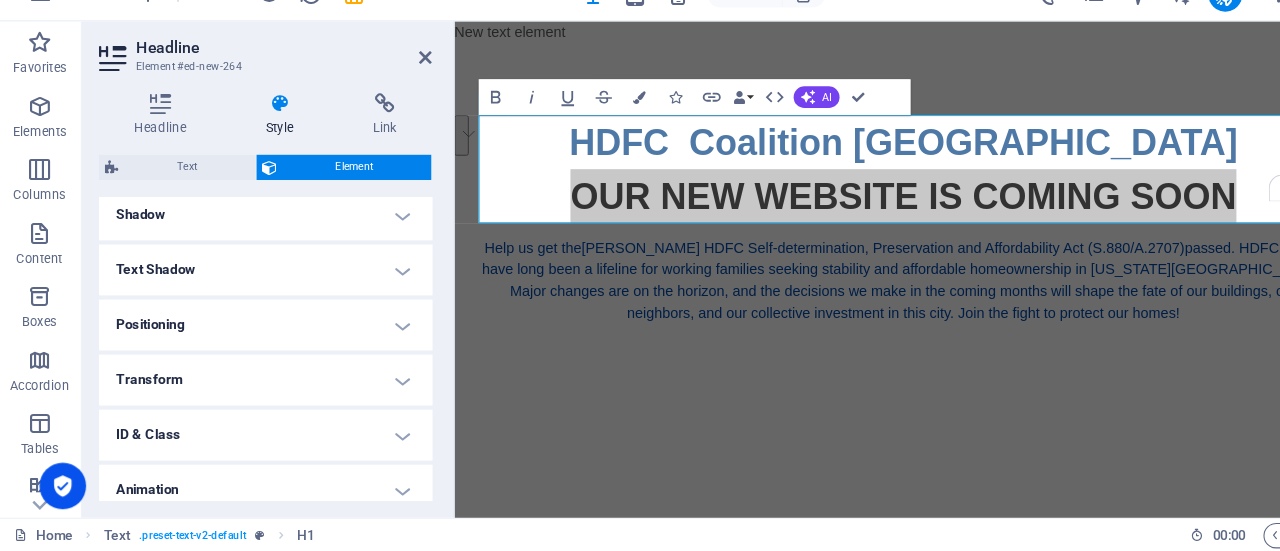 scroll, scrollTop: 494, scrollLeft: 0, axis: vertical 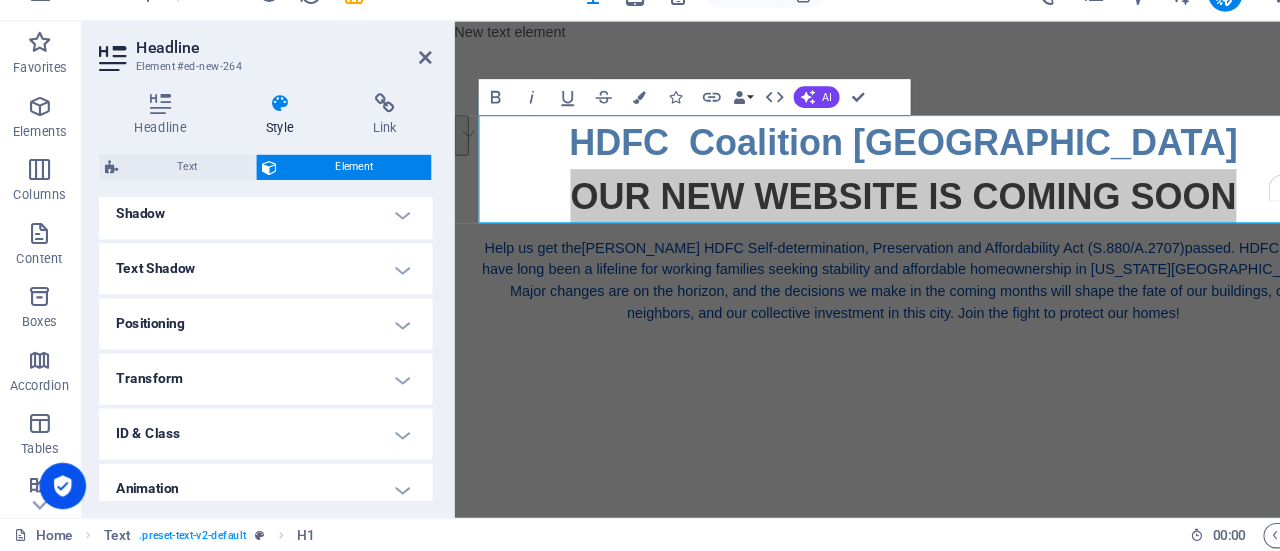 drag, startPoint x: 406, startPoint y: 423, endPoint x: 408, endPoint y: 464, distance: 41.04875 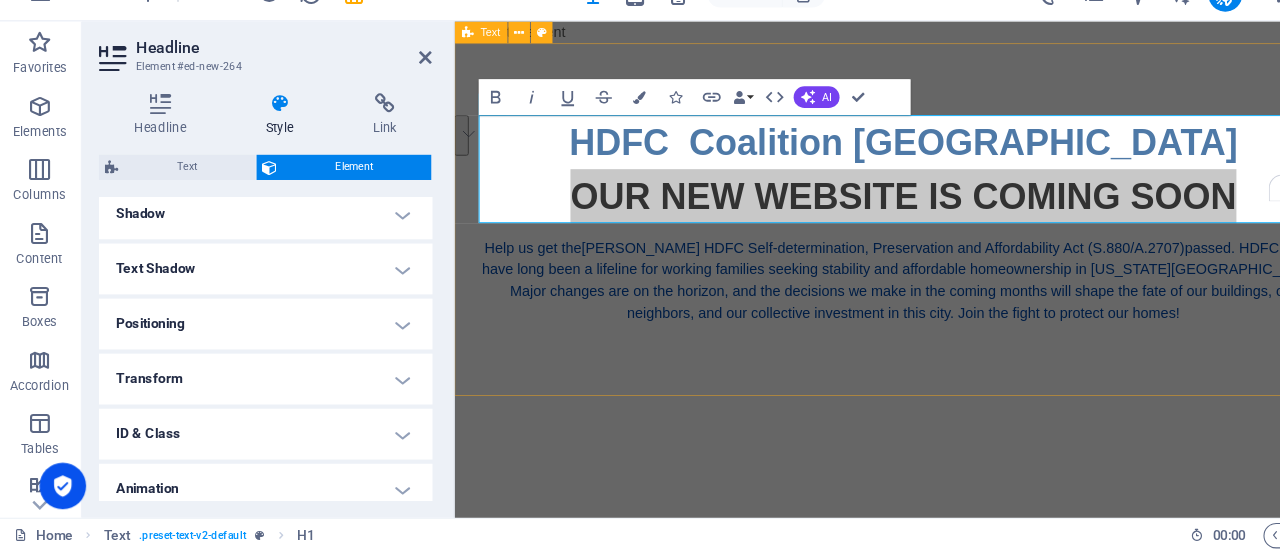click on "HDFC  Coalition NYC ‌OUR NEW WEBSITE IS COMING SOON   Help us get the  Jackson-Taylor HDFC Self-determination, Preservation and Affordability Act (S.880/A.2707)  passed. HDFC co-ops have long been a lifeline for working families seeking stability and affordable homeownership in New York City. Major changes are on the horizon, and the decisions we make in the coming months will shape the fate of our buildings, our neighbors, and our collective investment in this city. Join the fight to protect our homes!" at bounding box center [953, 241] 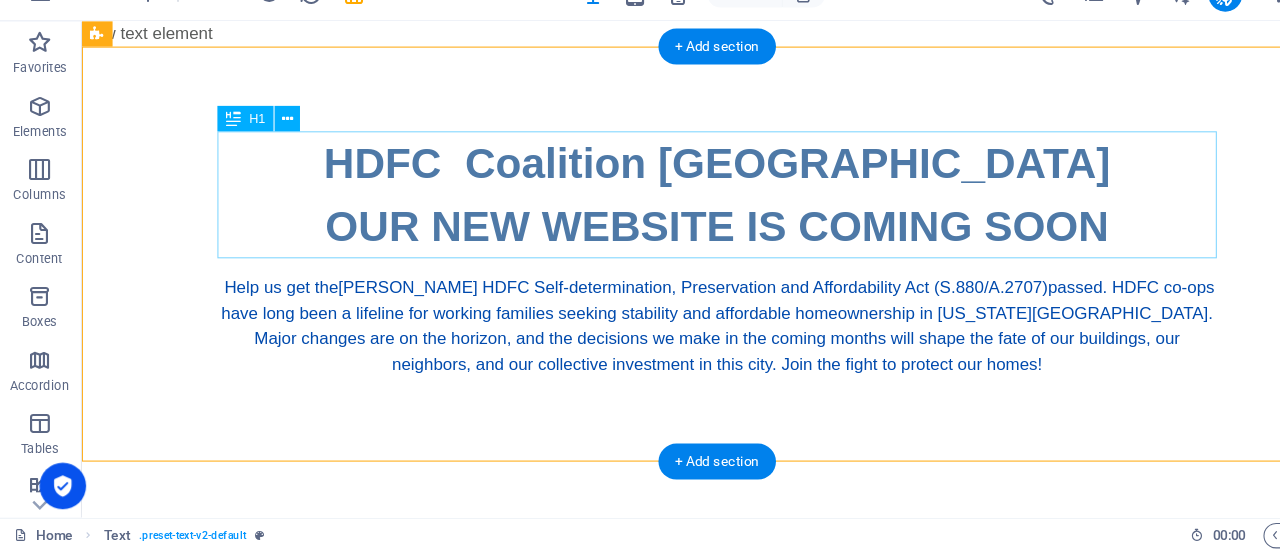 click on "HDFC  Coalition NYC OUR NEW WEBSITE IS COMING SOON" at bounding box center [681, 185] 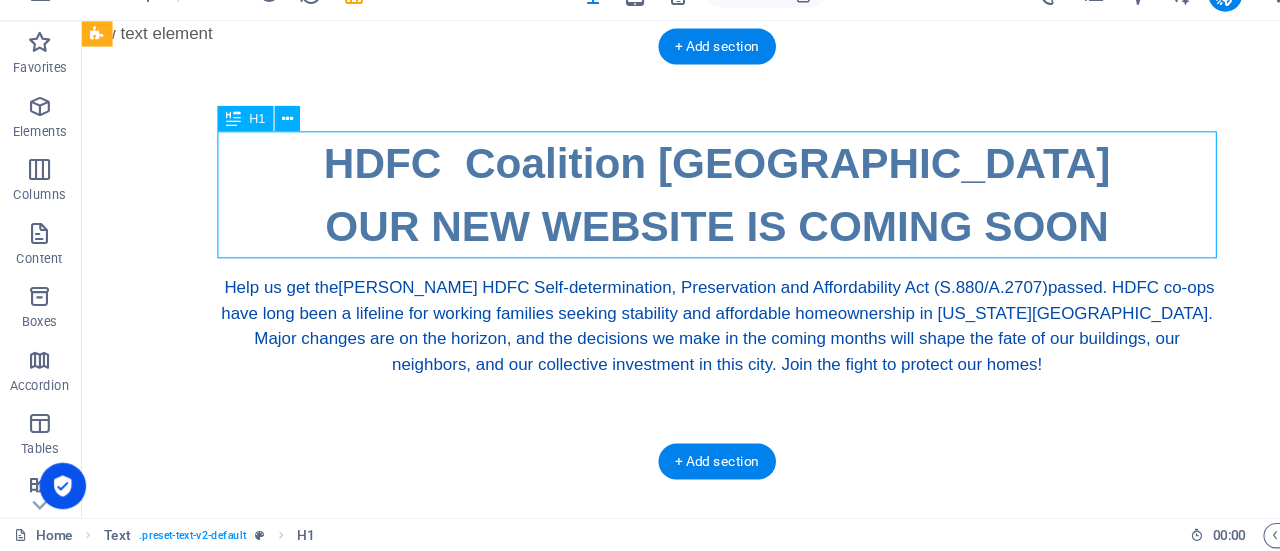 click on "HDFC  Coalition NYC OUR NEW WEBSITE IS COMING SOON" at bounding box center [681, 185] 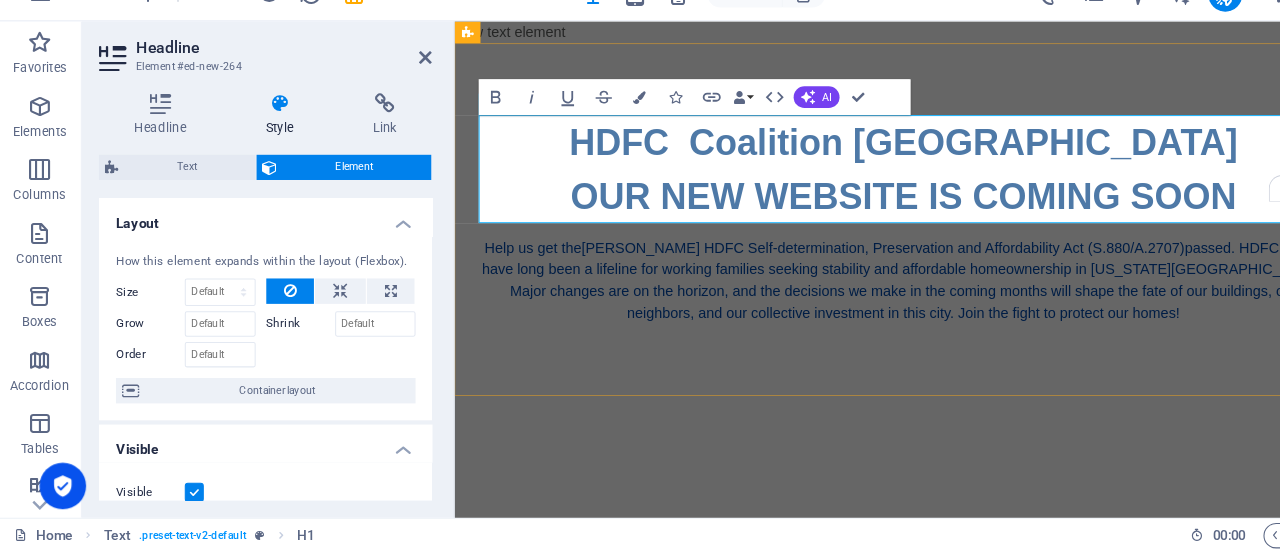 click on "HDFC  Coalition NYC OUR NEW WEBSITE IS COMING SOON" at bounding box center [953, 185] 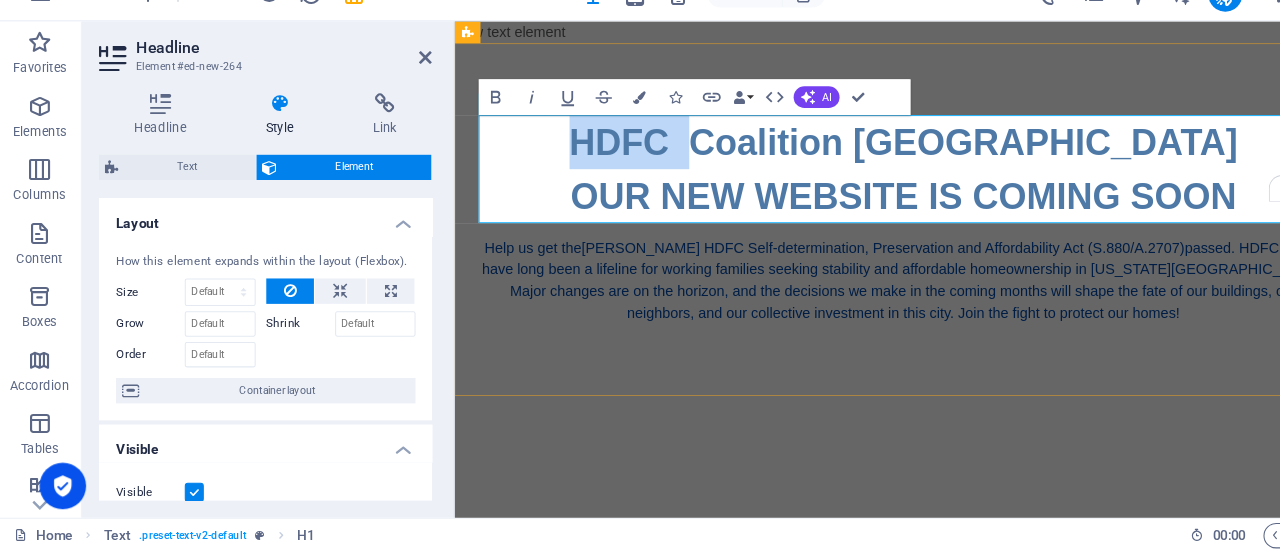 click on "HDFC  Coalition NYC OUR NEW WEBSITE IS COMING SOON" at bounding box center [953, 185] 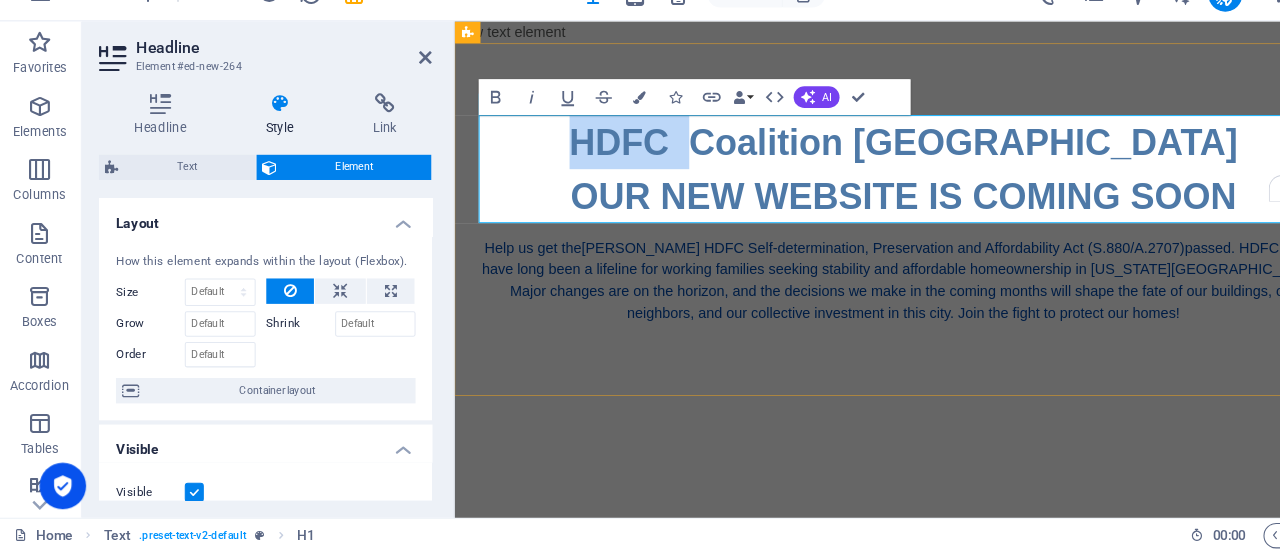click on "HDFC  Coalition NYC OUR NEW WEBSITE IS COMING SOON" at bounding box center [953, 185] 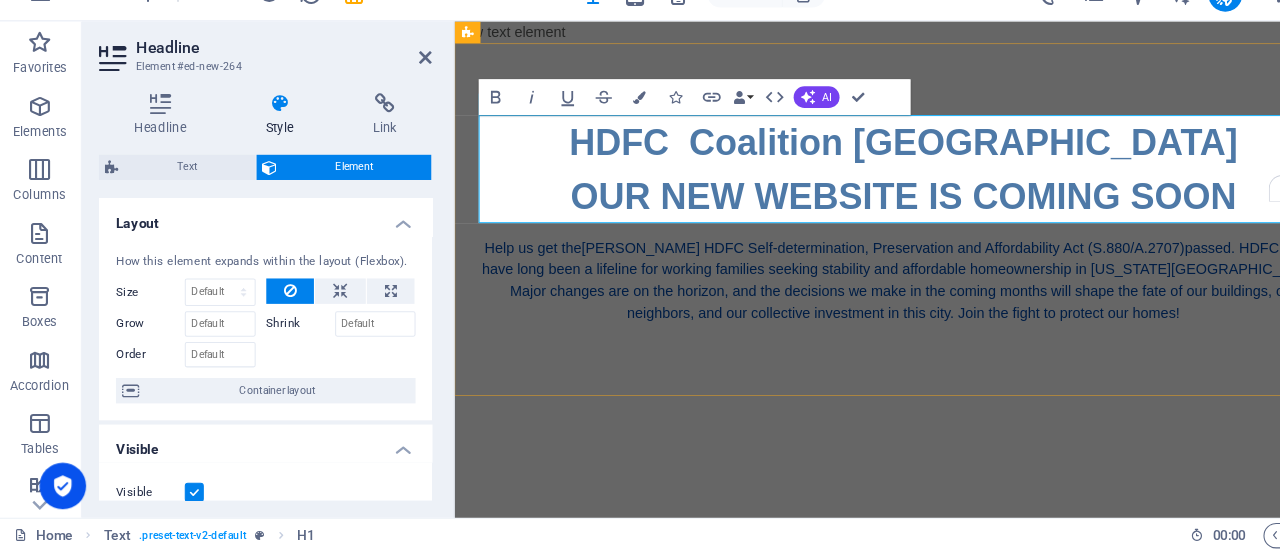 click on "HDFC  Coalition NYC OUR NEW WEBSITE IS COMING SOON" at bounding box center [953, 185] 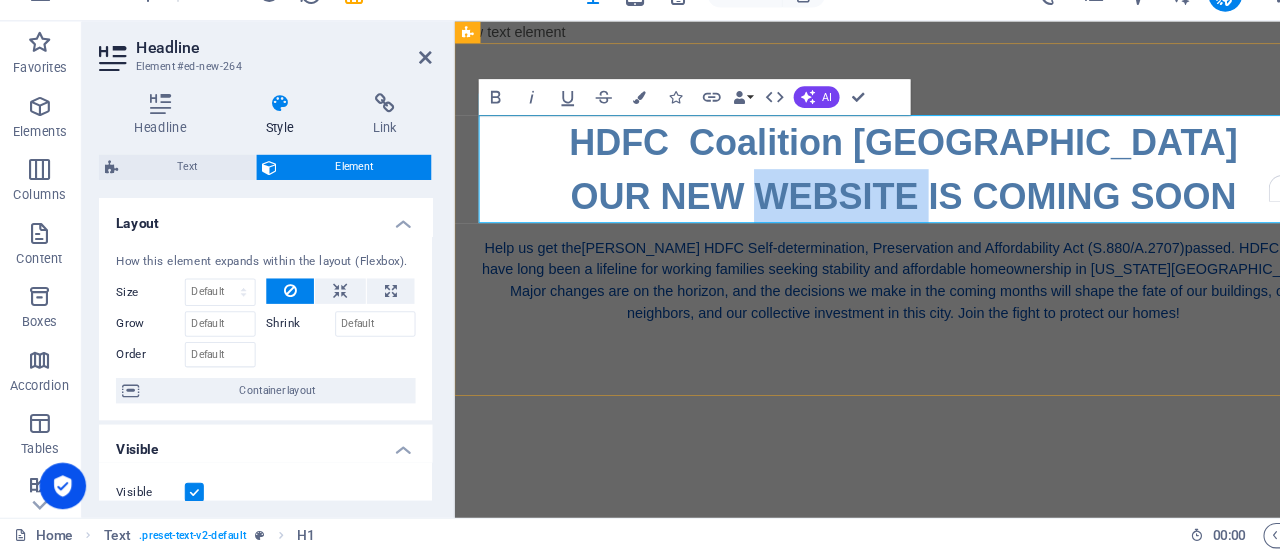 click on "HDFC  Coalition NYC OUR NEW WEBSITE IS COMING SOON" at bounding box center (953, 185) 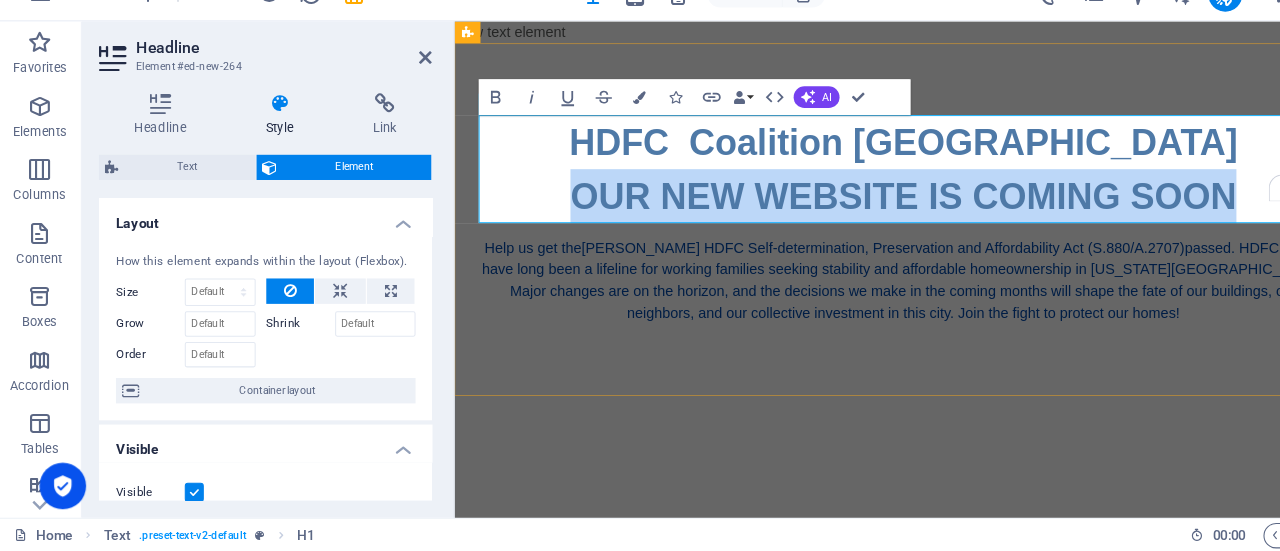 click on "HDFC  Coalition NYC OUR NEW WEBSITE IS COMING SOON" at bounding box center [953, 185] 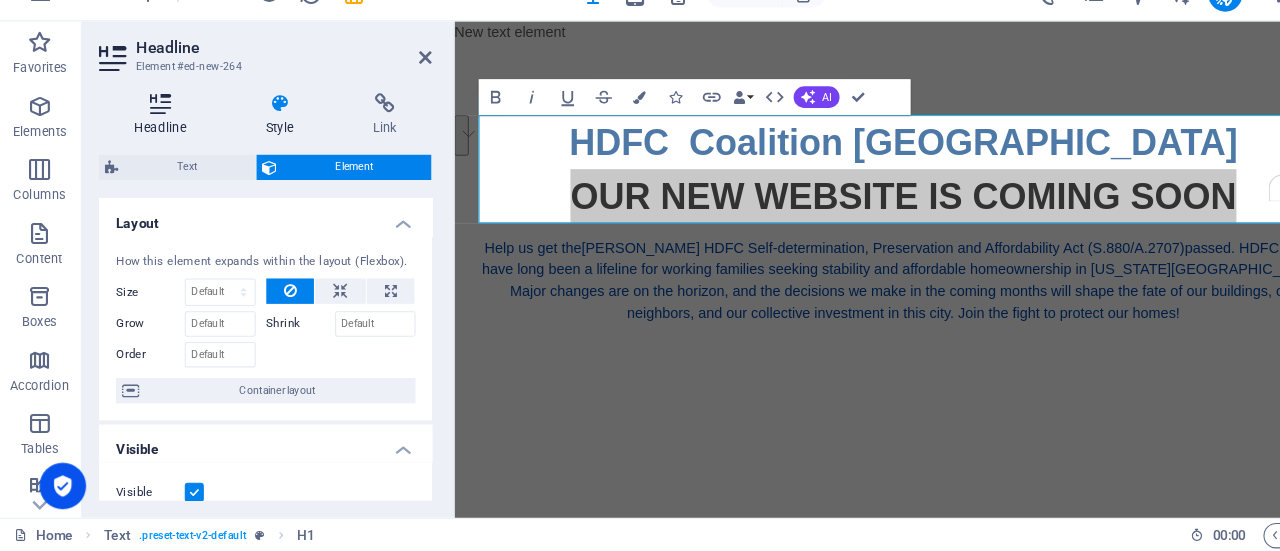 click at bounding box center [154, 128] 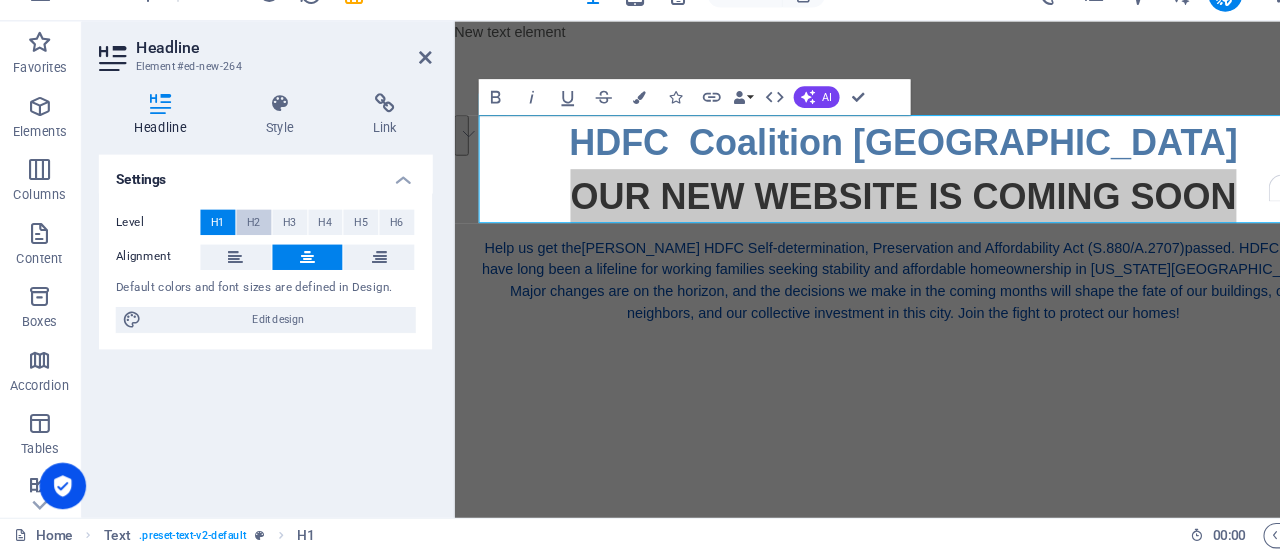 click on "H2" at bounding box center [242, 240] 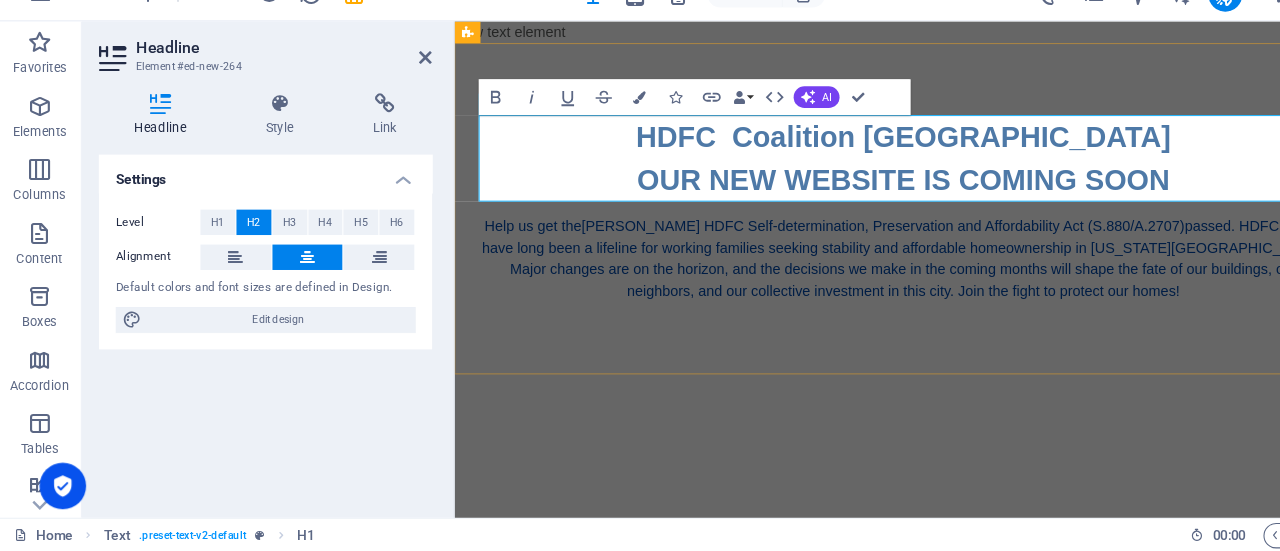 click on "HDFC  Coalition NYC OUR NEW WEBSITE IS COMING SOON" at bounding box center [953, 173] 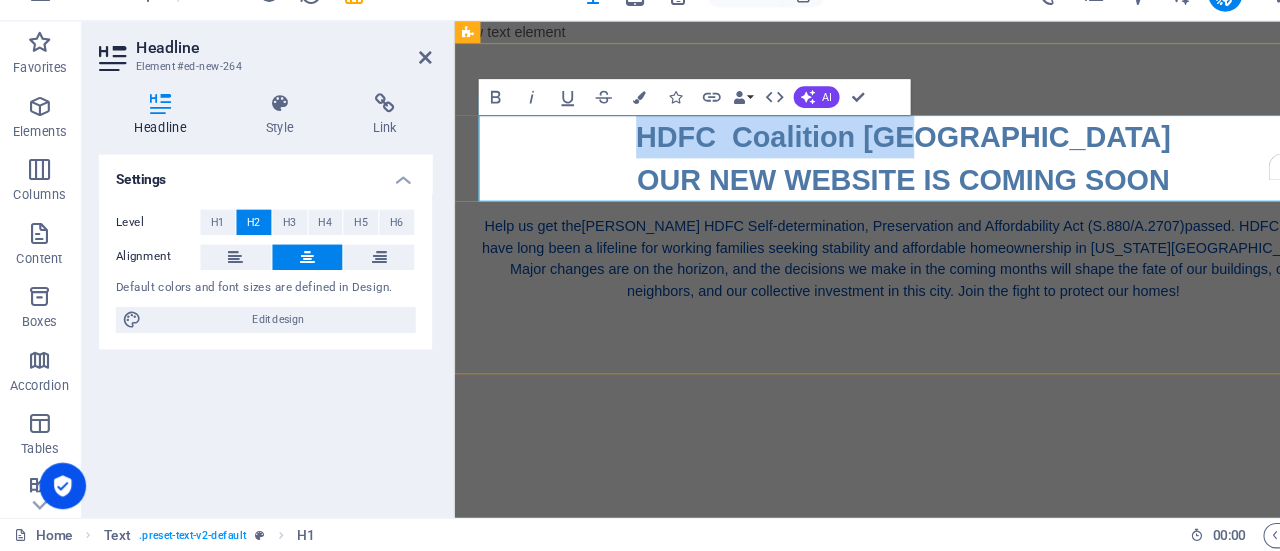 drag, startPoint x: 1137, startPoint y: 151, endPoint x: 672, endPoint y: 127, distance: 465.61896 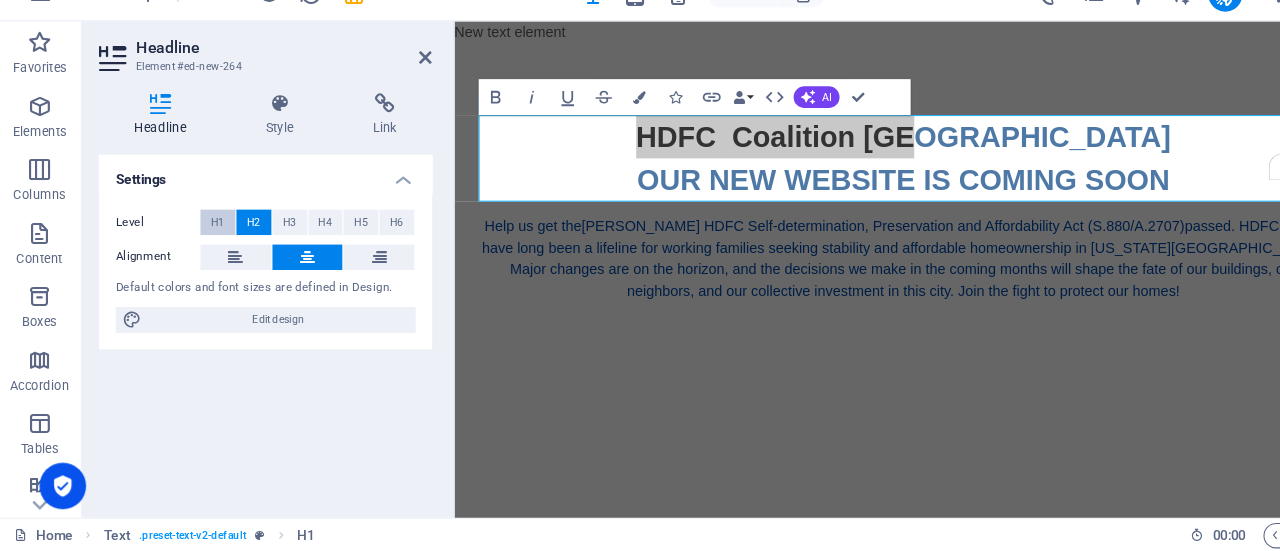 click on "H1" at bounding box center (208, 240) 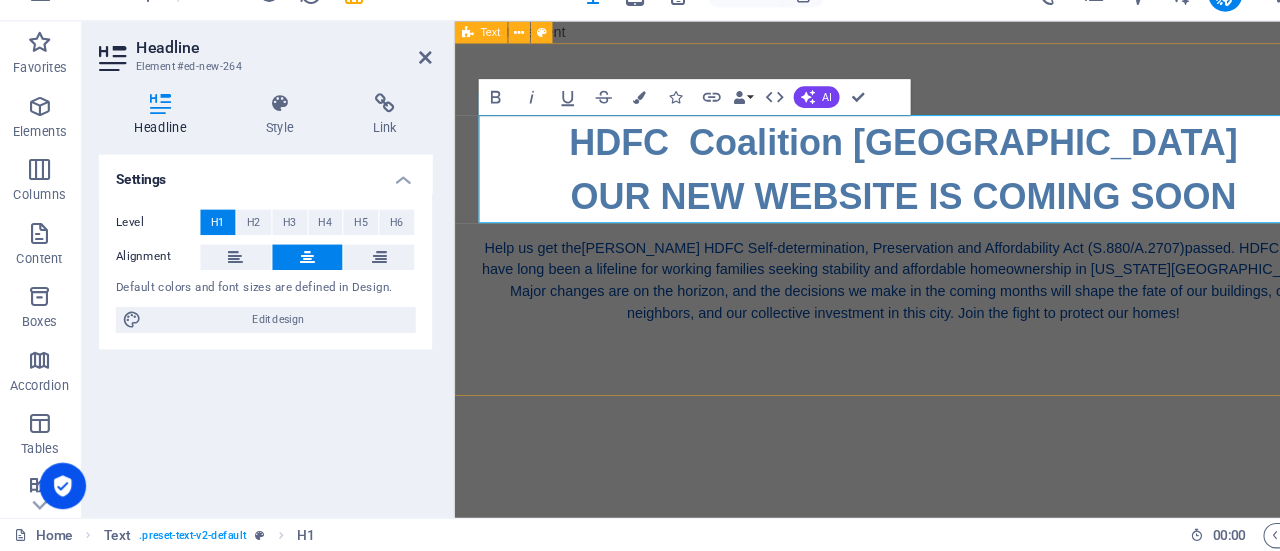 click on "HDFC  Coalition NYC OUR NEW WEBSITE IS COMING SOON   Help us get the  Jackson-Taylor HDFC Self-determination, Preservation and Affordability Act (S.880/A.2707)  passed. HDFC co-ops have long been a lifeline for working families seeking stability and affordable homeownership in New York City. Major changes are on the horizon, and the decisions we make in the coming months will shape the fate of our buildings, our neighbors, and our collective investment in this city. Join the fight to protect our homes!" at bounding box center (953, 241) 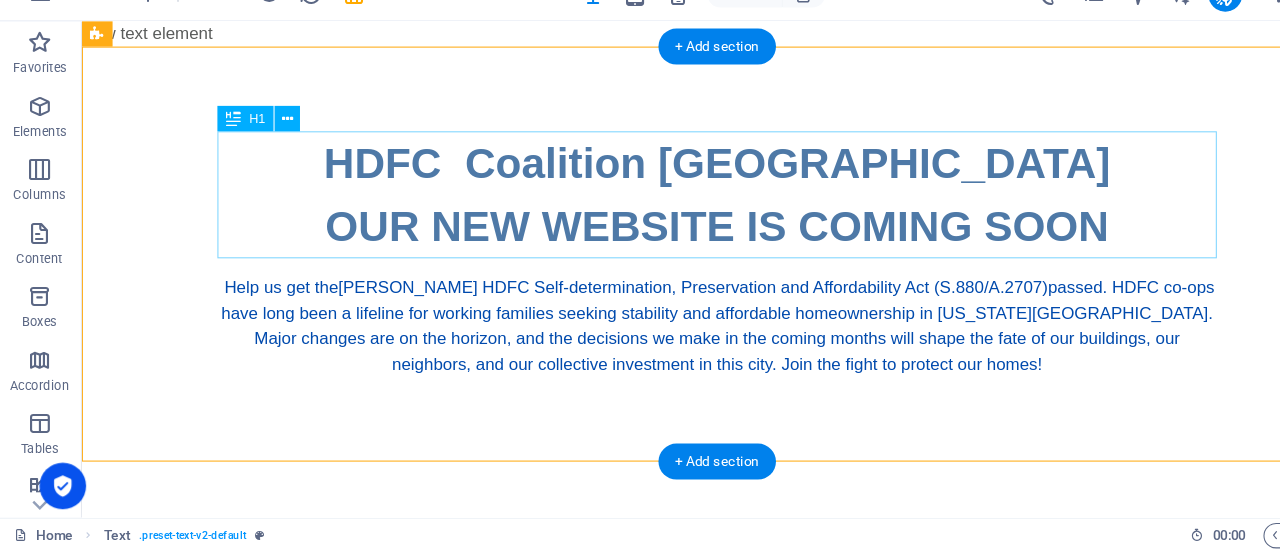 click on "HDFC  Coalition NYC OUR NEW WEBSITE IS COMING SOON" at bounding box center [681, 185] 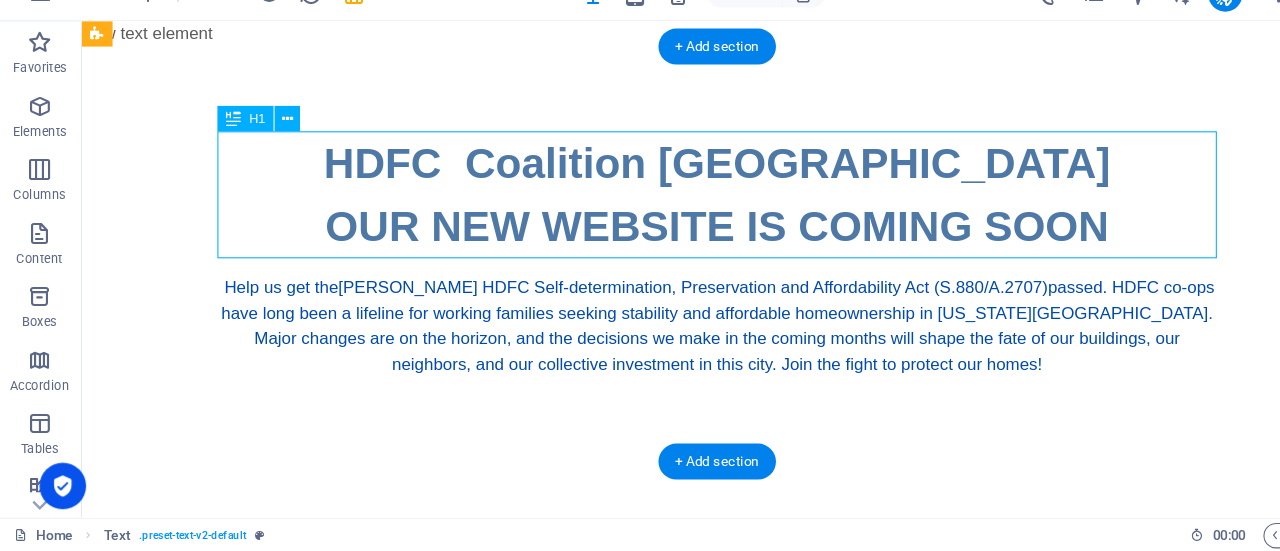 click on "HDFC  Coalition NYC OUR NEW WEBSITE IS COMING SOON" at bounding box center (681, 185) 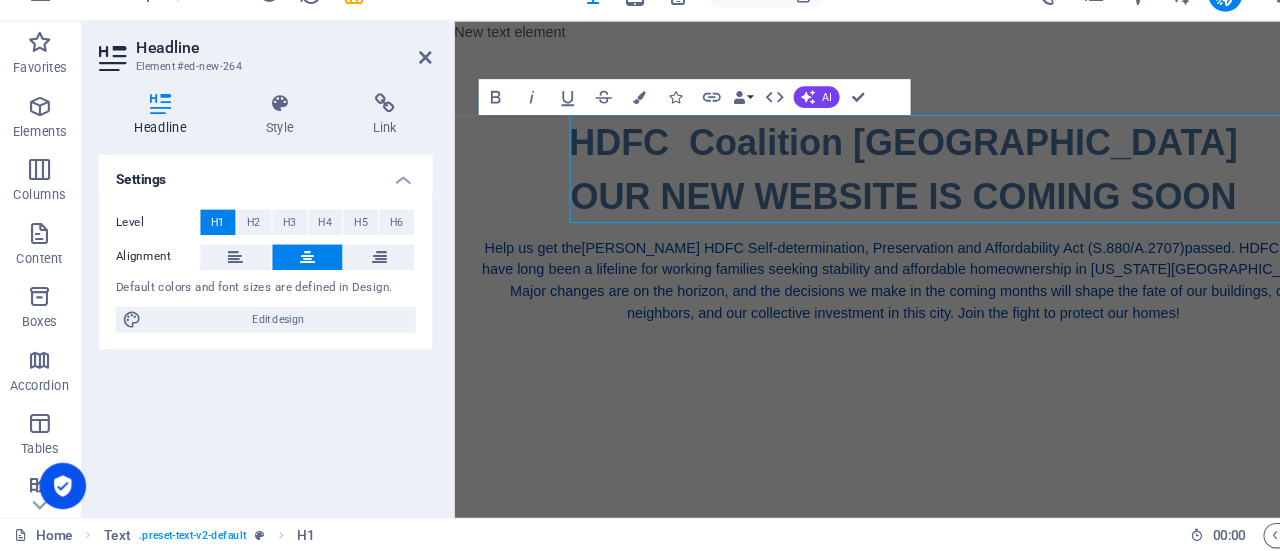 click on "H6" at bounding box center [377, 240] 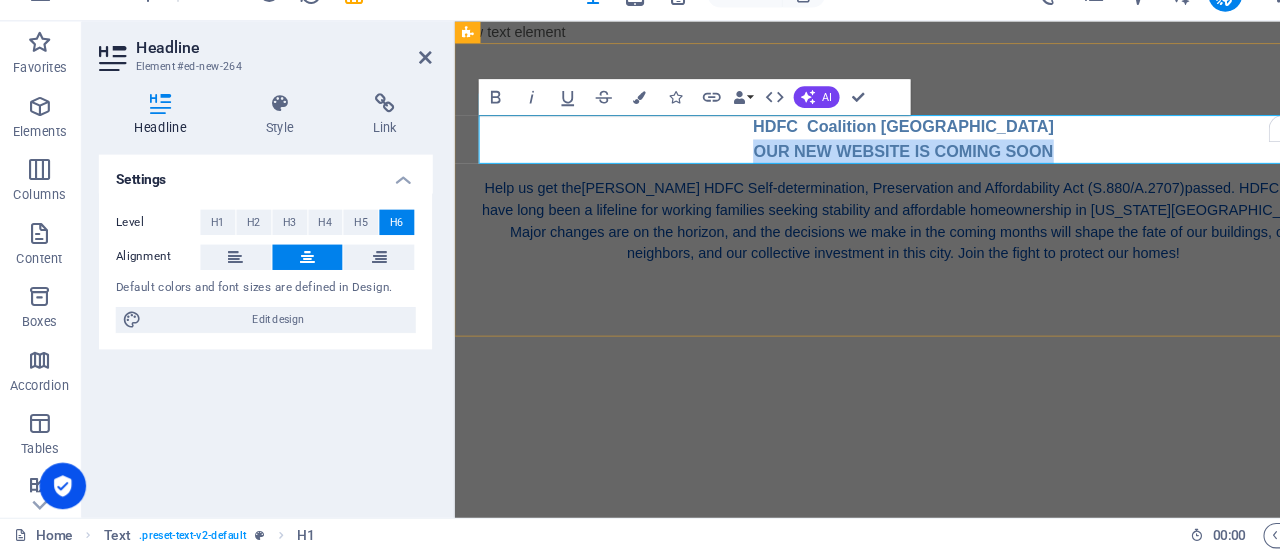 drag, startPoint x: 1145, startPoint y: 170, endPoint x: 774, endPoint y: 154, distance: 371.34485 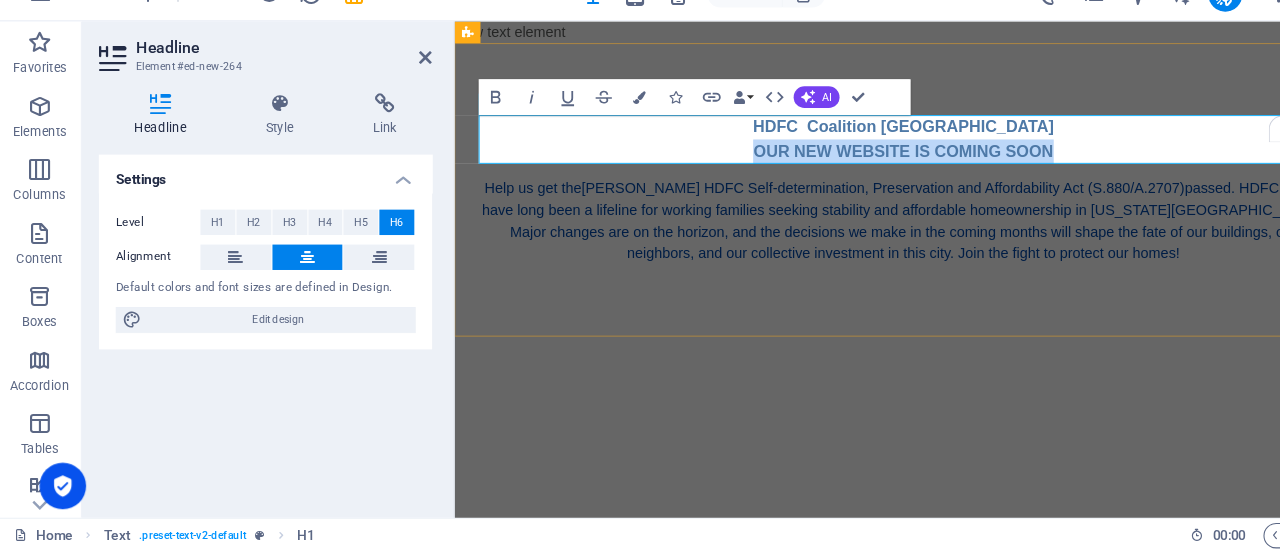 type 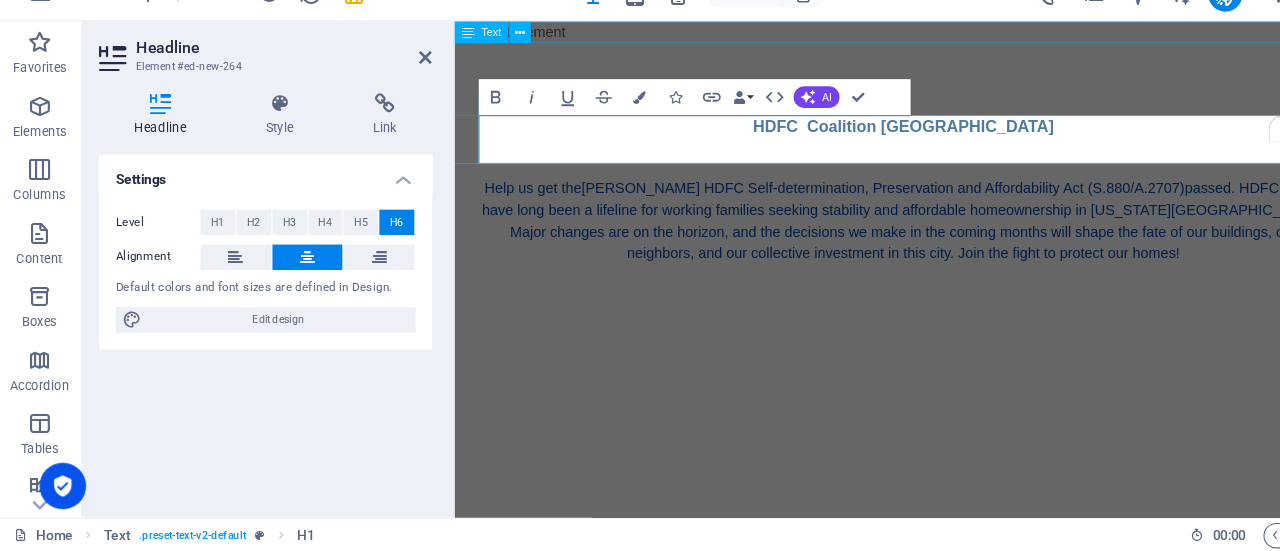 click on "New text element" at bounding box center (953, 33) 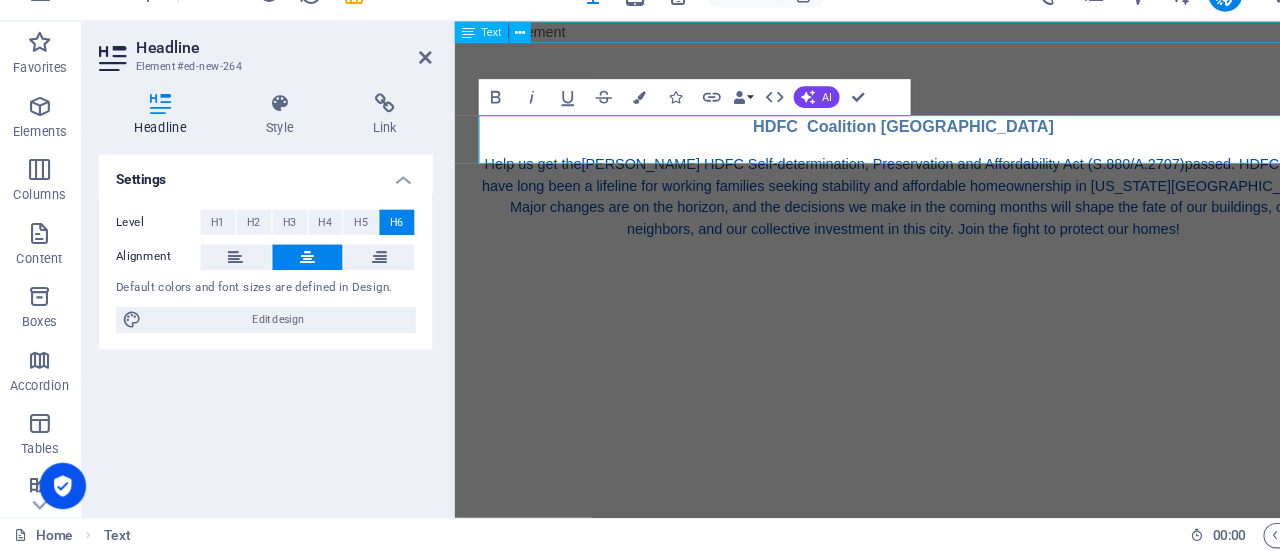 click on "New text element" at bounding box center (953, 33) 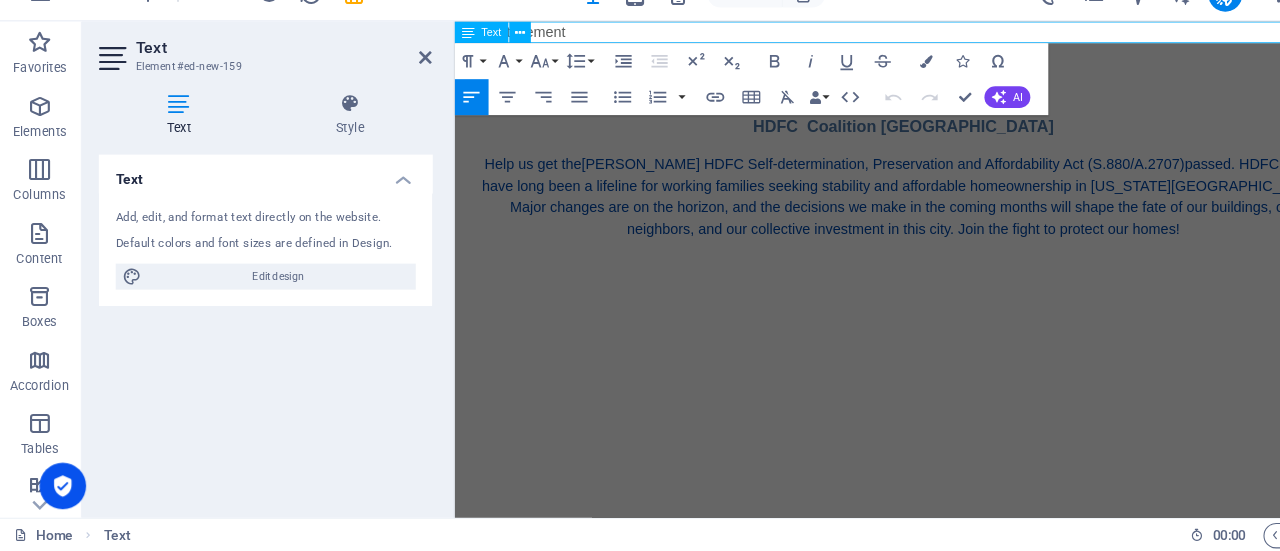 click on "New text element" at bounding box center [953, 33] 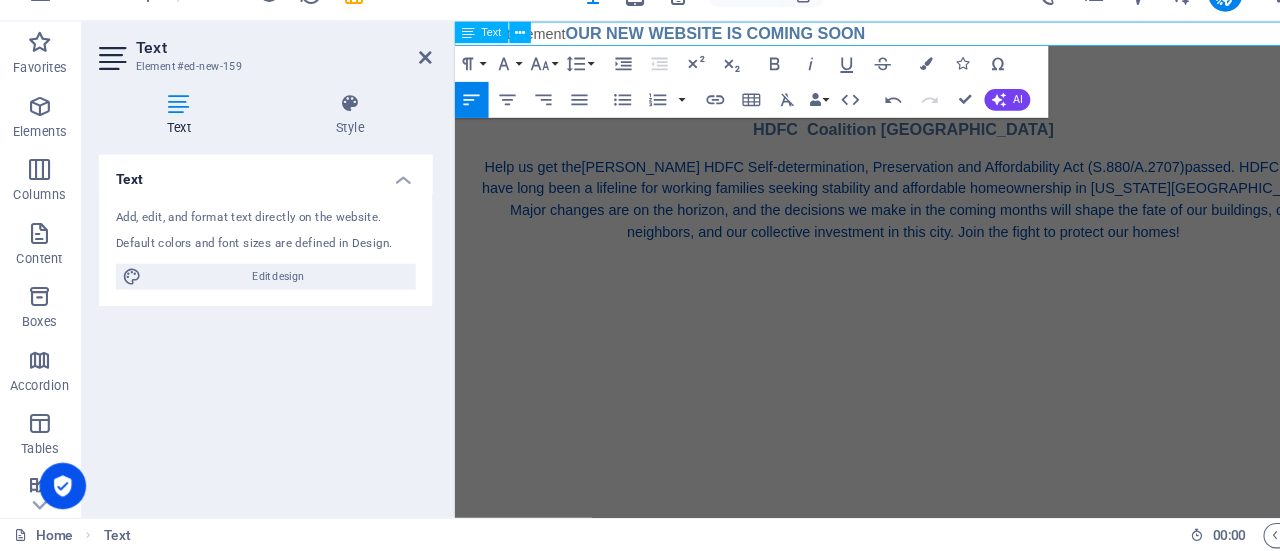 click on "OUR NEW WEBSITE IS COMING SOON" 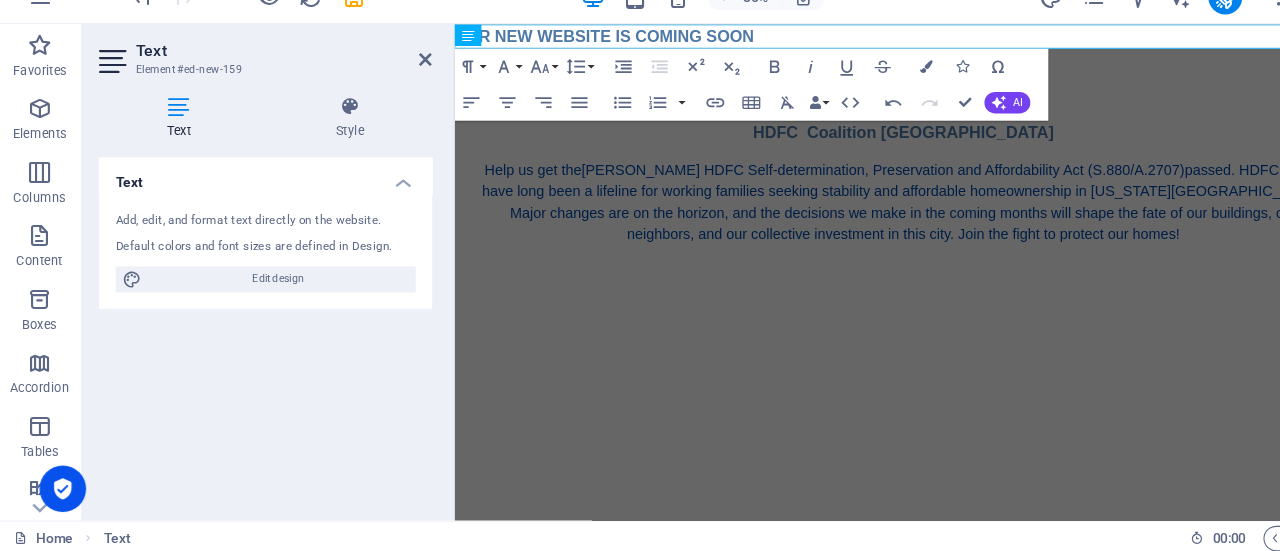 click on "Skip to main content
OUR NEW WEBSITE IS COMING SOON HDFC  Coalition NYC   Help us get the  Jackson-Taylor HDFC Self-determination, Preservation and Affordability Act (S.880/A.2707)  passed. HDFC co-ops have long been a lifeline for working families seeking stability and affordable homeownership in New York City. Major changes are on the horizon, and the decisions we make in the coming months will shape the fate of our buildings, our neighbors, and our collective investment in this city. Join the fight to protect our homes!" at bounding box center [953, 187] 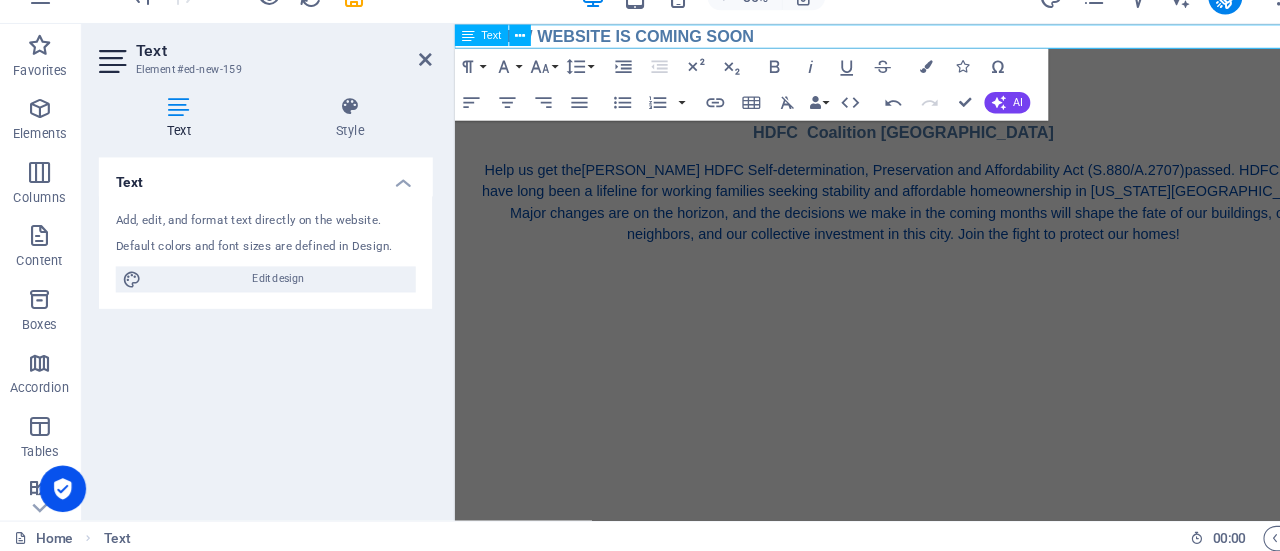 click on "OUR NEW WEBSITE IS COMING SOON" at bounding box center (953, 37) 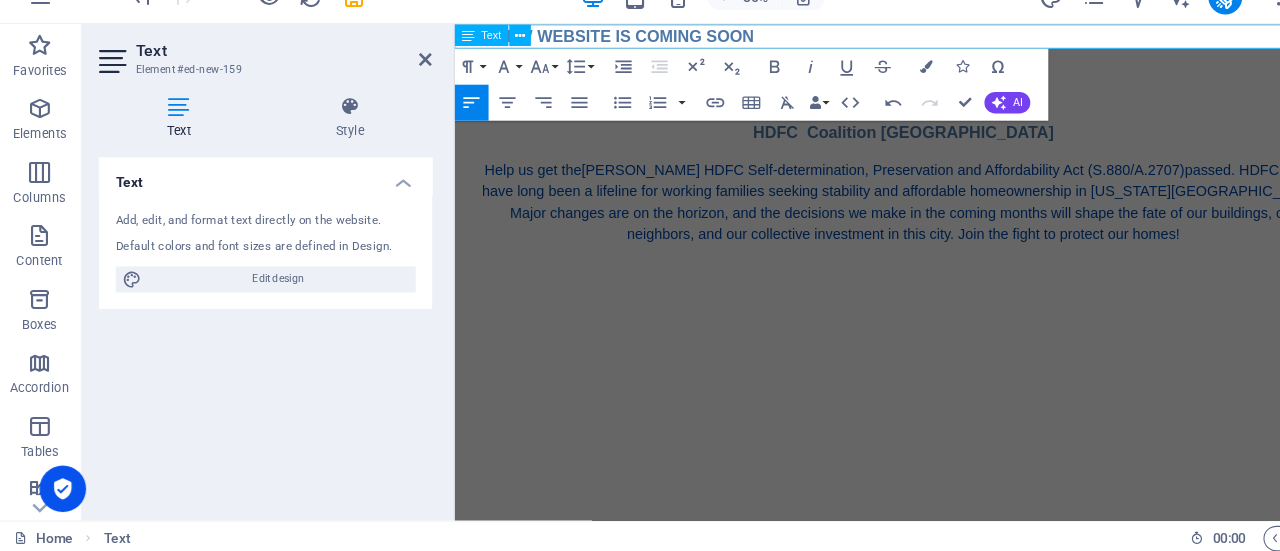 click on "OUR NEW WEBSITE IS COMING SOON" at bounding box center [953, 37] 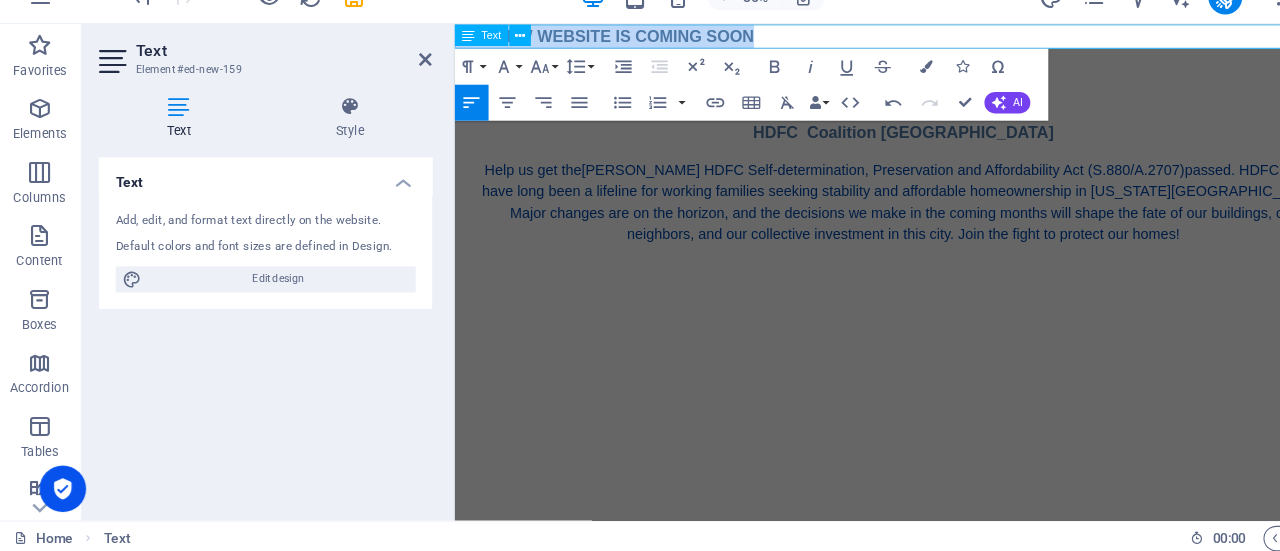 click on "OUR NEW WEBSITE IS COMING SOON" at bounding box center [953, 37] 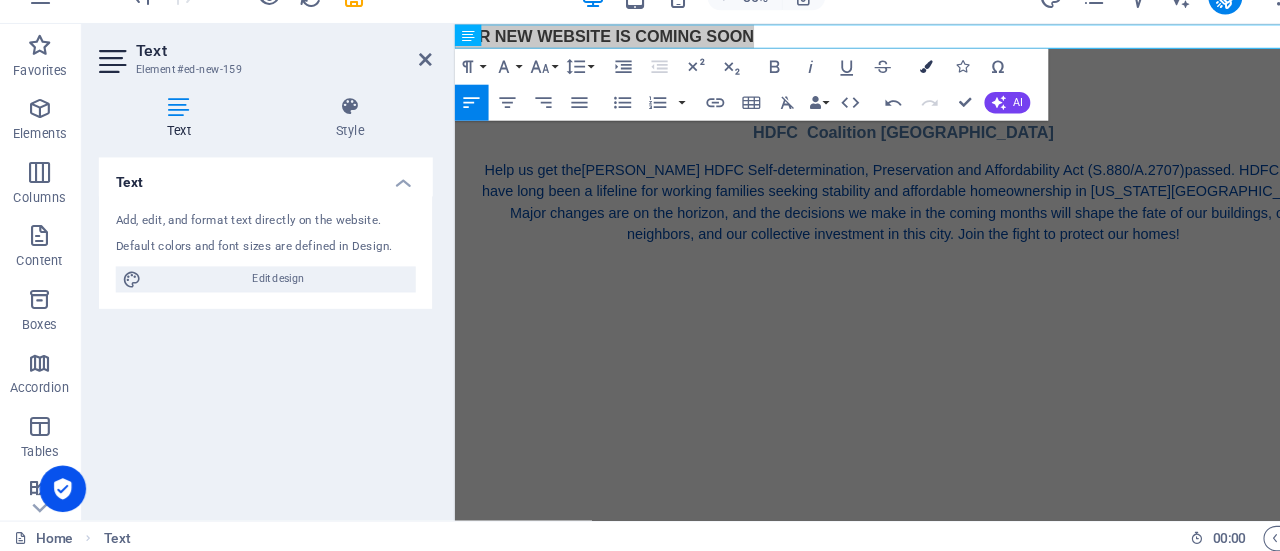 click at bounding box center (877, 90) 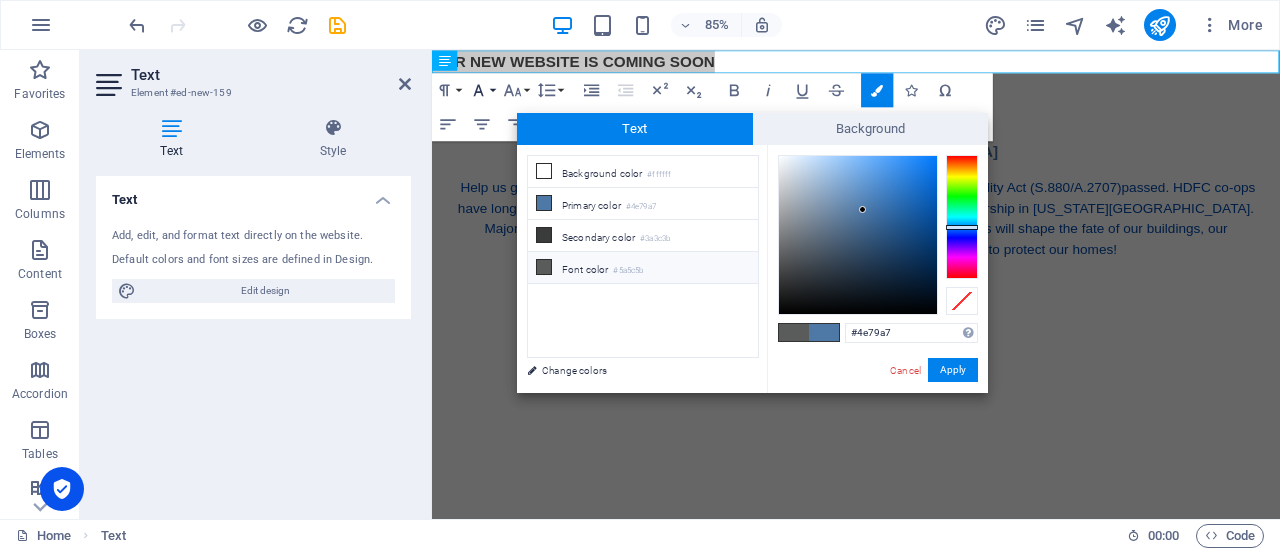 click 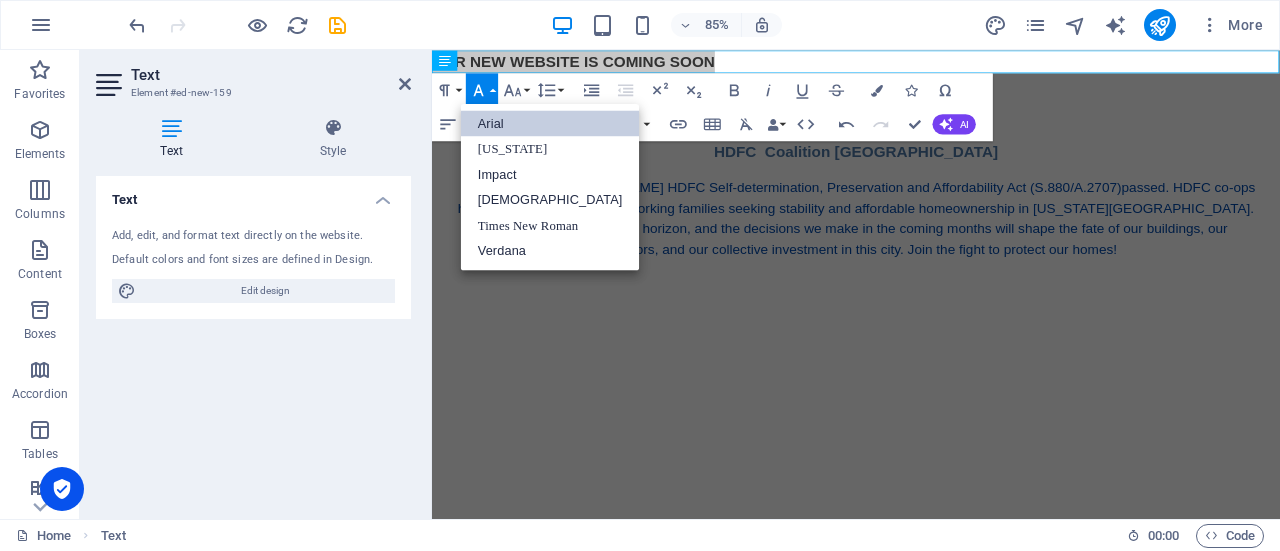 scroll, scrollTop: 0, scrollLeft: 0, axis: both 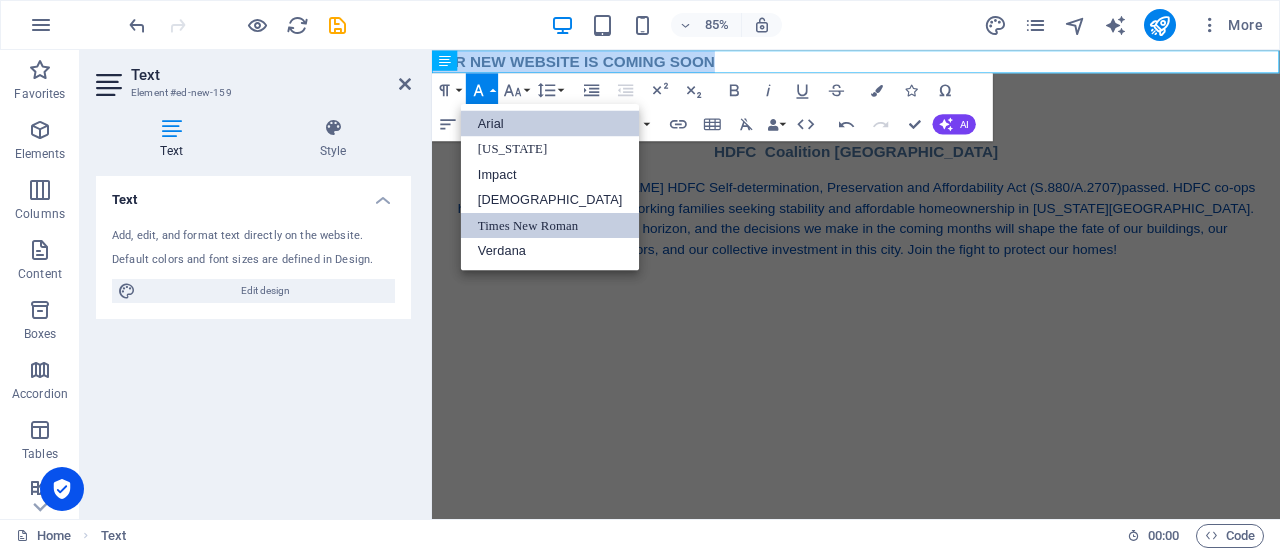 click on "Times New Roman" at bounding box center [550, 225] 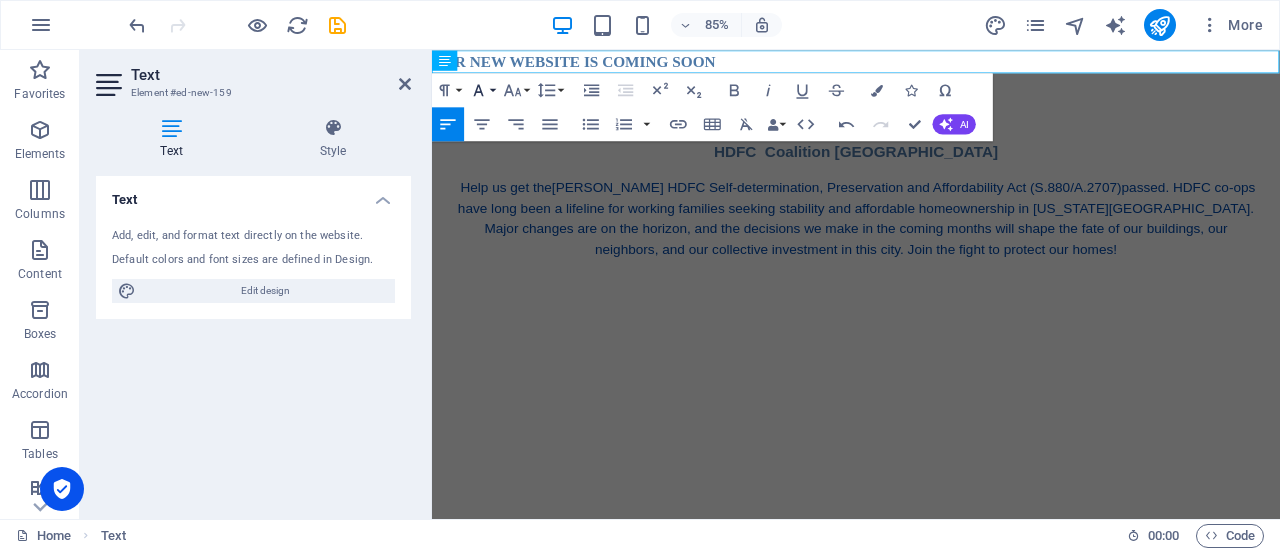 click on "Font Family" at bounding box center [482, 90] 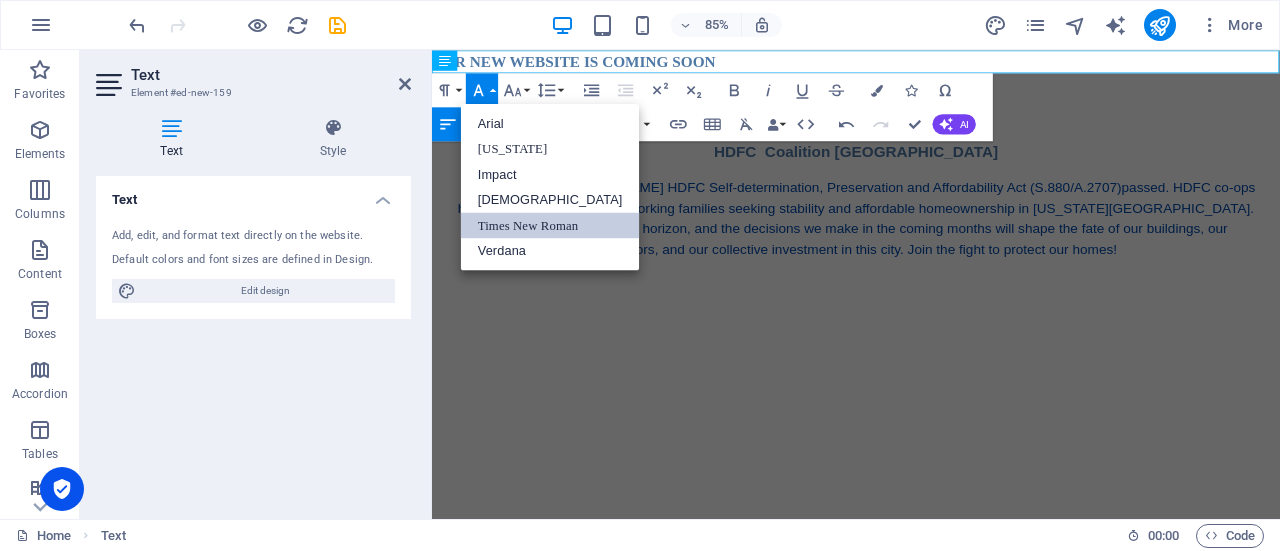 scroll, scrollTop: 0, scrollLeft: 0, axis: both 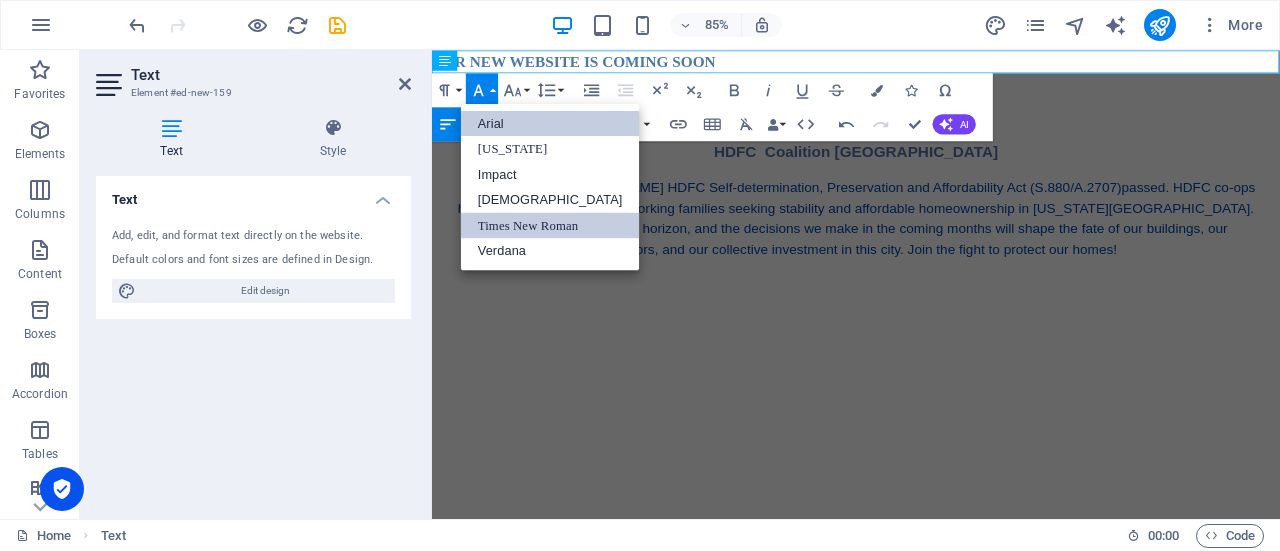 click on "Arial" at bounding box center [550, 123] 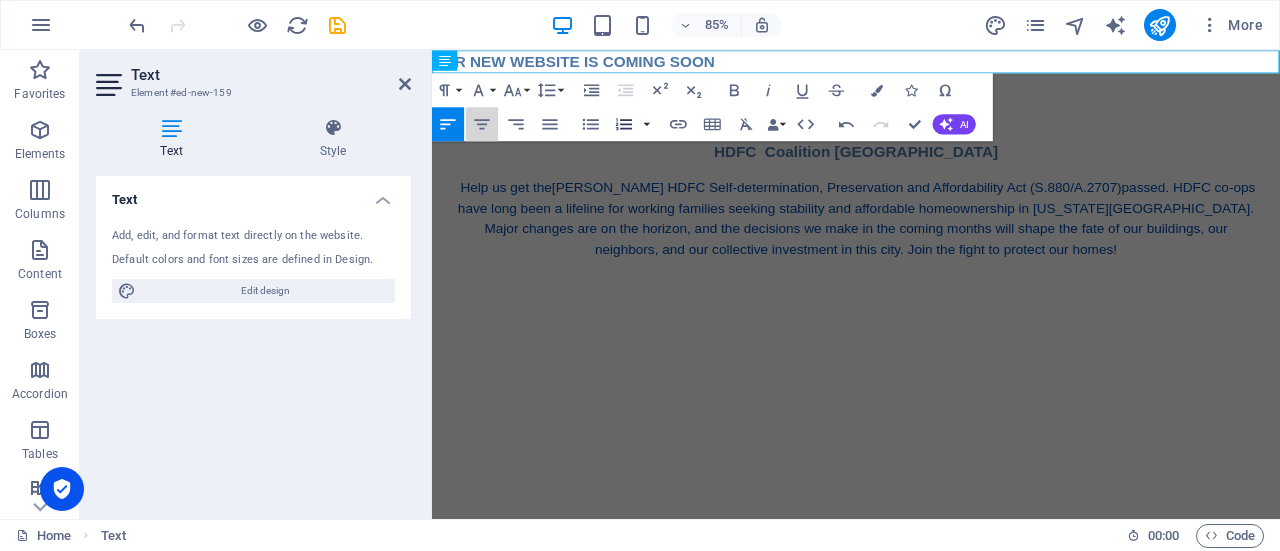 drag, startPoint x: 496, startPoint y: 123, endPoint x: 645, endPoint y: 125, distance: 149.01343 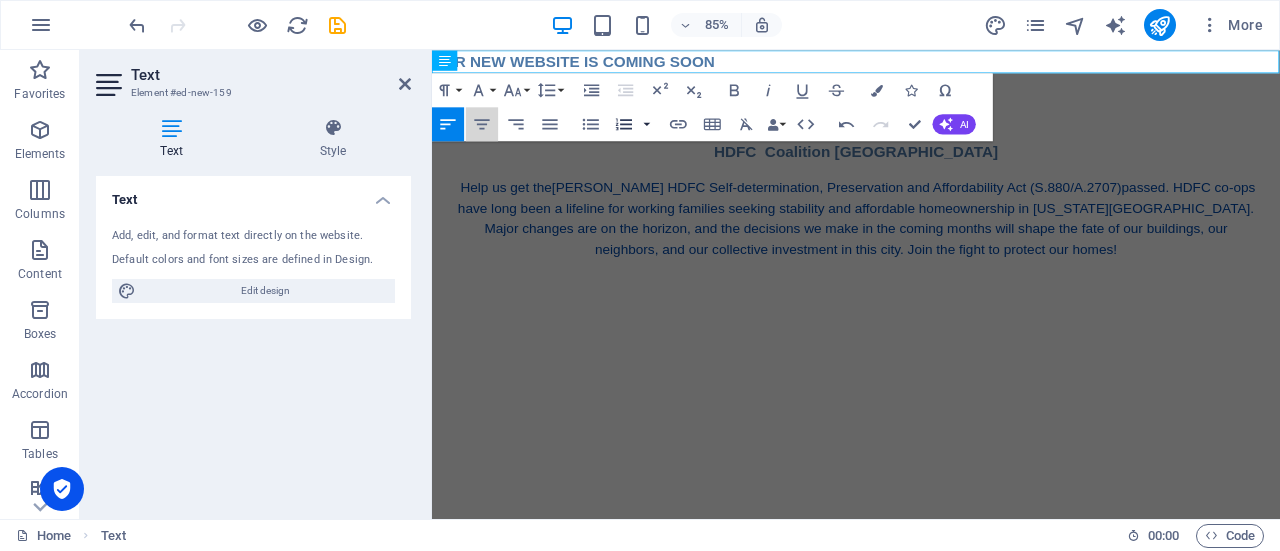 click on "Paragraph Format Normal Heading 1 Heading 2 Heading 3 Heading 4 Heading 5 Heading 6 Code Font Family Arial Georgia Impact Tahoma Times New Roman Verdana Font Size 8 9 10 11 12 14 18 24 30 36 48 60 72 96 Line Height Default Single 1.15 1.5 Double Increase Indent Decrease Indent Superscript Subscript Bold Italic Underline Strikethrough Colors Icons Special Characters Align Left Align Center Align Right Align Justify Unordered List   Default Circle Disc Square    Ordered List   Default Lower Alpha Lower Greek Lower Roman Upper Alpha Upper Roman    Insert Link Insert Table Clear Formatting Data Bindings Company First name Last name Street ZIP code City Email Phone Mobile Fax Custom field 1 Custom field 2 Custom field 3 Custom field 4 Custom field 5 Custom field 6 HTML Undo Redo Confirm (Ctrl+⏎) AI Improve Make shorter Make longer Fix spelling & grammar Translate to English Generate text" at bounding box center (712, 107) 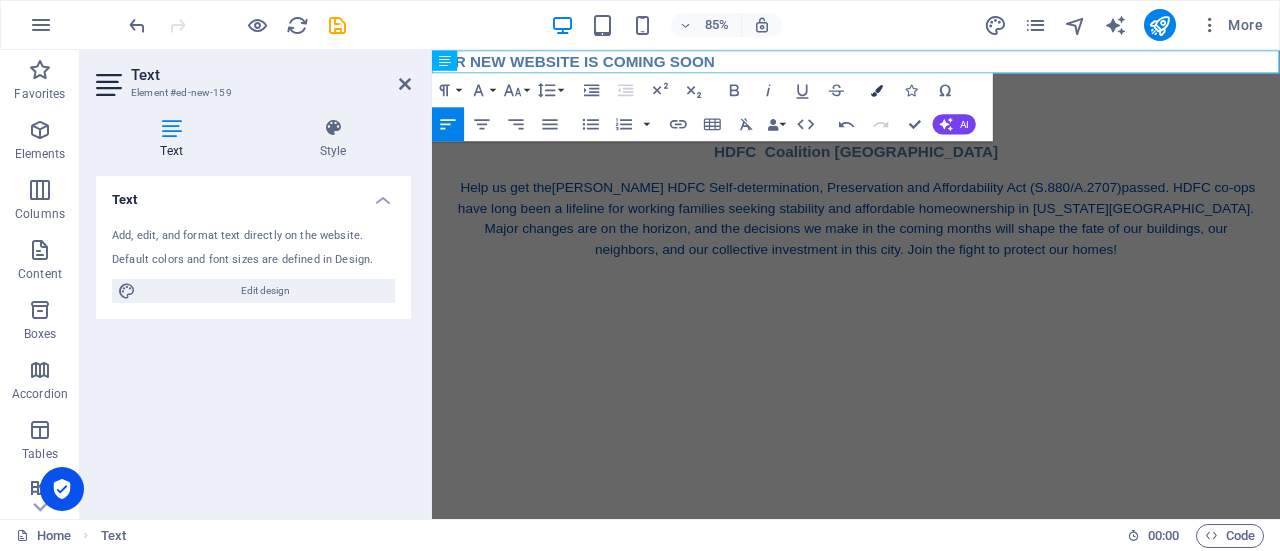 click at bounding box center (877, 90) 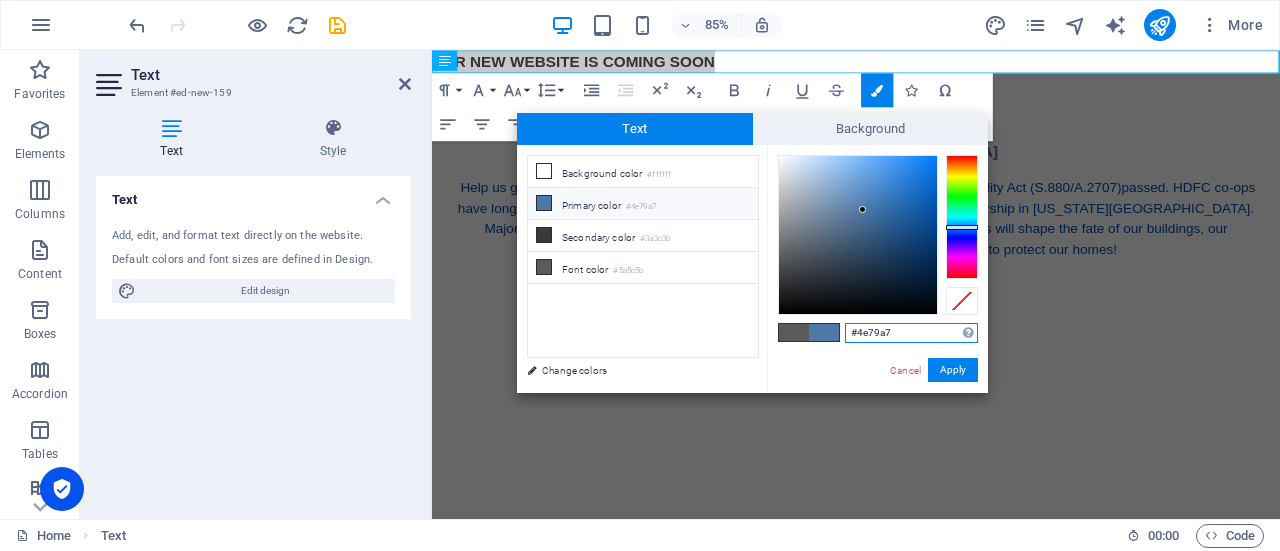 type on "#a74e66" 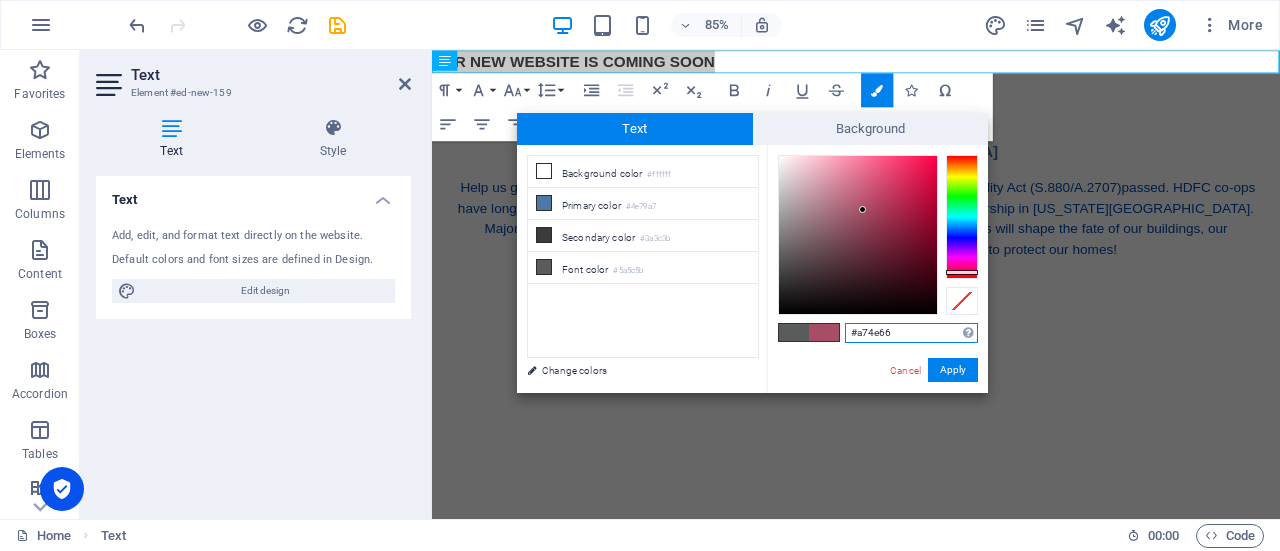 click at bounding box center (962, 217) 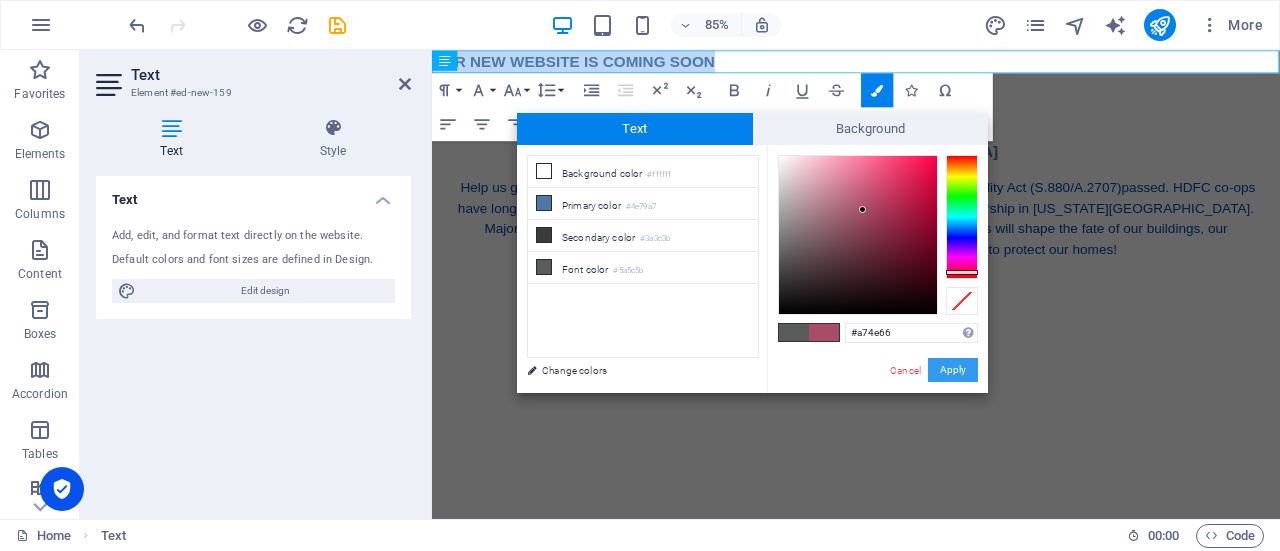 click on "Apply" at bounding box center (953, 370) 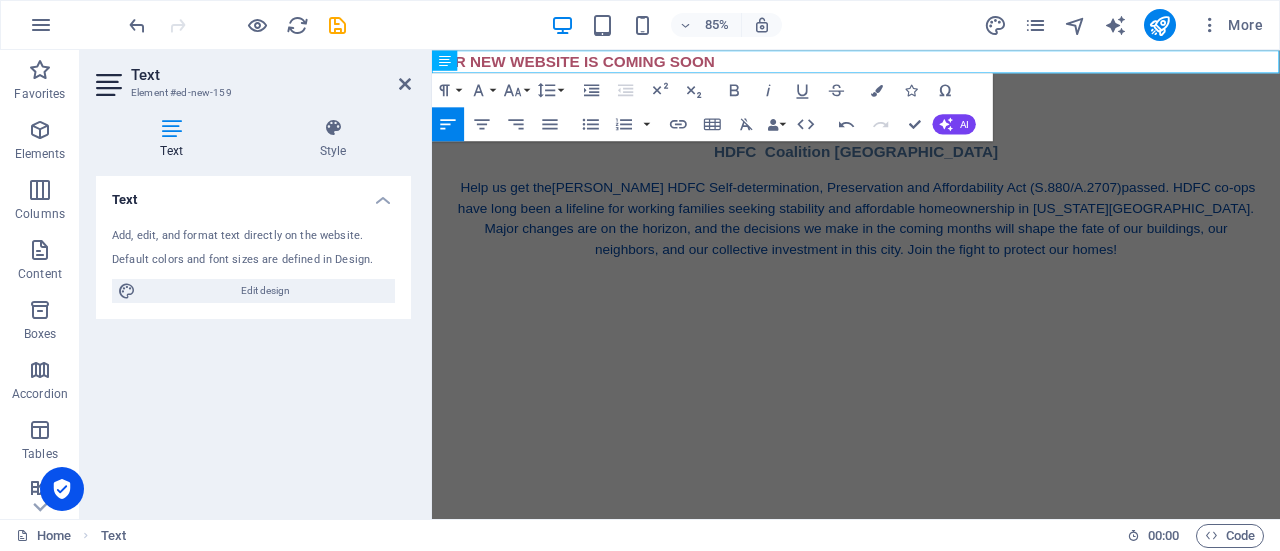click on "Skip to main content
OUR NEW WEBSITE IS COMING SOON HDFC  Coalition NYC   Help us get the  Jackson-Taylor HDFC Self-determination, Preservation and Affordability Act (S.880/A.2707)  passed. HDFC co-ops have long been a lifeline for working families seeking stability and affordable homeownership in New York City. Major changes are on the horizon, and the decisions we make in the coming months will shape the fate of our buildings, our neighbors, and our collective investment in this city. Join the fight to protect our homes!" at bounding box center (931, 213) 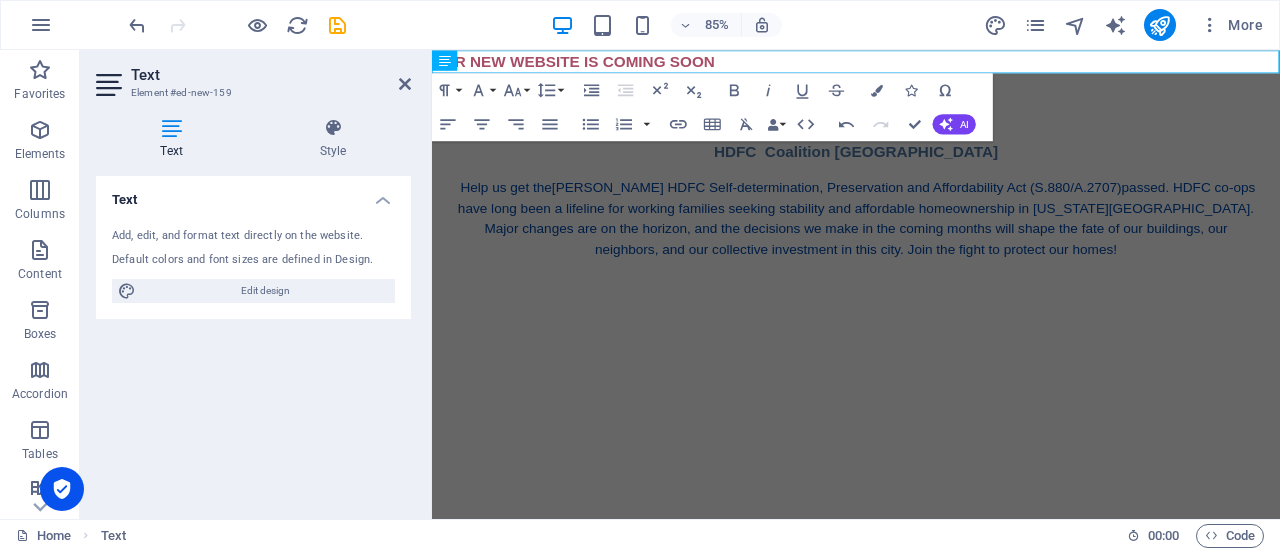 click on "Skip to main content
OUR NEW WEBSITE IS COMING SOON HDFC  Coalition NYC   Help us get the  Jackson-Taylor HDFC Self-determination, Preservation and Affordability Act (S.880/A.2707)  passed. HDFC co-ops have long been a lifeline for working families seeking stability and affordable homeownership in New York City. Major changes are on the horizon, and the decisions we make in the coming months will shape the fate of our buildings, our neighbors, and our collective investment in this city. Join the fight to protect our homes!" at bounding box center (931, 213) 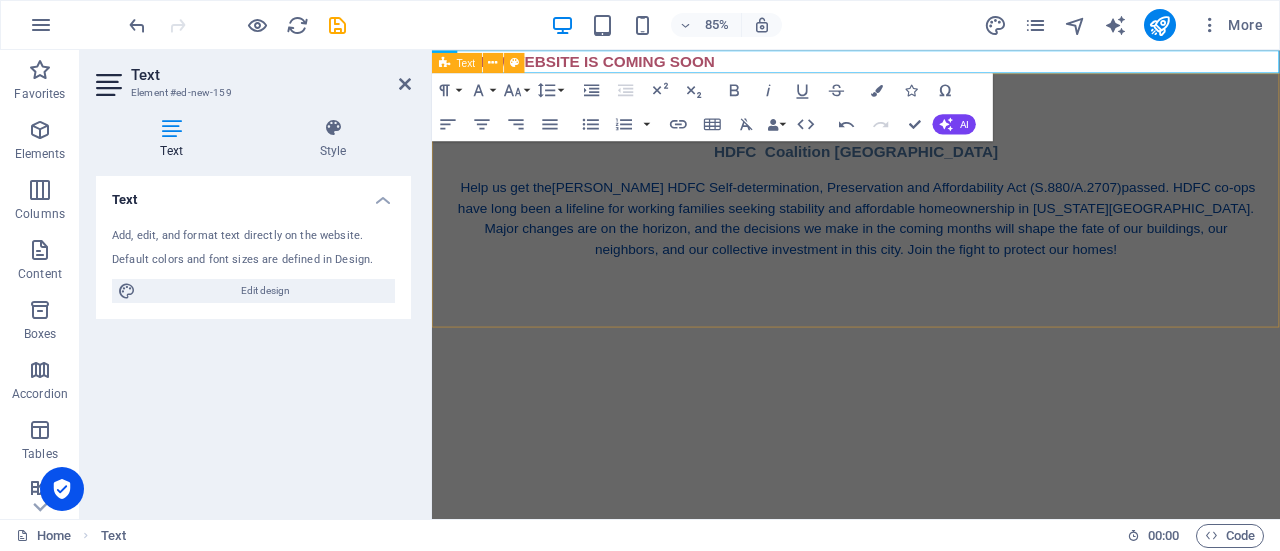 click on "HDFC  Coalition NYC   Help us get the  Jackson-Taylor HDFC Self-determination, Preservation and Affordability Act (S.880/A.2707)  passed. HDFC co-ops have long been a lifeline for working families seeking stability and affordable homeownership in New York City. Major changes are on the horizon, and the decisions we make in the coming months will shape the fate of our buildings, our neighbors, and our collective investment in this city. Join the fight to protect our homes!" at bounding box center (931, 226) 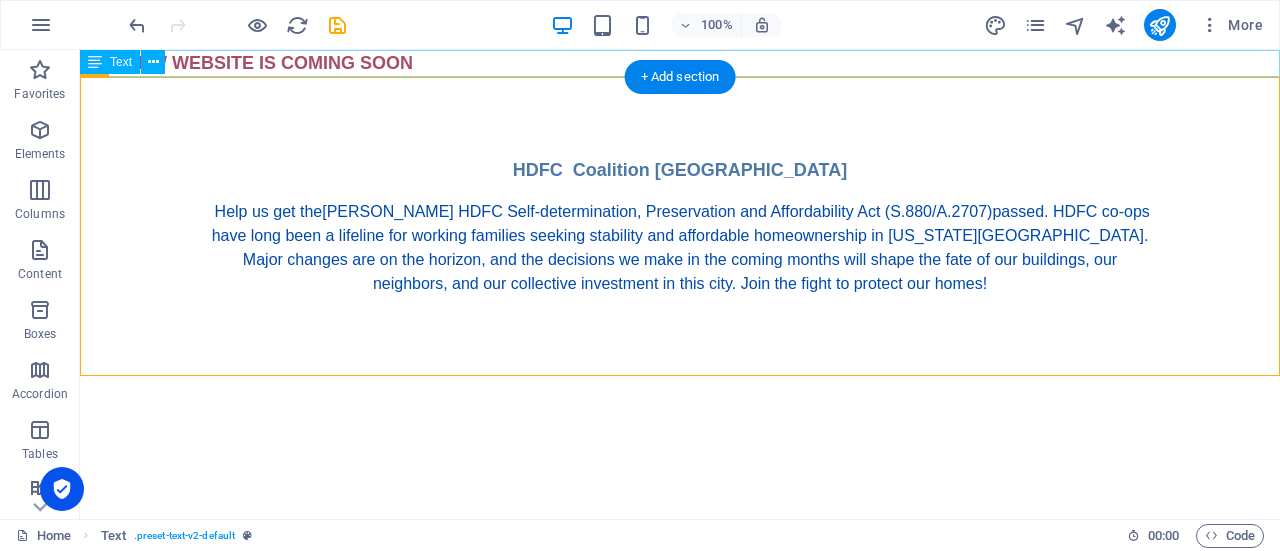 click on "OUR NEW WEBSITE IS COMING SOON" at bounding box center (680, 63) 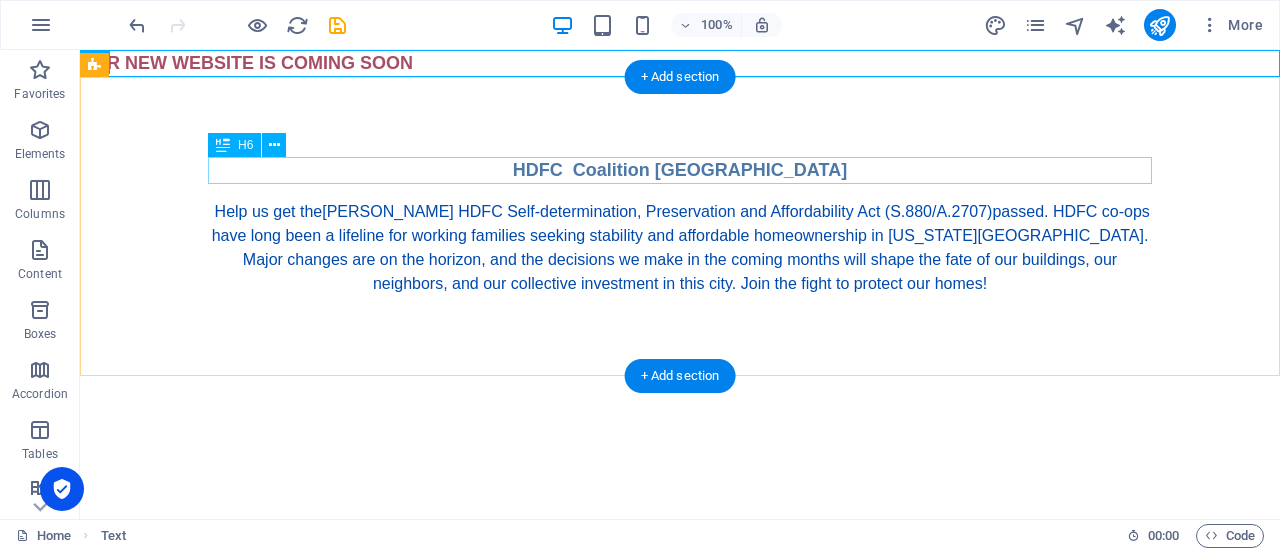 click on "HDFC  Coalition NYC" at bounding box center (680, 170) 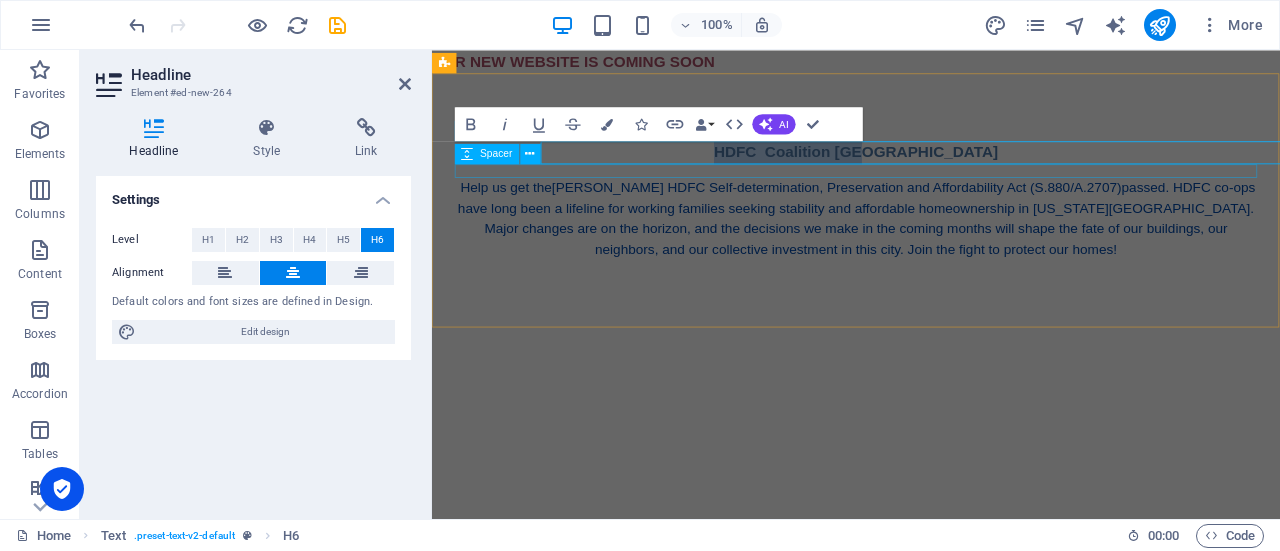 click at bounding box center (931, 192) 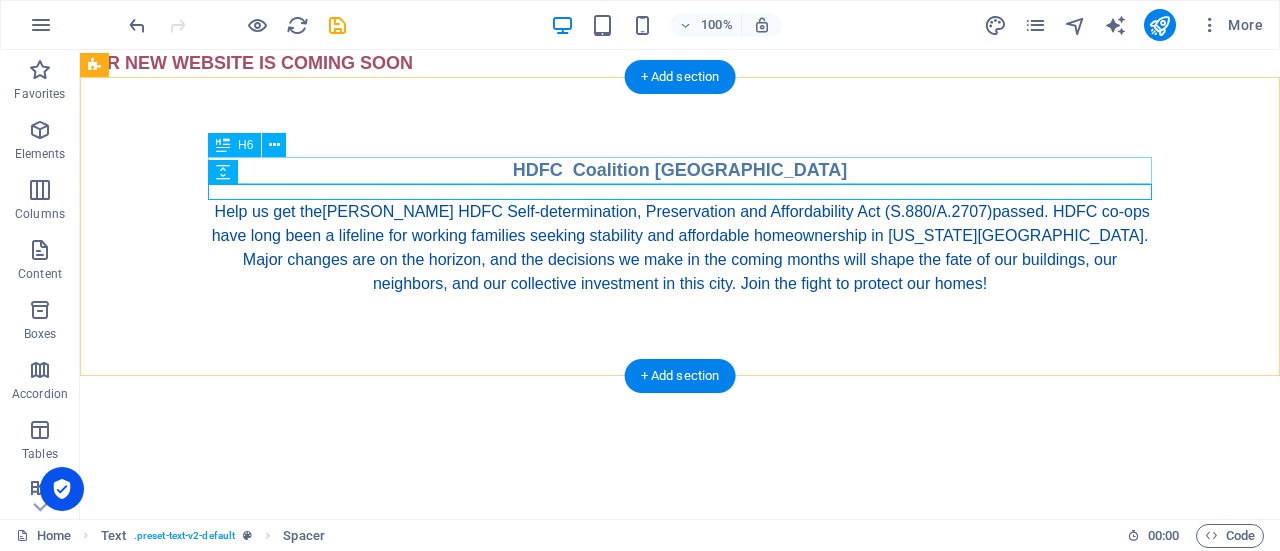 click on "HDFC  Coalition NYC" at bounding box center (680, 170) 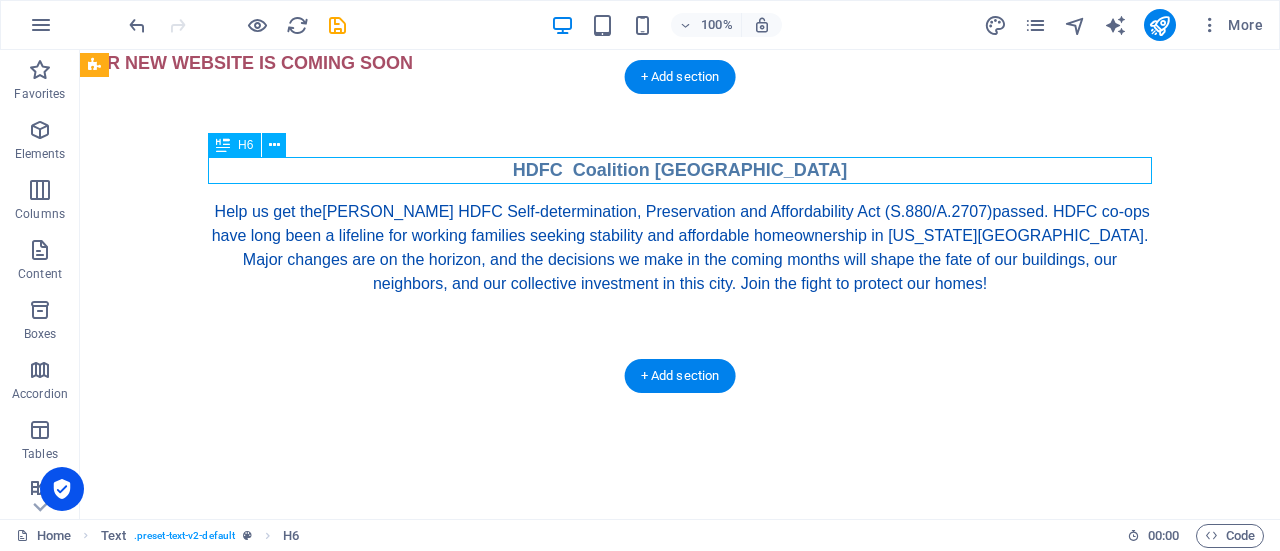 click on "HDFC  Coalition NYC" at bounding box center (680, 170) 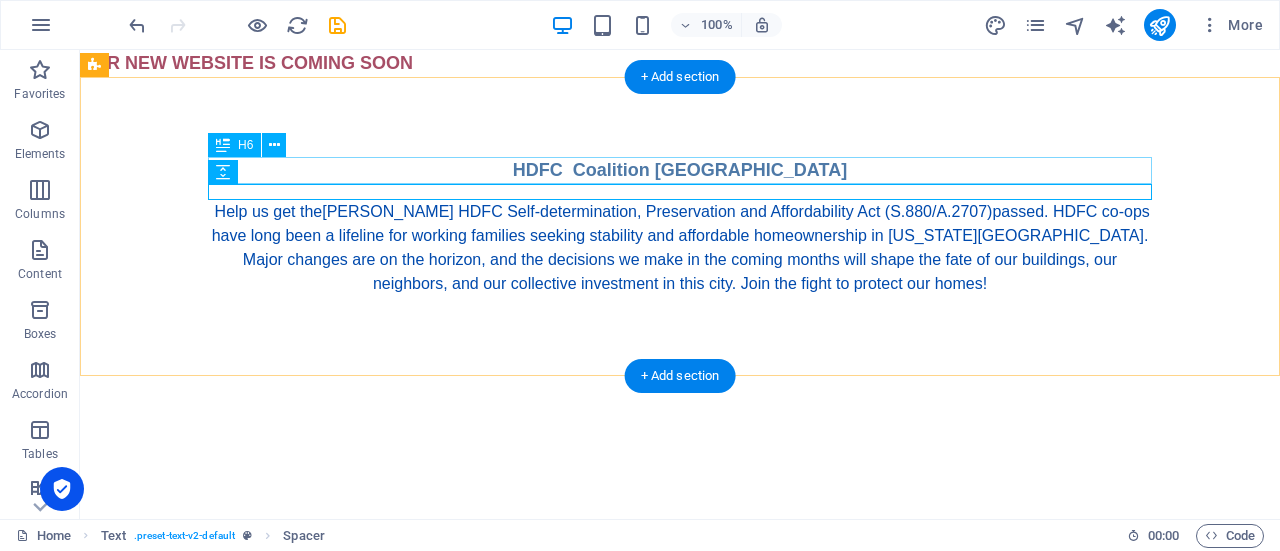 click on "HDFC  Coalition NYC" at bounding box center (680, 170) 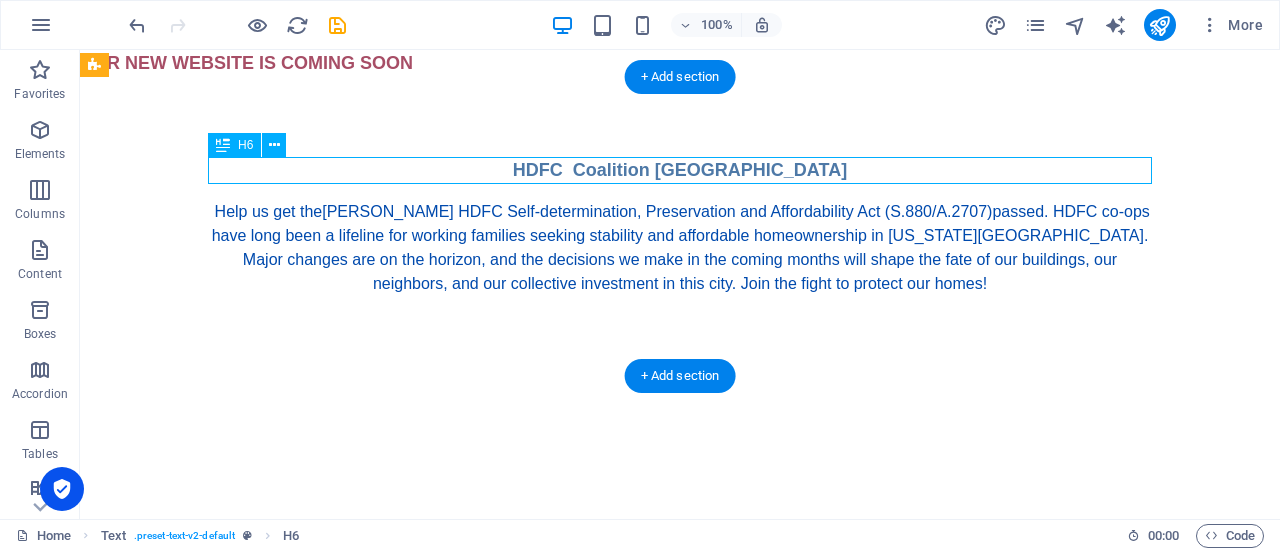 click on "HDFC  Coalition NYC" at bounding box center (680, 170) 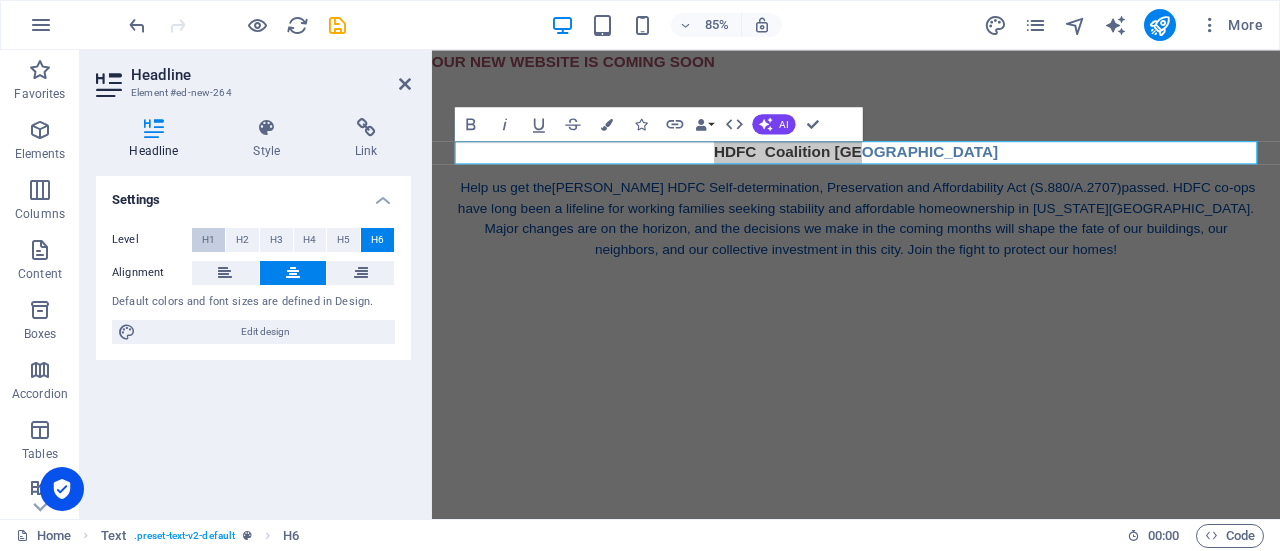 click on "H1" at bounding box center [208, 240] 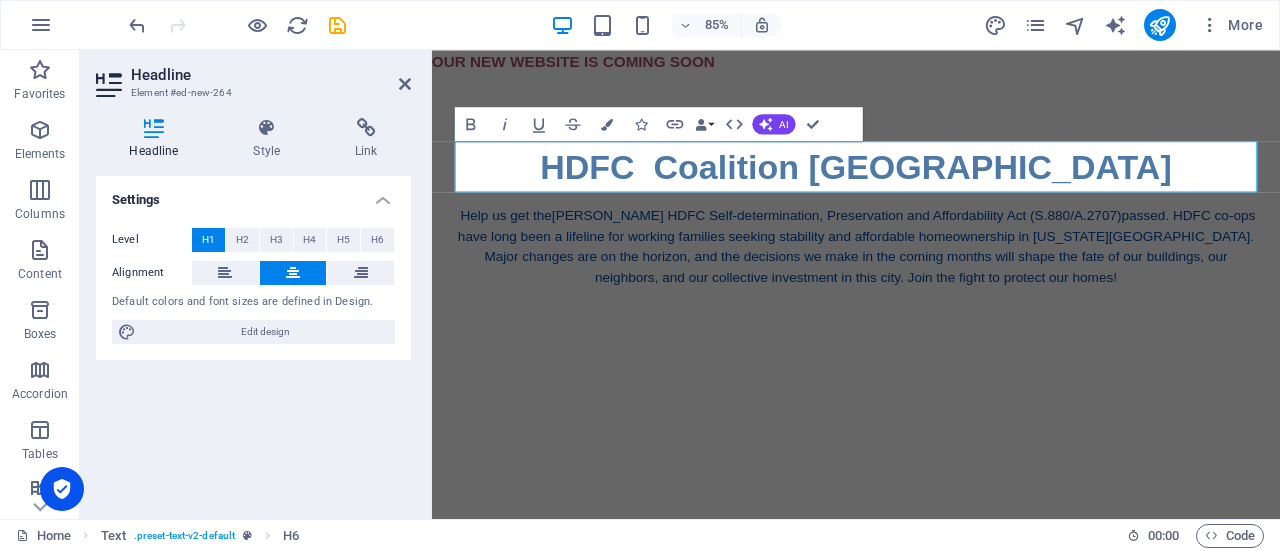 click on "Skip to main content
OUR NEW WEBSITE IS COMING SOON HDFC  Coalition NYC   Help us get the  Jackson-Taylor HDFC Self-determination, Preservation and Affordability Act (S.880/A.2707)  passed. HDFC co-ops have long been a lifeline for working families seeking stability and affordable homeownership in New York City. Major changes are on the horizon, and the decisions we make in the coming months will shape the fate of our buildings, our neighbors, and our collective investment in this city. Join the fight to protect our homes!" at bounding box center [931, 229] 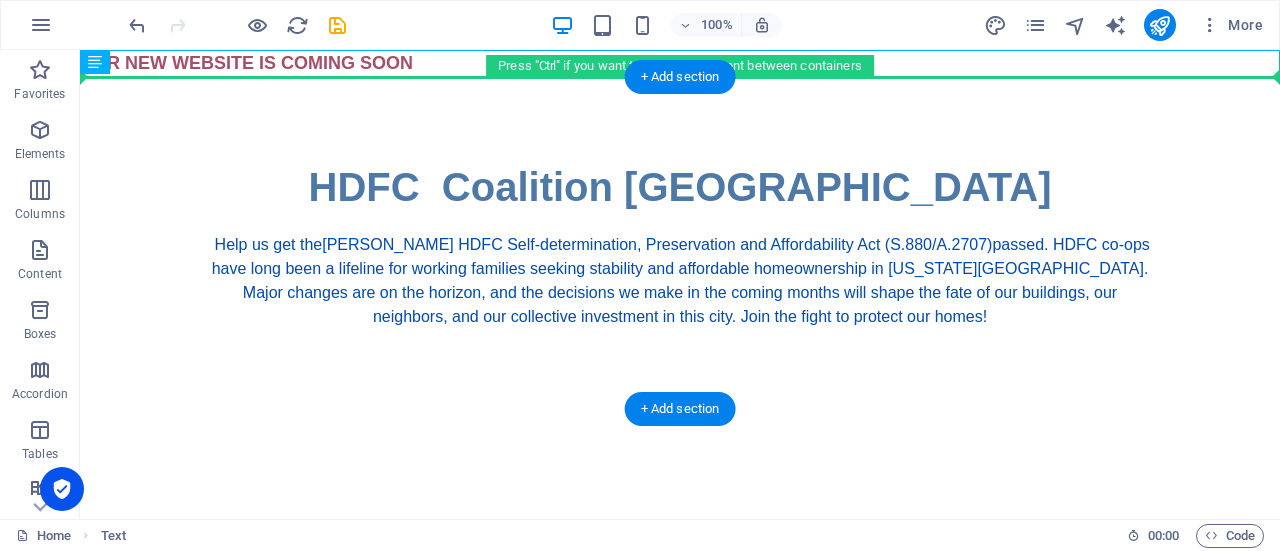 drag, startPoint x: 182, startPoint y: 67, endPoint x: 526, endPoint y: 109, distance: 346.55447 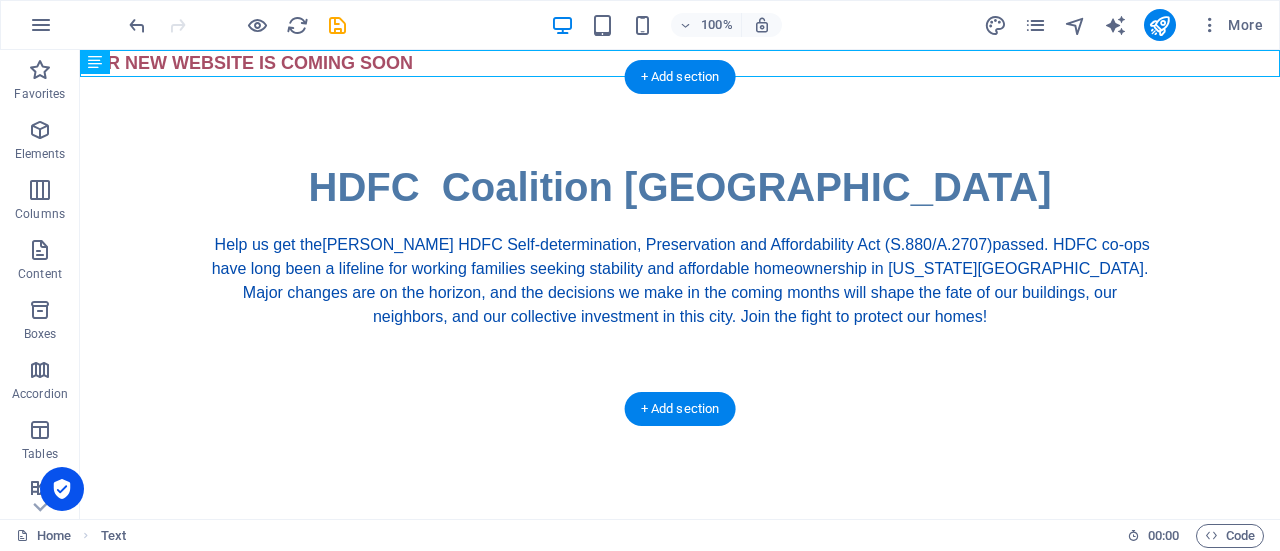 click on "HDFC  Coalition NYC   Help us get the  Jackson-Taylor HDFC Self-determination, Preservation and Affordability Act (S.880/A.2707)  passed. HDFC co-ops have long been a lifeline for working families seeking stability and affordable homeownership in New York City. Major changes are on the horizon, and the decisions we make in the coming months will shape the fate of our buildings, our neighbors, and our collective investment in this city. Join the fight to protect our homes!" at bounding box center [680, 243] 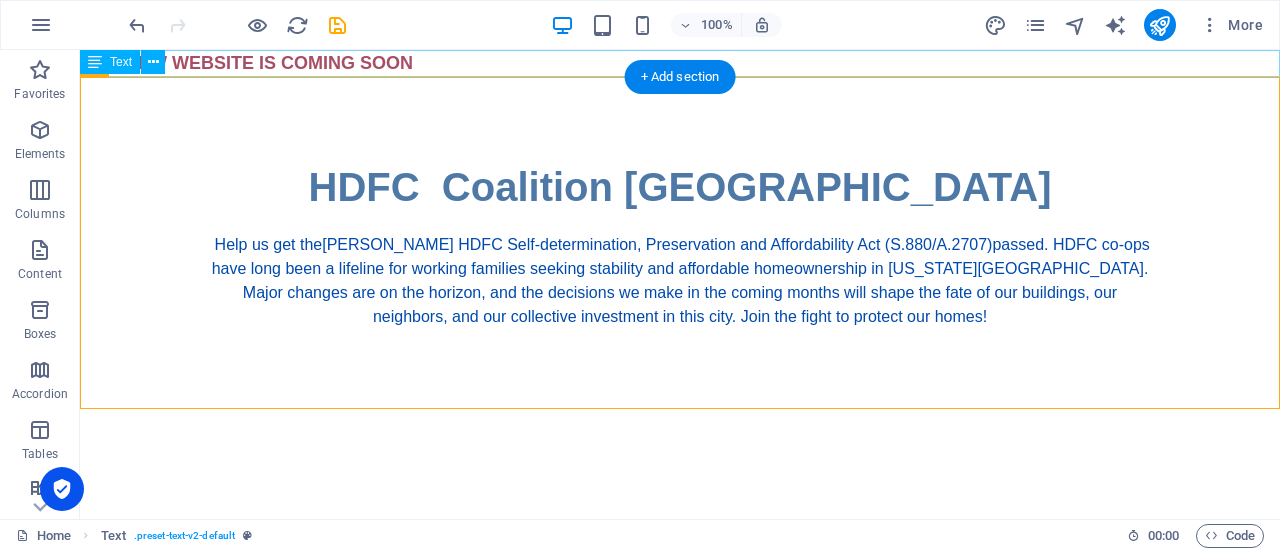 click on "OUR NEW WEBSITE IS COMING SOON" at bounding box center [680, 63] 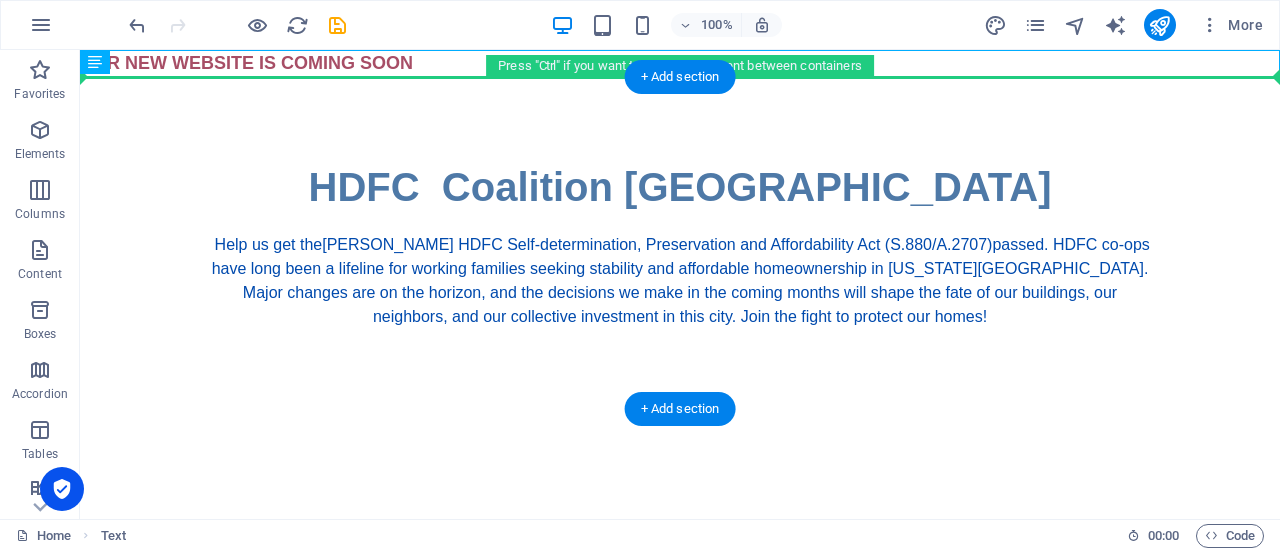 drag, startPoint x: 525, startPoint y: 70, endPoint x: 523, endPoint y: 109, distance: 39.051247 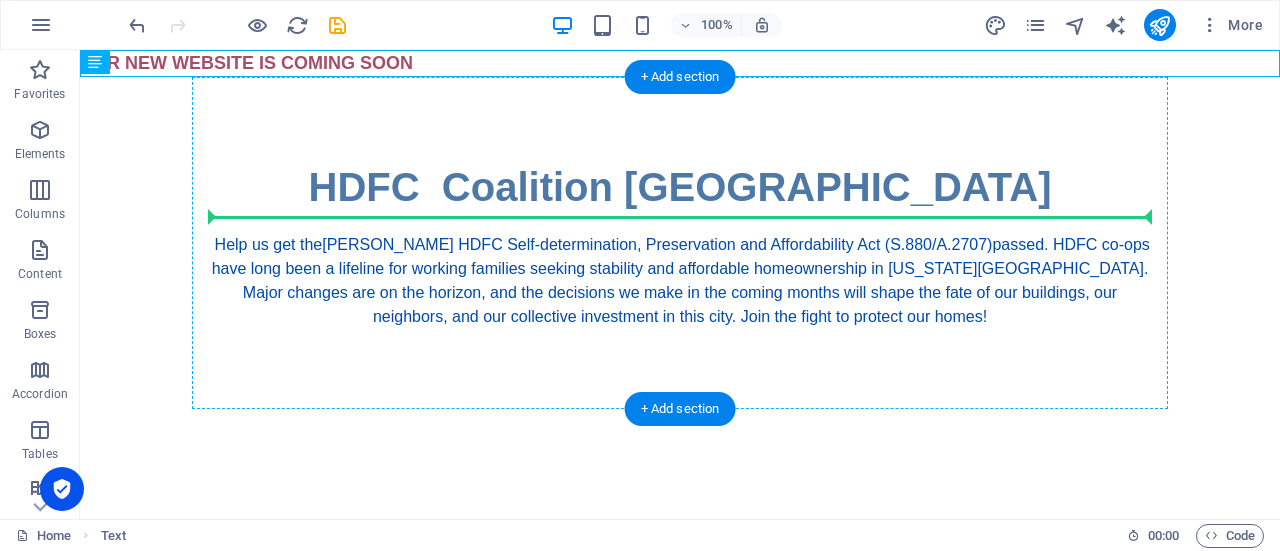 drag, startPoint x: 360, startPoint y: 62, endPoint x: 364, endPoint y: 221, distance: 159.05031 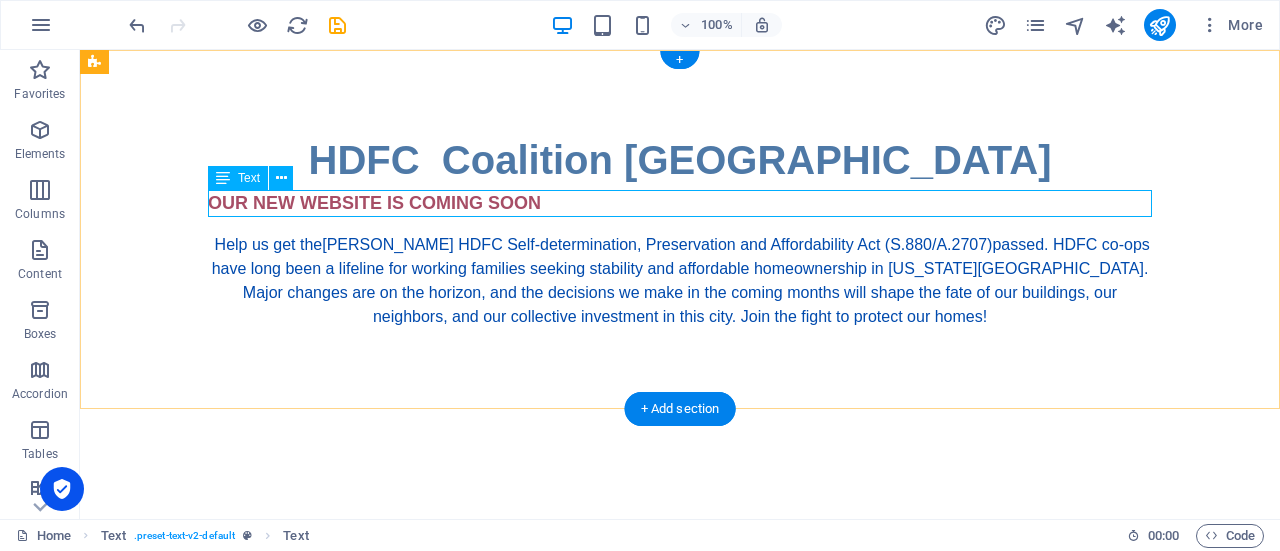 click on "OUR NEW WEBSITE IS COMING SOON" at bounding box center (680, 203) 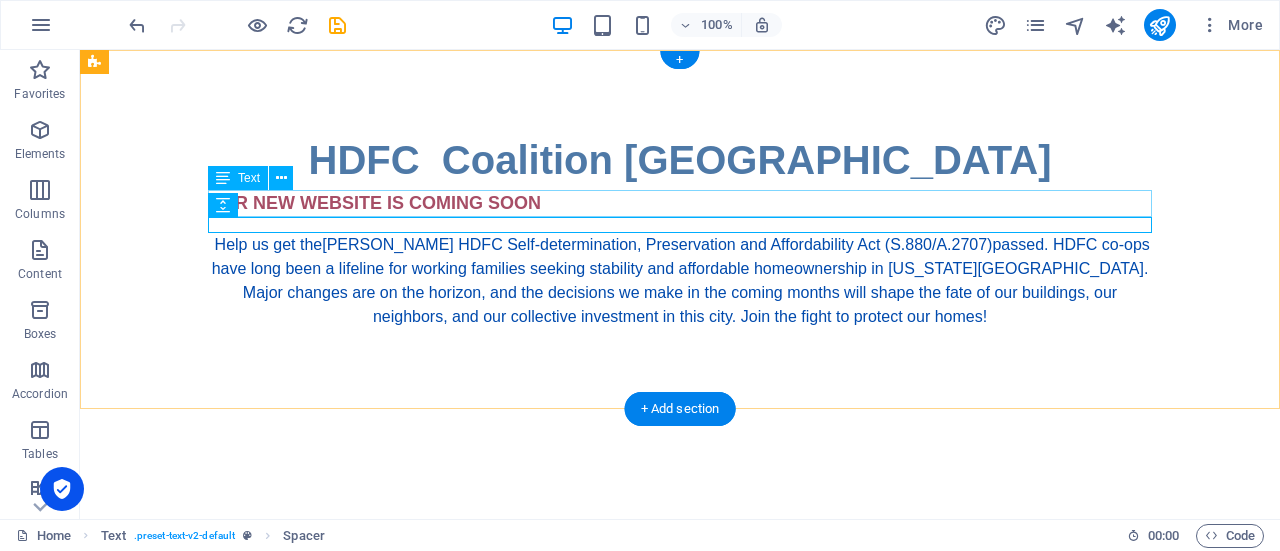 click on "OUR NEW WEBSITE IS COMING SOON" at bounding box center (680, 203) 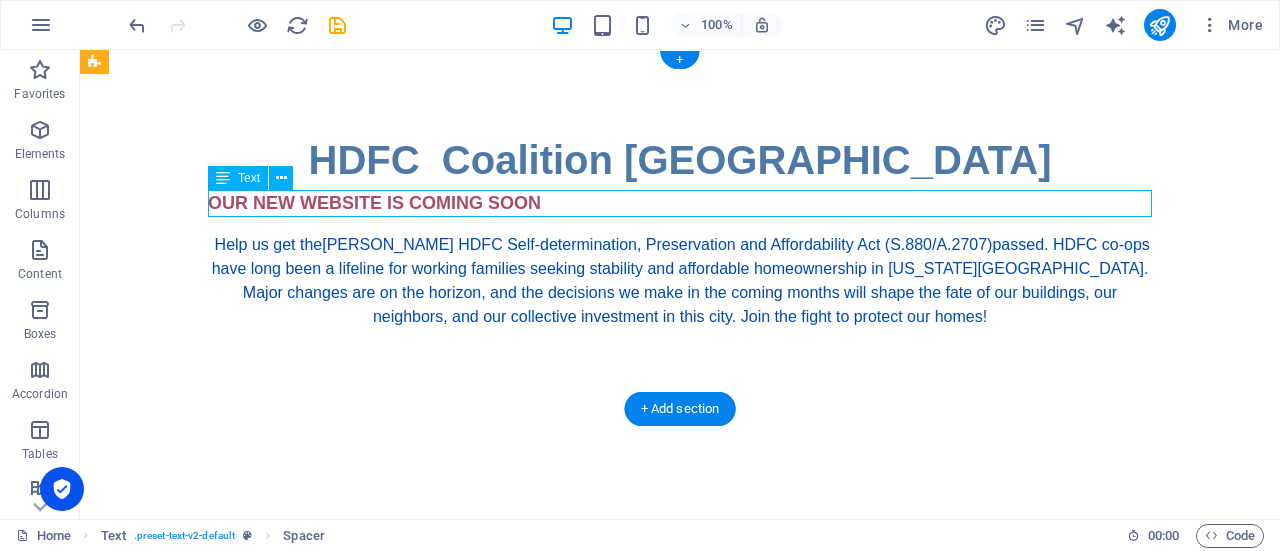 click on "OUR NEW WEBSITE IS COMING SOON" at bounding box center (680, 203) 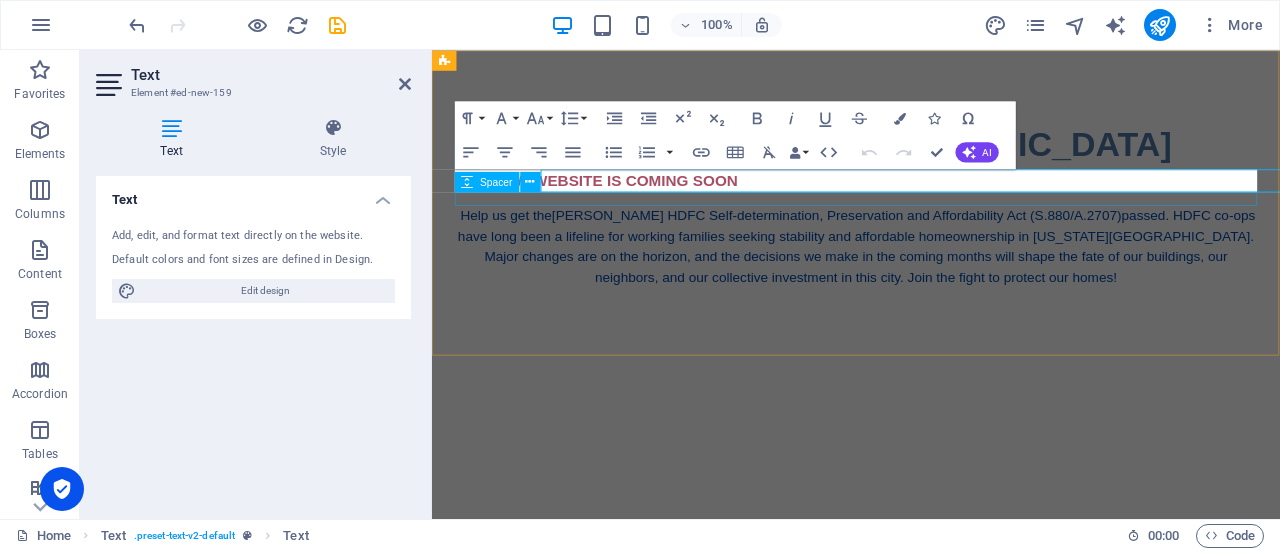 click at bounding box center [931, 225] 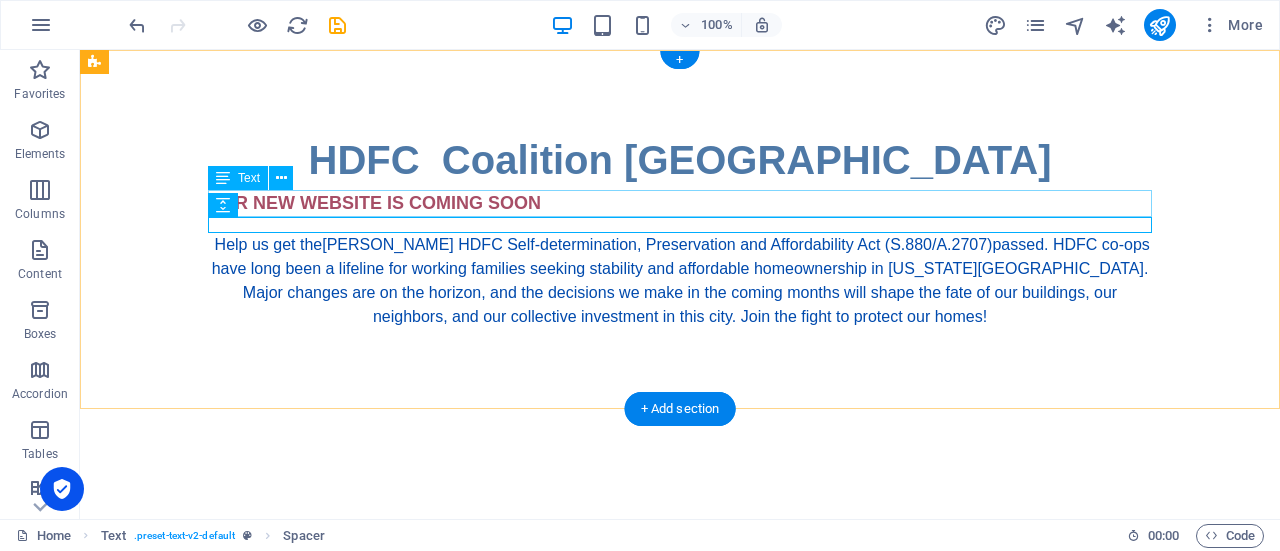 click on "OUR NEW WEBSITE IS COMING SOON" at bounding box center [680, 203] 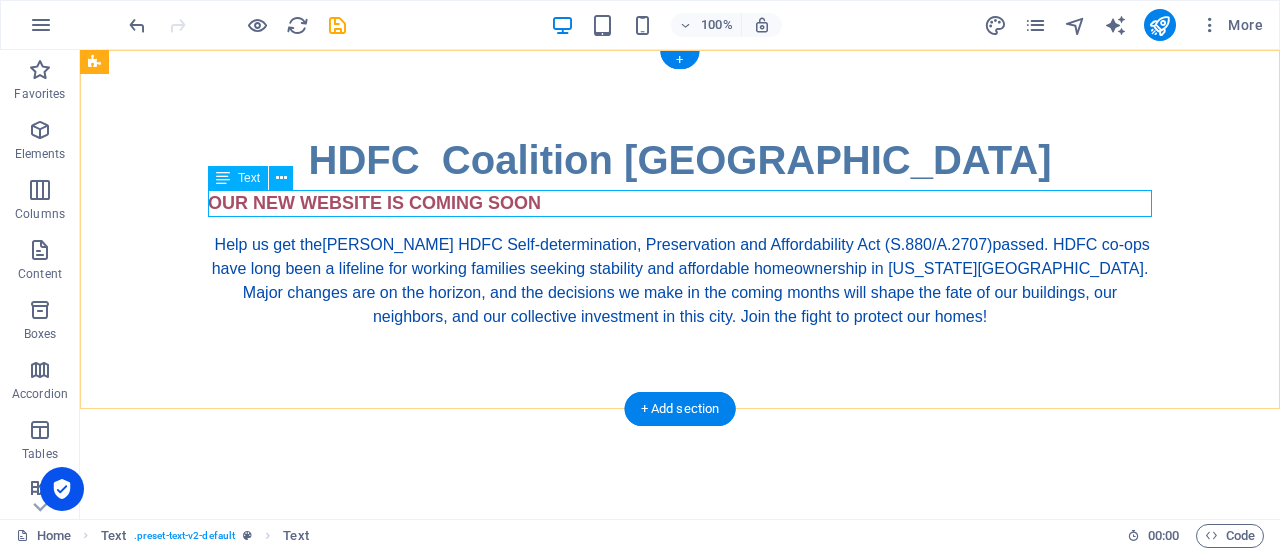 click on "OUR NEW WEBSITE IS COMING SOON" at bounding box center (680, 203) 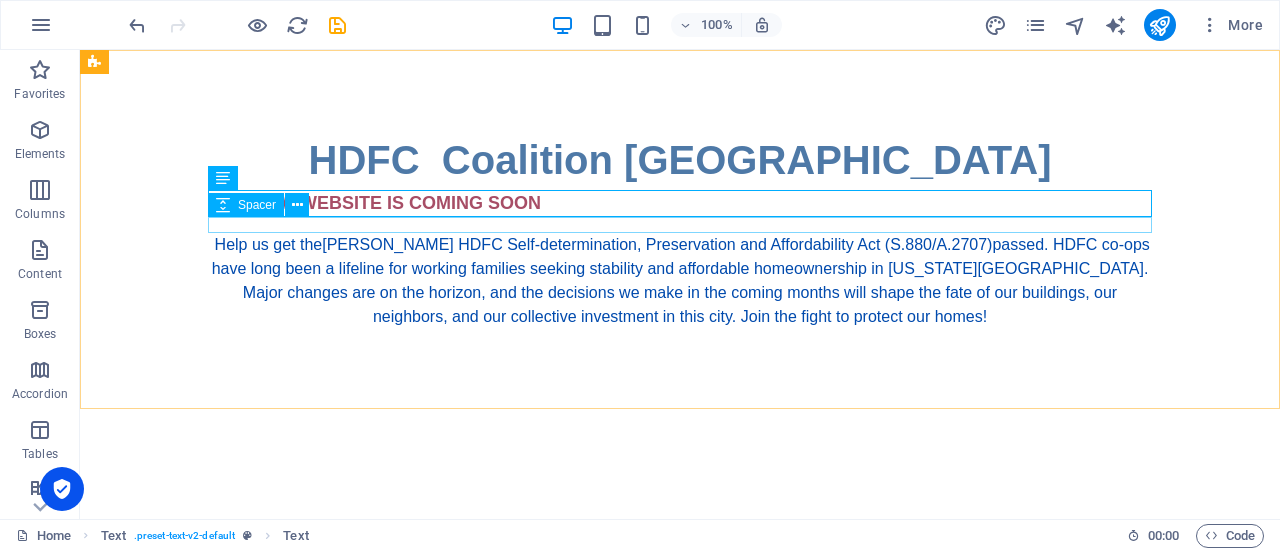 click on "Spacer" at bounding box center (246, 205) 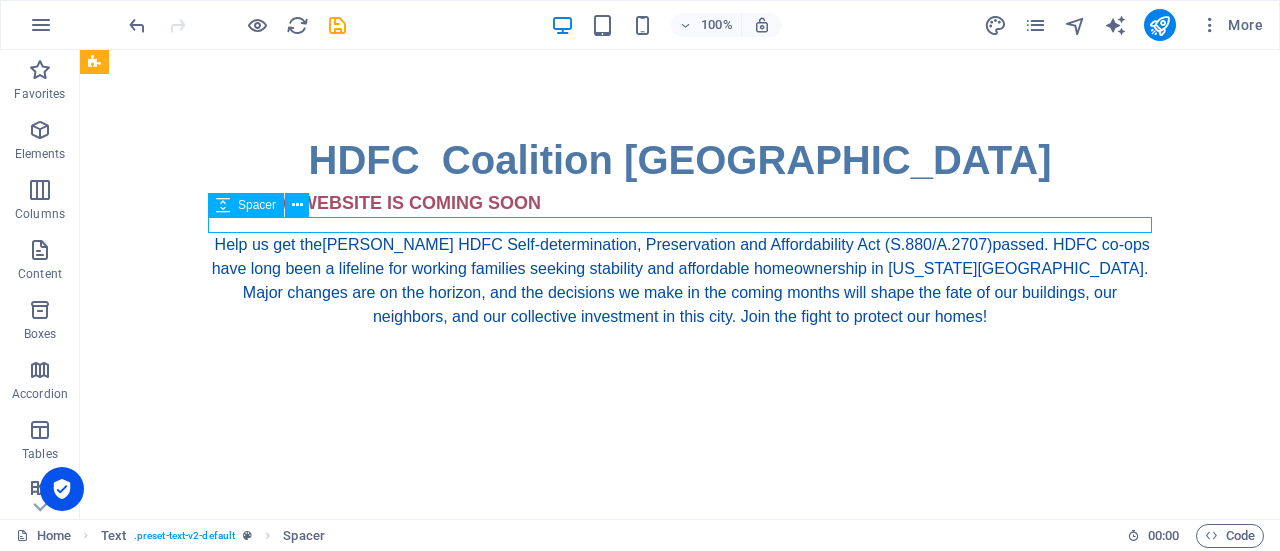 click on "Spacer" at bounding box center [246, 205] 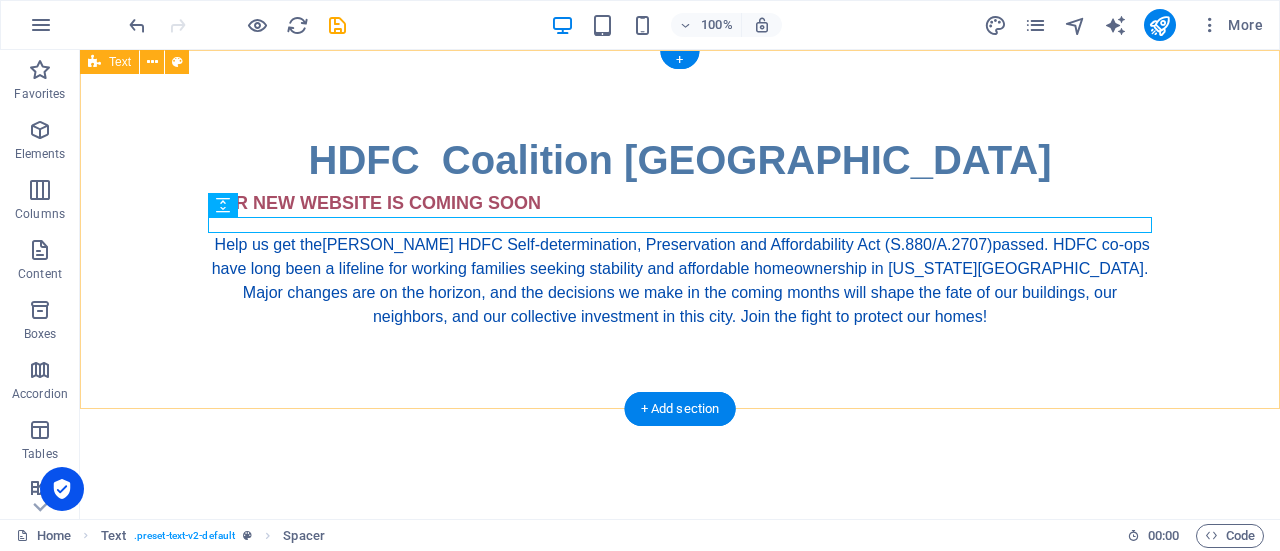 click on "HDFC  Coalition NYC OUR NEW WEBSITE IS COMING SOON   Help us get the  Jackson-Taylor HDFC Self-determination, Preservation and Affordability Act (S.880/A.2707)  passed. HDFC co-ops have long been a lifeline for working families seeking stability and affordable homeownership in New York City. Major changes are on the horizon, and the decisions we make in the coming months will shape the fate of our buildings, our neighbors, and our collective investment in this city. Join the fight to protect our homes!" at bounding box center (680, 229) 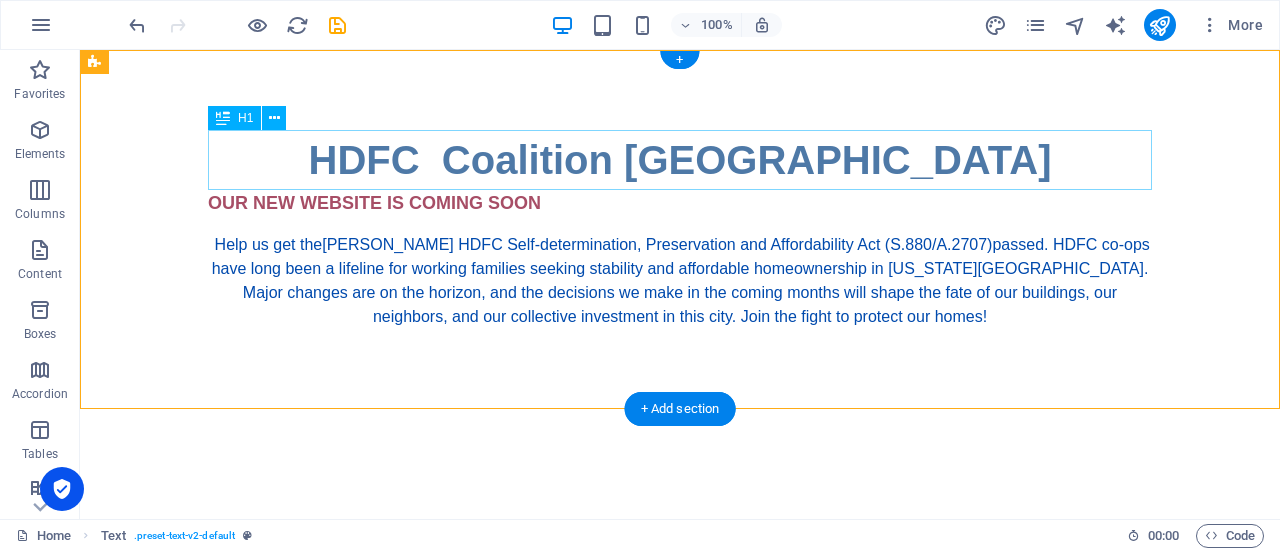 click on "HDFC  Coalition NYC" at bounding box center [680, 160] 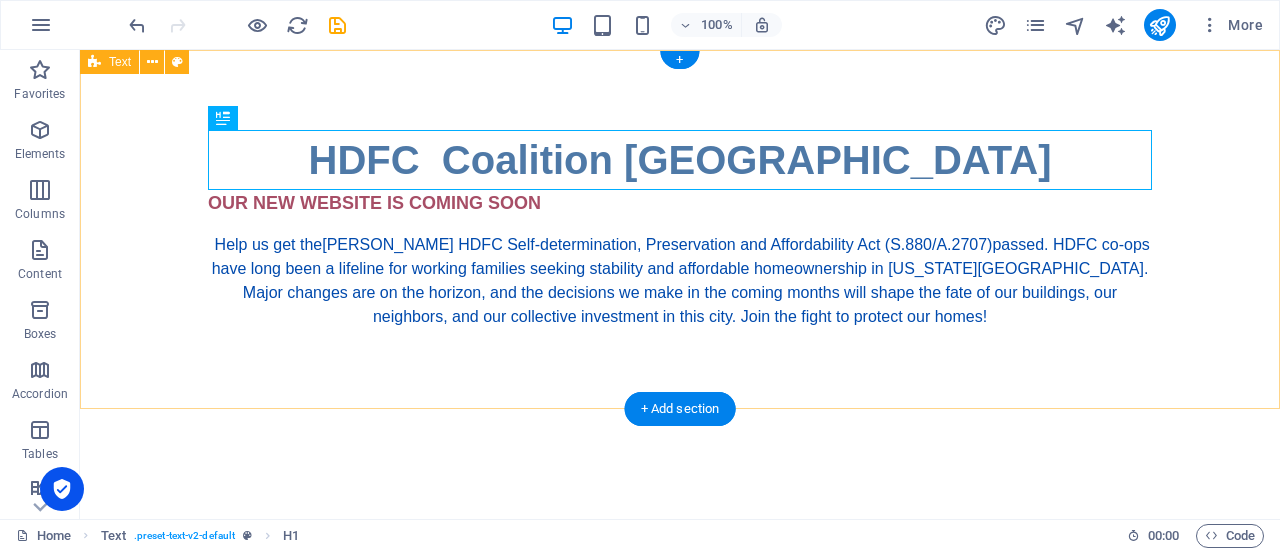 click on "HDFC  Coalition NYC OUR NEW WEBSITE IS COMING SOON   Help us get the  Jackson-Taylor HDFC Self-determination, Preservation and Affordability Act (S.880/A.2707)  passed. HDFC co-ops have long been a lifeline for working families seeking stability and affordable homeownership in New York City. Major changes are on the horizon, and the decisions we make in the coming months will shape the fate of our buildings, our neighbors, and our collective investment in this city. Join the fight to protect our homes!" at bounding box center [680, 229] 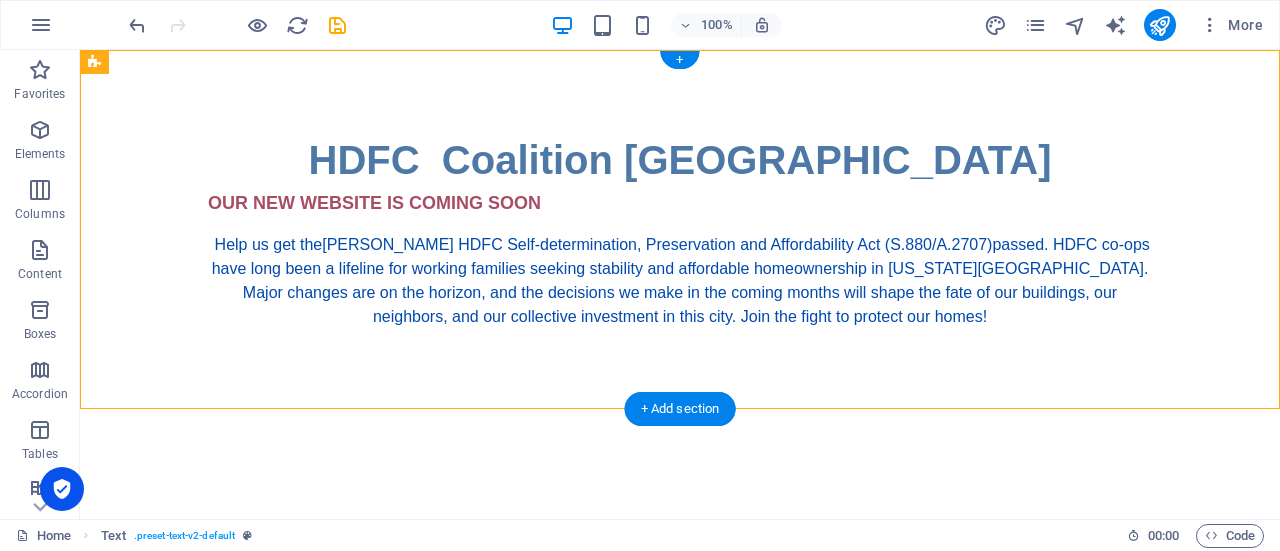 drag, startPoint x: 476, startPoint y: 77, endPoint x: 632, endPoint y: 175, distance: 184.22812 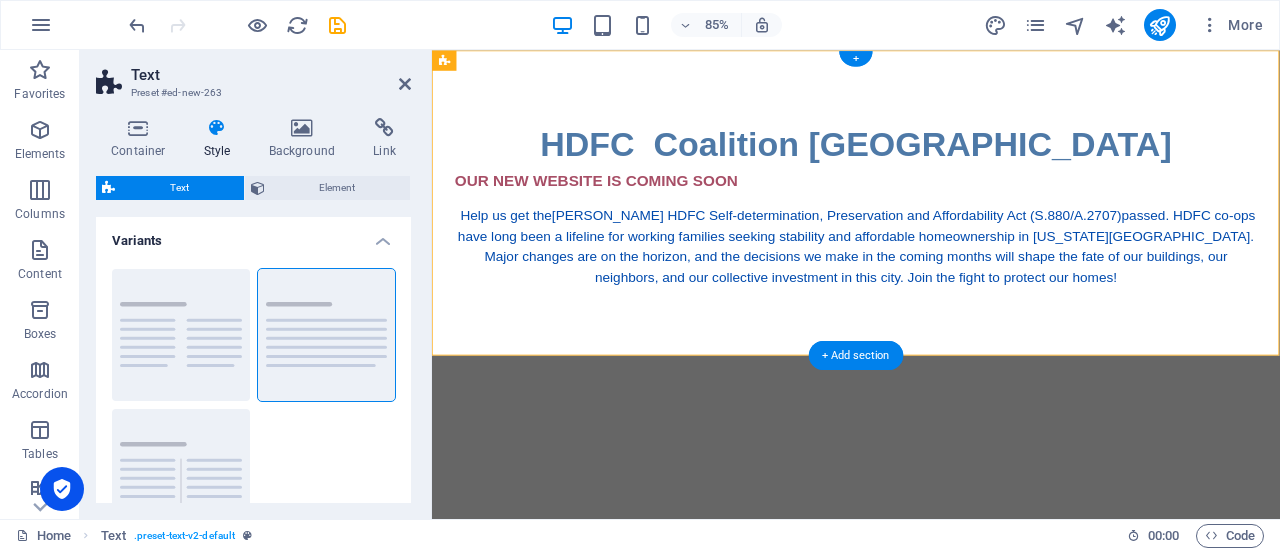 click on "HDFC  Coalition NYC" at bounding box center (931, 160) 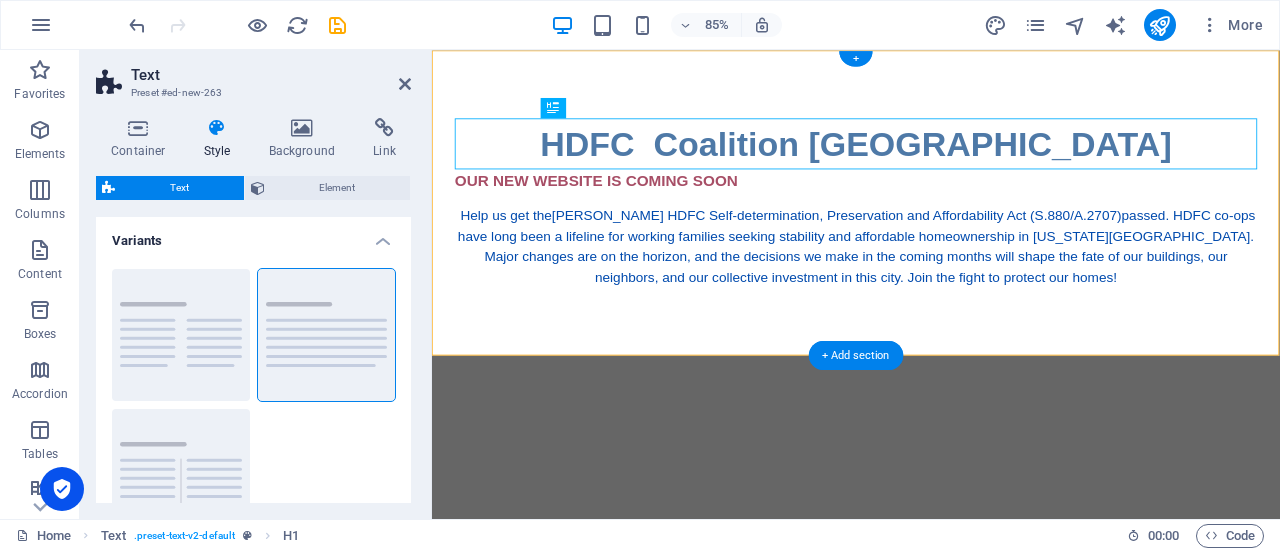 click on "HDFC  Coalition NYC" at bounding box center [931, 160] 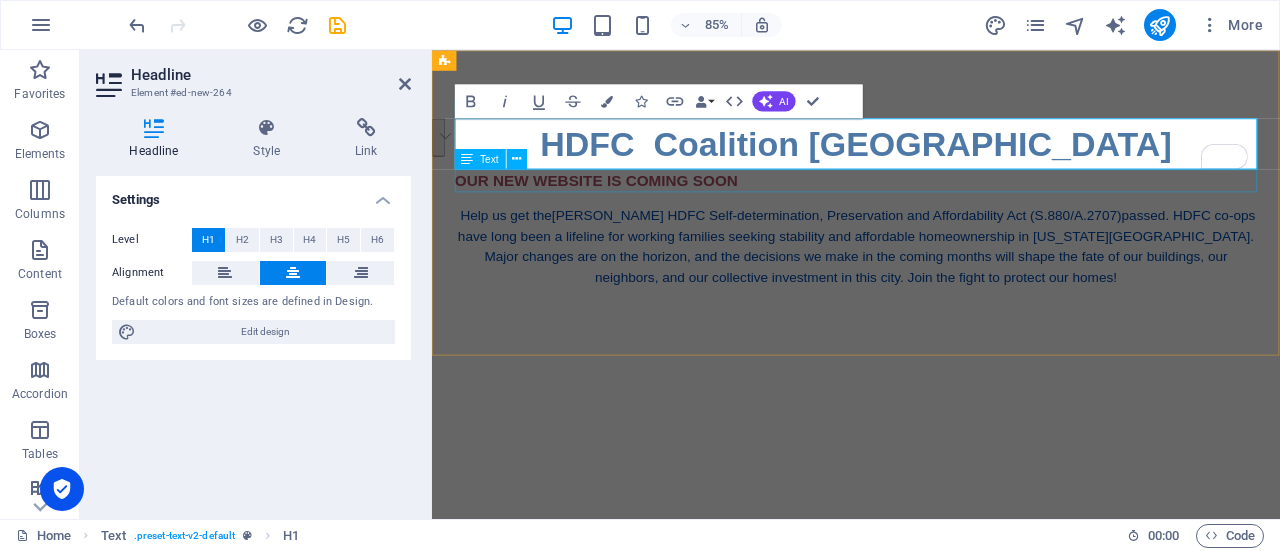 click on "OUR NEW WEBSITE IS COMING SOON" at bounding box center (931, 203) 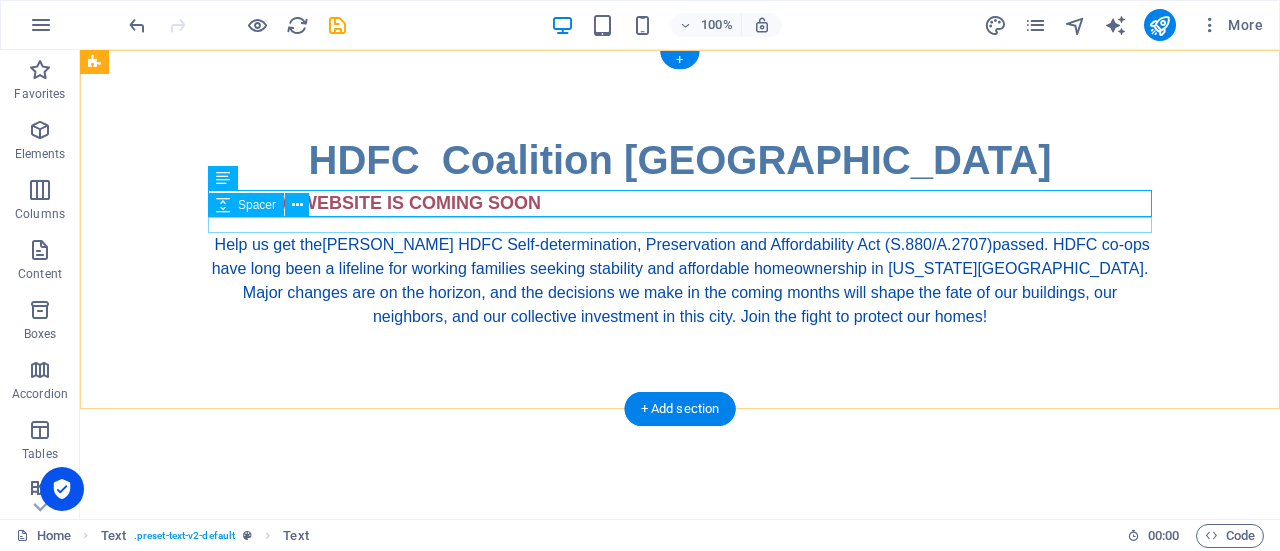 scroll, scrollTop: 0, scrollLeft: 0, axis: both 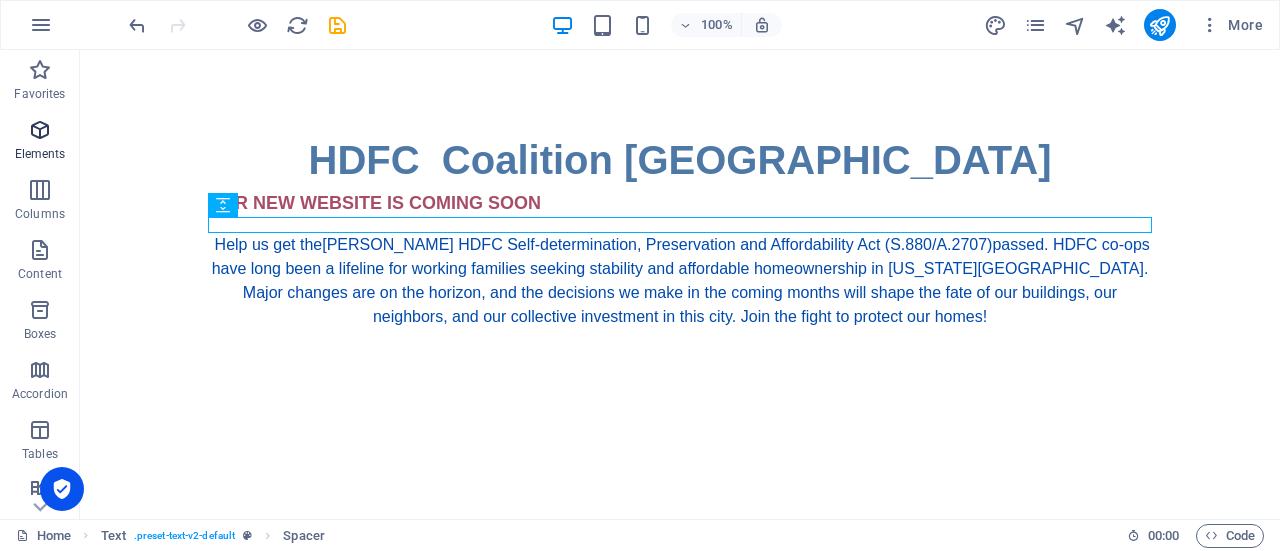 click on "Elements" at bounding box center [40, 142] 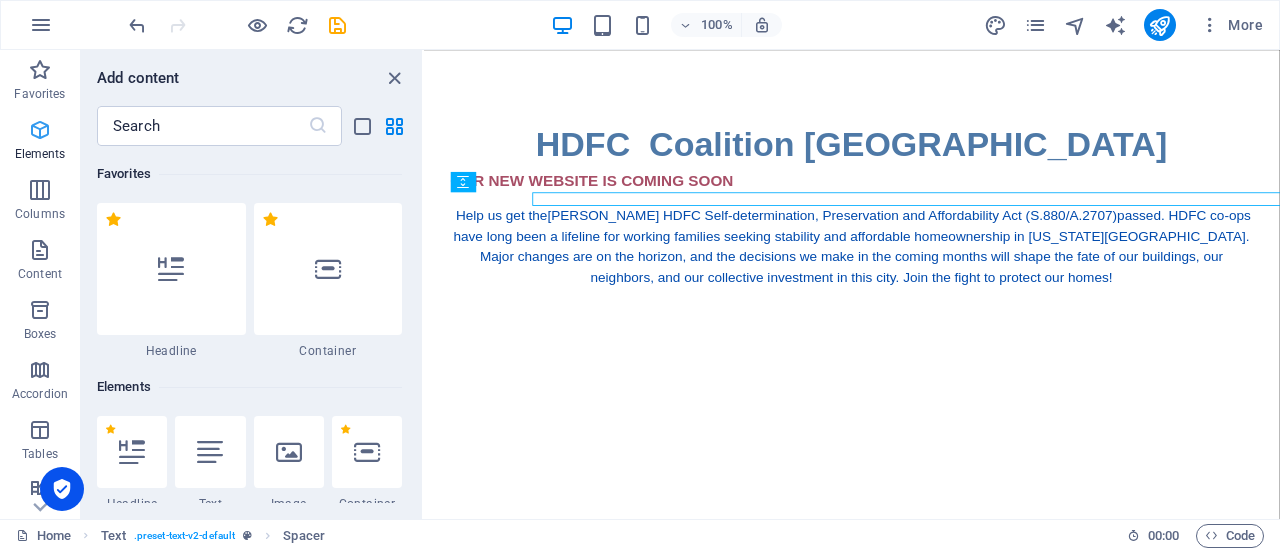 click on "Elements" at bounding box center [40, 142] 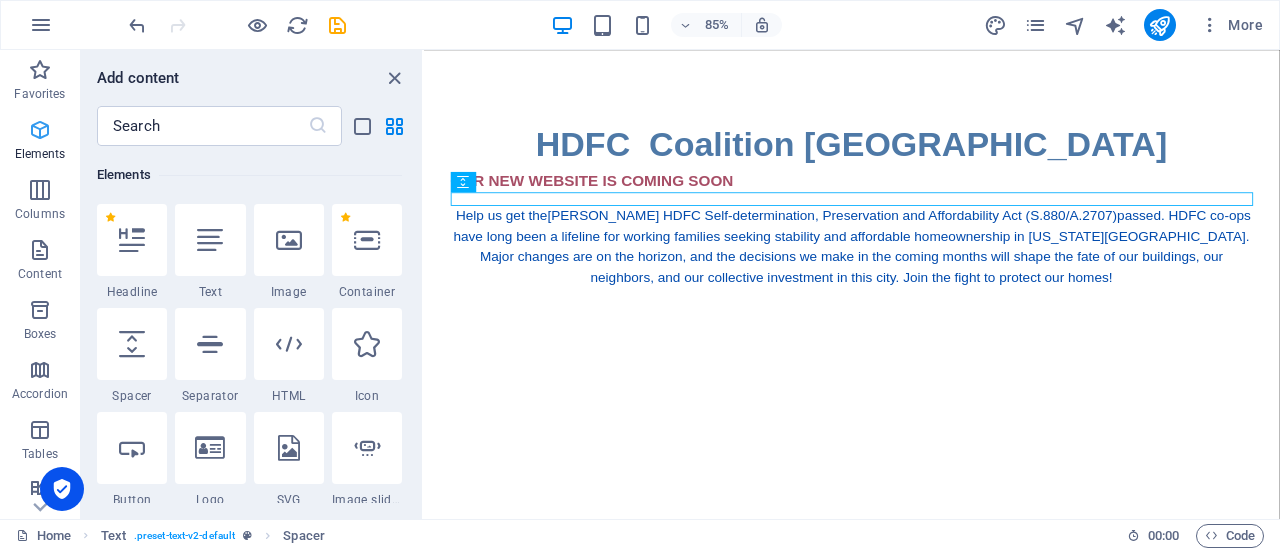 scroll, scrollTop: 213, scrollLeft: 0, axis: vertical 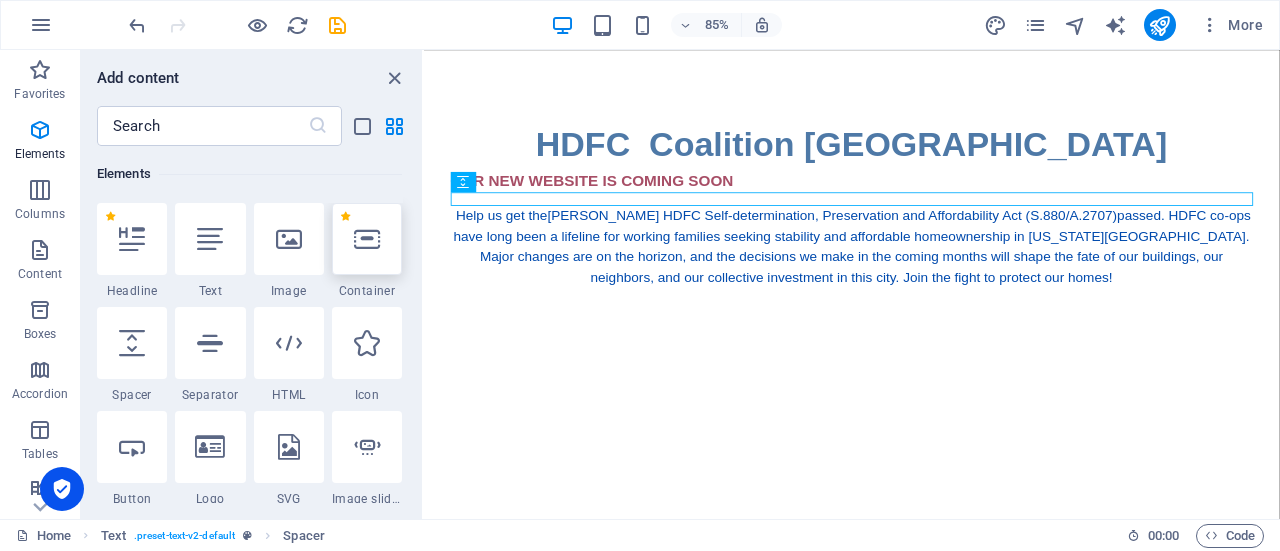 click at bounding box center [367, 239] 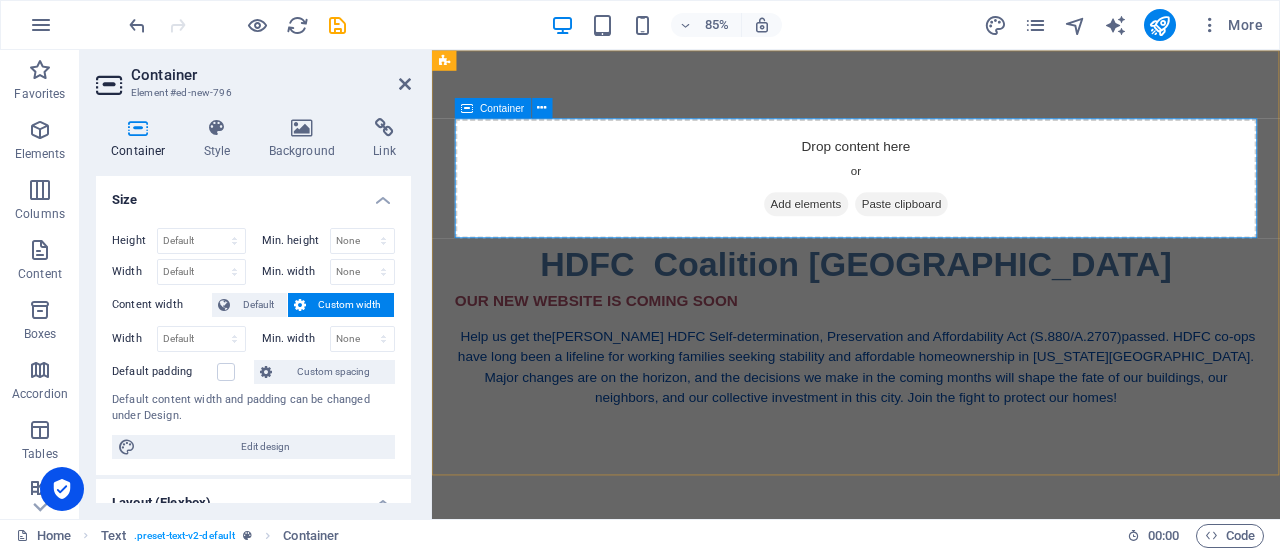 click on "Drop content here or  Add elements  Paste clipboard" at bounding box center [931, 201] 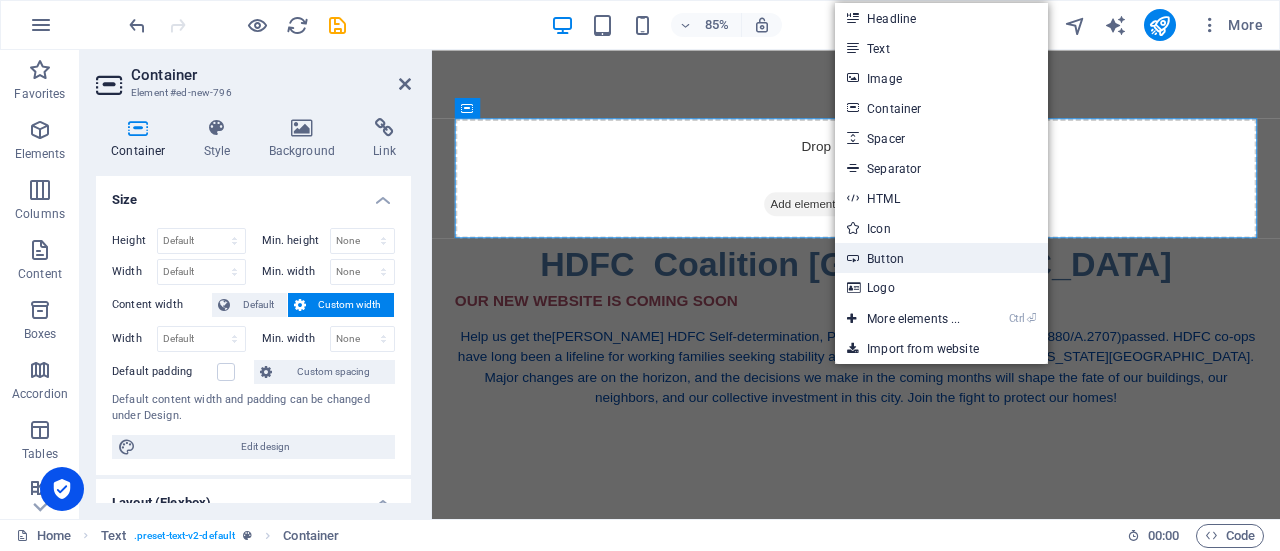 click on "Button" at bounding box center [941, 258] 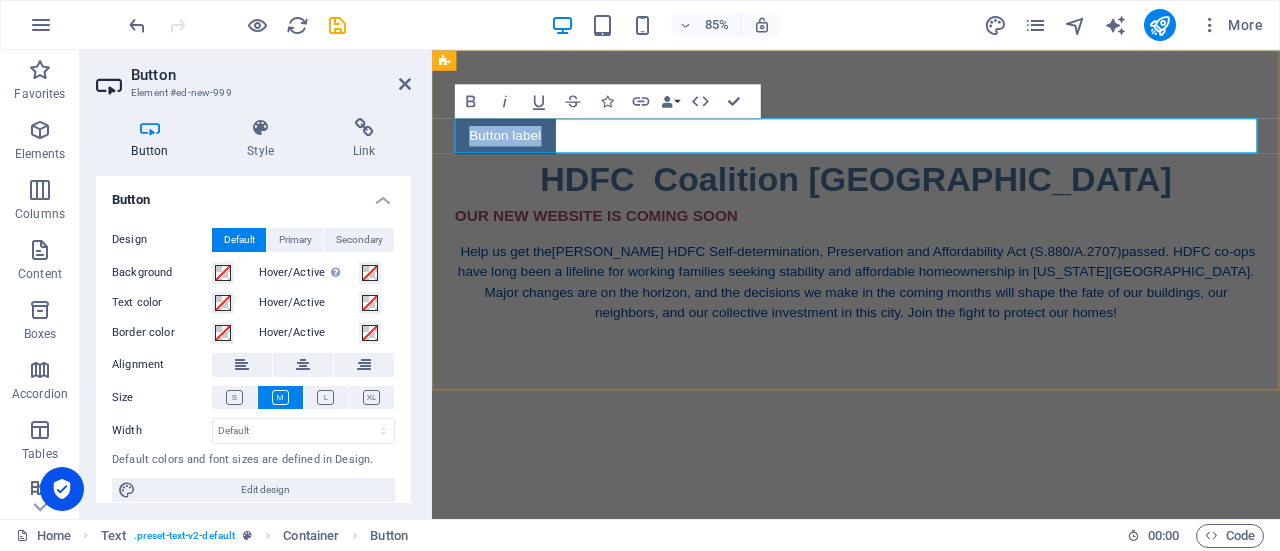 click on "Button label" at bounding box center (518, 151) 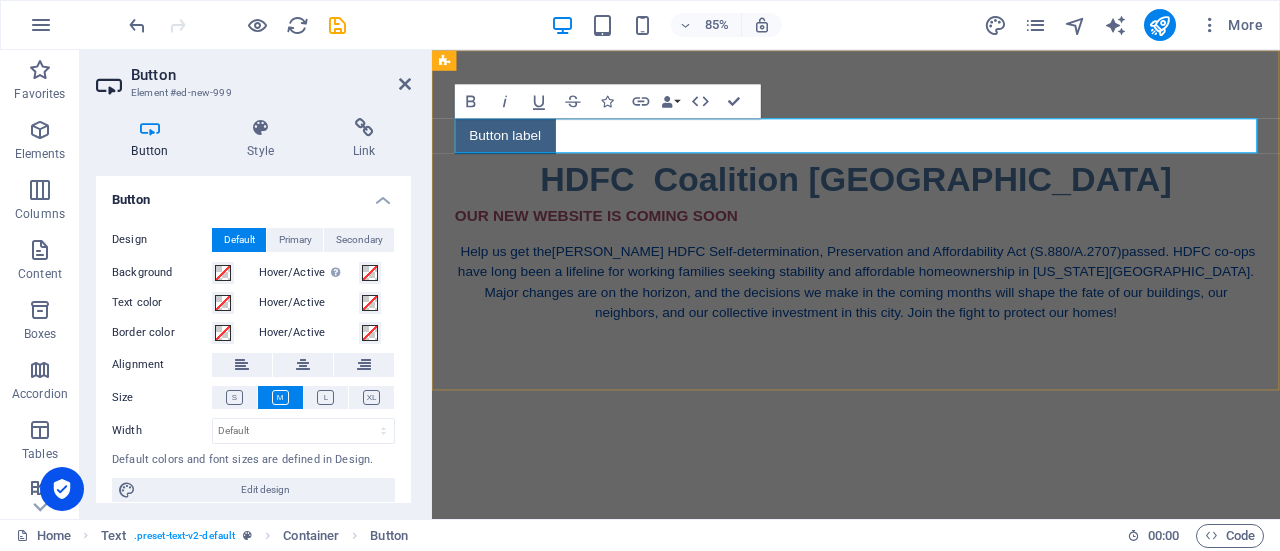 click on "Button label" at bounding box center [518, 151] 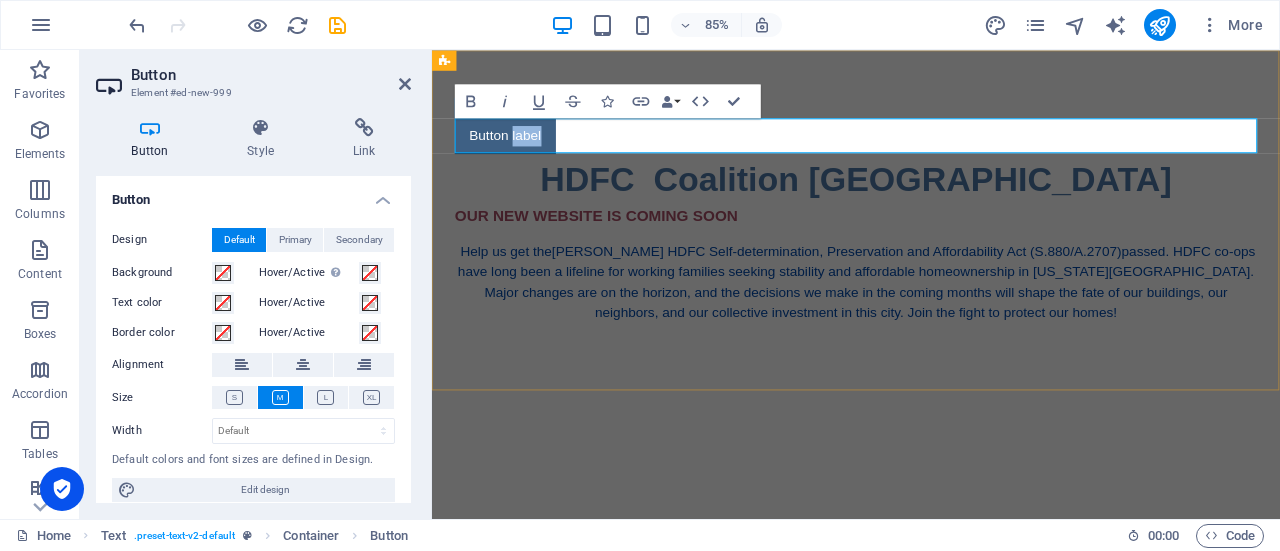 click on "Button label" at bounding box center (518, 151) 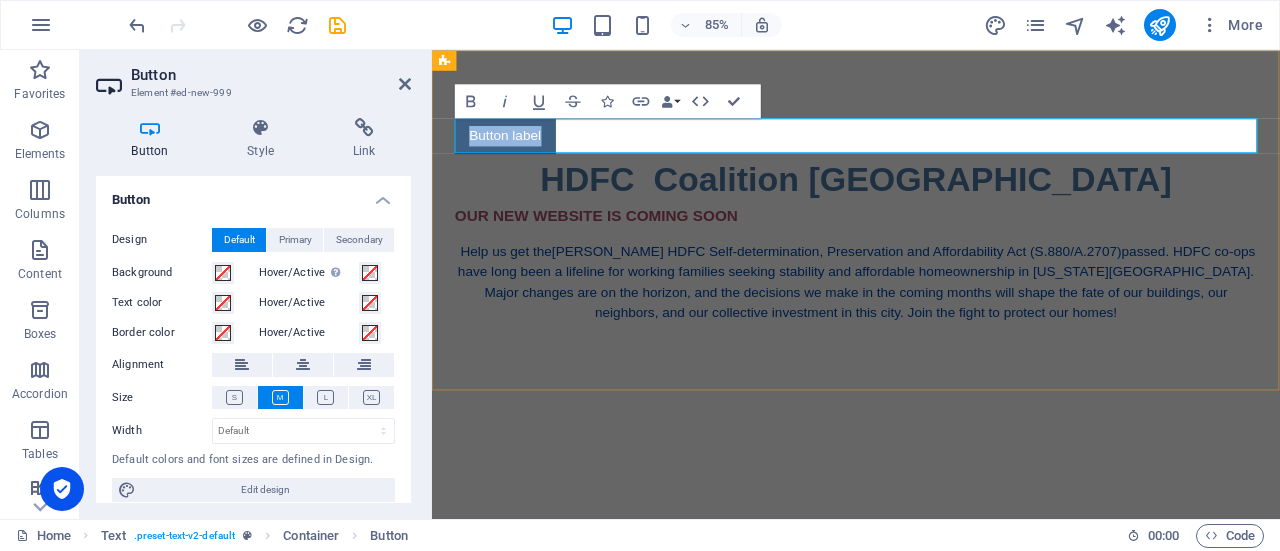 click on "Button label" at bounding box center [518, 151] 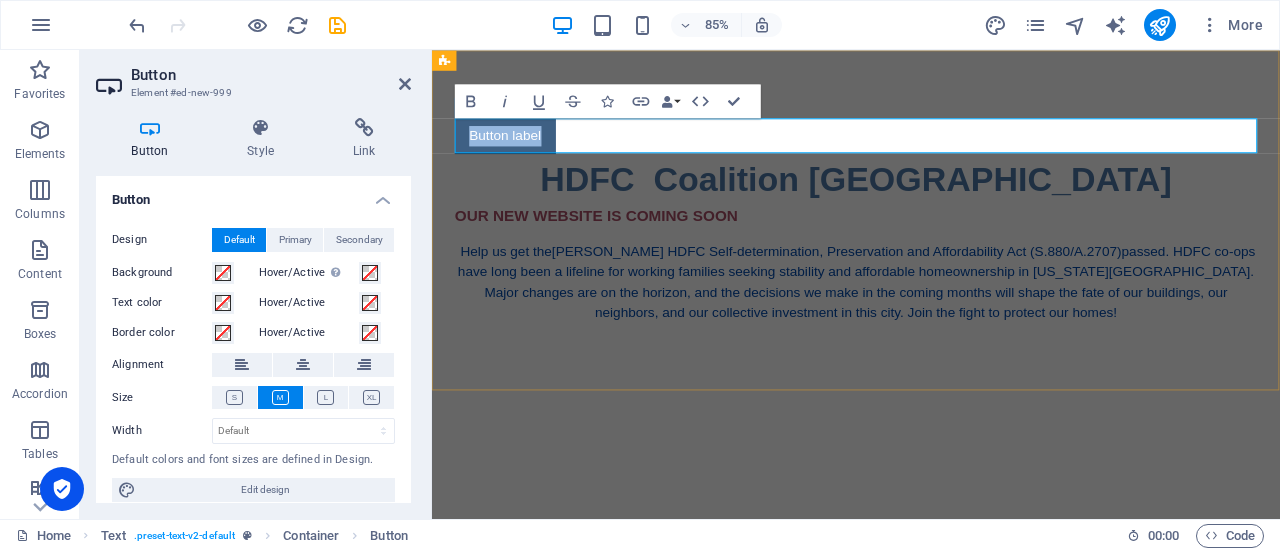 type 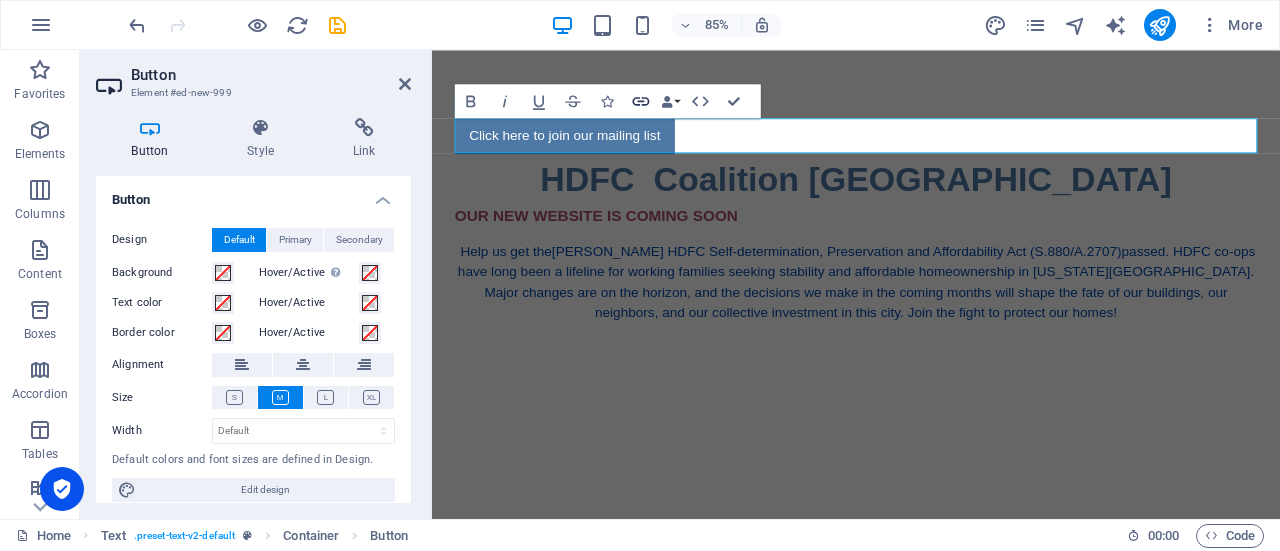 click 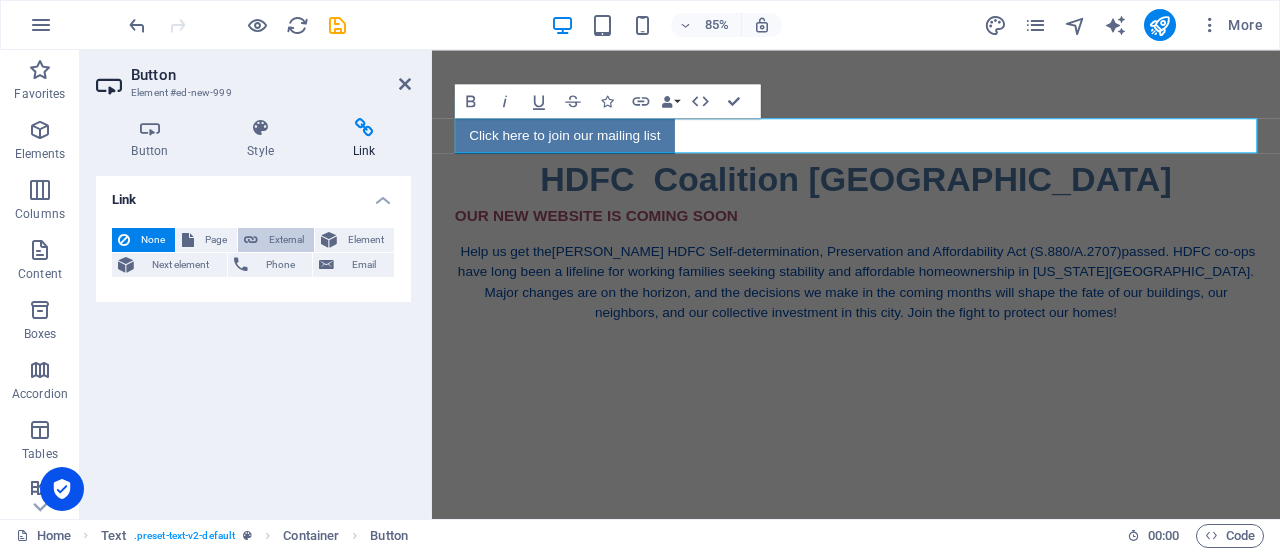click on "External" at bounding box center (286, 240) 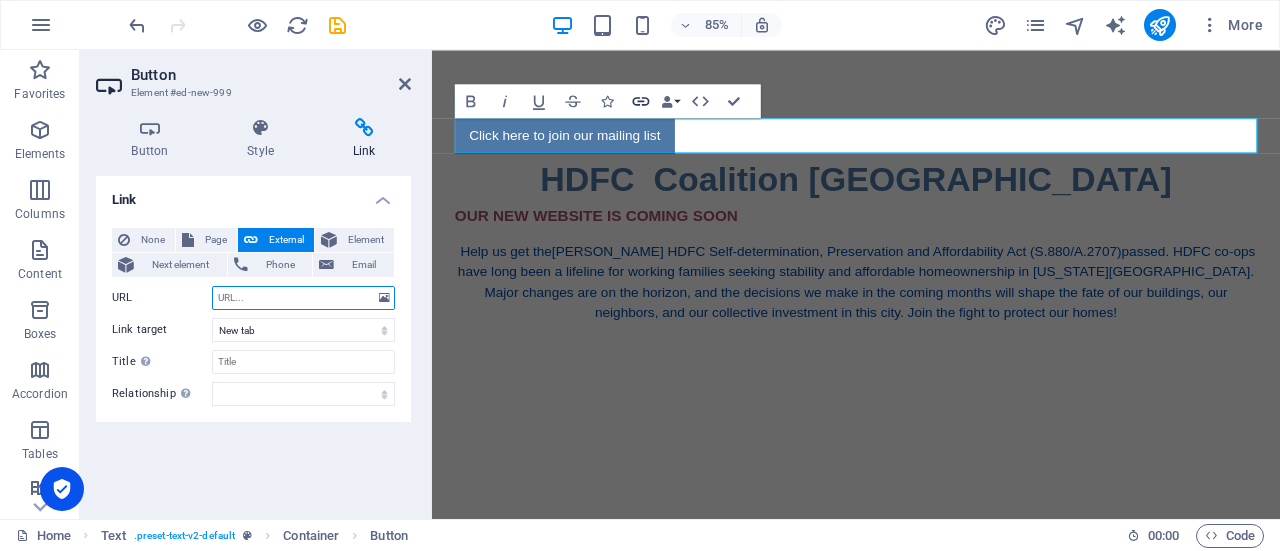 click 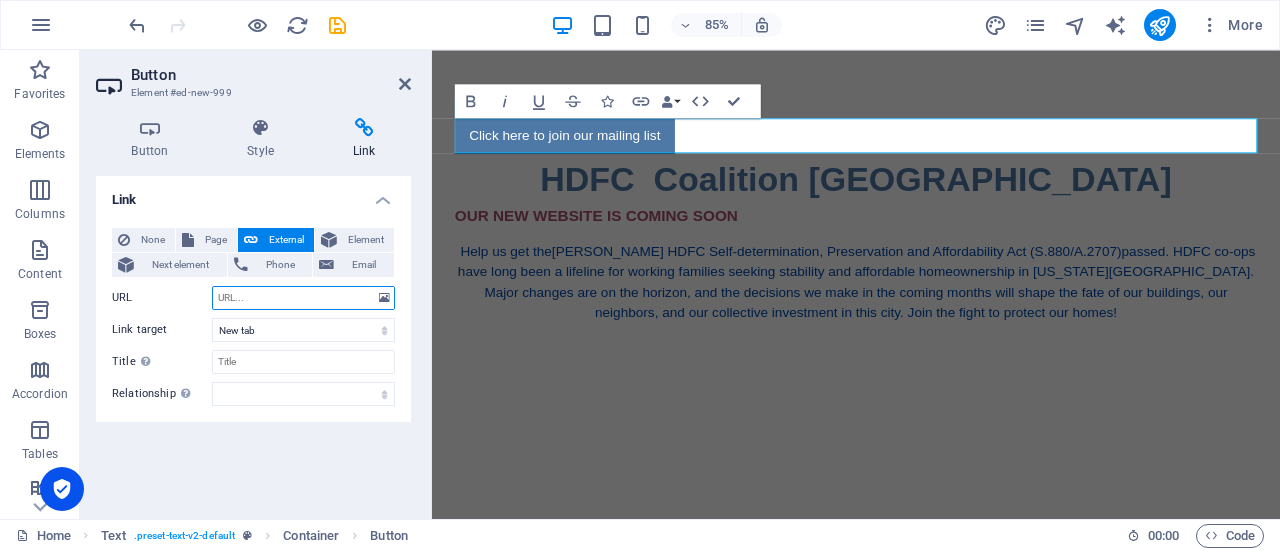 click on "URL" at bounding box center (303, 298) 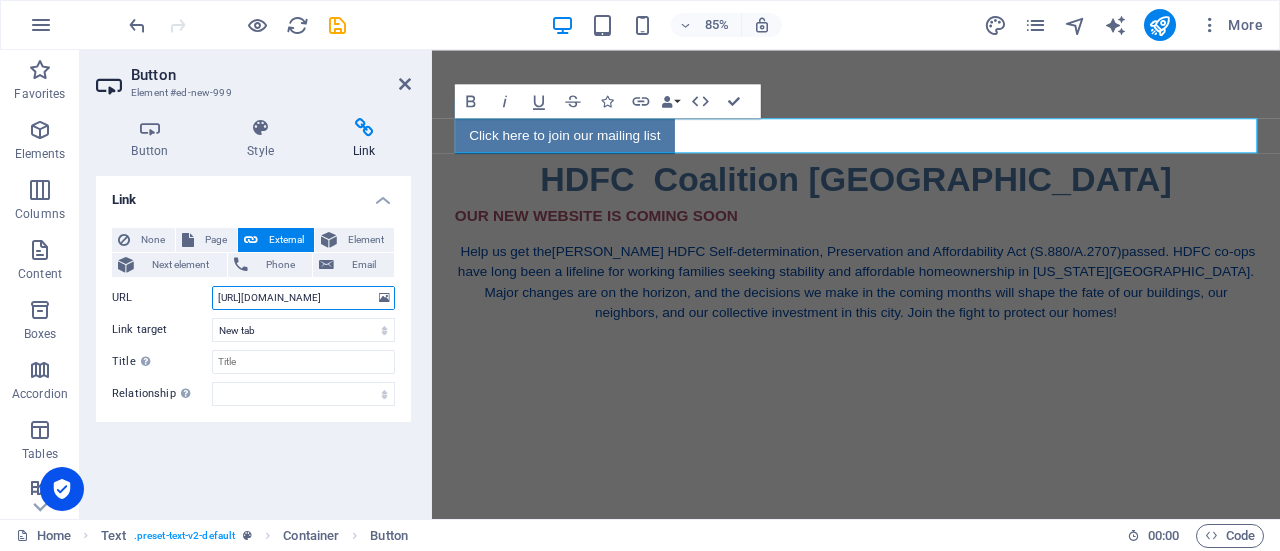 scroll, scrollTop: 0, scrollLeft: 52, axis: horizontal 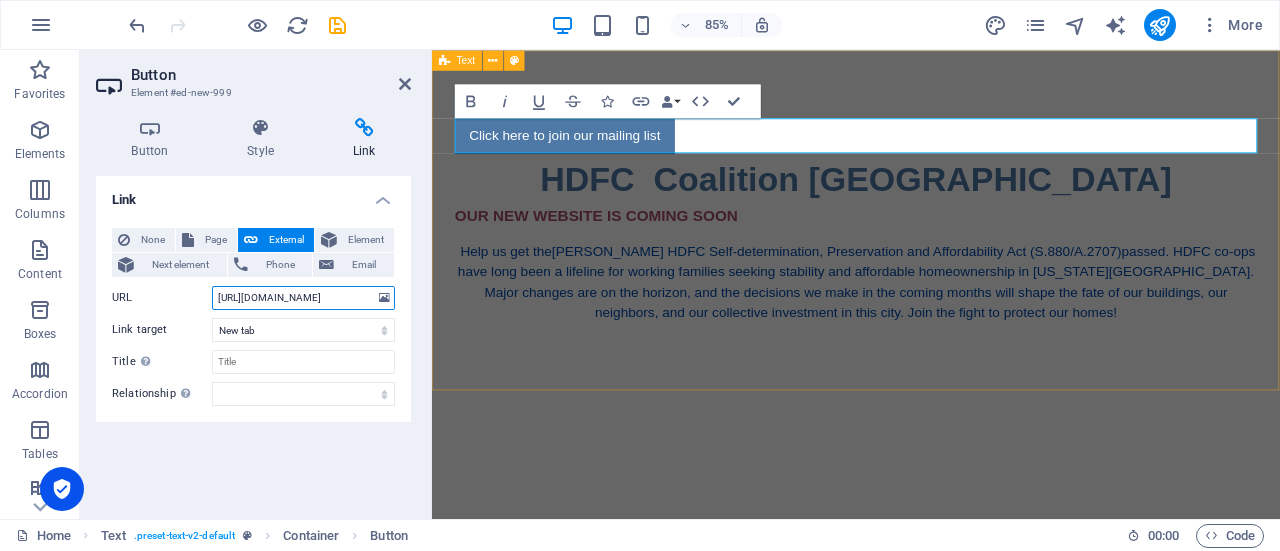 type on "[URL][DOMAIN_NAME]" 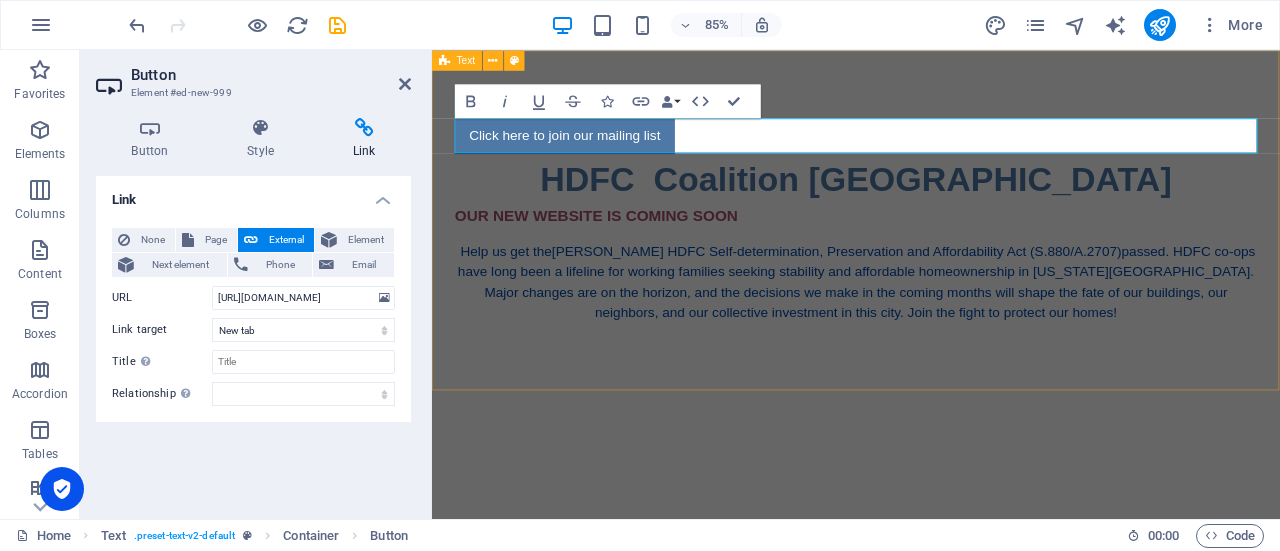 scroll, scrollTop: 0, scrollLeft: 0, axis: both 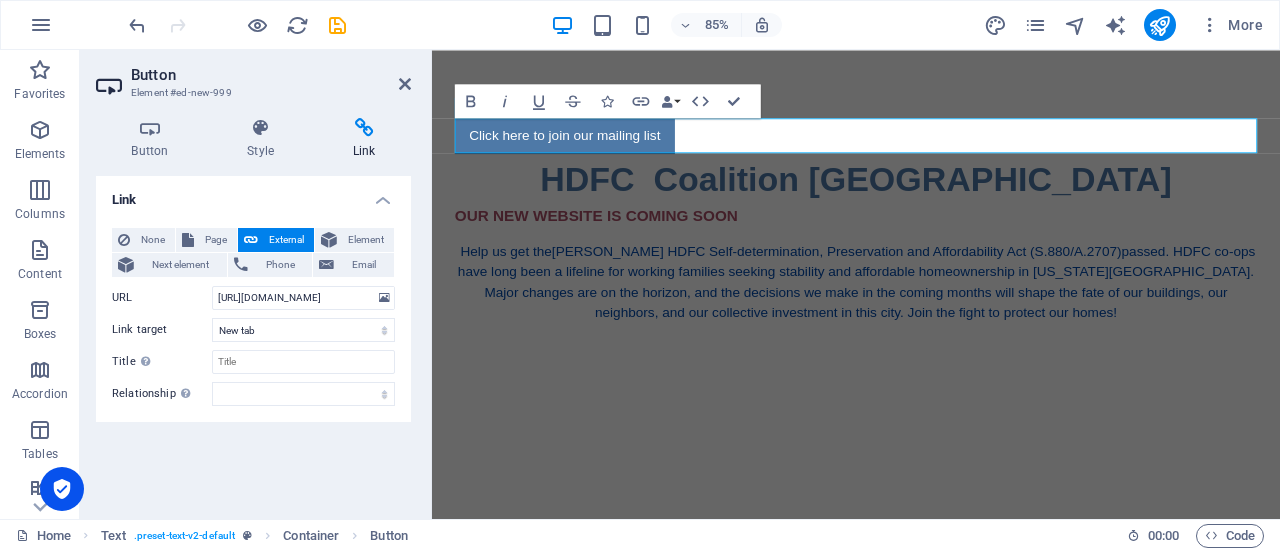 click on "None Page External Element Next element Phone Email Page Home Legal Notice Privacy Element
URL https://form.jotform.com/251935869685074 Phone Email Link target New tab Same tab Overlay Title Additional link description, should not be the same as the link text. The title is most often shown as a tooltip text when the mouse moves over the element. Leave empty if uncertain. Relationship Sets the  relationship of this link to the link target . For example, the value "nofollow" instructs search engines not to follow the link. Can be left empty. alternate author bookmark external help license next nofollow noreferrer noopener prev search tag" at bounding box center (253, 317) 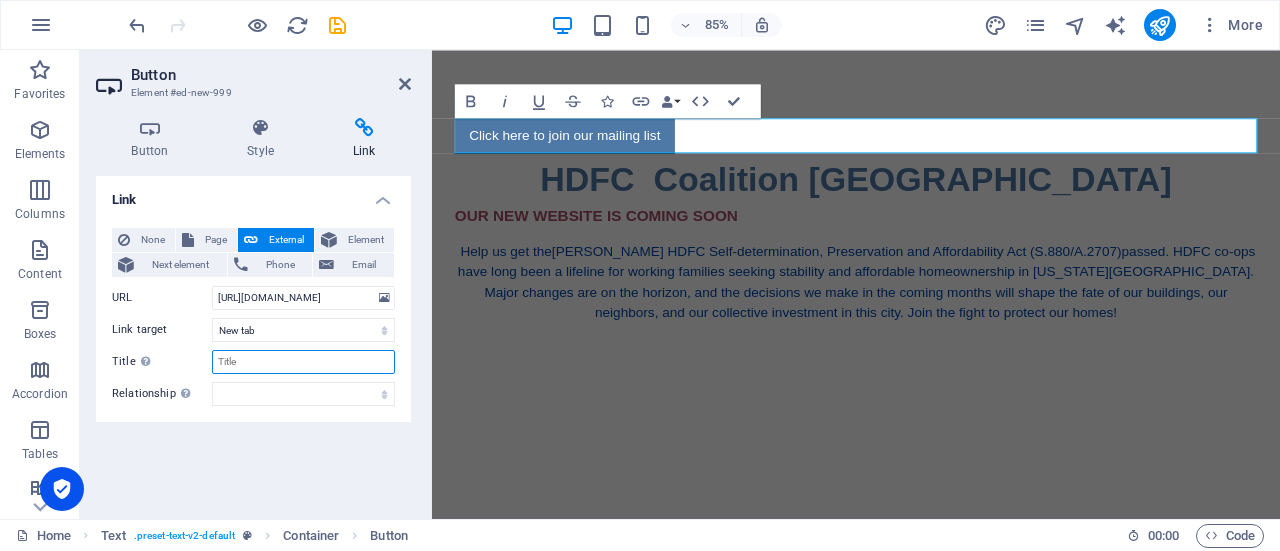 click on "Title Additional link description, should not be the same as the link text. The title is most often shown as a tooltip text when the mouse moves over the element. Leave empty if uncertain." at bounding box center [303, 362] 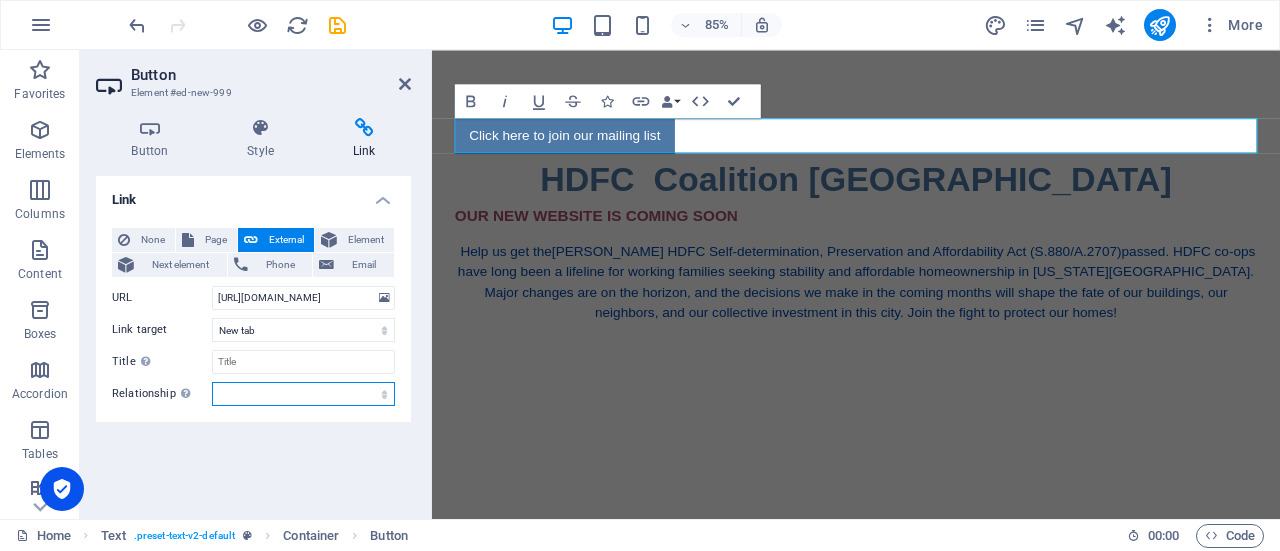 click on "alternate author bookmark external help license next nofollow noreferrer noopener prev search tag" at bounding box center (303, 394) 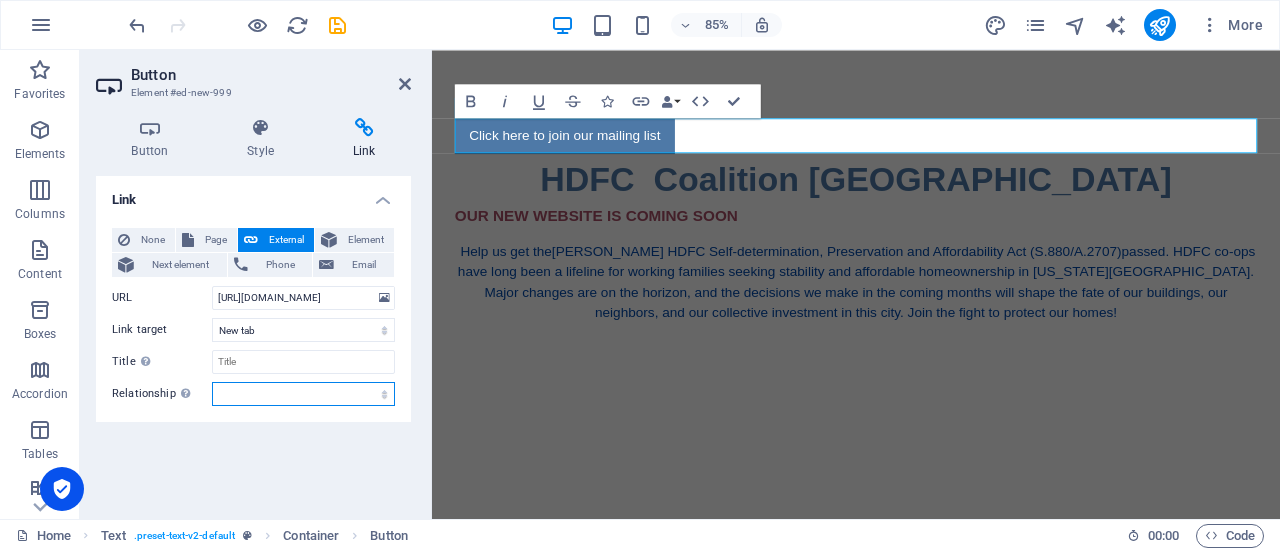 select on "external" 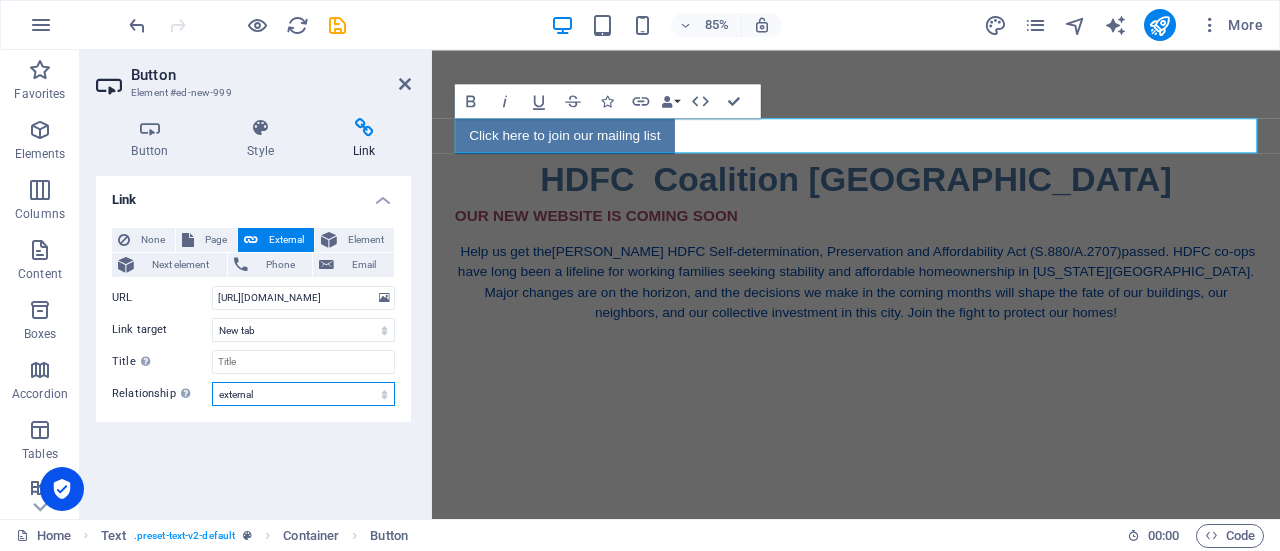 click on "alternate author bookmark external help license next nofollow noreferrer noopener prev search tag" at bounding box center (303, 394) 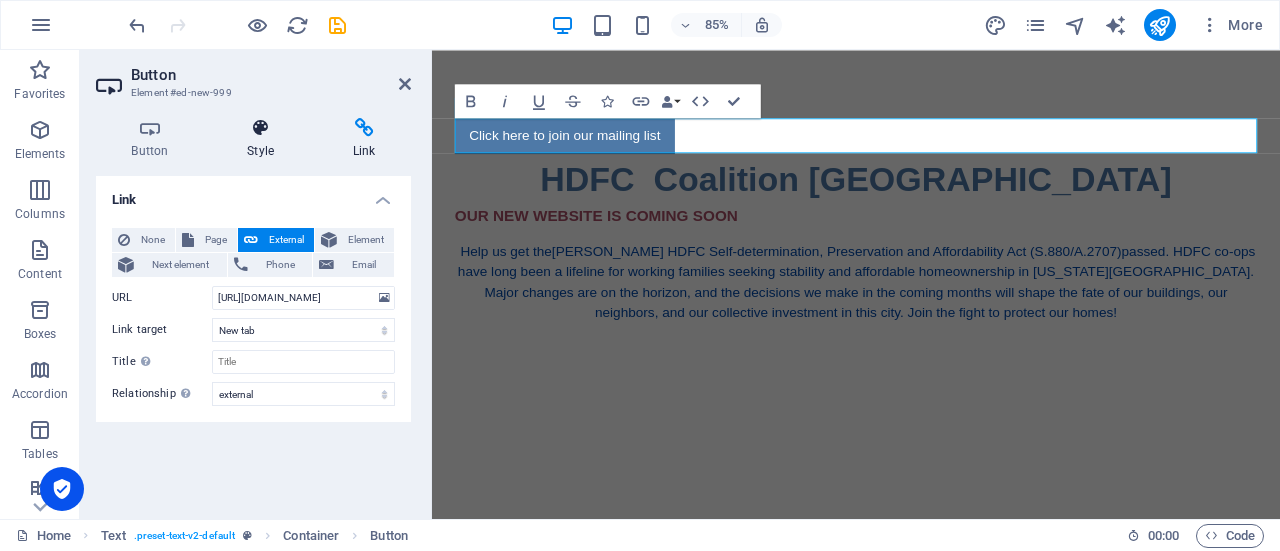 click at bounding box center [261, 128] 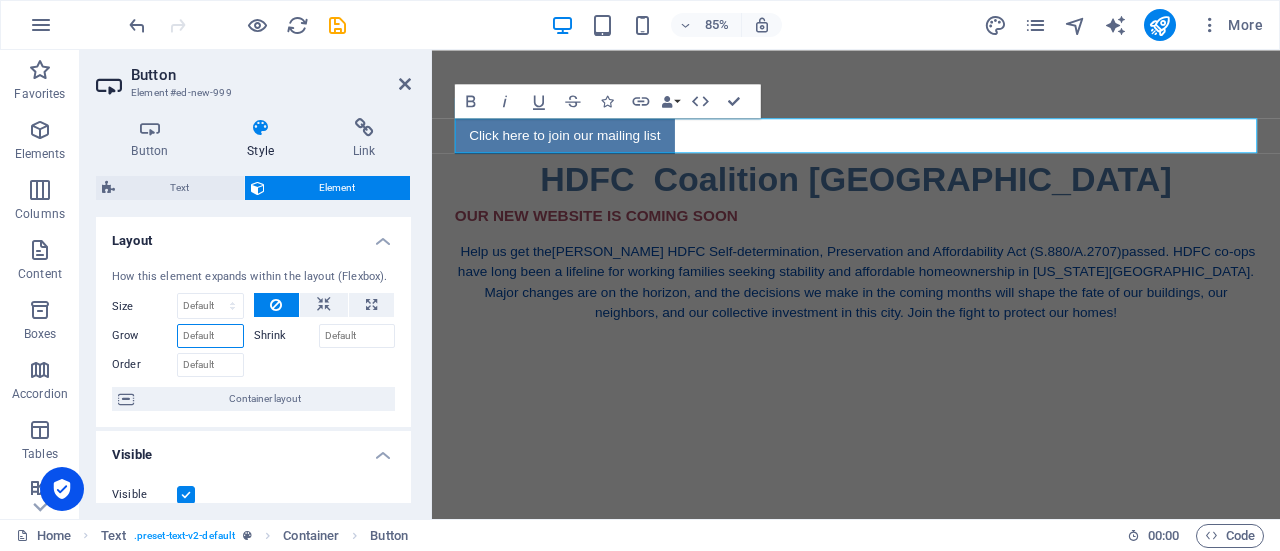 click on "Grow" at bounding box center [210, 336] 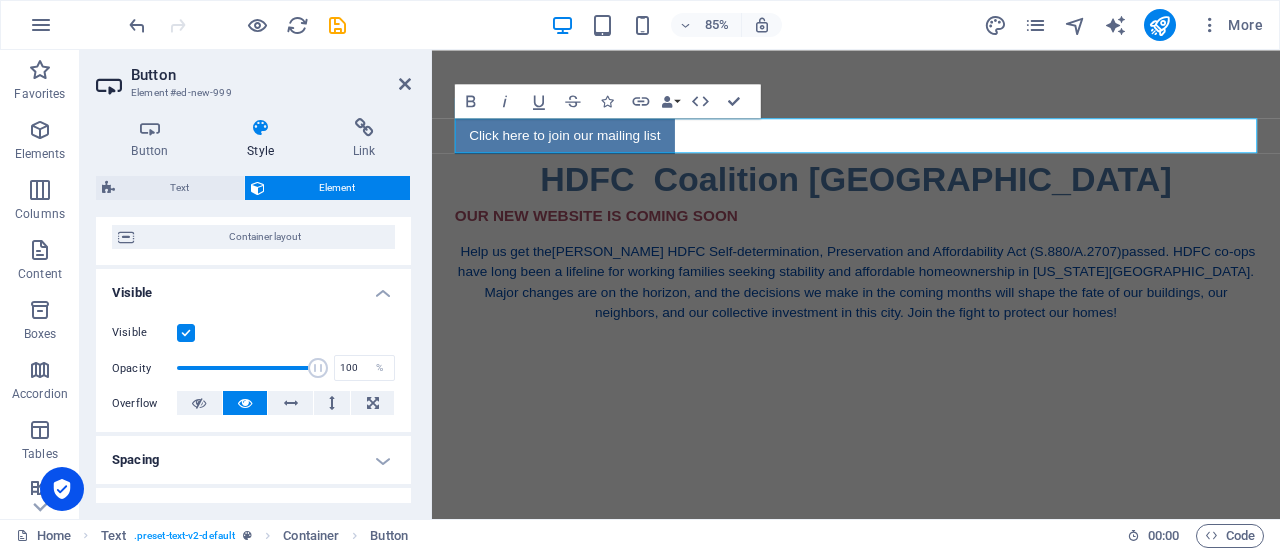 scroll, scrollTop: 0, scrollLeft: 0, axis: both 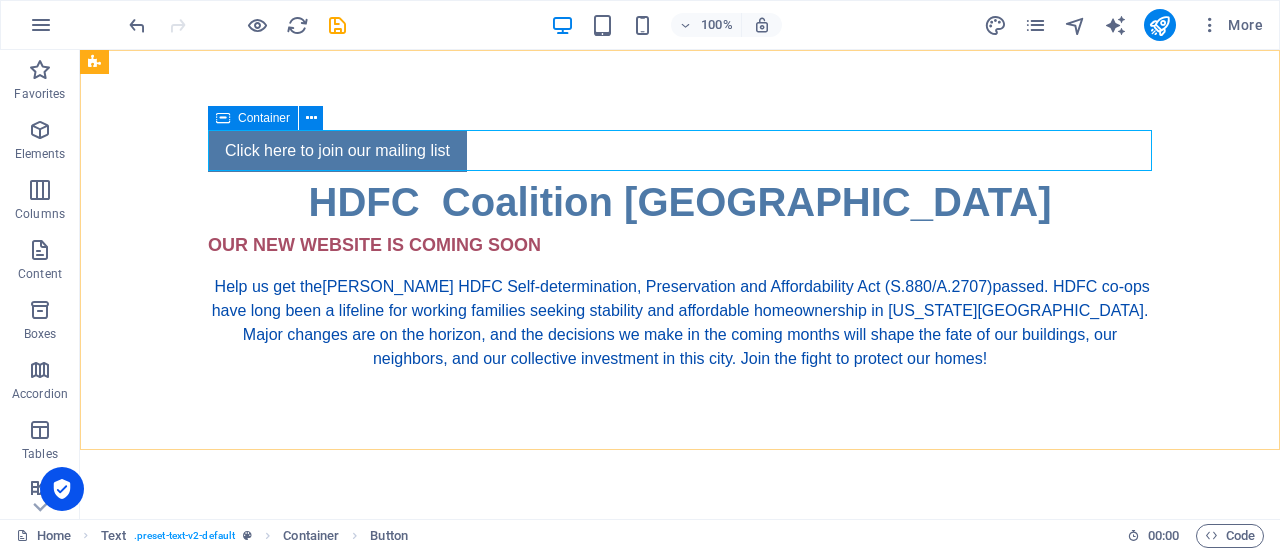 click at bounding box center (223, 118) 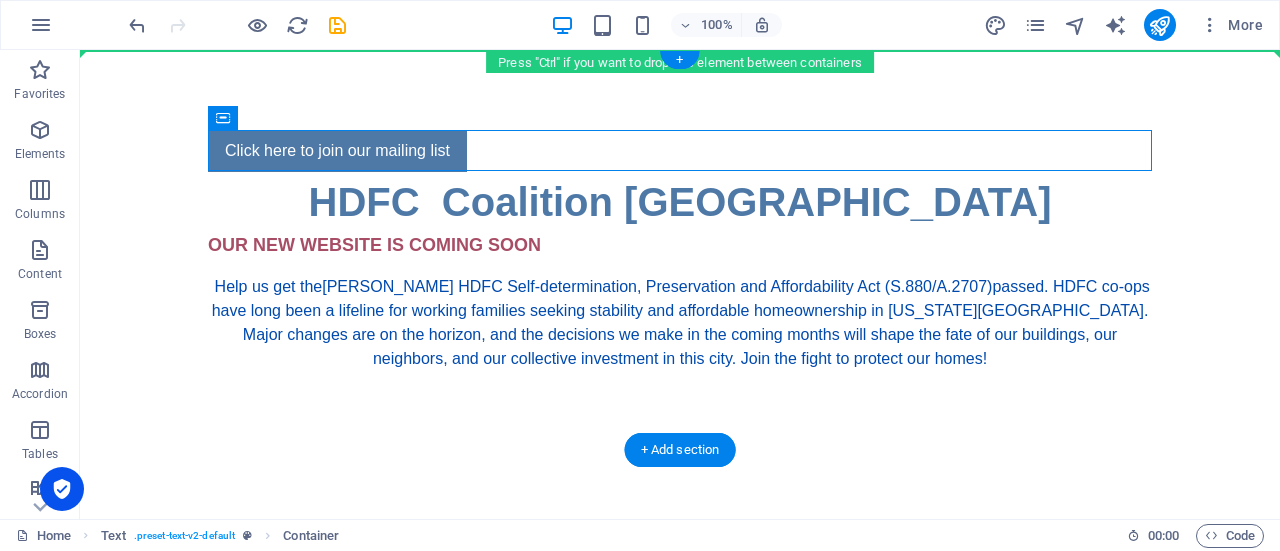 drag, startPoint x: 297, startPoint y: 169, endPoint x: 524, endPoint y: 121, distance: 232.0194 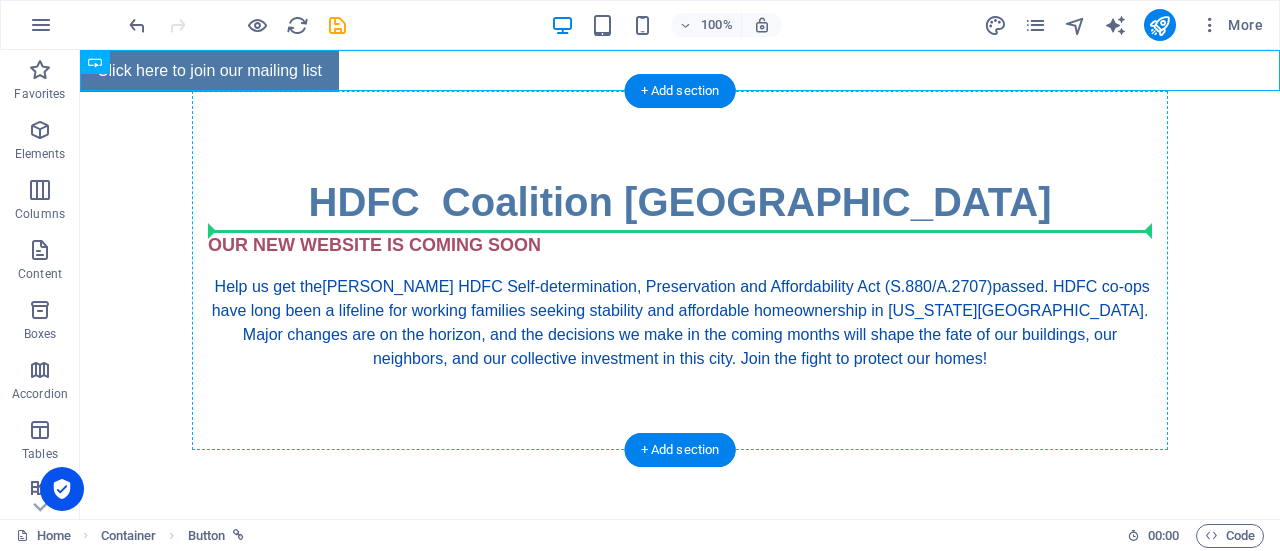 drag, startPoint x: 292, startPoint y: 55, endPoint x: 672, endPoint y: 238, distance: 421.7689 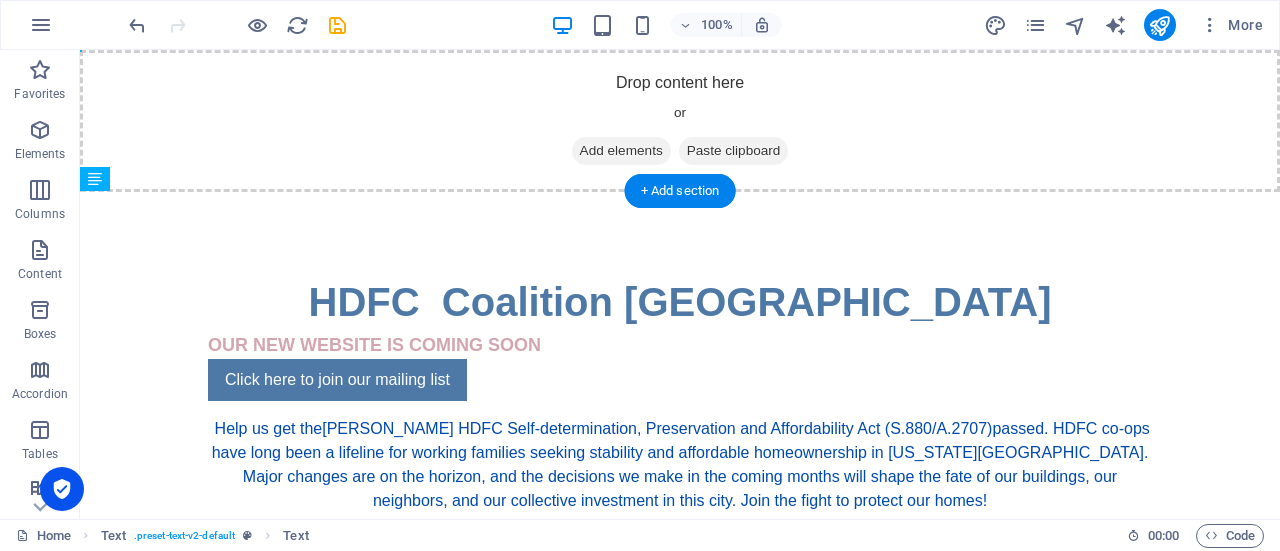 drag, startPoint x: 460, startPoint y: 384, endPoint x: 460, endPoint y: 341, distance: 43 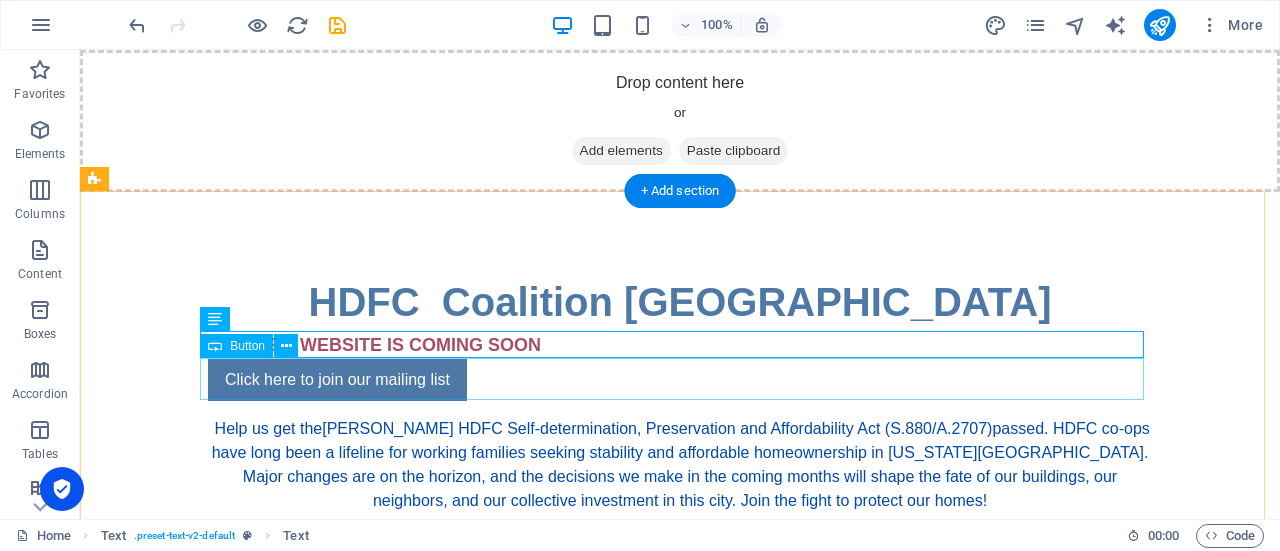 click on "Click here to join our mailing list" at bounding box center (680, 380) 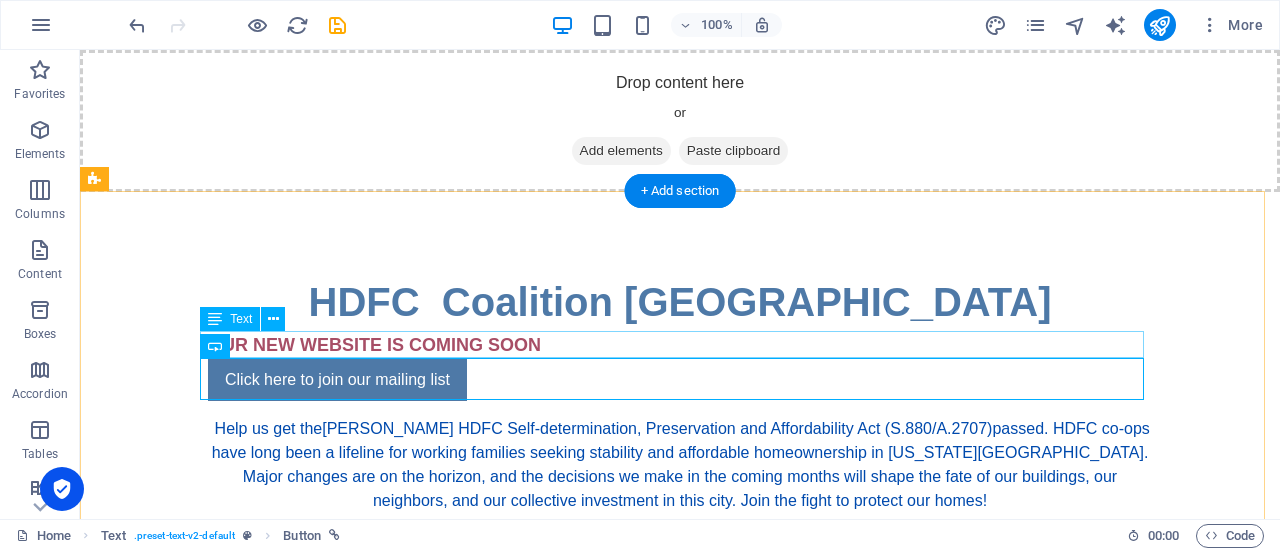 click on "OUR NEW WEBSITE IS COMING SOON" at bounding box center [680, 345] 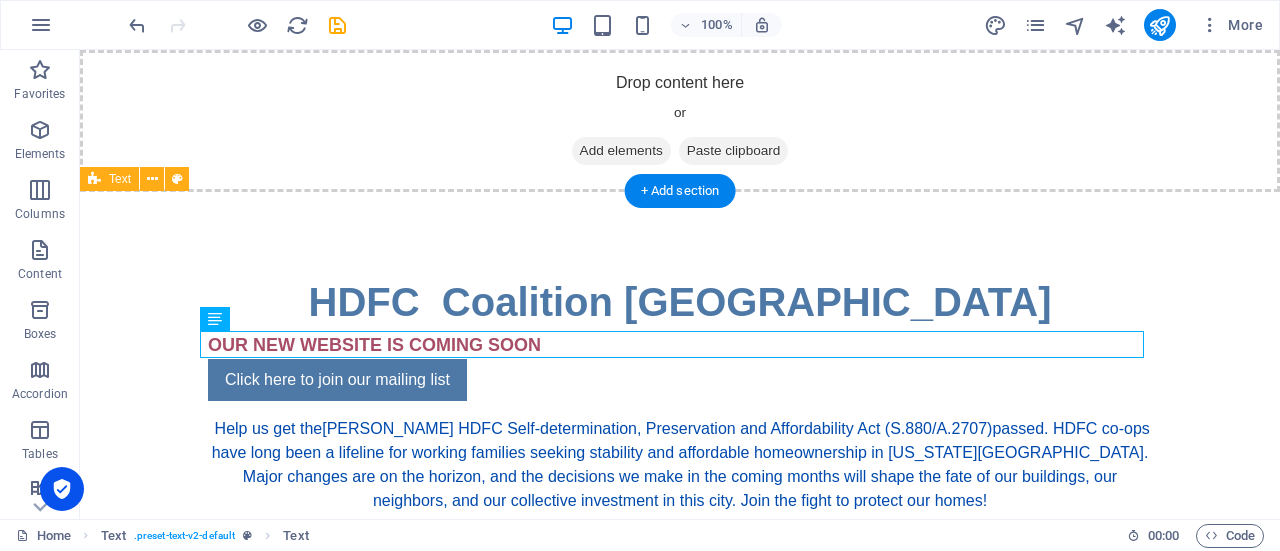 click on "HDFC  Coalition NYC OUR NEW WEBSITE IS COMING SOON Click here to join our mailing list   Help us get the  Jackson-Taylor HDFC Self-determination, Preservation and Affordability Act (S.880/A.2707)  passed. HDFC co-ops have long been a lifeline for working families seeking stability and affordable homeownership in New York City. Major changes are on the horizon, and the decisions we make in the coming months will shape the fate of our buildings, our neighbors, and our collective investment in this city. Join the fight to protect our homes!" at bounding box center (680, 392) 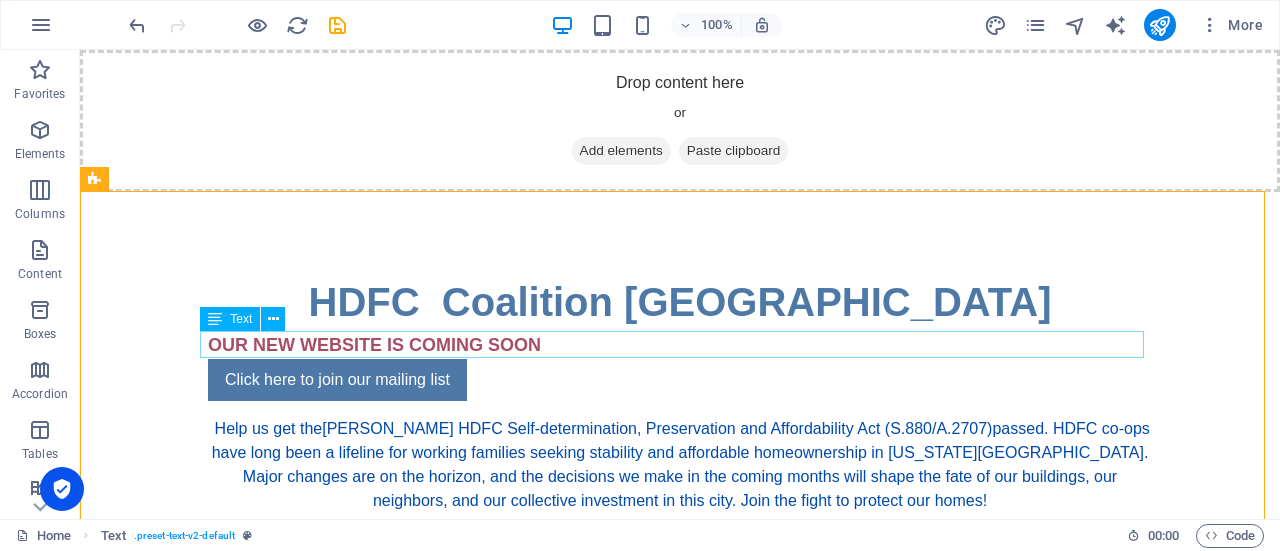 click at bounding box center [215, 319] 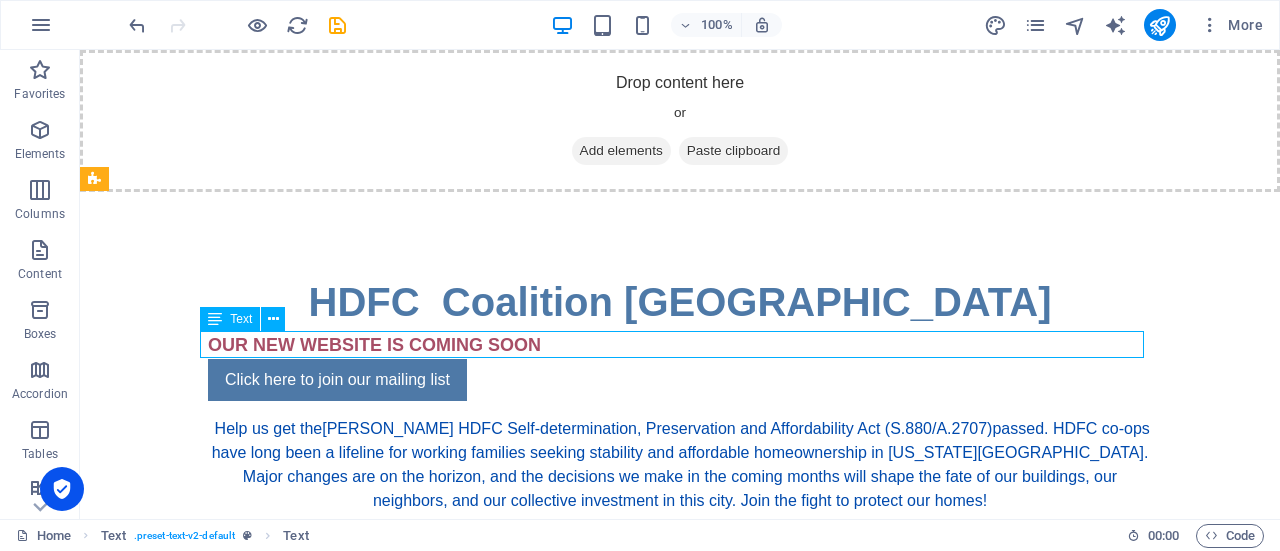 click at bounding box center [215, 319] 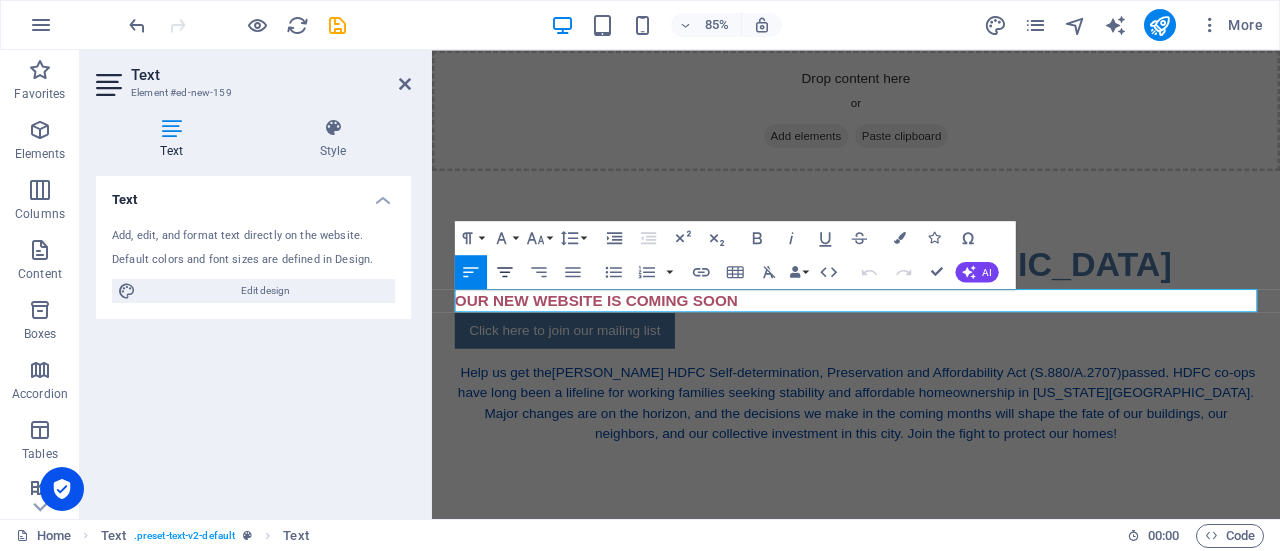 click 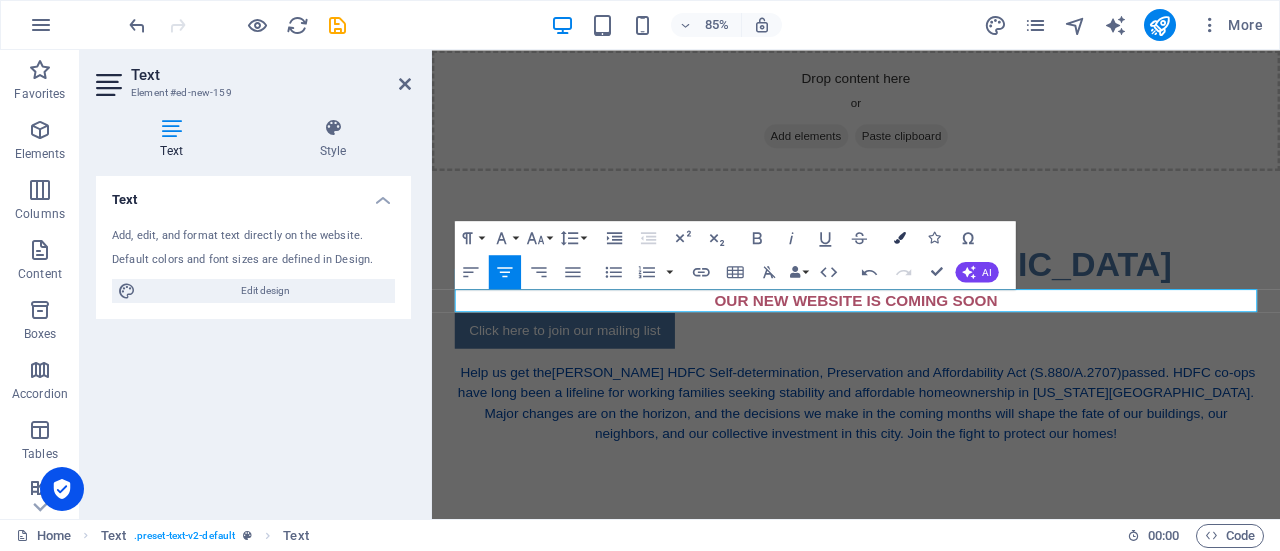 click at bounding box center [900, 238] 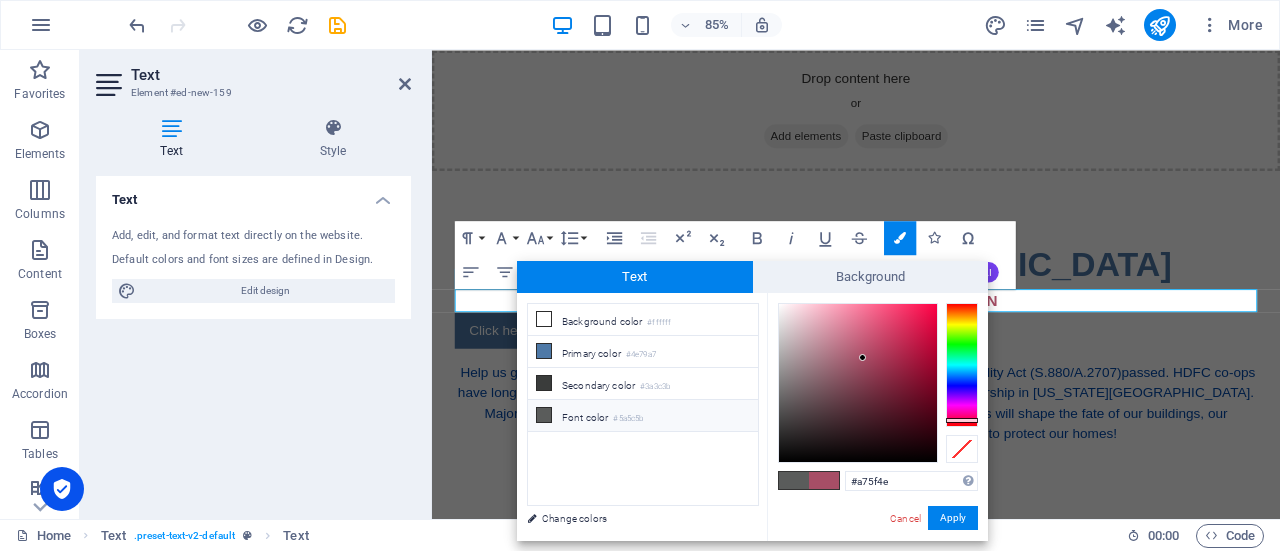click at bounding box center [962, 365] 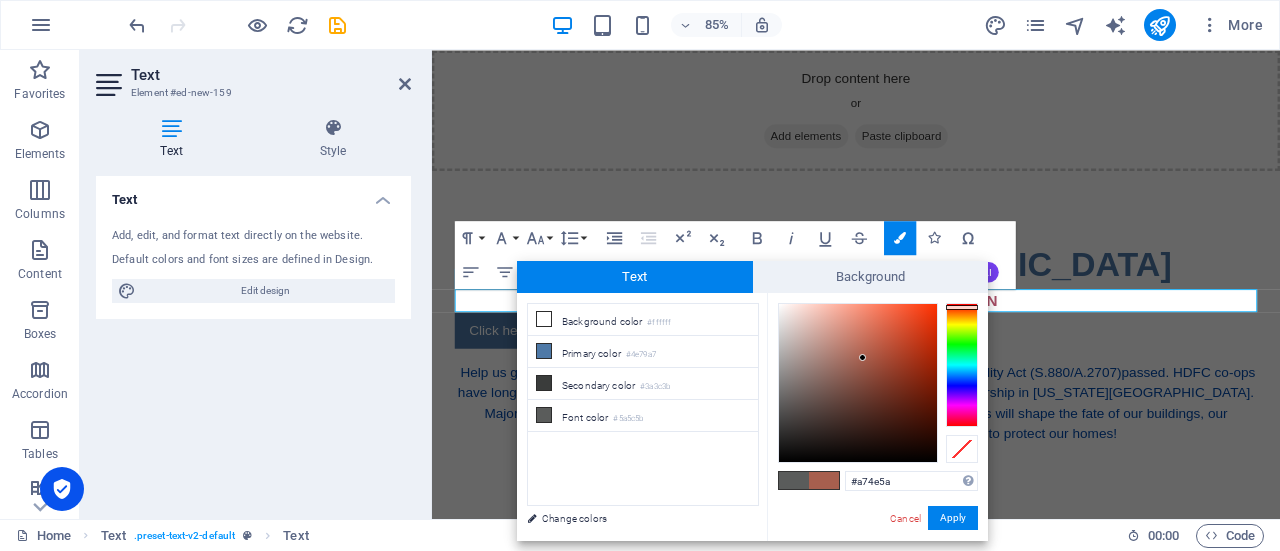 click at bounding box center [962, 365] 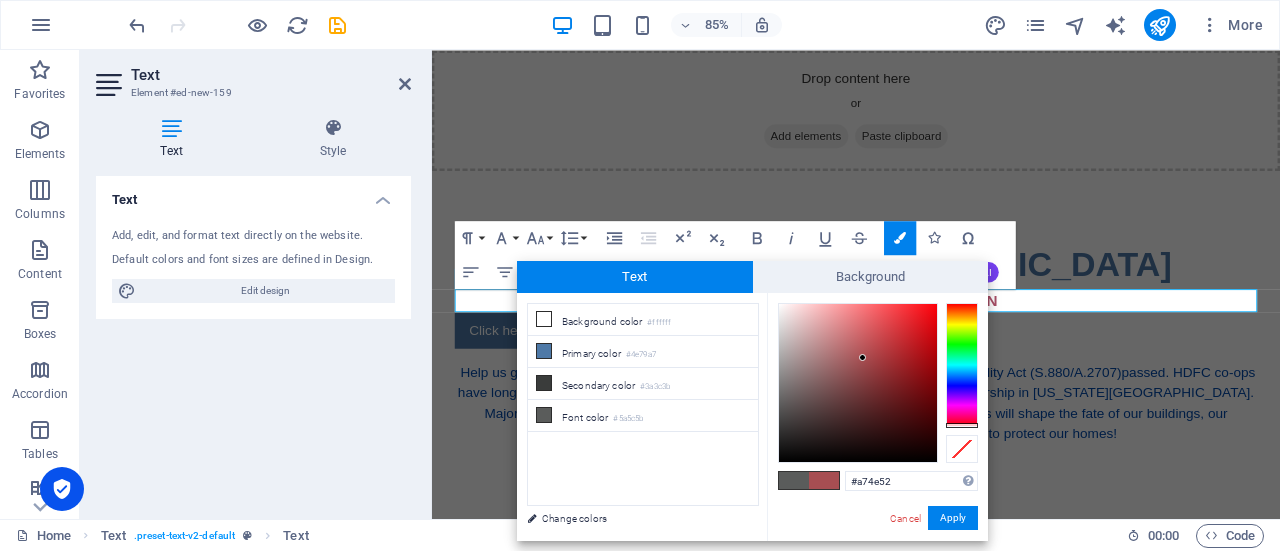 type on "#a74e4e" 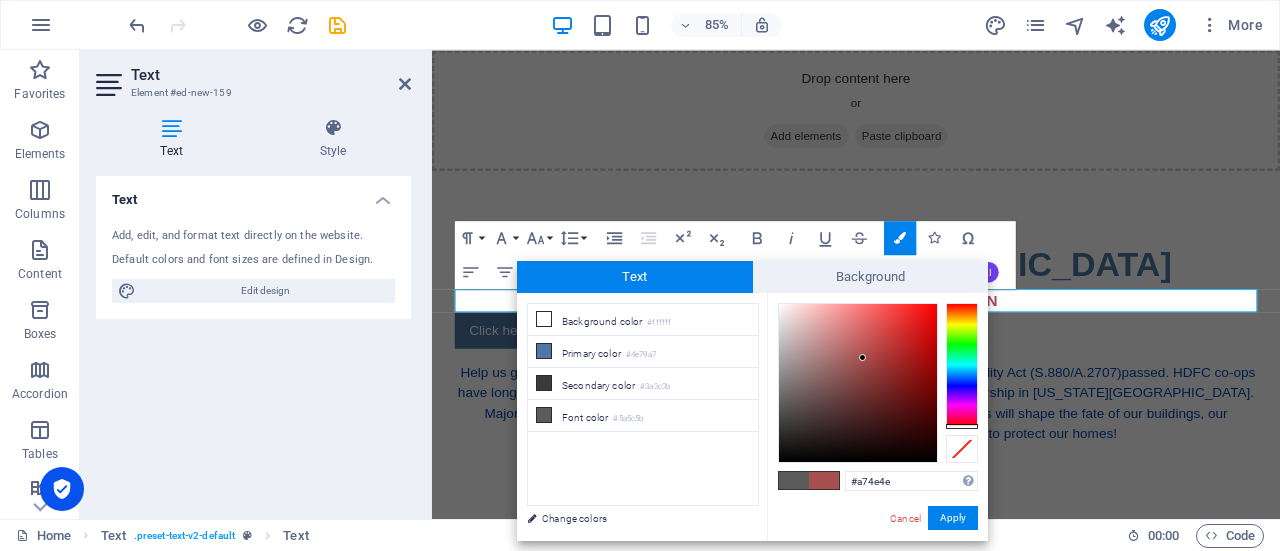 click at bounding box center [878, 383] 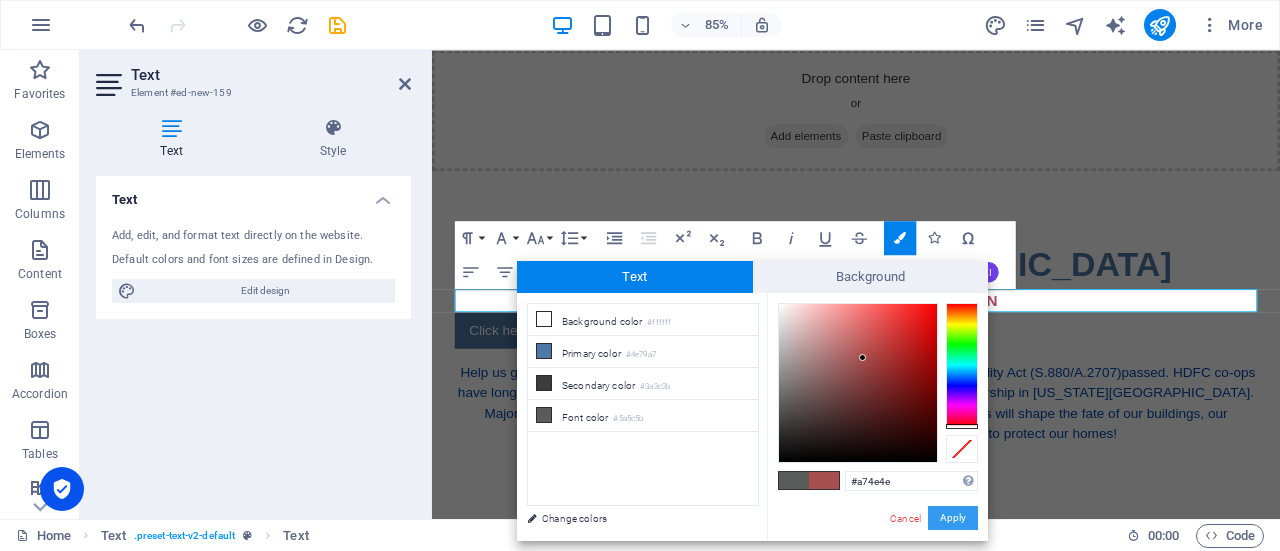 click on "Apply" at bounding box center (953, 518) 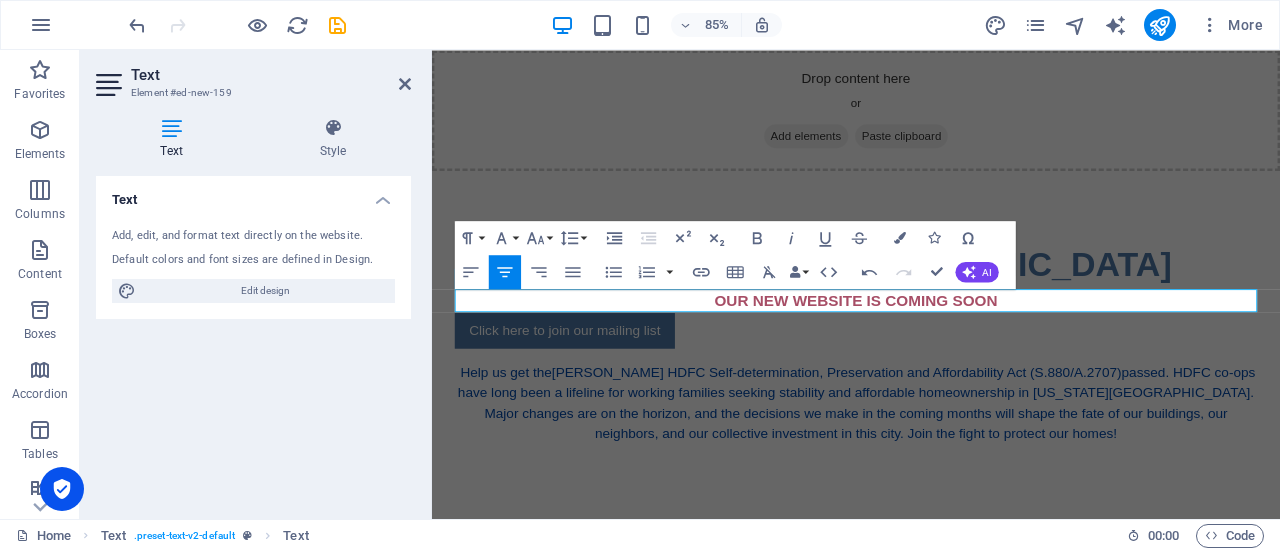 click on "Placeholder   Image   Text   Text   Text   H1   Spacer   Container   Container   Placeholder   Button Paragraph Format Normal Heading 1 Heading 2 Heading 3 Heading 4 Heading 5 Heading 6 Code Font Family Arial Georgia Impact Tahoma Times New Roman Verdana Font Size 8 9 10 11 12 14 18 24 30 36 48 60 72 96 Line Height Default Single 1.15 1.5 Double Increase Indent Decrease Indent Superscript Subscript Bold Italic Underline Strikethrough Colors Icons Special Characters Align Left Align Center Align Right Align Justify Unordered List   Default Circle Disc Square    Ordered List   Default Lower Alpha Lower Greek Lower Roman Upper Alpha Upper Roman    Insert Link Insert Table Clear Formatting Data Bindings Company First name Last name Street ZIP code City Email Phone Mobile Fax Custom field 1 Custom field 2 Custom field 3 Custom field 4 Custom field 5 Custom field 6 HTML Undo Redo Confirm (Ctrl+⏎) AI Improve Make shorter Make longer Fix spelling & grammar Translate to English Generate text" at bounding box center (856, 284) 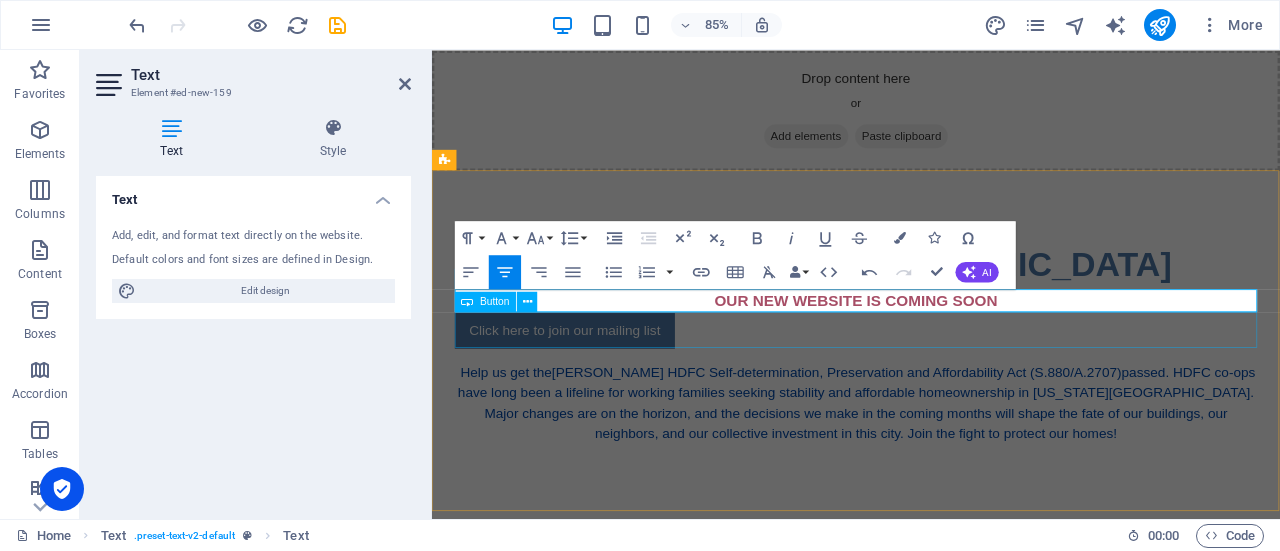 click on "Click here to join our mailing list" at bounding box center [931, 380] 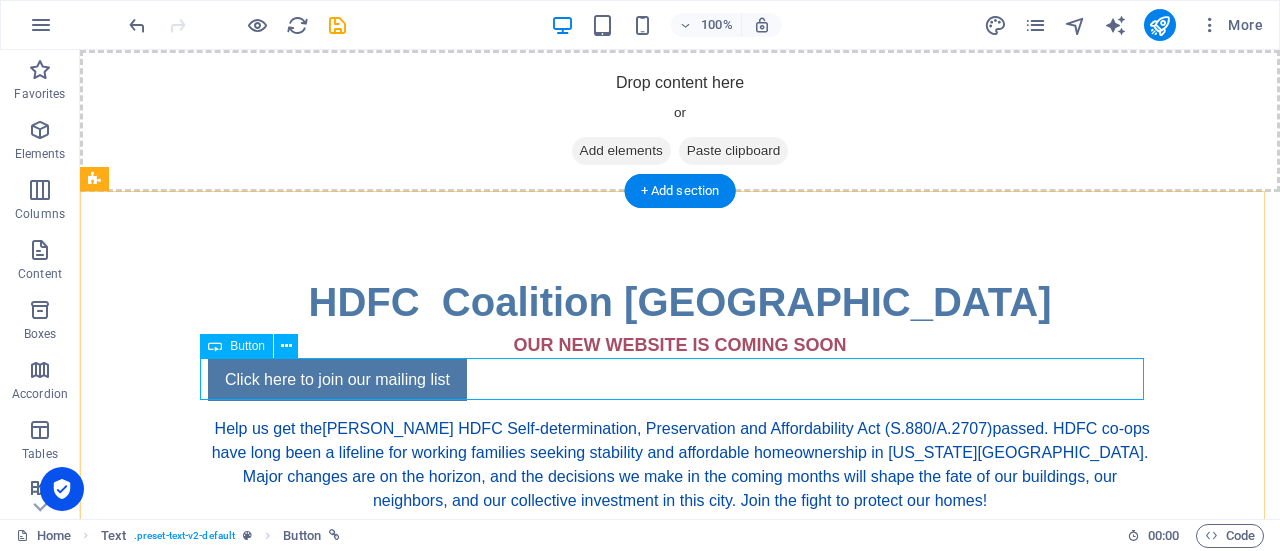 click on "Click here to join our mailing list" at bounding box center [680, 380] 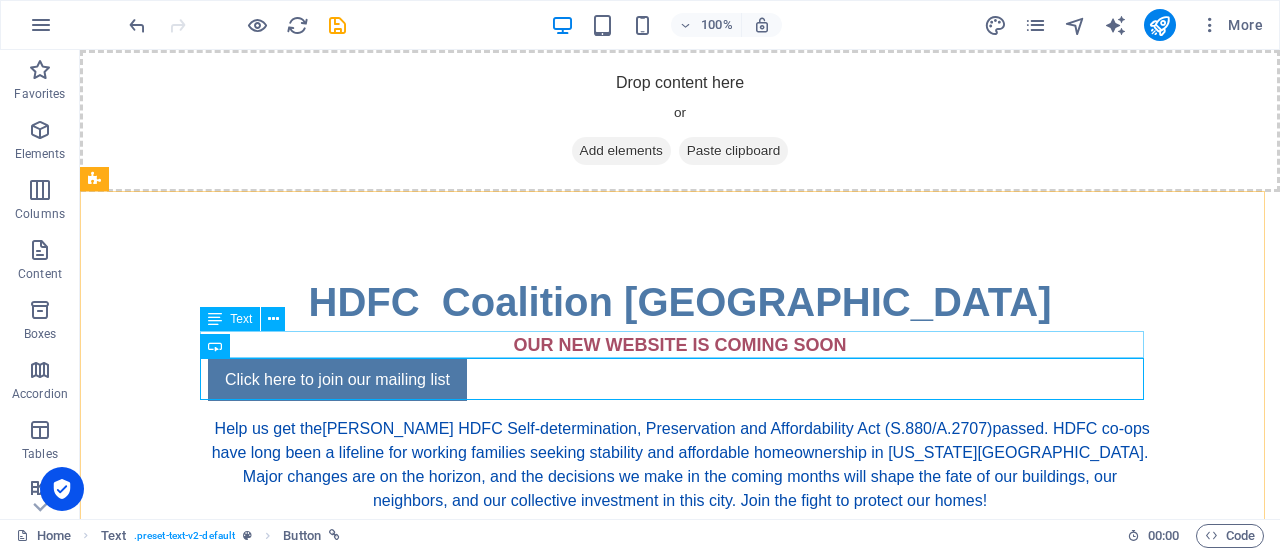 click on "Text" at bounding box center (230, 319) 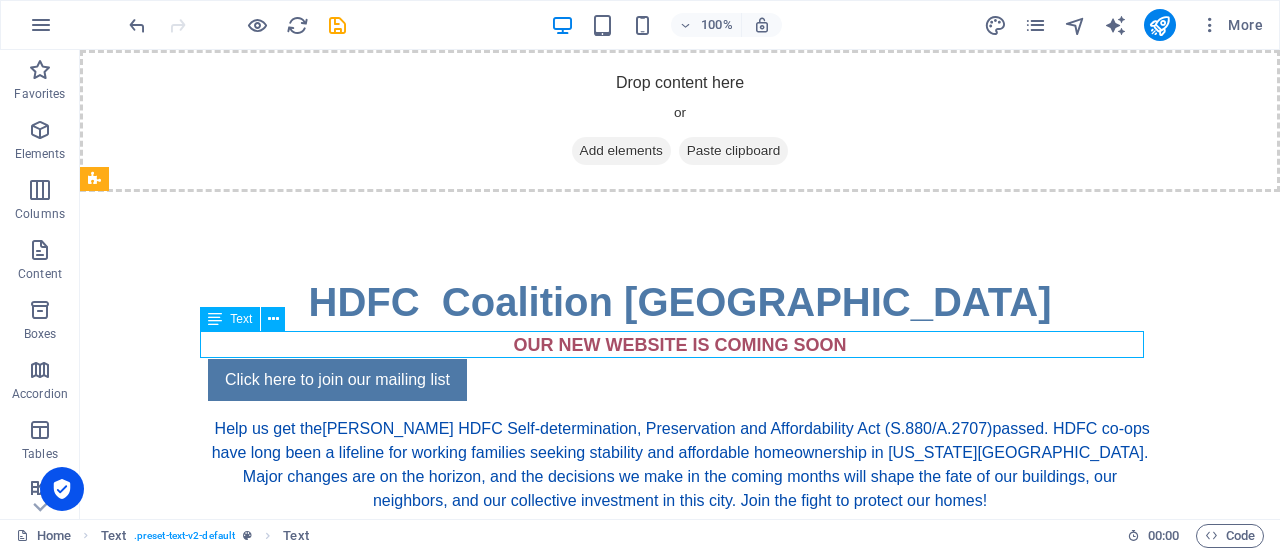 click on "Text" at bounding box center [230, 319] 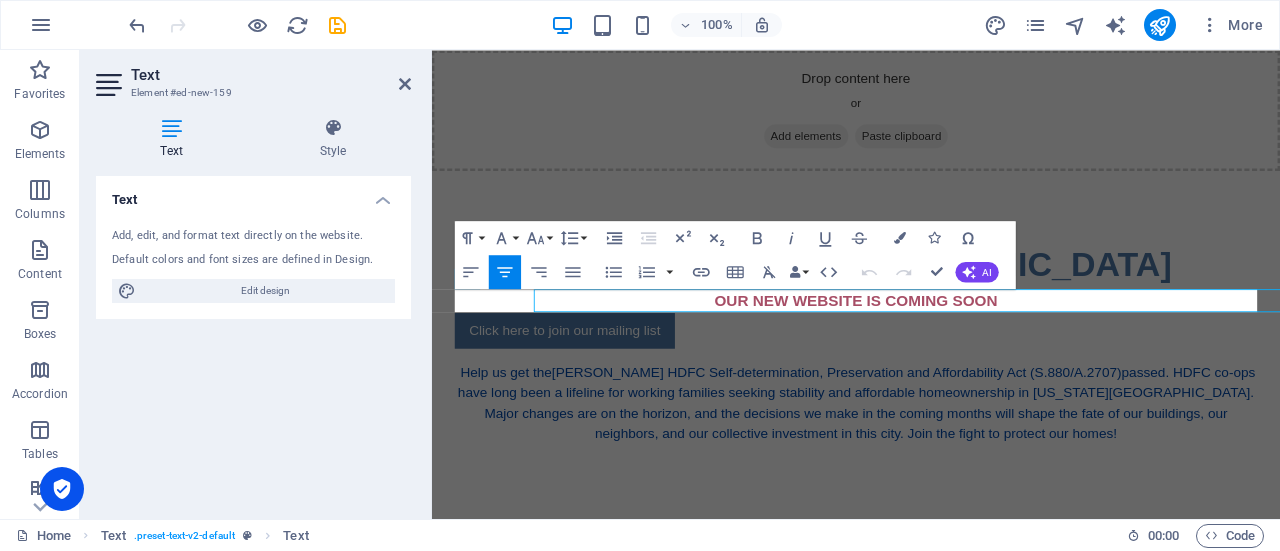 click on "Text Add, edit, and format text directly on the website. Default colors and font sizes are defined in Design. Edit design Alignment Left aligned Centered Right aligned" at bounding box center (253, 339) 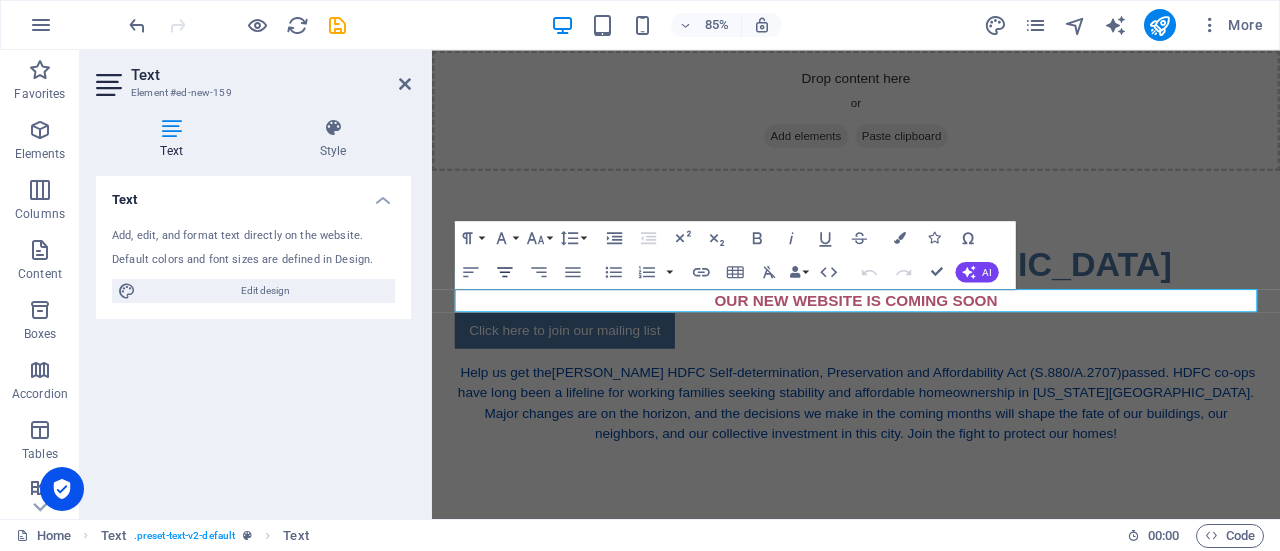 click 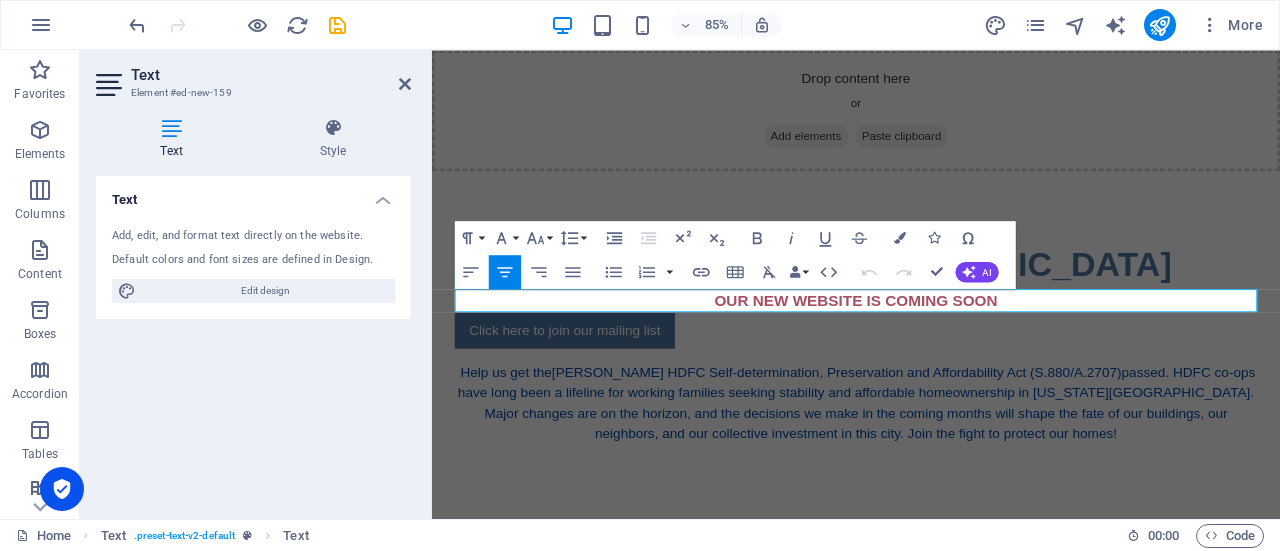 click 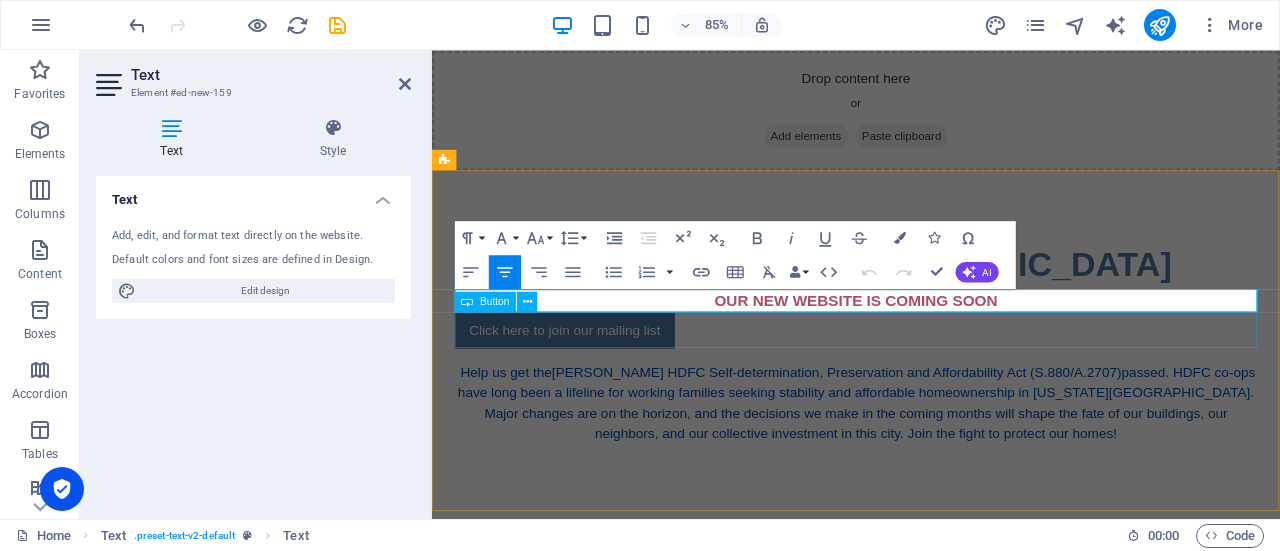 click on "Click here to join our mailing list" at bounding box center [931, 380] 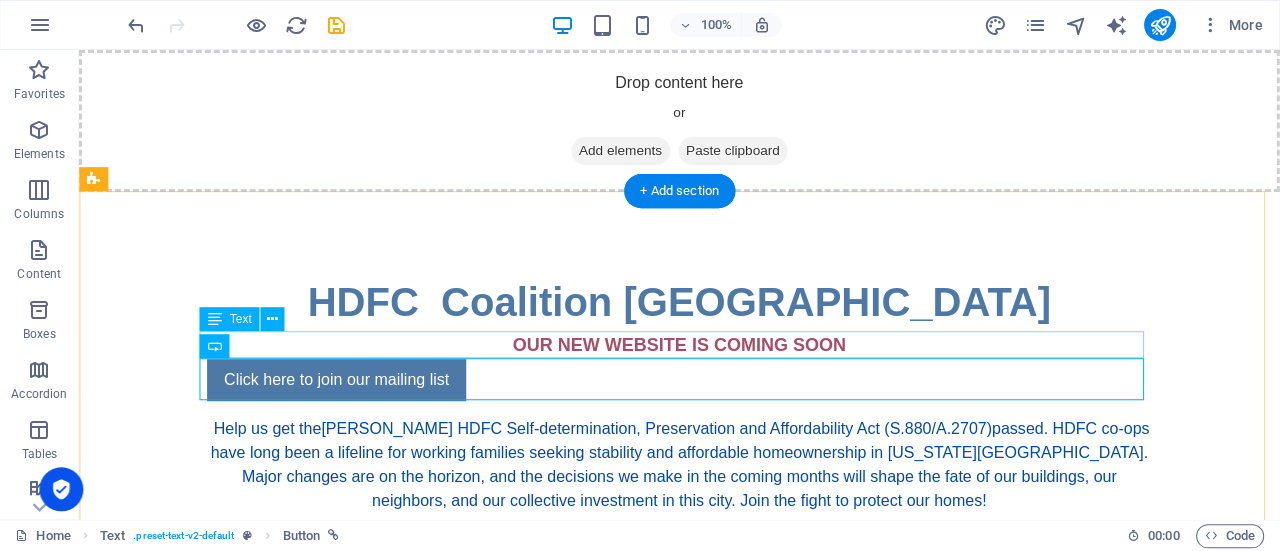 scroll, scrollTop: 0, scrollLeft: 0, axis: both 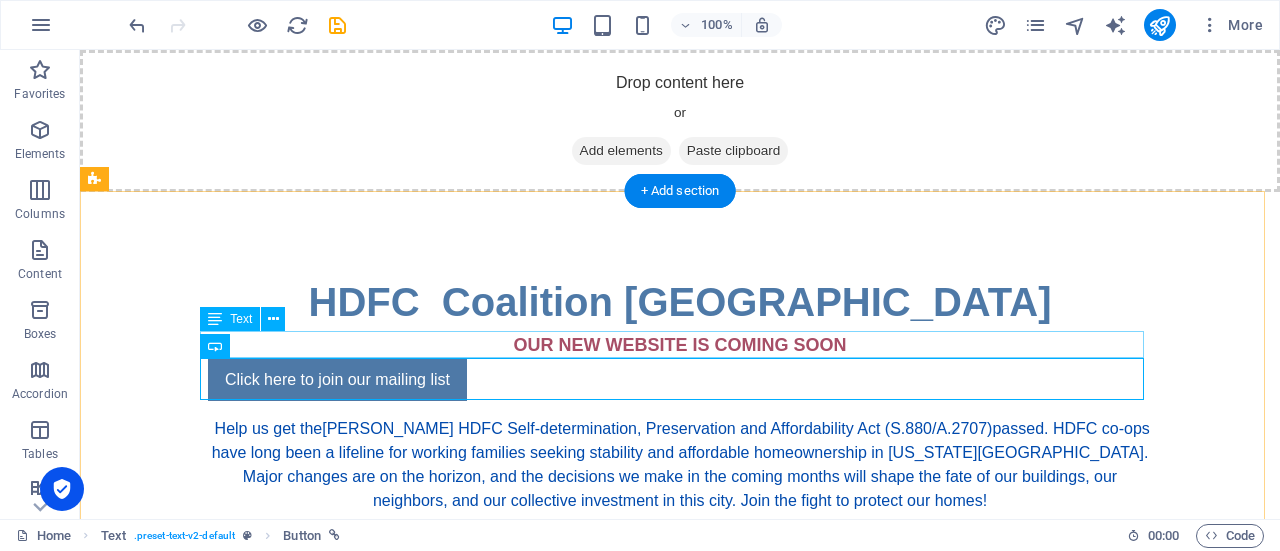 click on "OUR NEW WEBSITE IS COMING SOON" at bounding box center [680, 345] 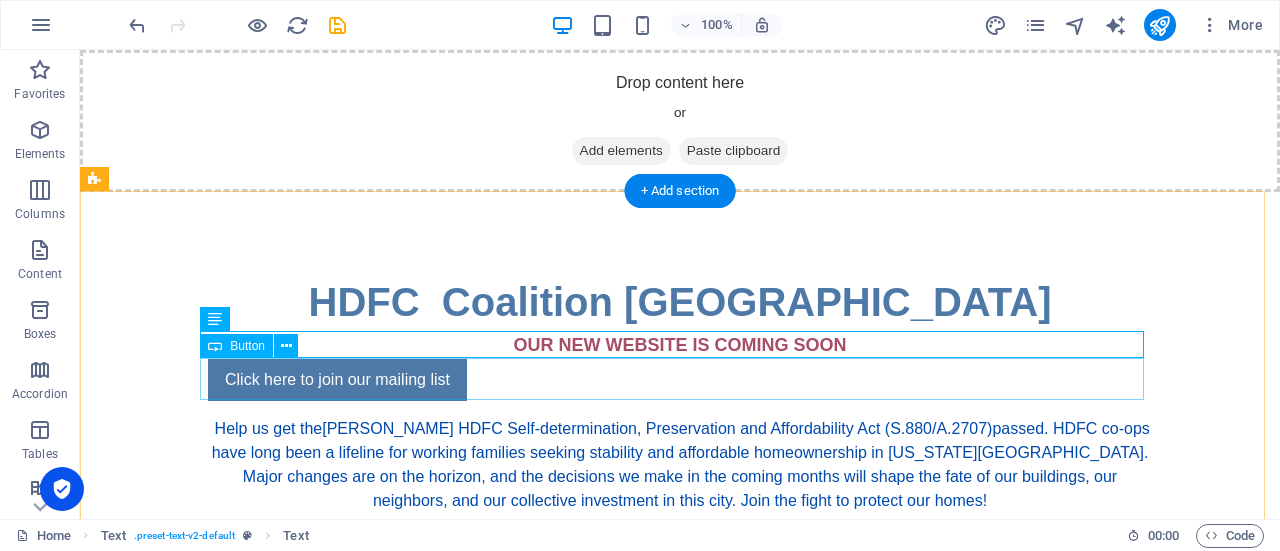 click on "Click here to join our mailing list" at bounding box center [680, 380] 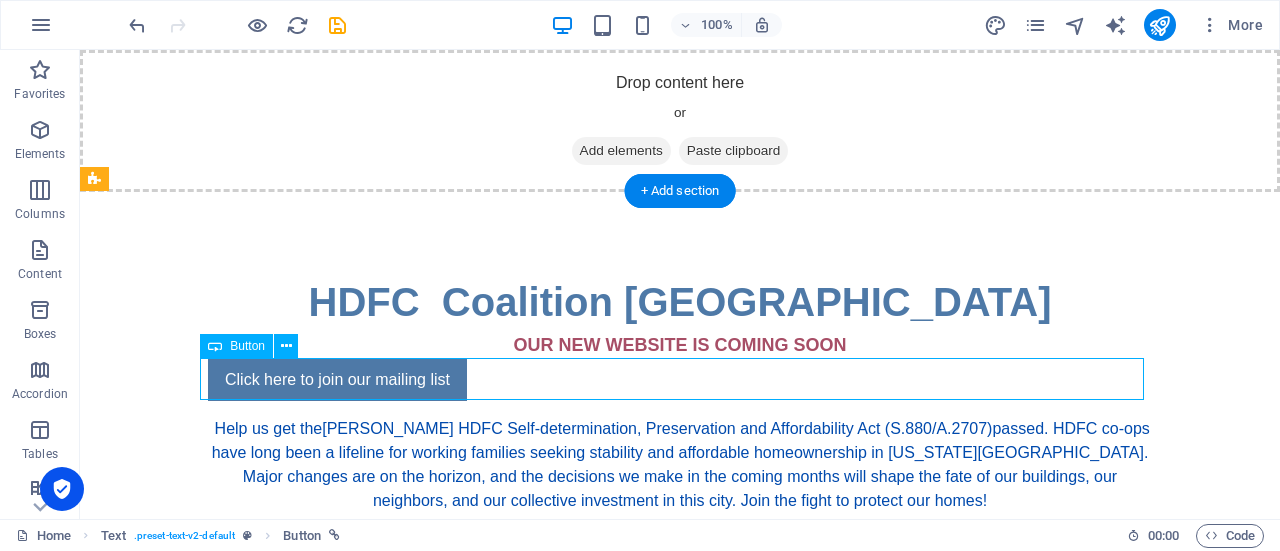 click on "Click here to join our mailing list" at bounding box center (680, 380) 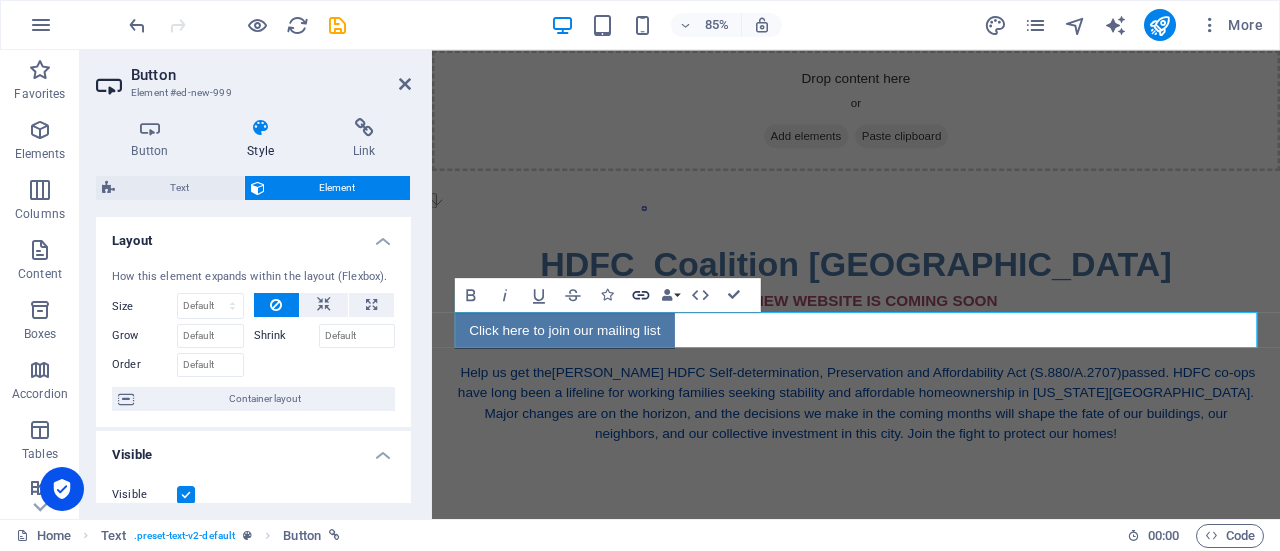 click on "Link" at bounding box center [641, 295] 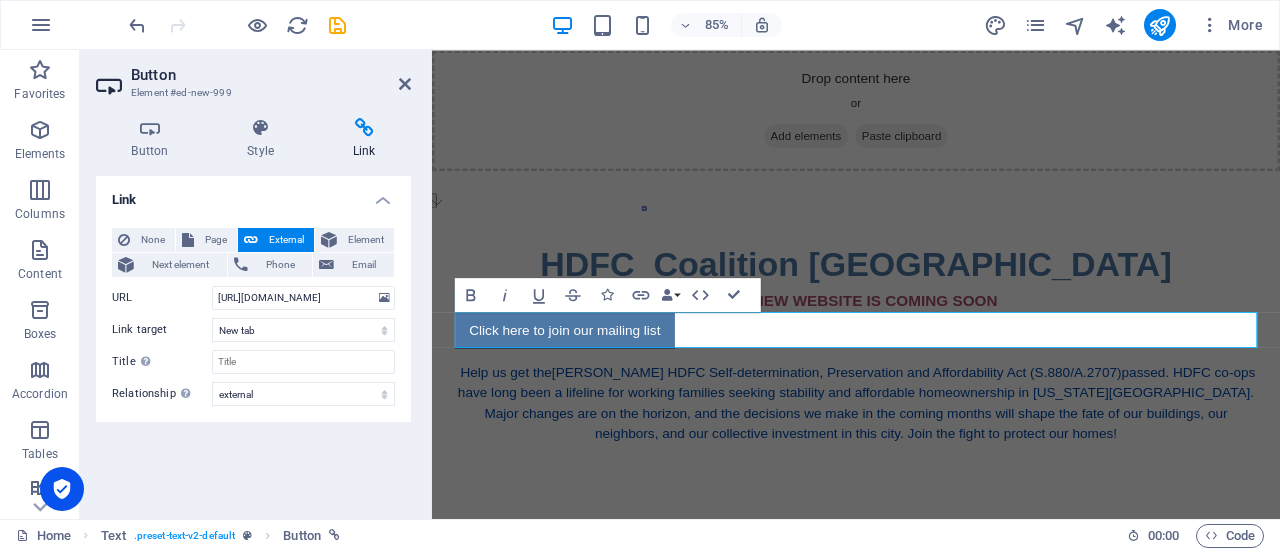 click on "None Page External Element Next element Phone Email Page Home Legal Notice Privacy Element
URL https://form.jotform.com/251935869685074 Phone Email Link target New tab Same tab Overlay Title Additional link description, should not be the same as the link text. The title is most often shown as a tooltip text when the mouse moves over the element. Leave empty if uncertain. Relationship Sets the  relationship of this link to the link target . For example, the value "nofollow" instructs search engines not to follow the link. Can be left empty. alternate author bookmark external help license next nofollow noreferrer noopener prev search tag" at bounding box center [253, 317] 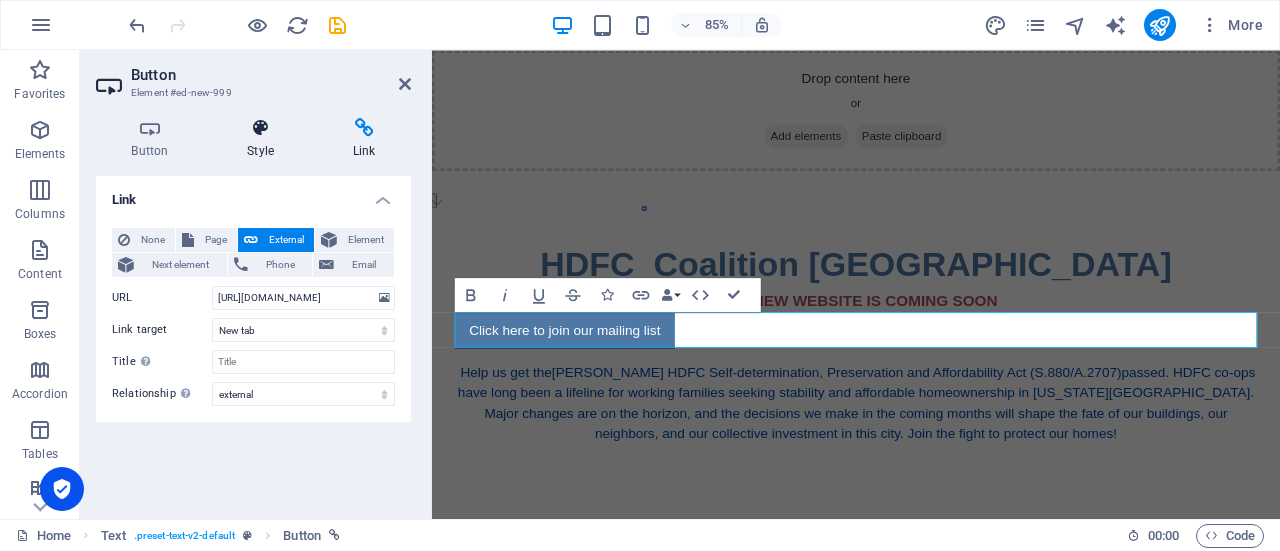 click at bounding box center (261, 128) 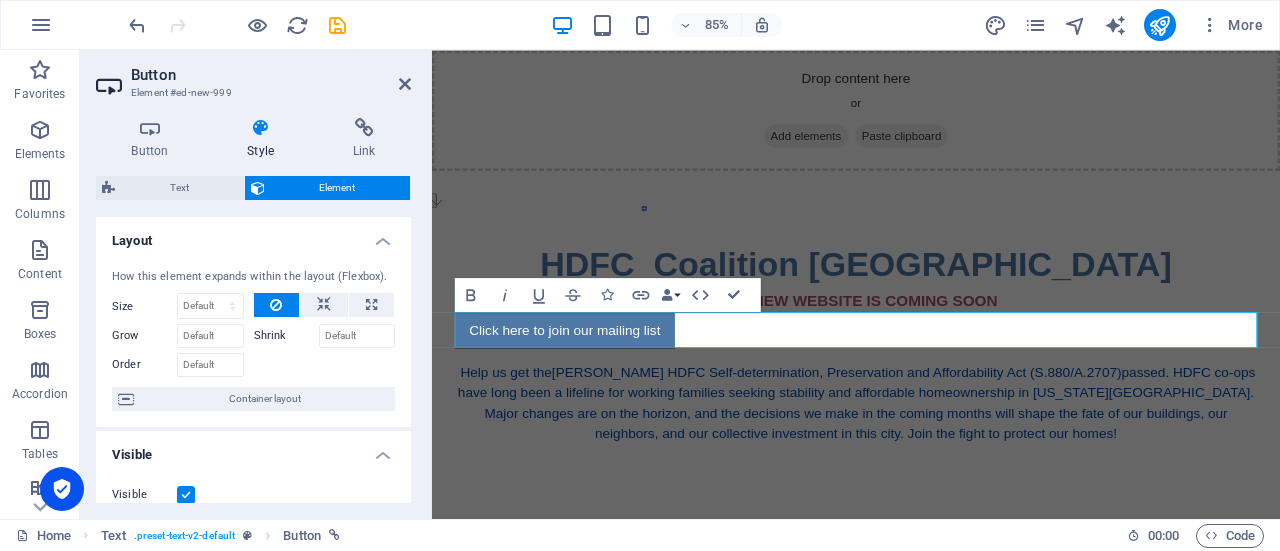 click on "Element" at bounding box center [338, 188] 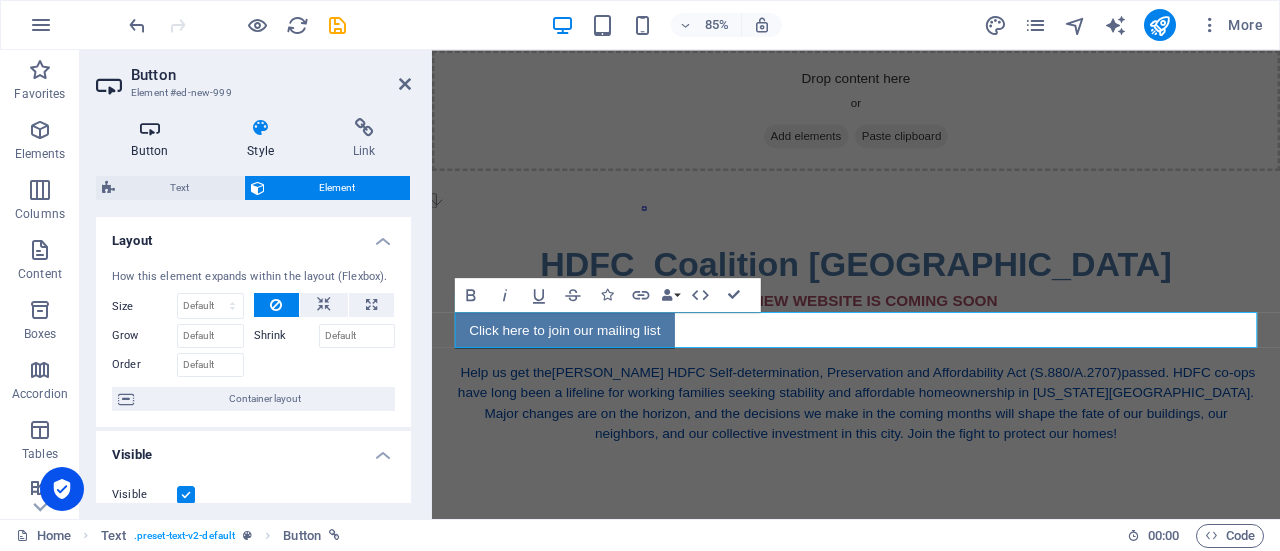 click on "Button" at bounding box center [154, 139] 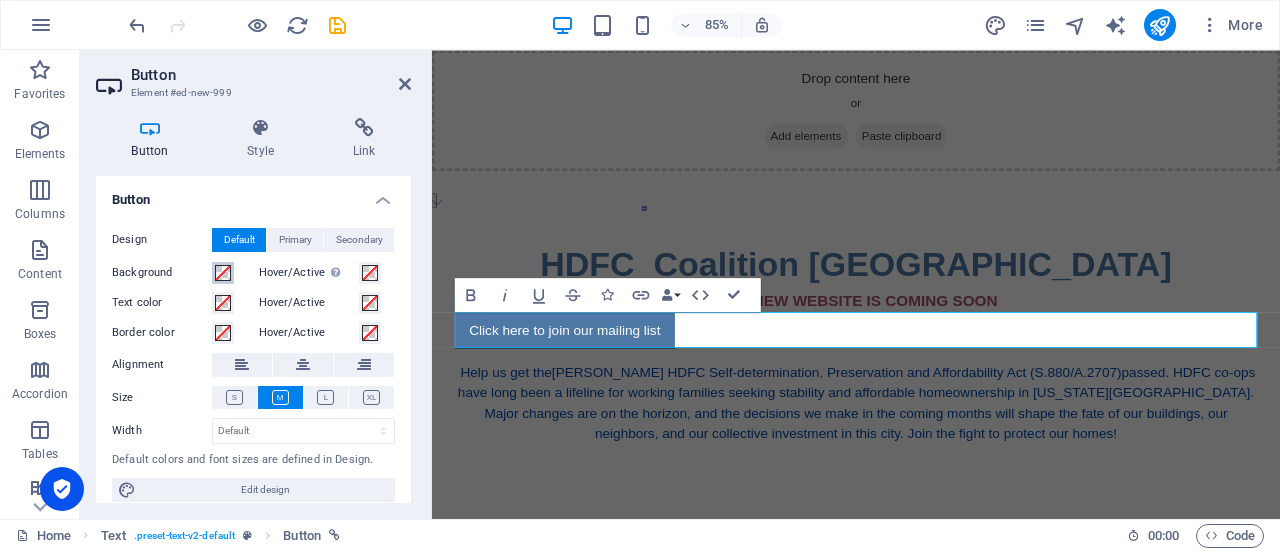 click at bounding box center (223, 273) 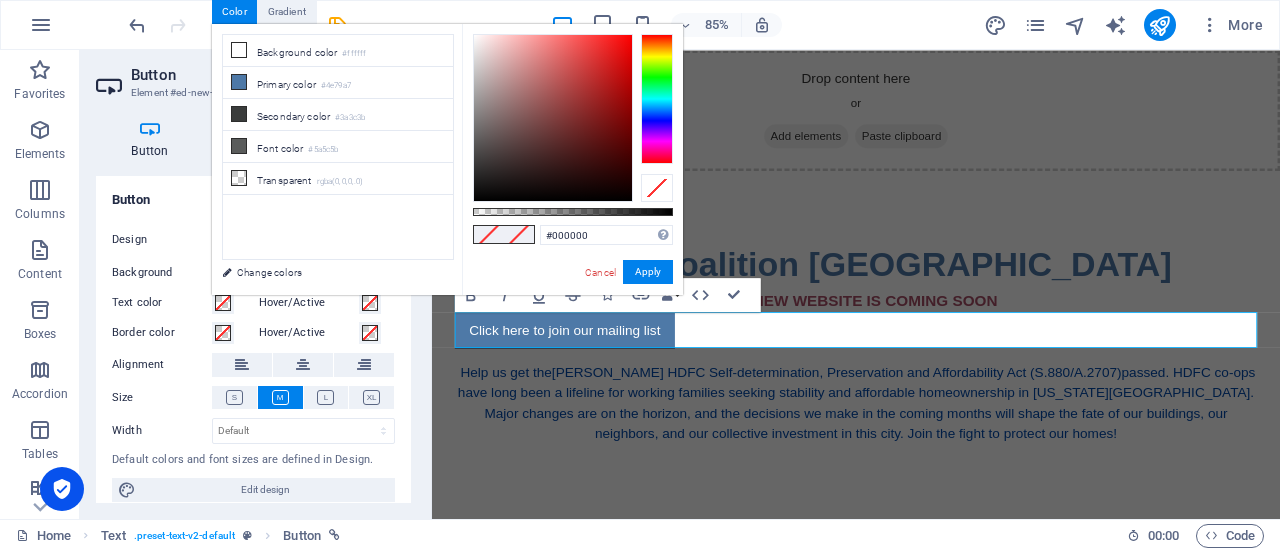 click at bounding box center (657, 99) 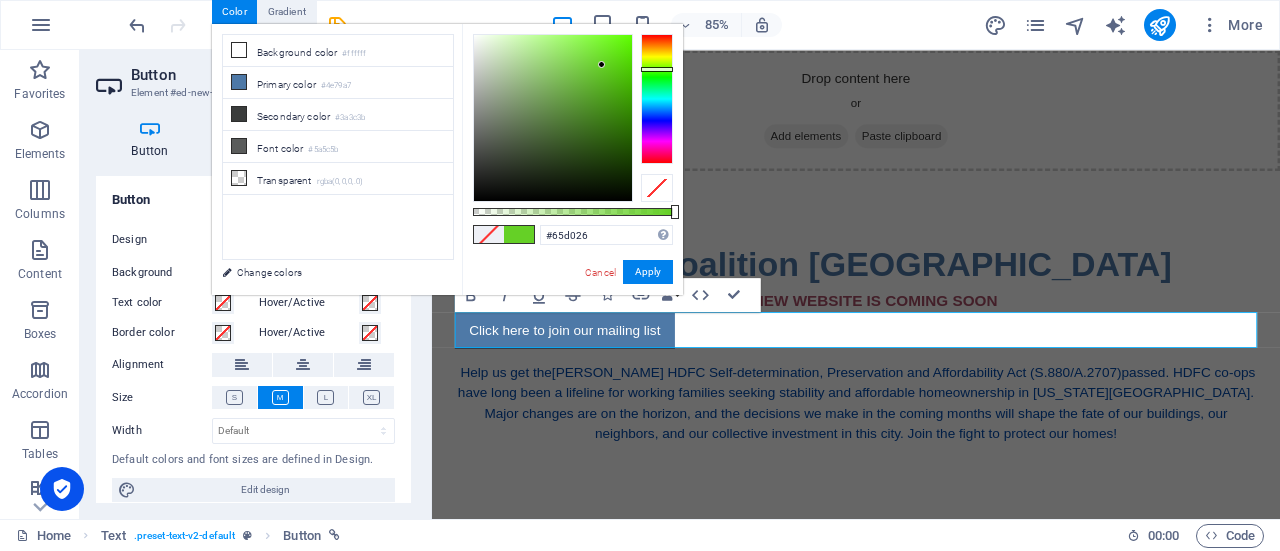 click at bounding box center (553, 118) 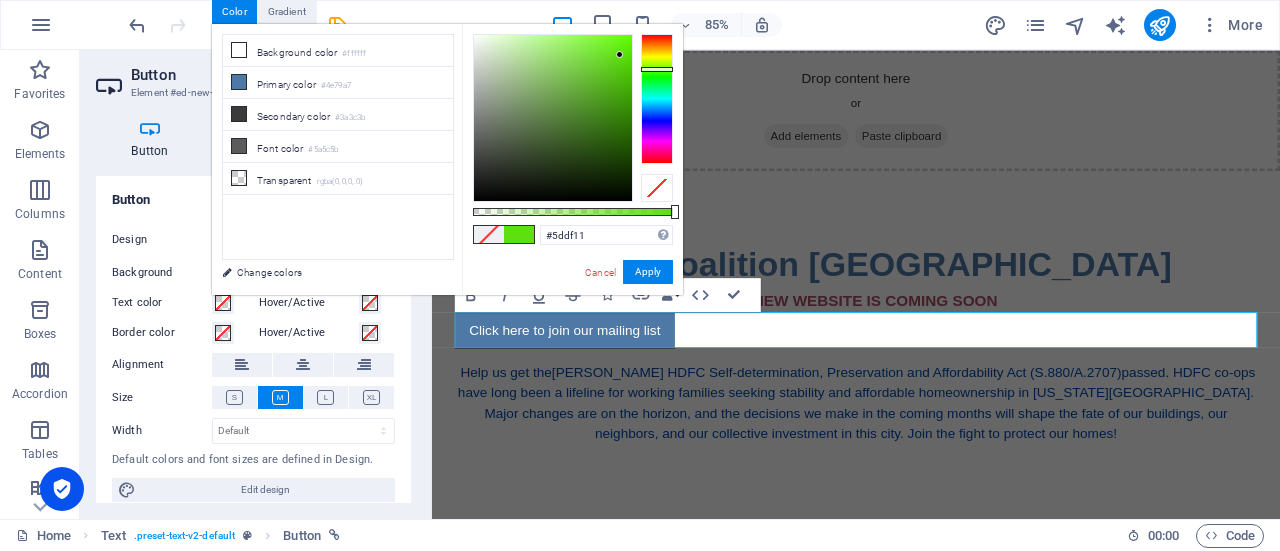 type on "#5ddf10" 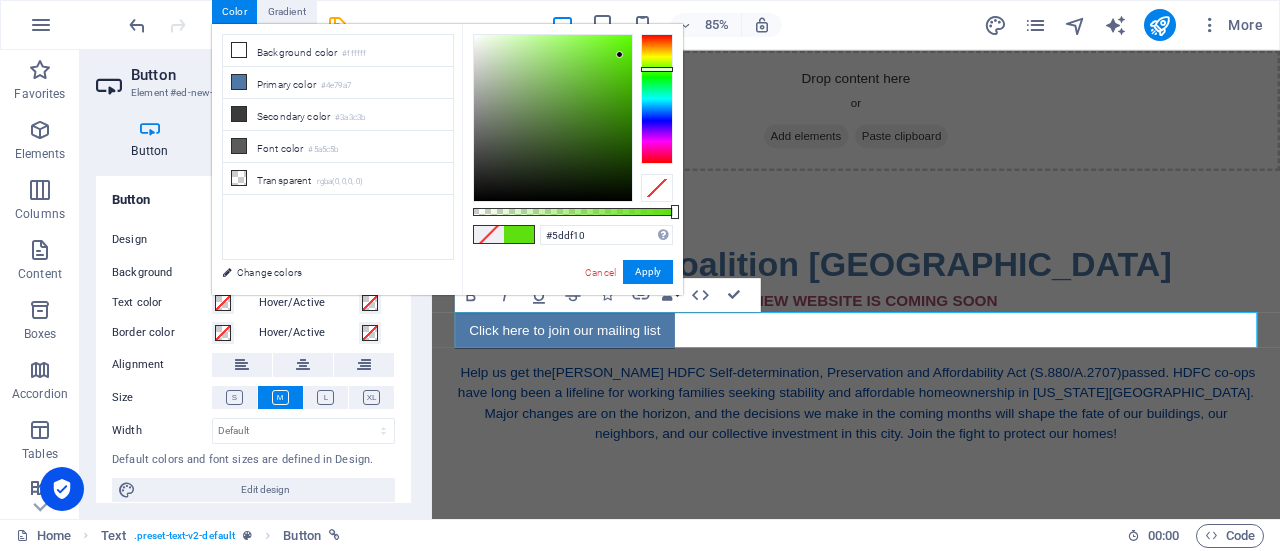 drag, startPoint x: 602, startPoint y: 65, endPoint x: 620, endPoint y: 55, distance: 20.59126 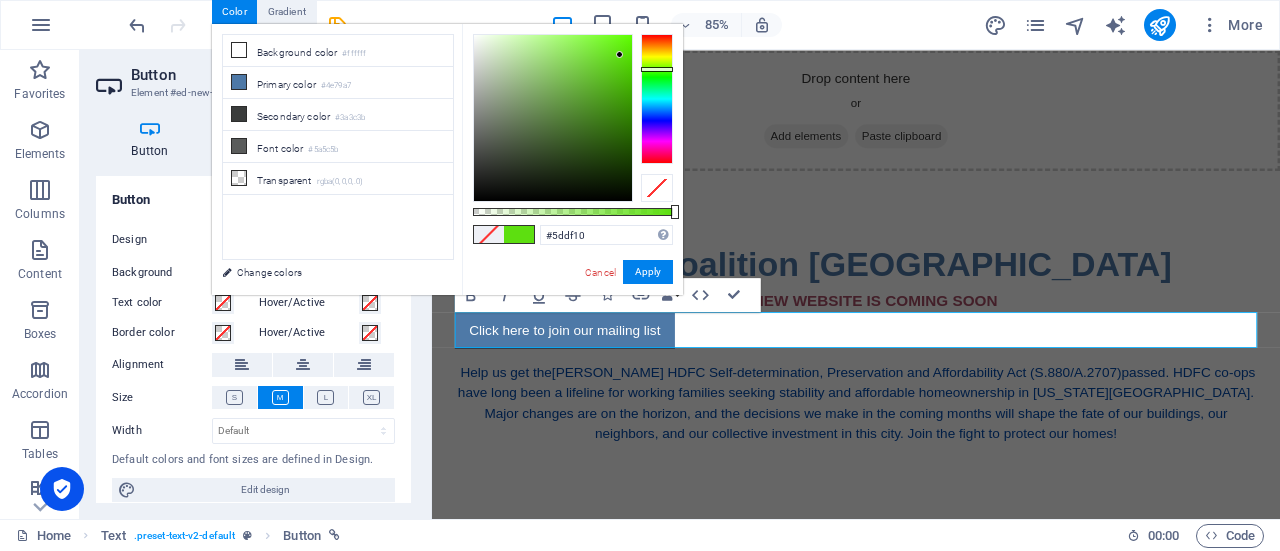 click at bounding box center [619, 54] 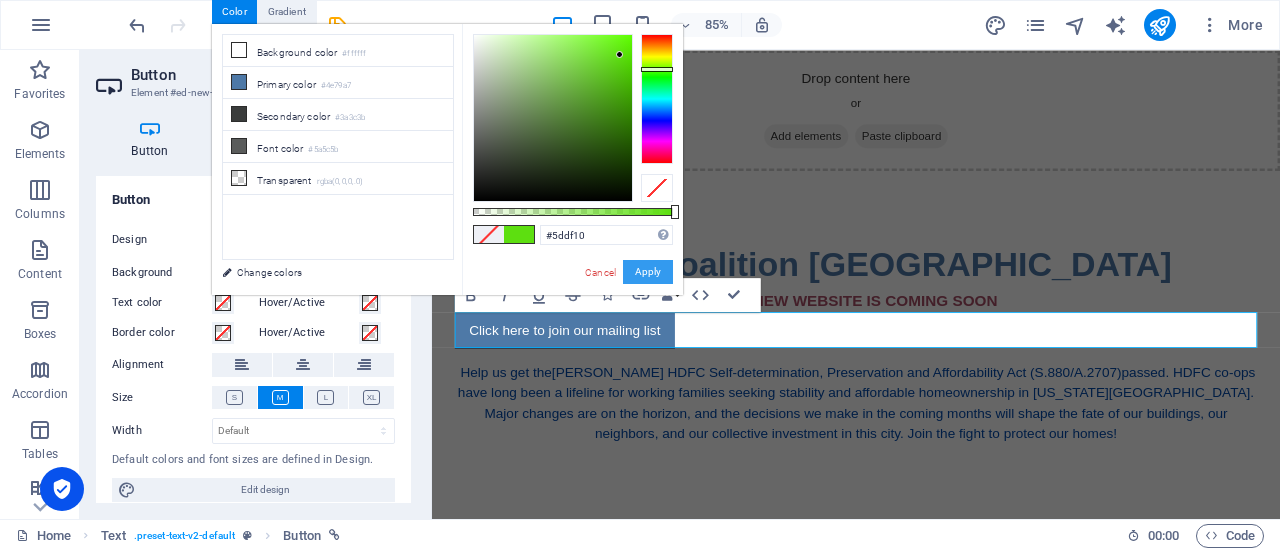 click on "Apply" at bounding box center [648, 272] 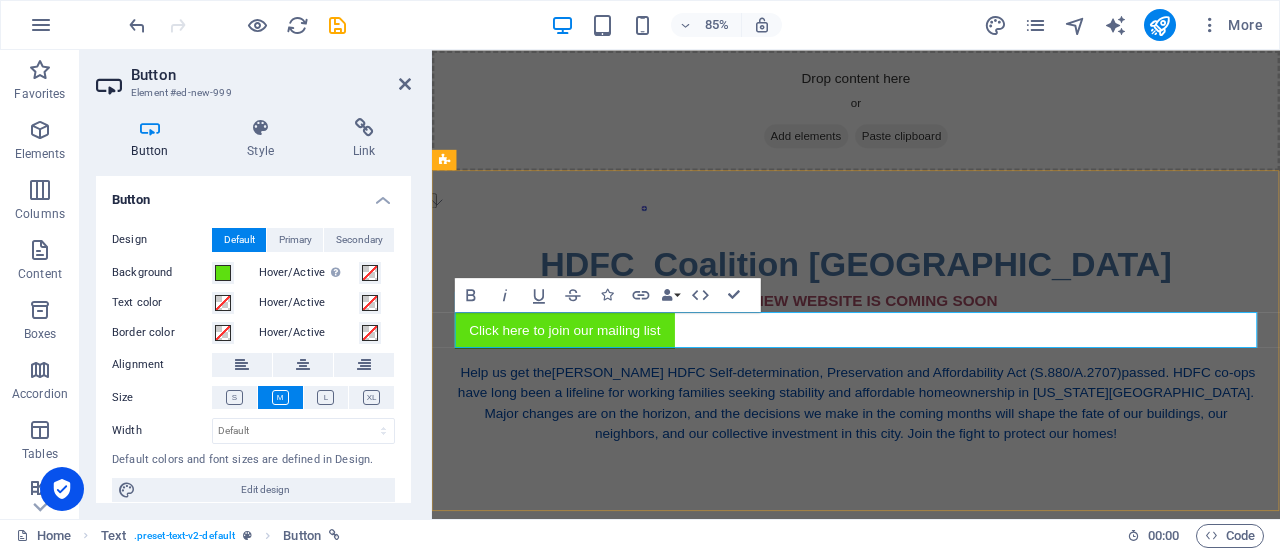 click on "Click here to join our mailing list" at bounding box center (931, 380) 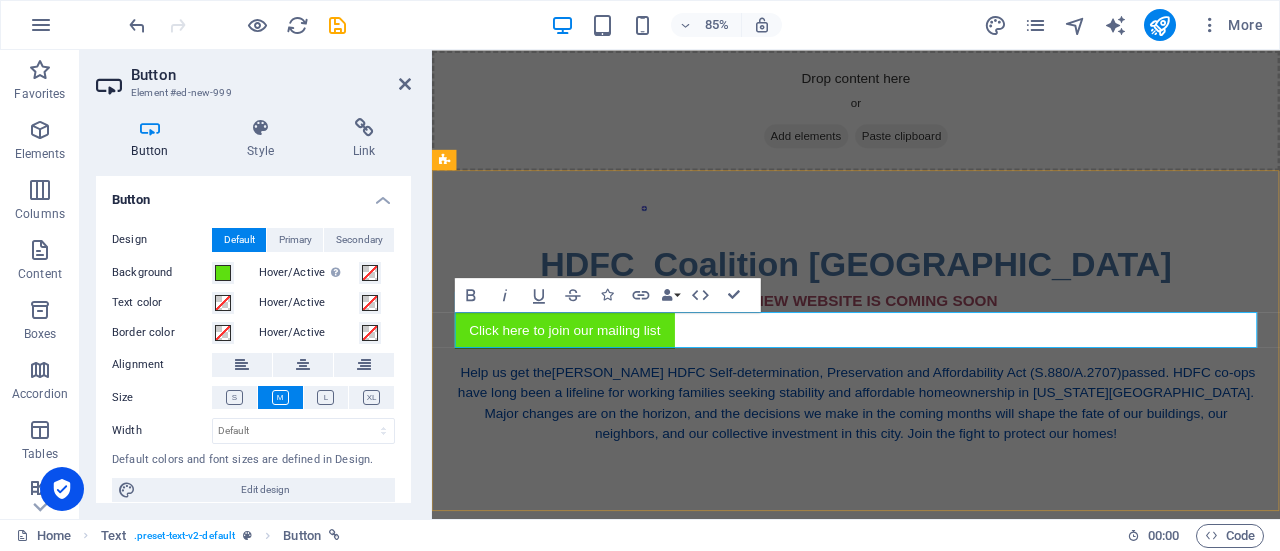 click on "Click here to join our mailing list" at bounding box center (588, 380) 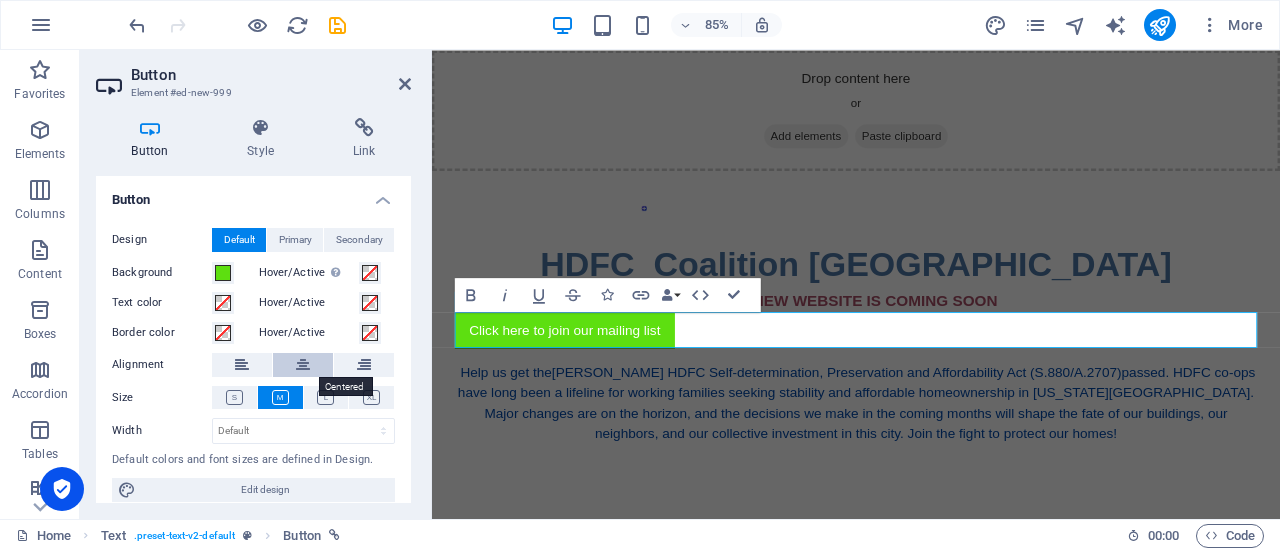 click at bounding box center [303, 365] 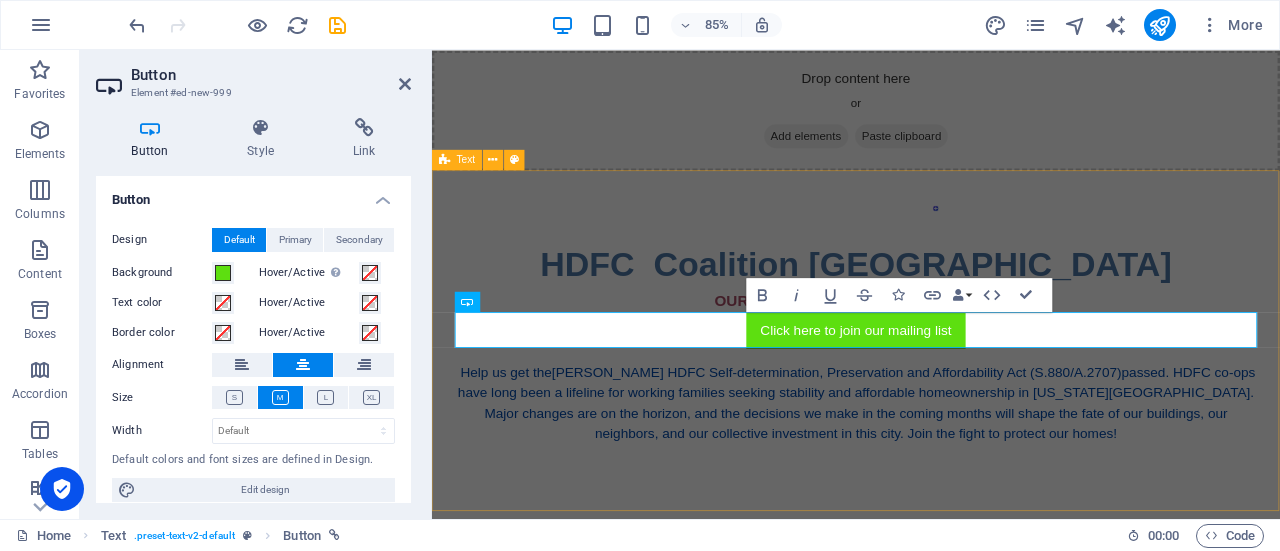click on "HDFC  Coalition NYC OUR NEW WEBSITE IS COMING SOON Click here to join our mailing list   Help us get the  Jackson-Taylor HDFC Self-determination, Preservation and Affordability Act (S.880/A.2707)  passed. HDFC co-ops have long been a lifeline for working families seeking stability and affordable homeownership in New York City. Major changes are on the horizon, and the decisions we make in the coming months will shape the fate of our buildings, our neighbors, and our collective investment in this city. Join the fight to protect our homes!" at bounding box center [931, 392] 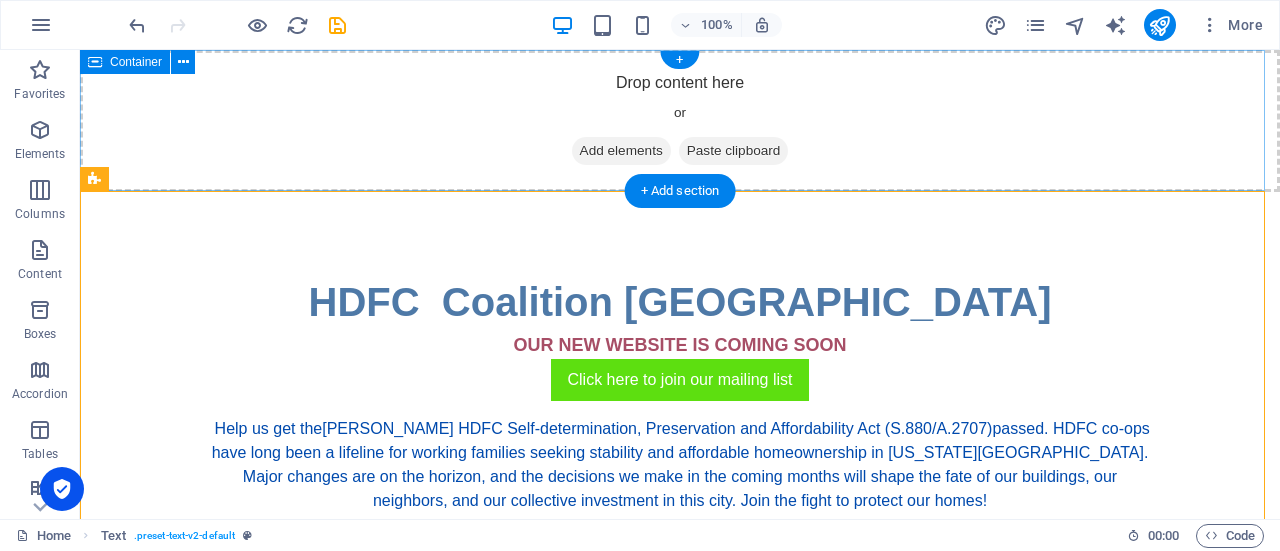 click on "Drop content here or  Add elements  Paste clipboard" at bounding box center [680, 121] 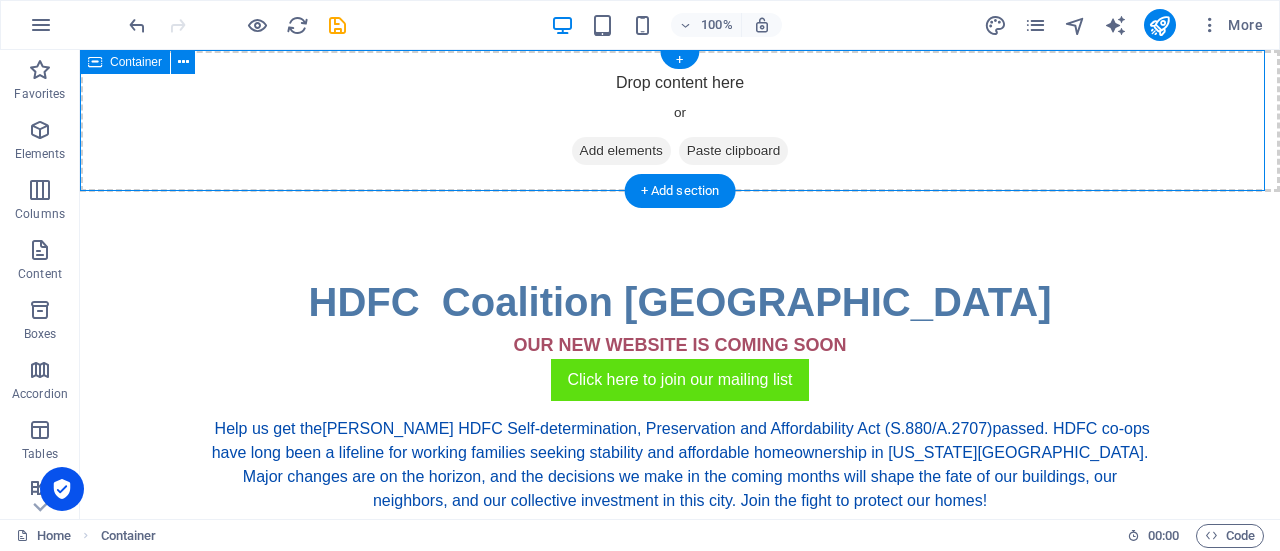 click on "Drop content here or  Add elements  Paste clipboard" at bounding box center [680, 121] 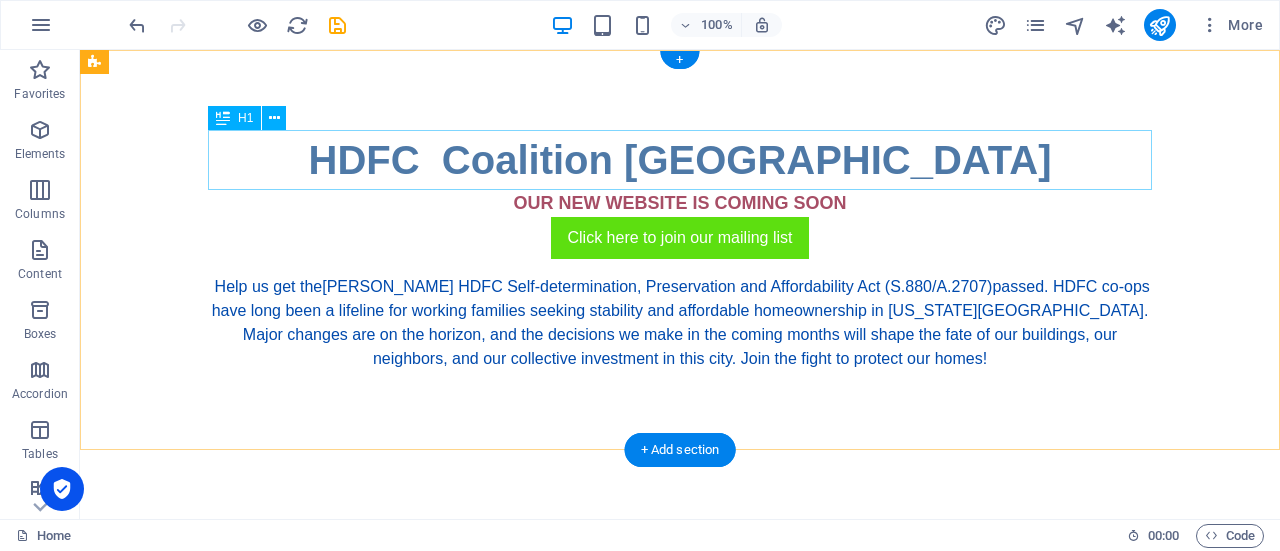 click on "HDFC  Coalition NYC" at bounding box center [680, 160] 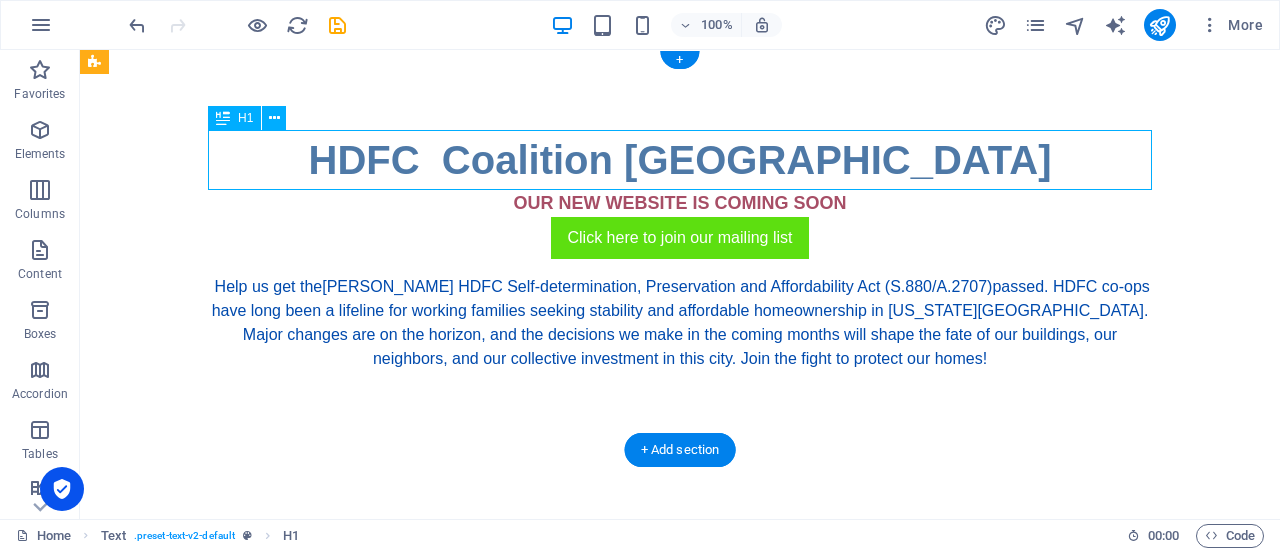 click on "HDFC  Coalition NYC" at bounding box center (680, 160) 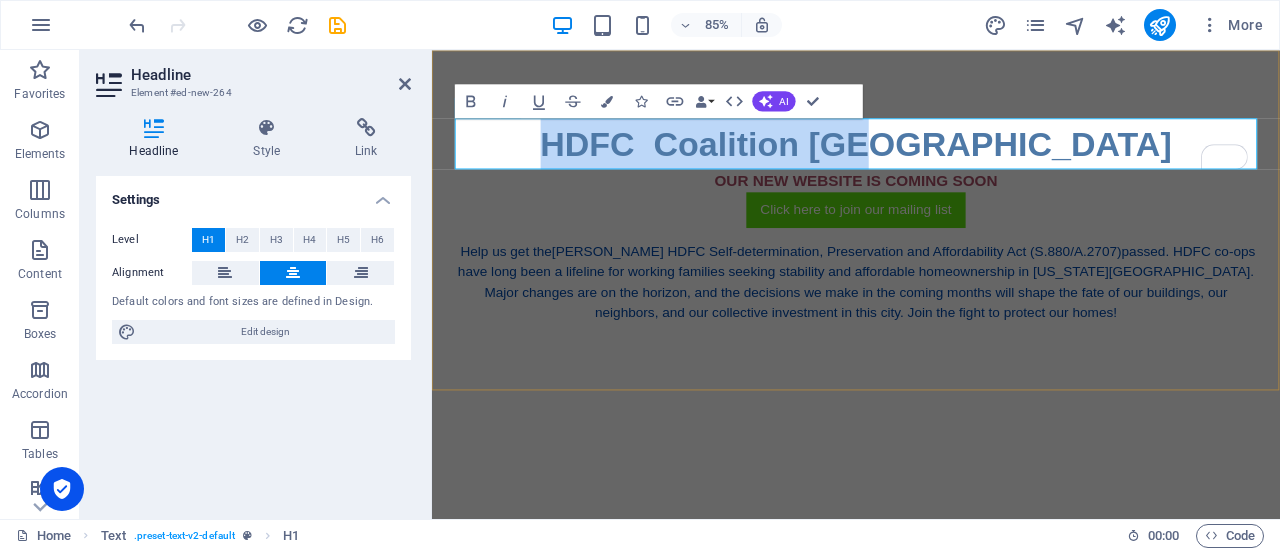 click on "HDFC  Coalition NYC" at bounding box center (931, 160) 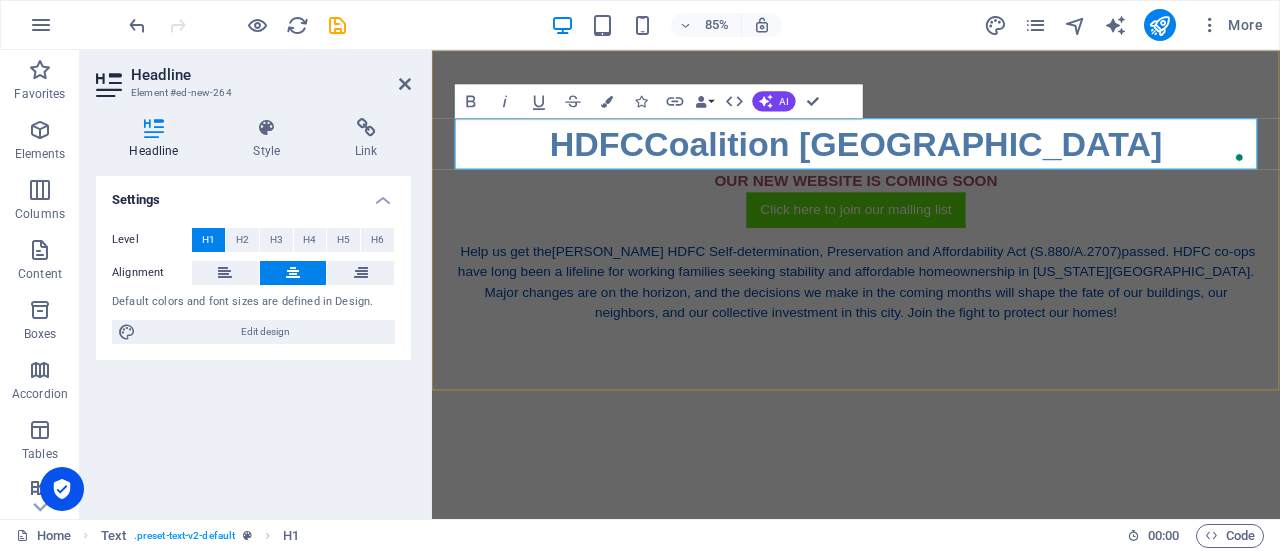 type 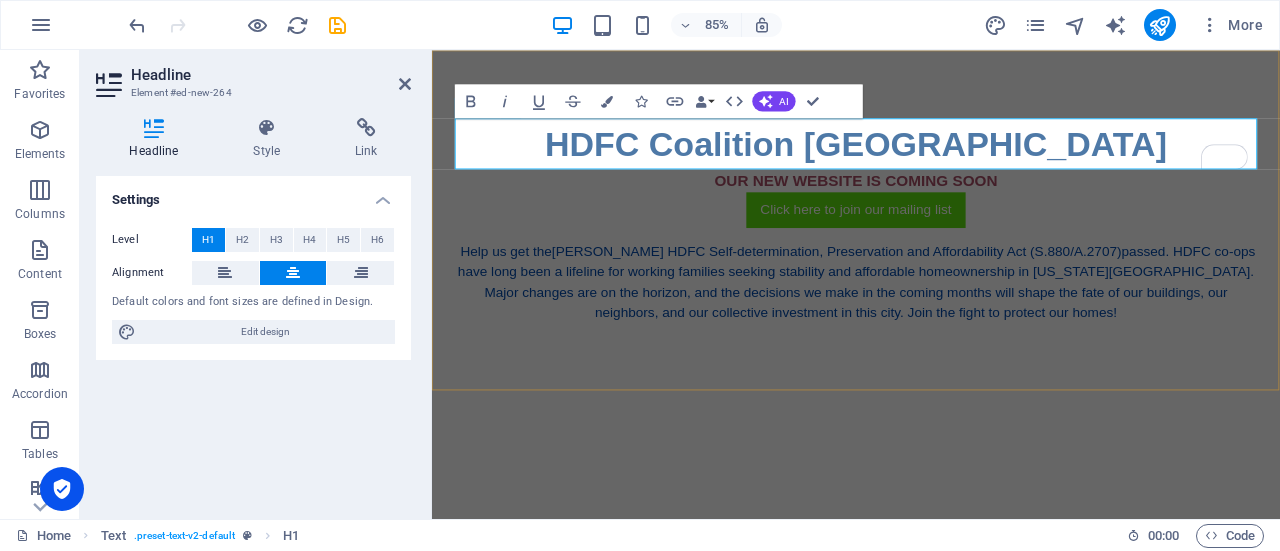 click on "HDFC Coalition [GEOGRAPHIC_DATA]" at bounding box center [931, 160] 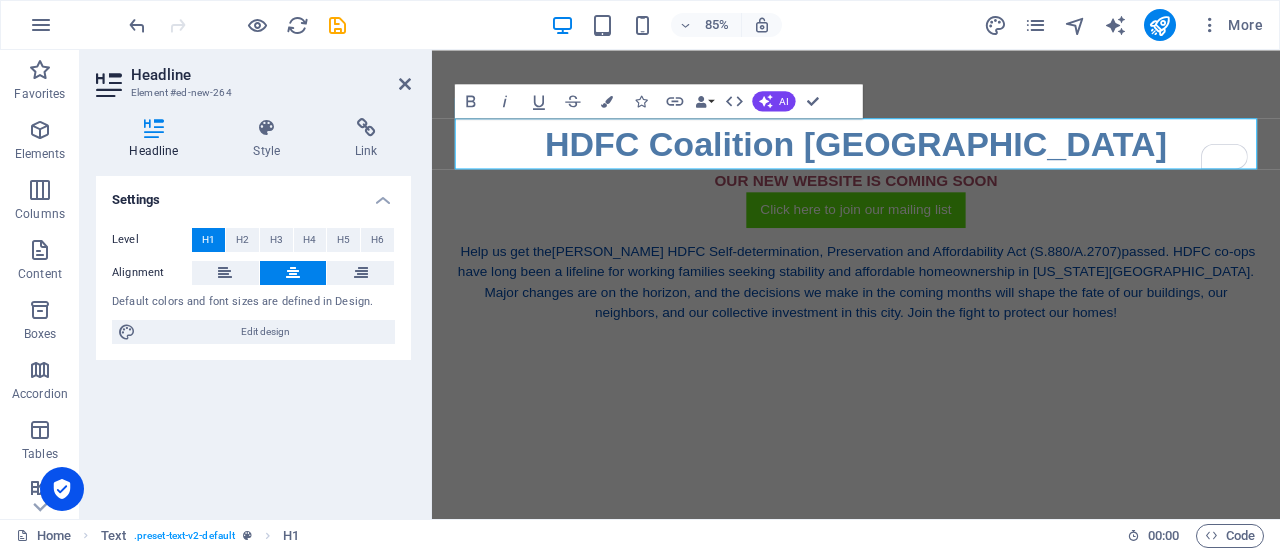 click on "H1" at bounding box center [208, 240] 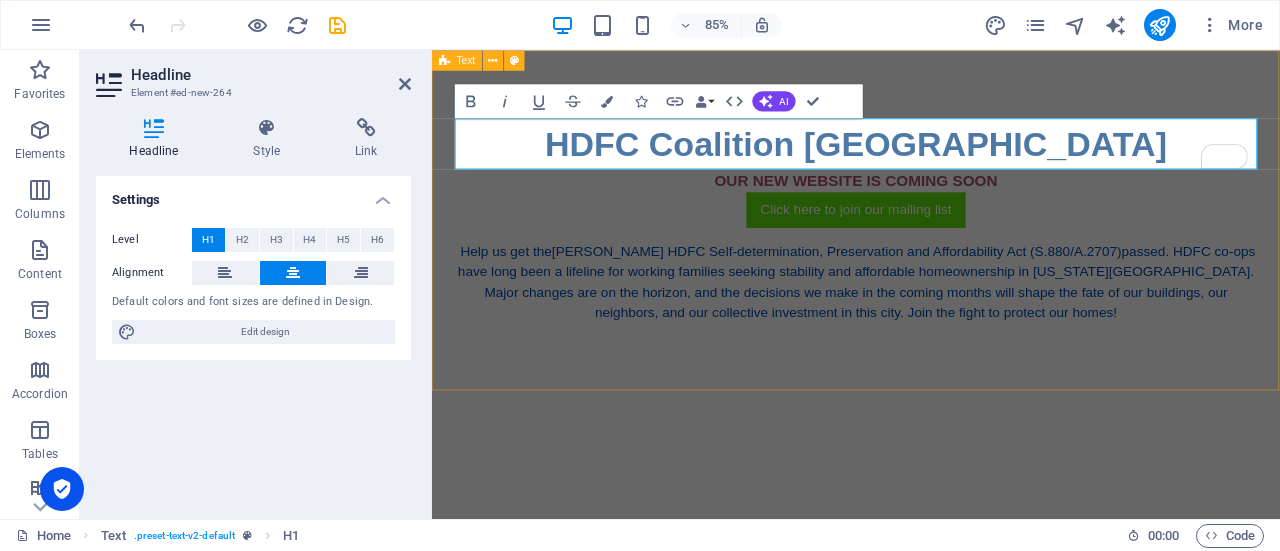click on "HDFC Coalition NYC OUR NEW WEBSITE IS COMING SOON Click here to join our mailing list   Help us get the  [PERSON_NAME] HDFC Self-determination, Preservation and Affordability Act (S.880/A.2707)  passed. HDFC co-ops have long been a lifeline for working families seeking stability and affordable homeownership in [US_STATE][GEOGRAPHIC_DATA]. Major changes are on the horizon, and the decisions we make in the coming months will shape the fate of our buildings, our neighbors, and our collective investment in this city. Join the fight to protect our homes!" at bounding box center [931, 250] 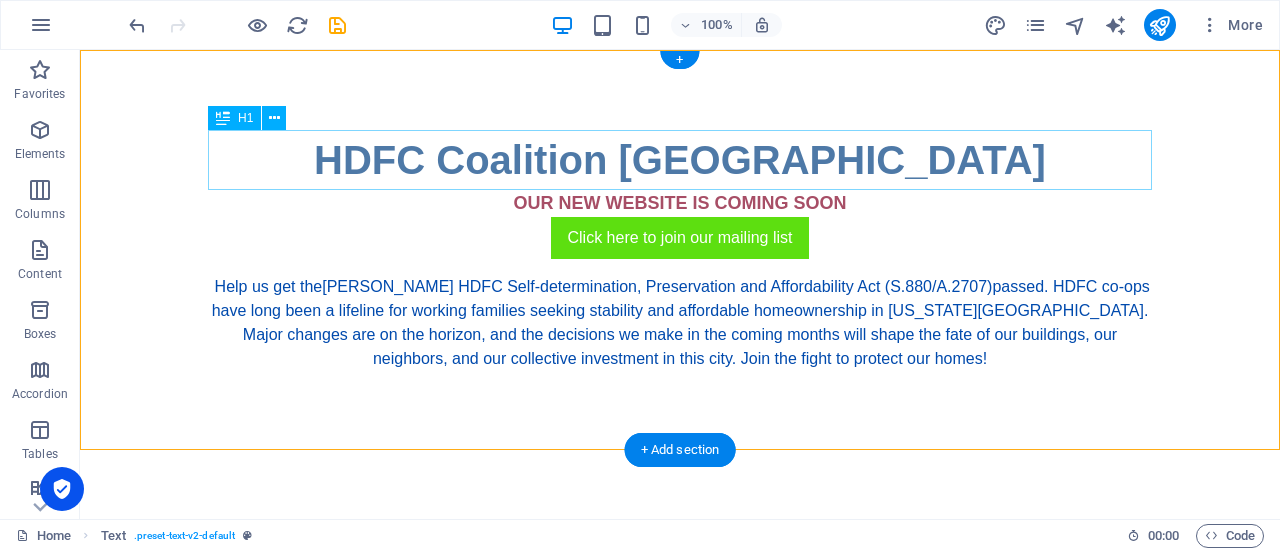 click on "HDFC Coalition [GEOGRAPHIC_DATA]" at bounding box center [680, 160] 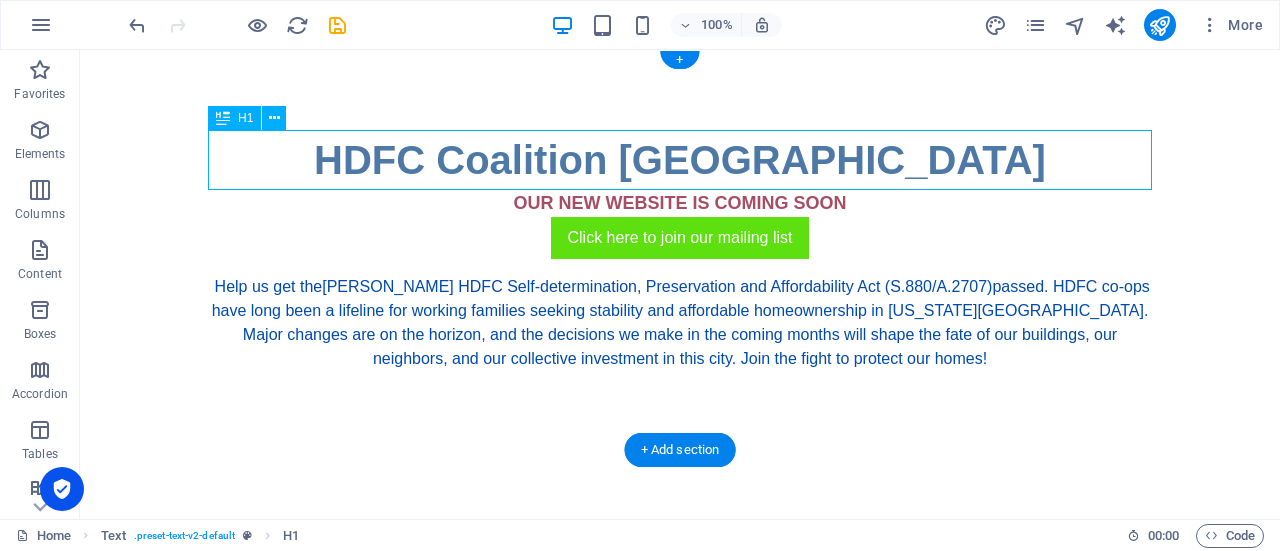 click on "HDFC Coalition [GEOGRAPHIC_DATA]" at bounding box center (680, 160) 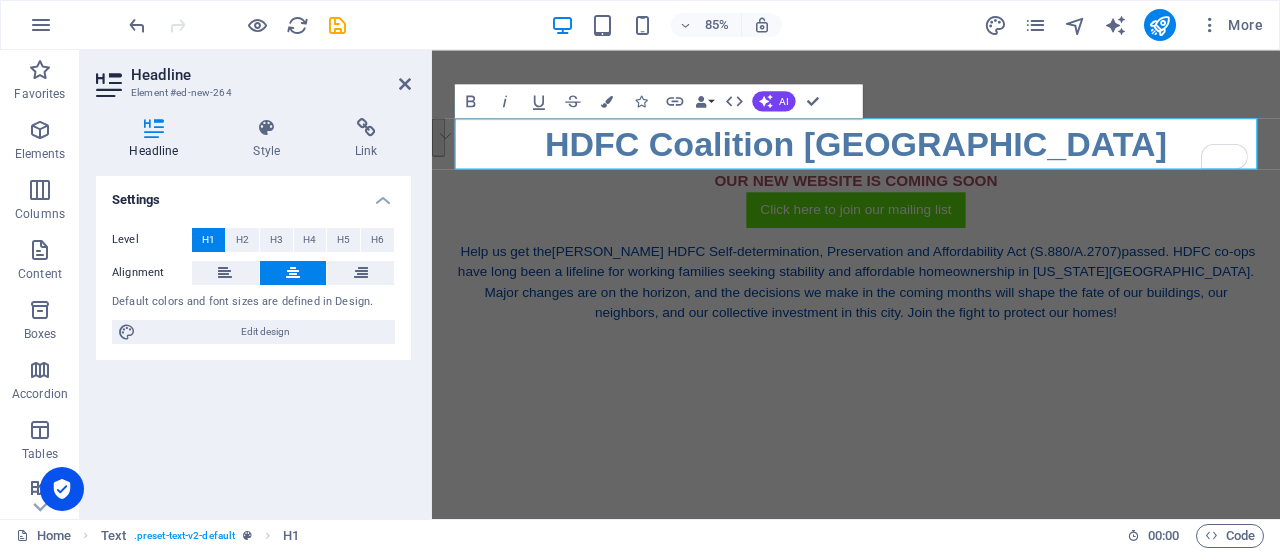 click at bounding box center (154, 128) 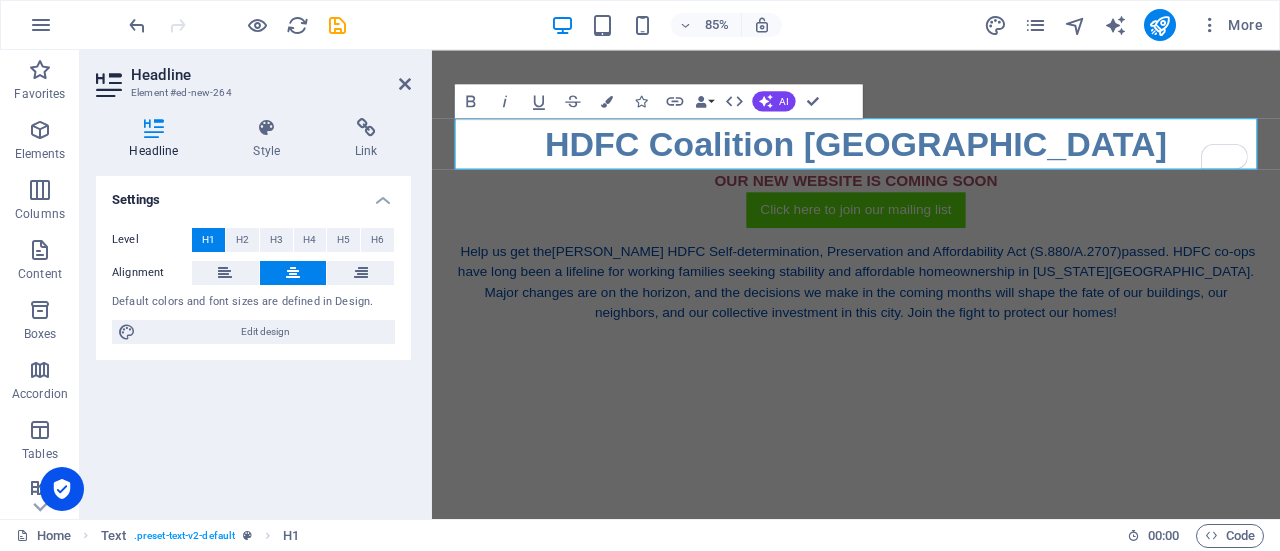 click on "Default colors and font sizes are defined in Design." at bounding box center (253, 302) 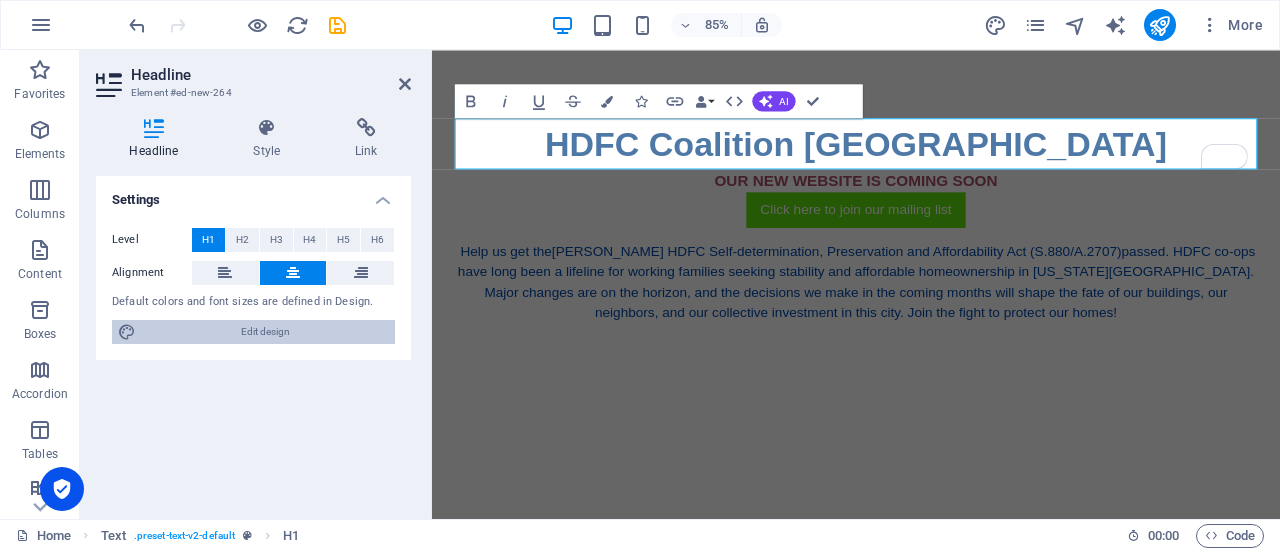 drag, startPoint x: 271, startPoint y: 331, endPoint x: 948, endPoint y: 288, distance: 678.3642 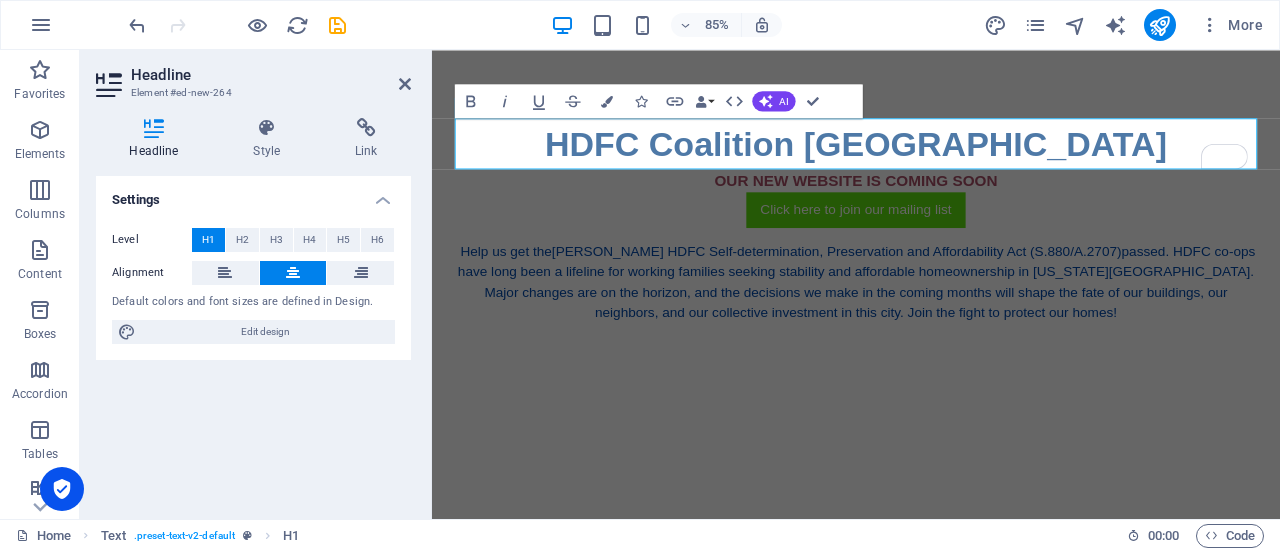 select on "px" 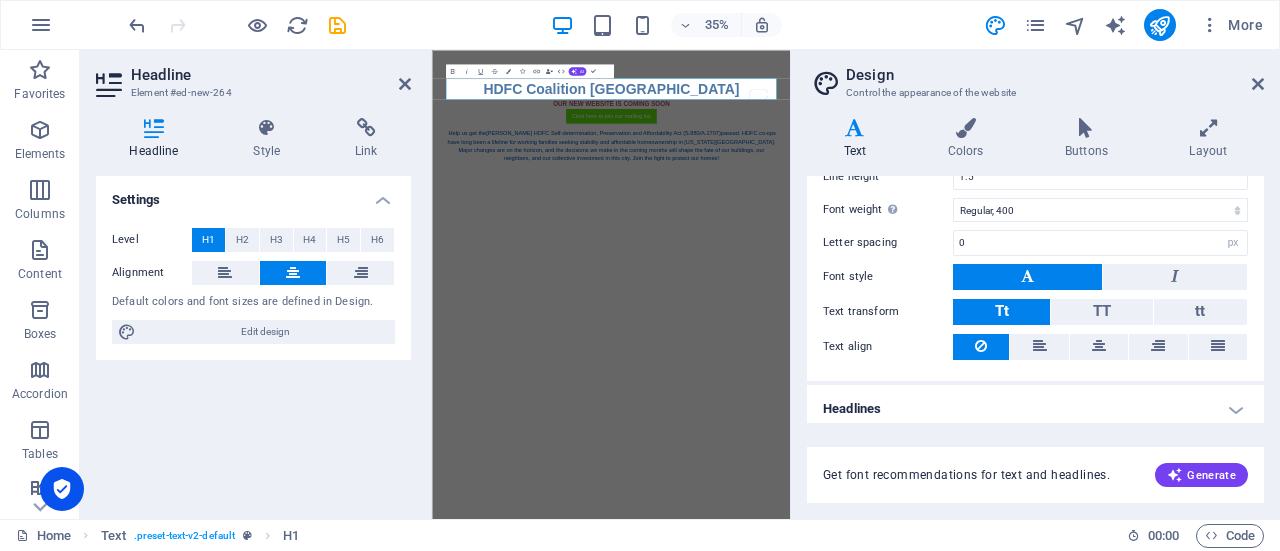 scroll, scrollTop: 204, scrollLeft: 0, axis: vertical 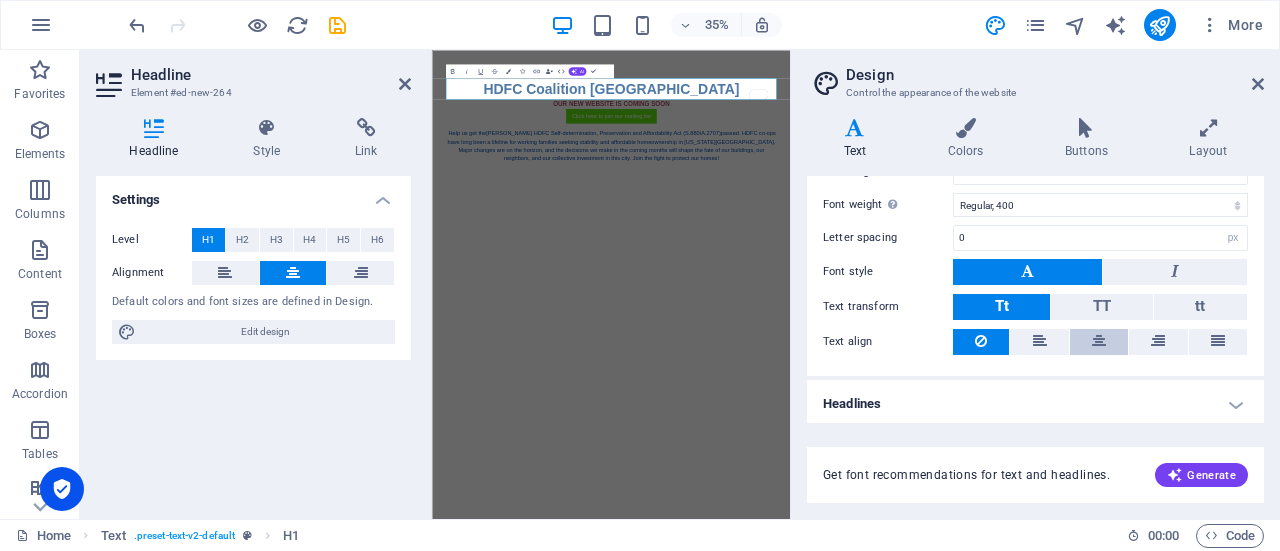 click at bounding box center (1099, 342) 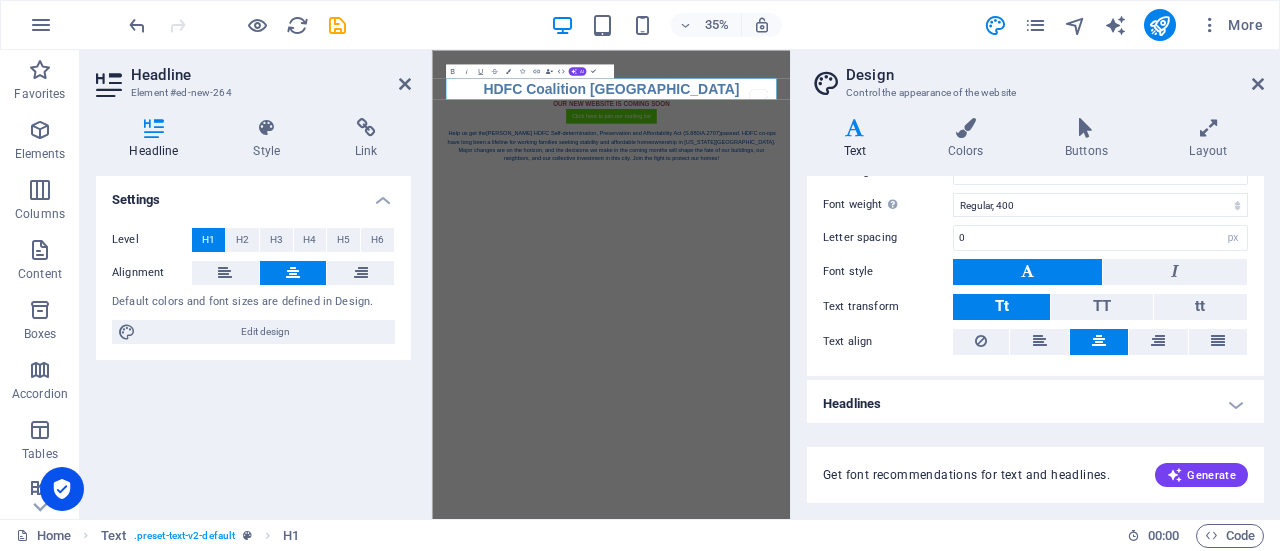 click on "Headlines" at bounding box center (1035, 404) 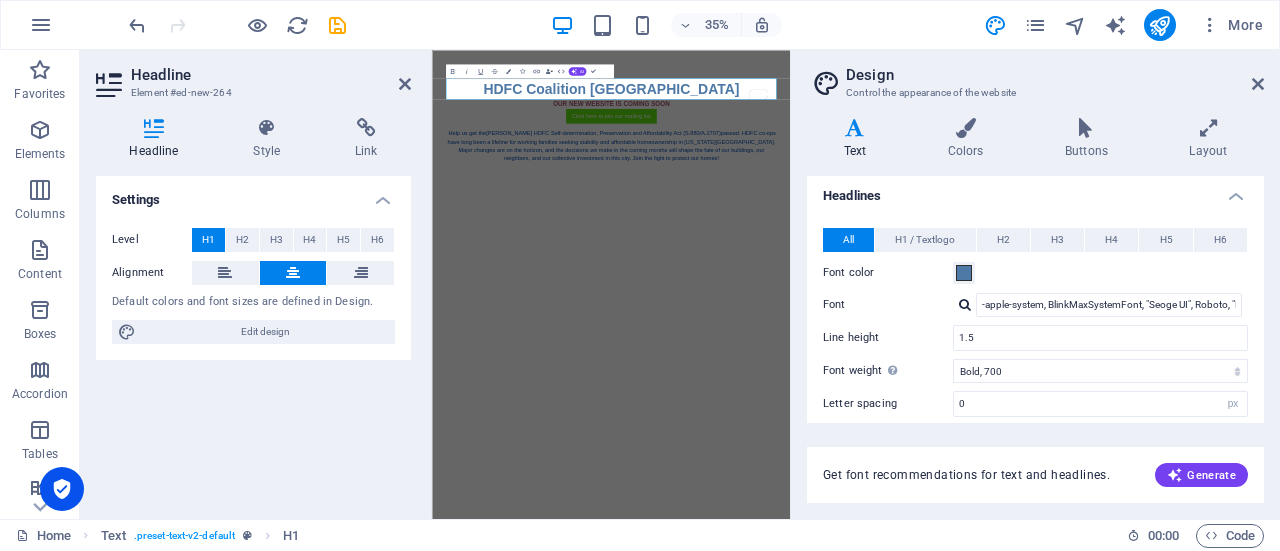 scroll, scrollTop: 414, scrollLeft: 0, axis: vertical 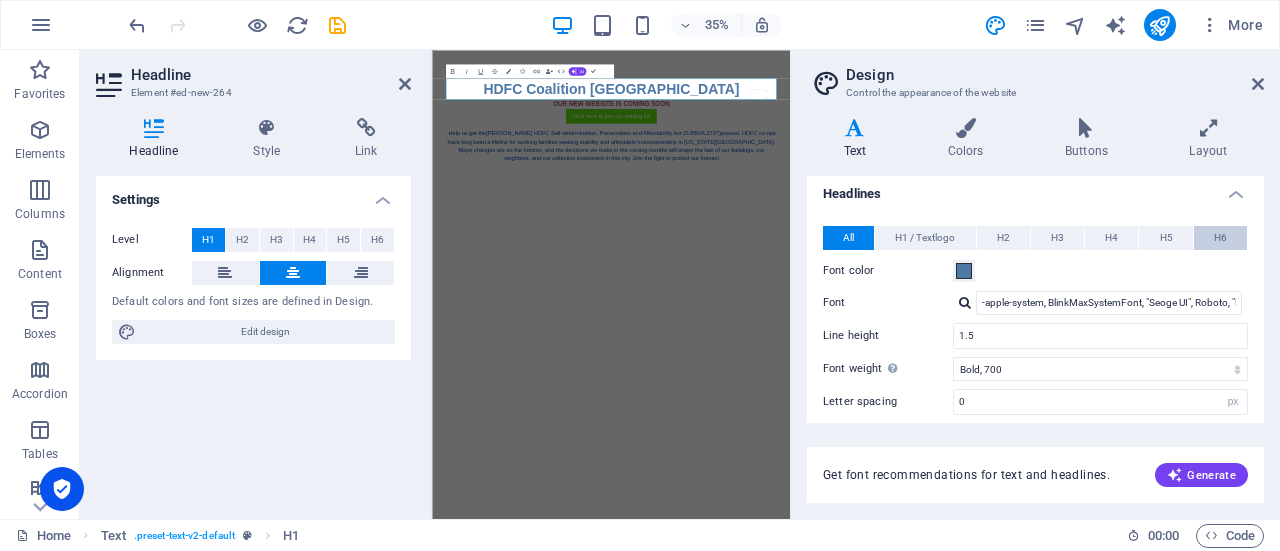 click on "H6" at bounding box center (1220, 238) 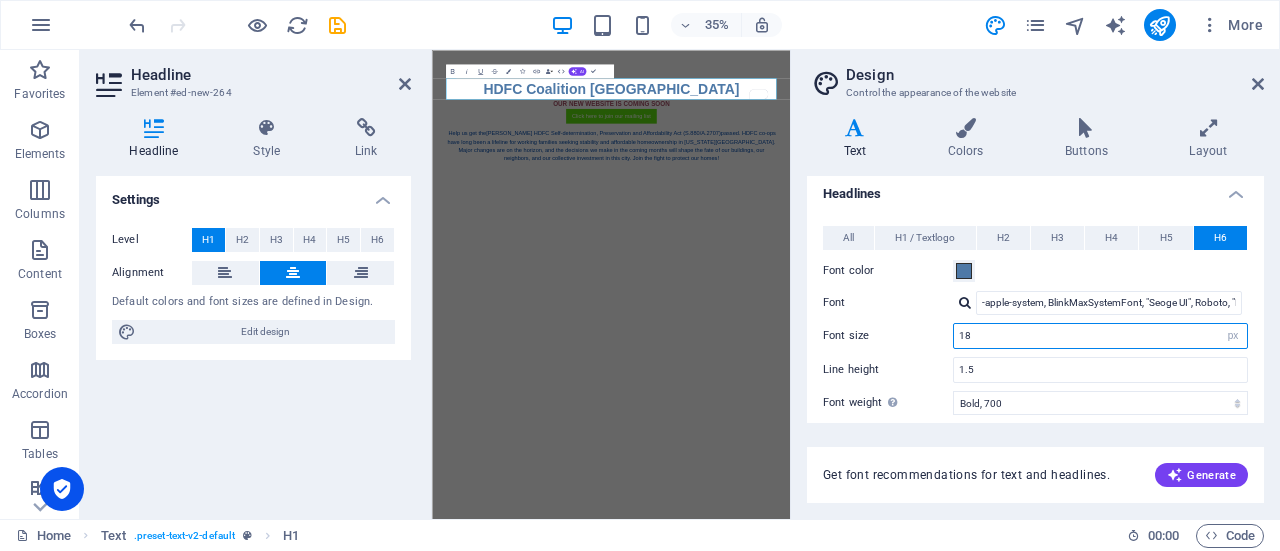 drag, startPoint x: 984, startPoint y: 335, endPoint x: 924, endPoint y: 331, distance: 60.133186 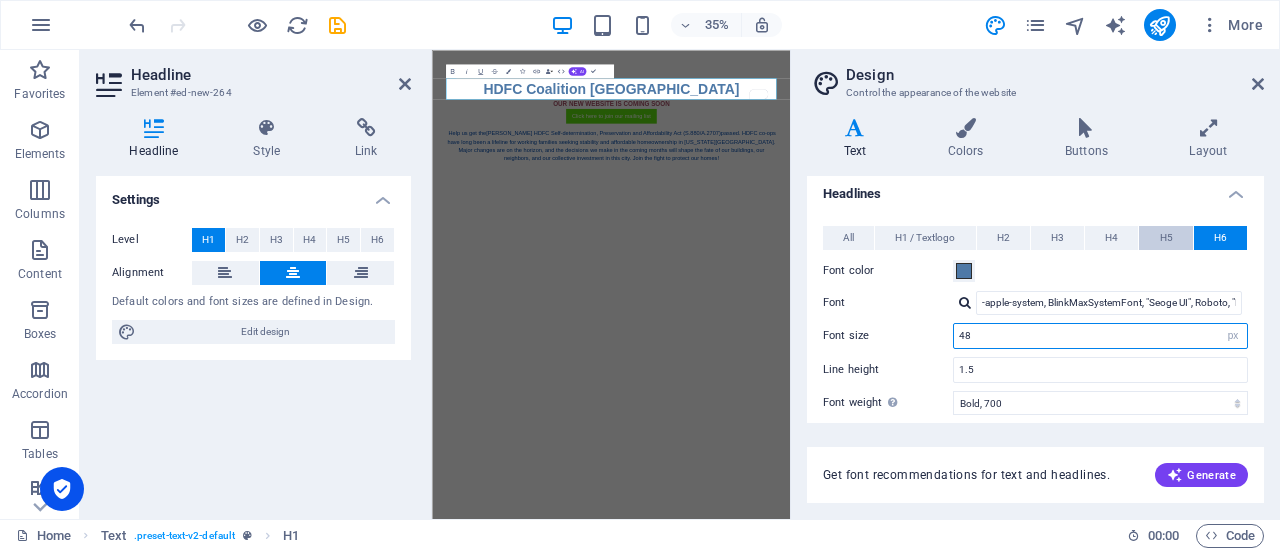 type on "48" 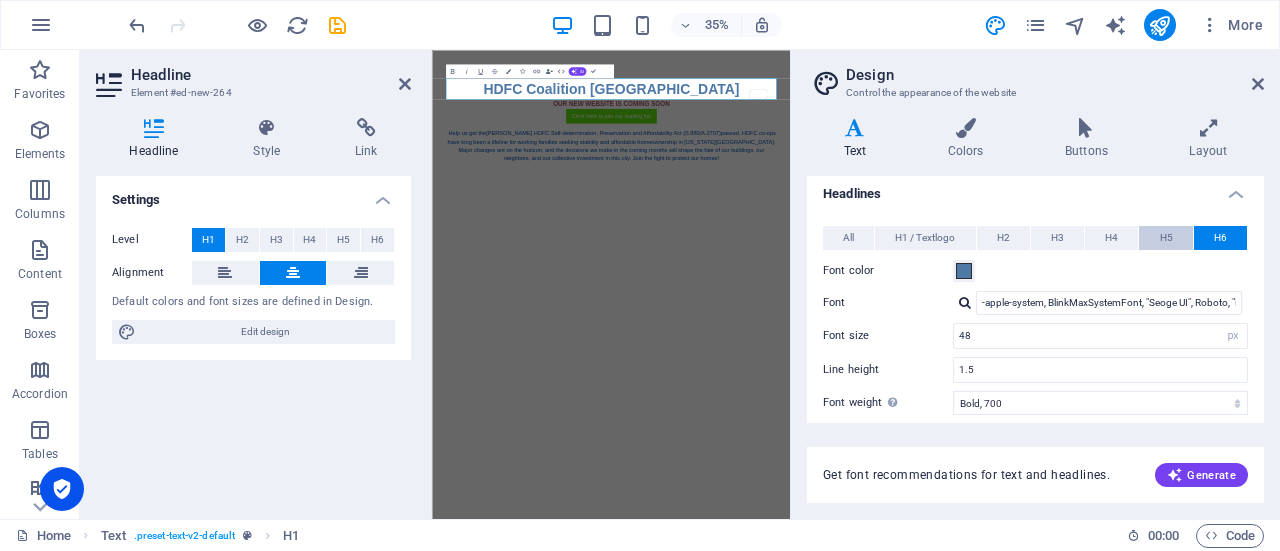 click on "H5" at bounding box center (1166, 238) 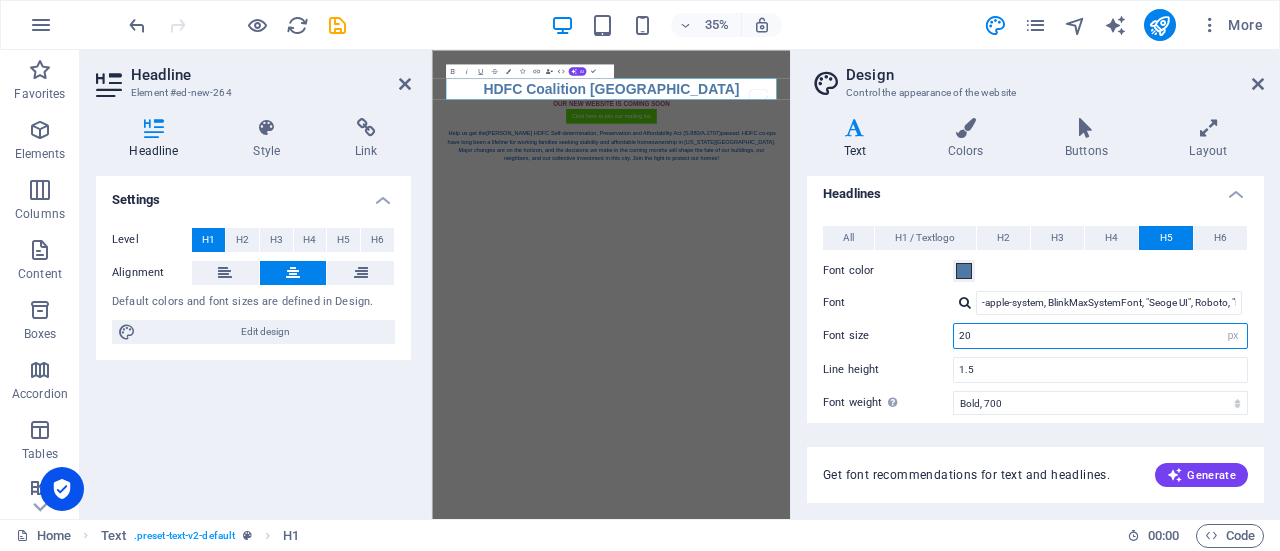 drag, startPoint x: 1022, startPoint y: 327, endPoint x: 884, endPoint y: 337, distance: 138.36185 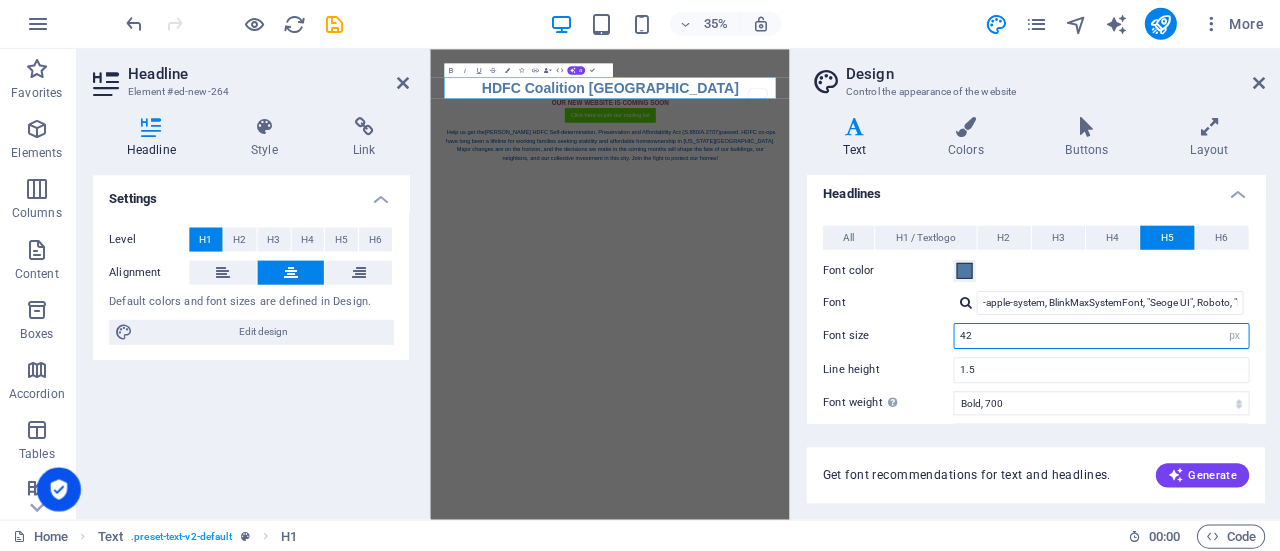 scroll, scrollTop: 0, scrollLeft: 0, axis: both 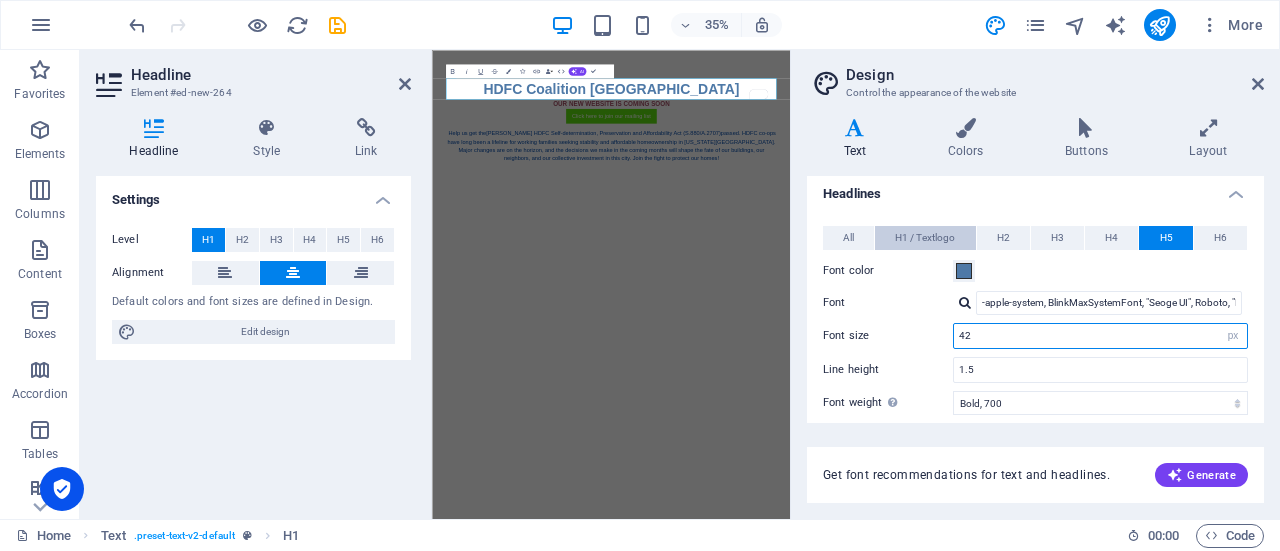type on "42" 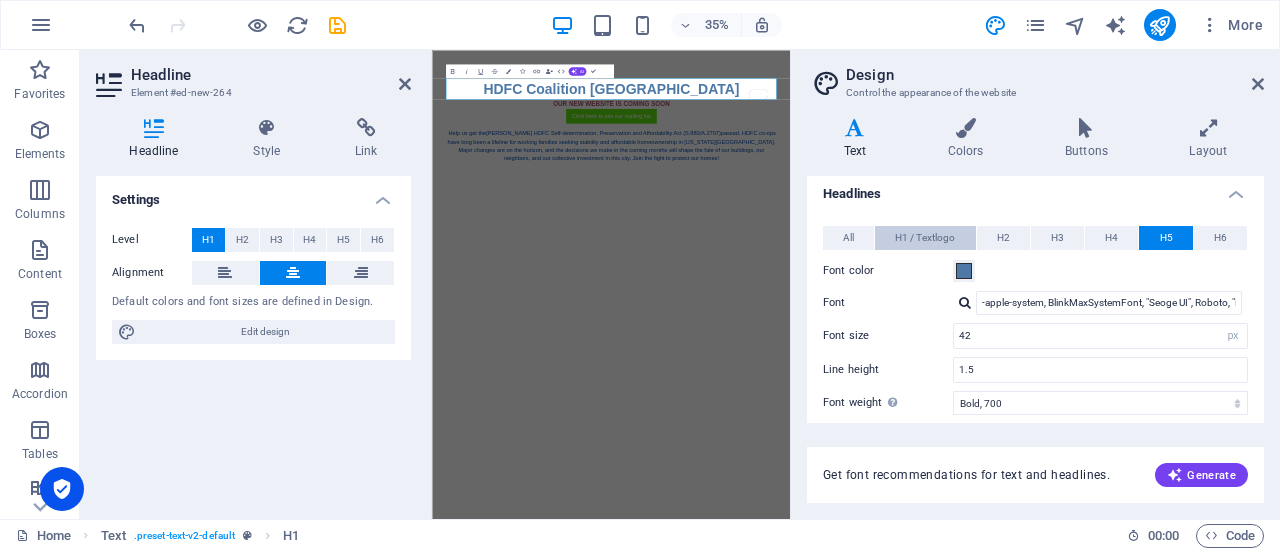 click on "H1 / Textlogo" at bounding box center (925, 238) 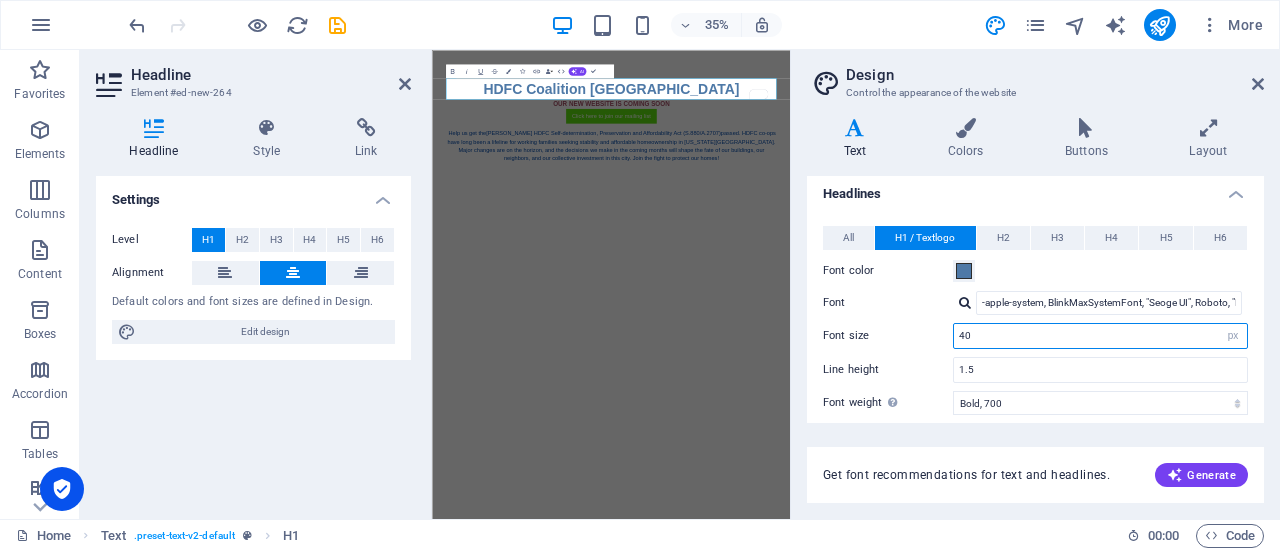 drag, startPoint x: 992, startPoint y: 325, endPoint x: 894, endPoint y: 331, distance: 98.1835 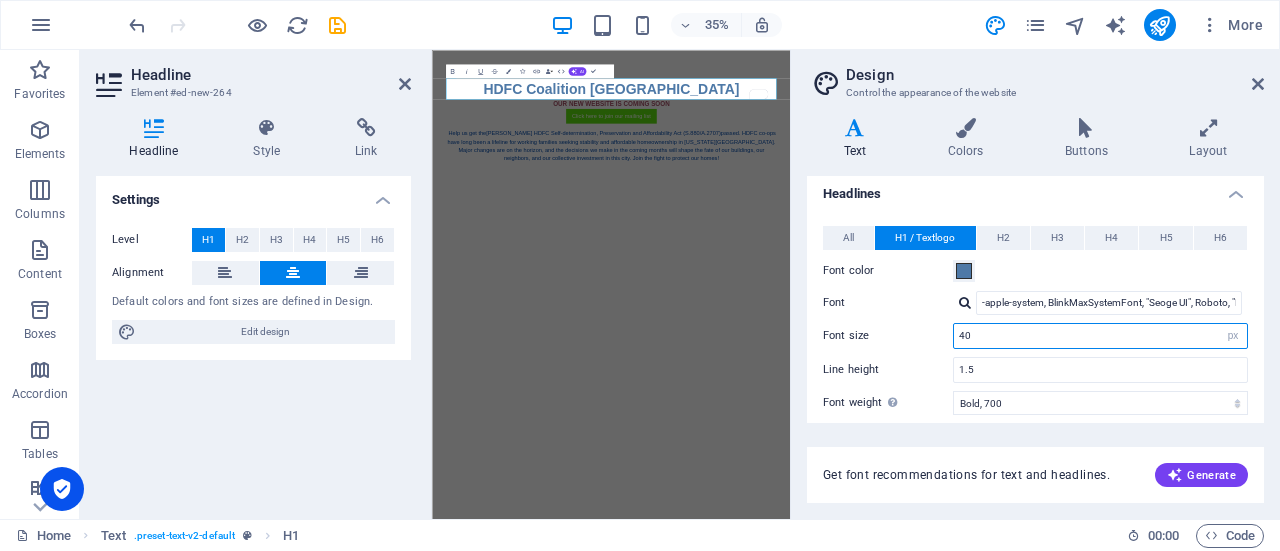 click on "Font size 40 rem px em %" at bounding box center (1035, 336) 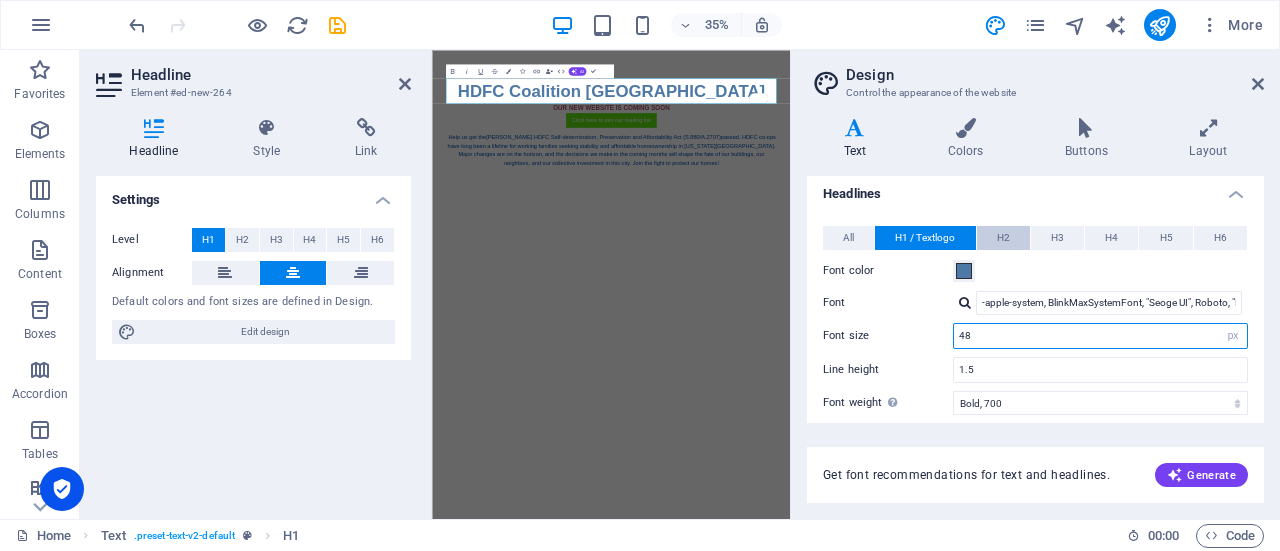 type on "48" 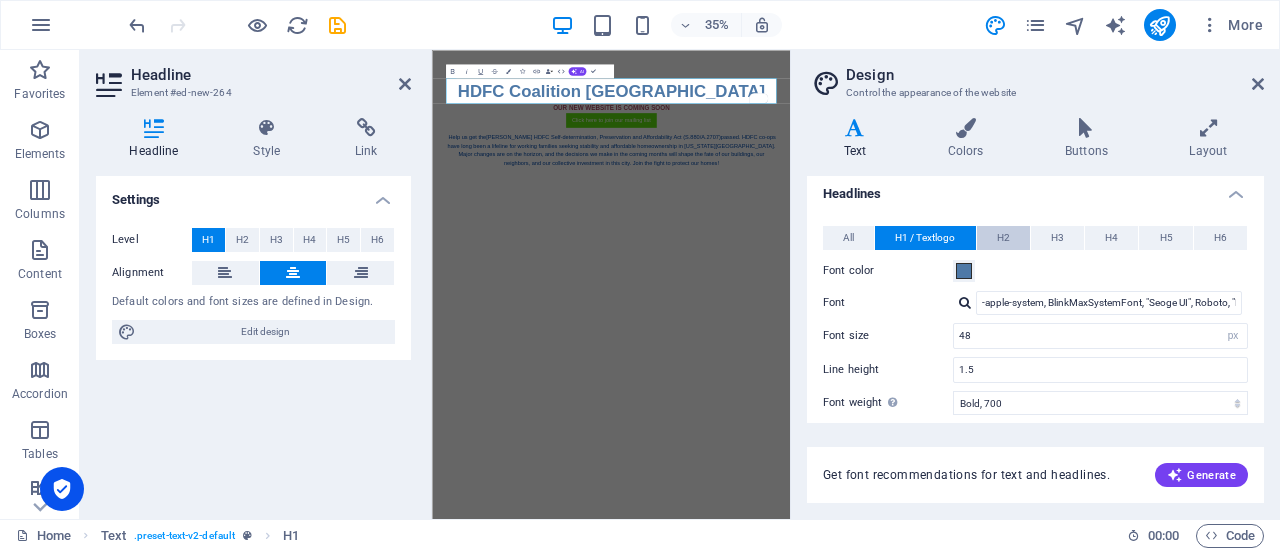 click on "H2" at bounding box center [1003, 238] 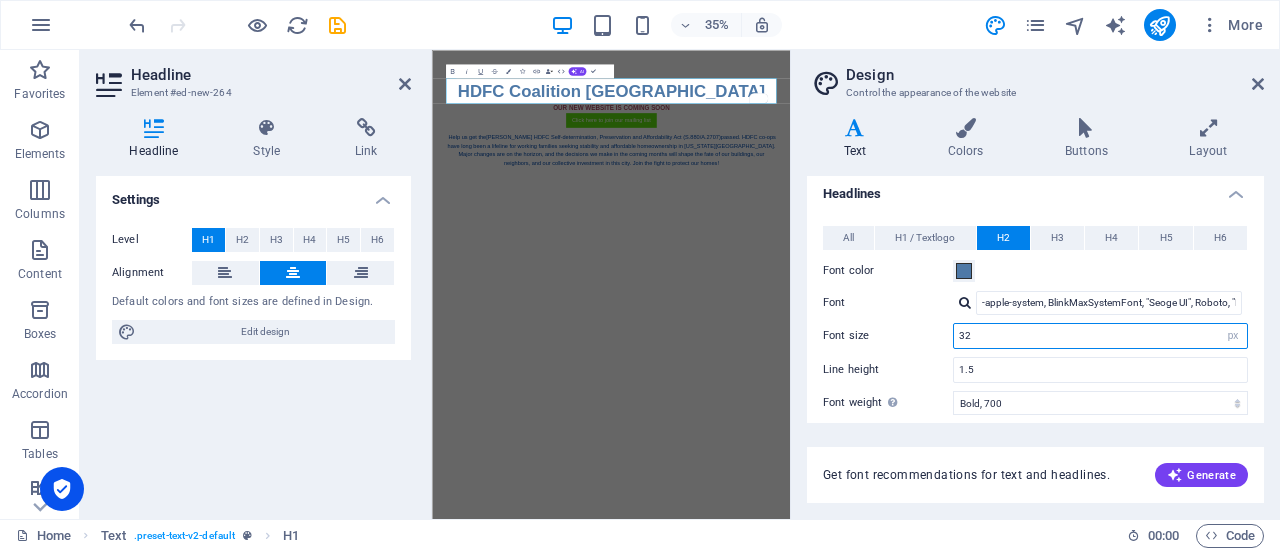 drag, startPoint x: 982, startPoint y: 333, endPoint x: 863, endPoint y: 335, distance: 119.01681 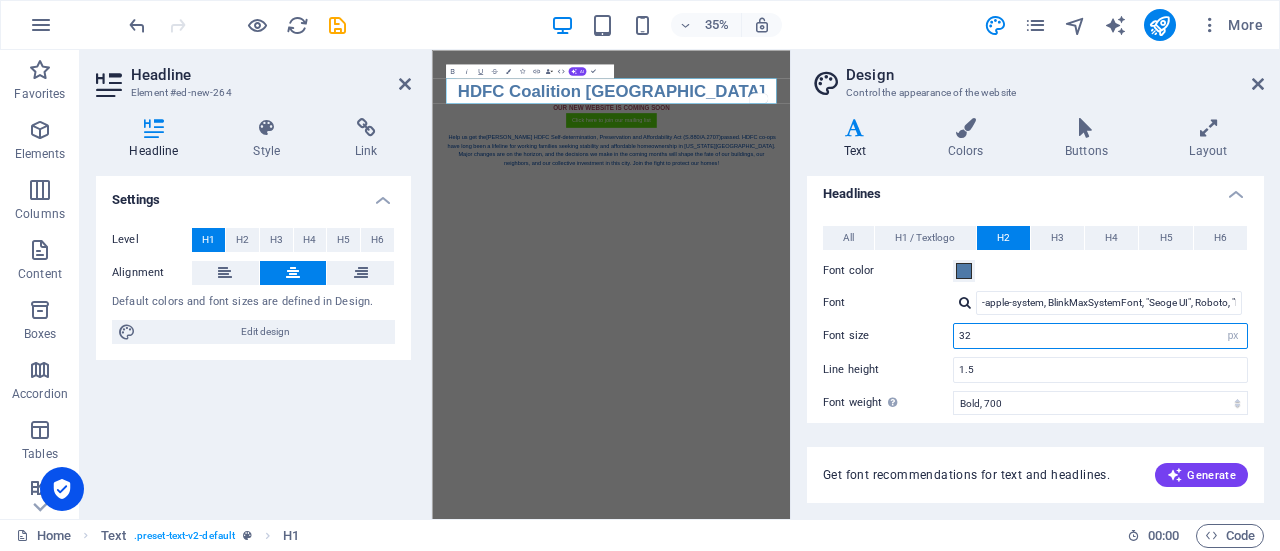 click on "Font size 32 rem px em %" at bounding box center (1035, 336) 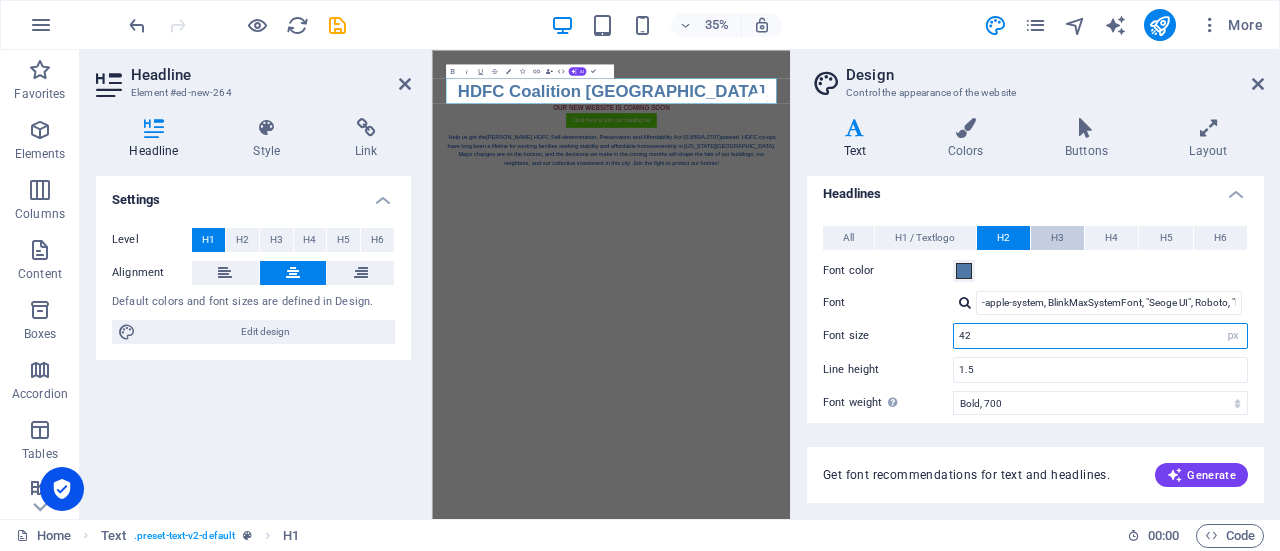 type on "42" 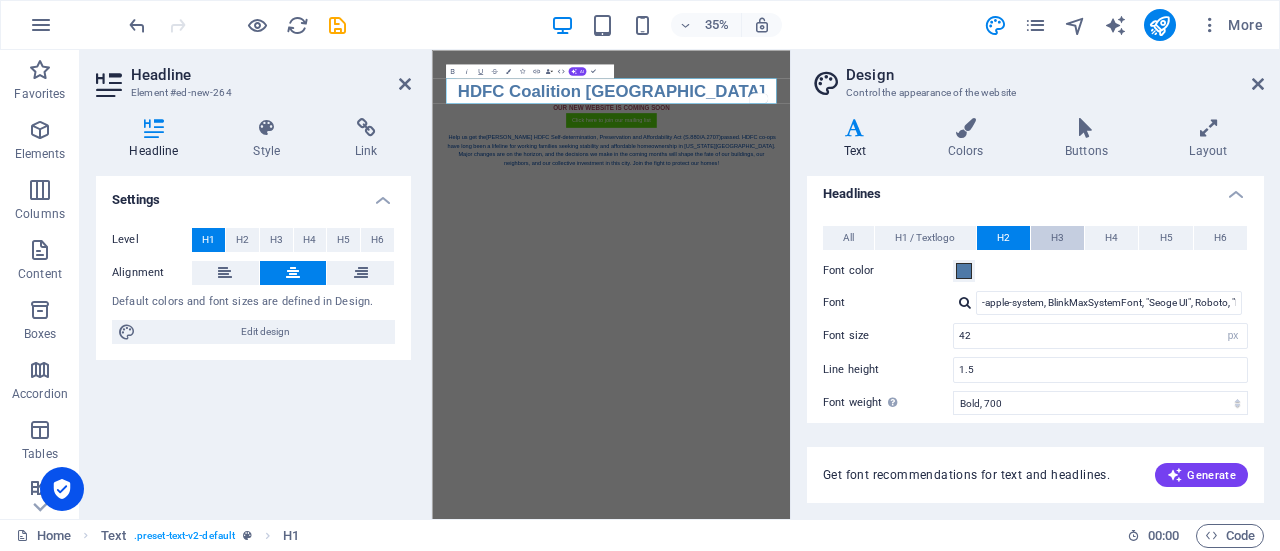 click on "H3" at bounding box center (1057, 238) 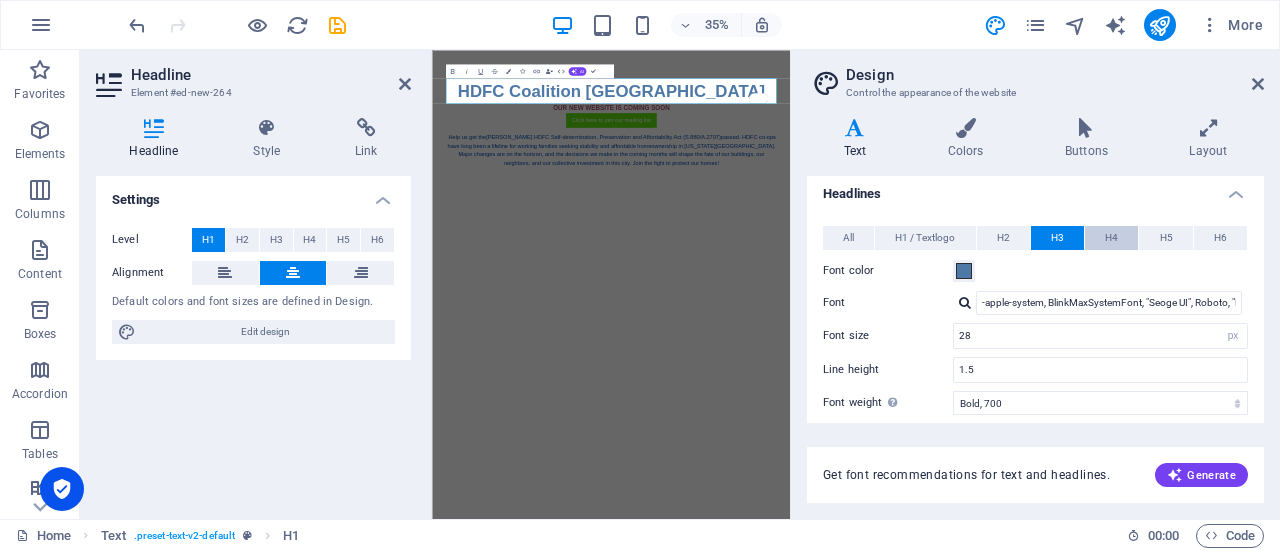 click on "H4" at bounding box center (1111, 238) 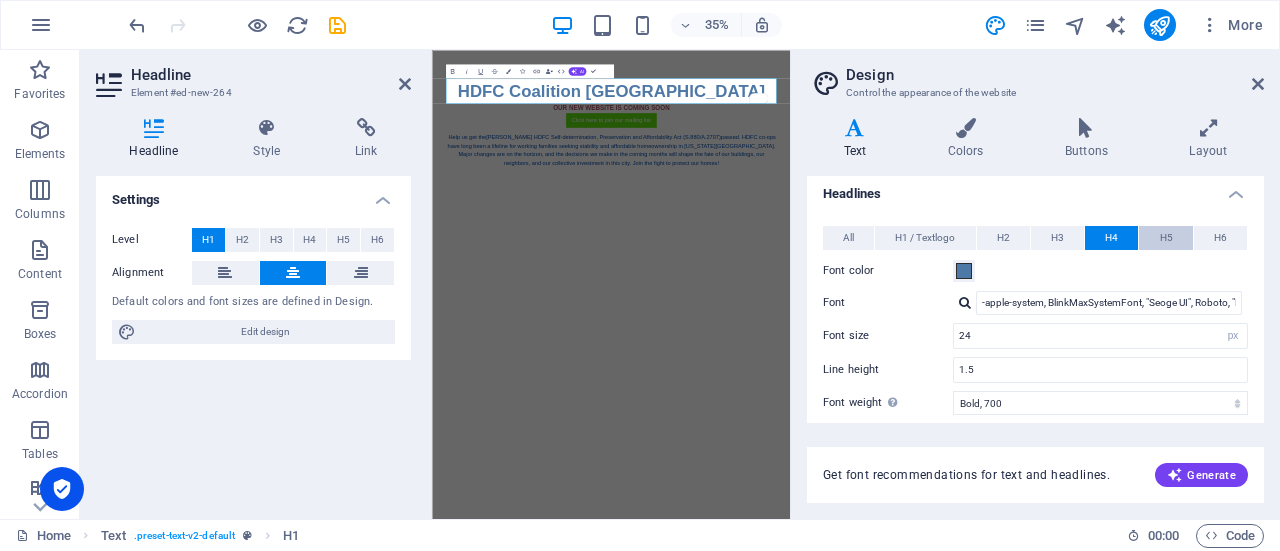 click on "H5" at bounding box center [1166, 238] 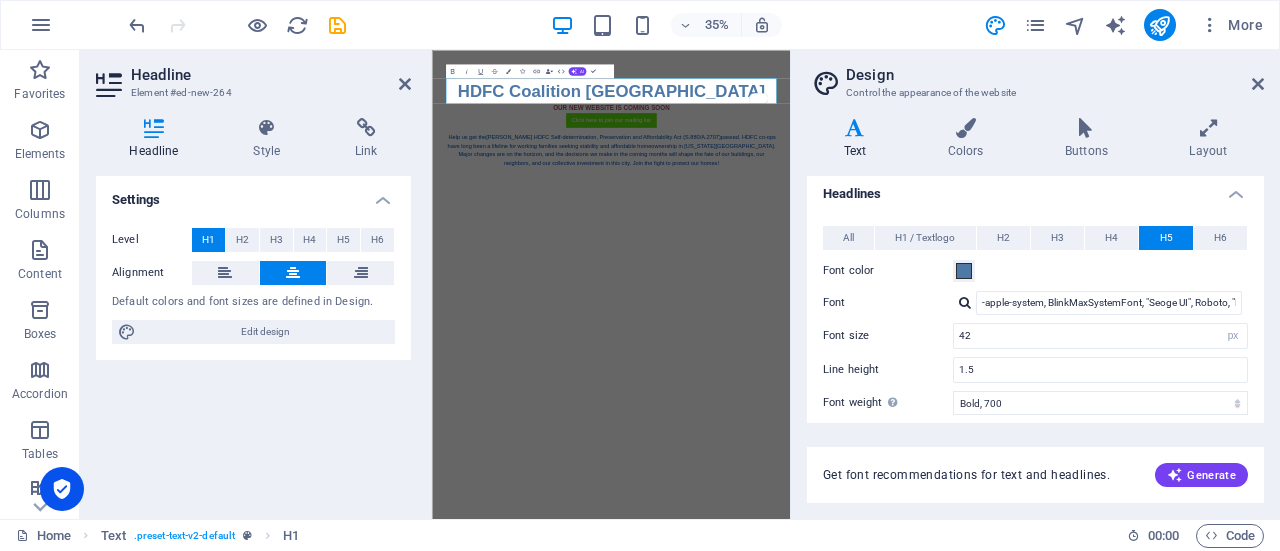 type 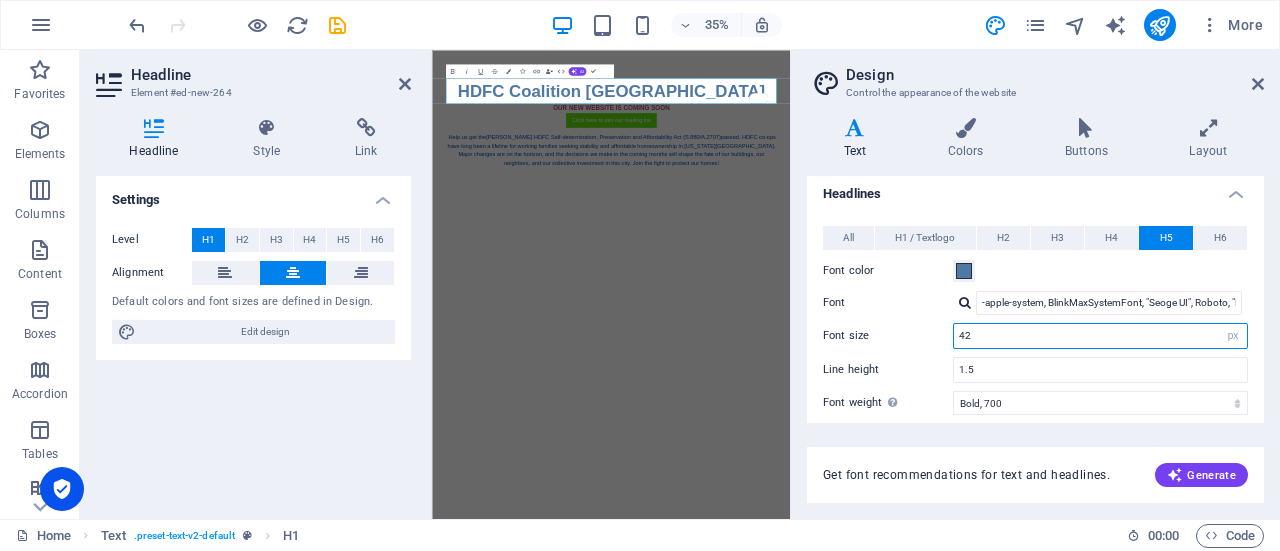 click on "42" at bounding box center (1100, 336) 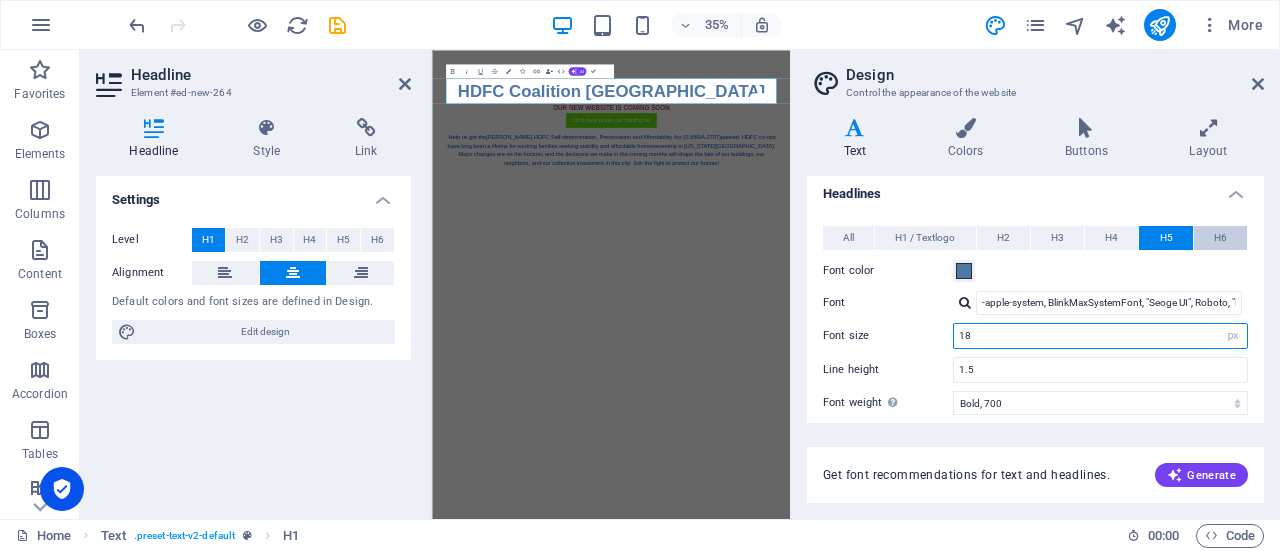 type on "18" 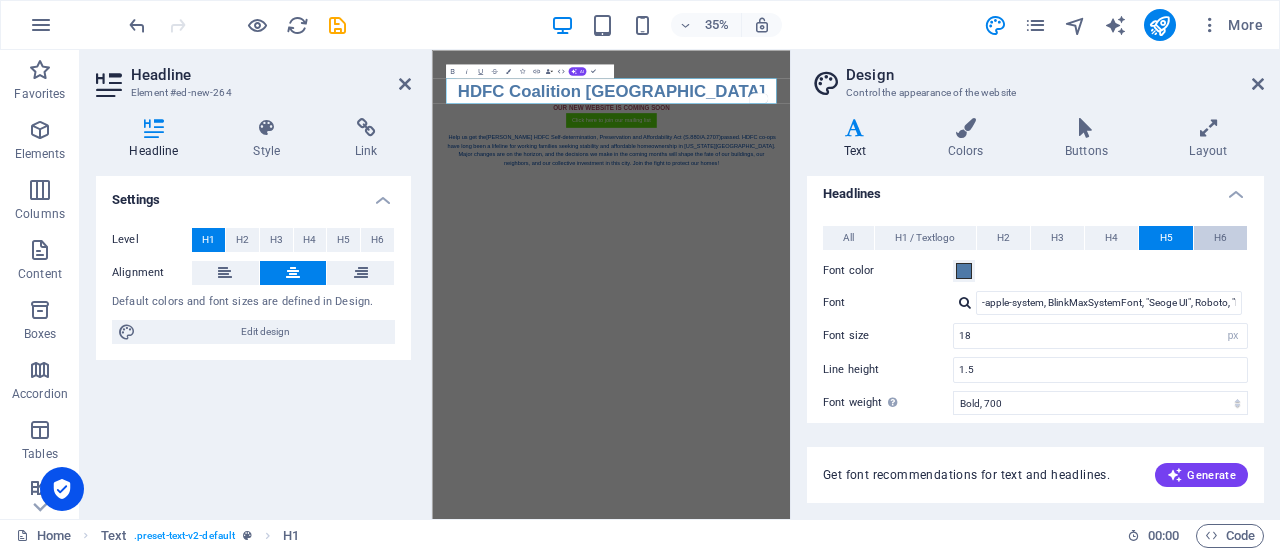 click on "H6" at bounding box center (1220, 238) 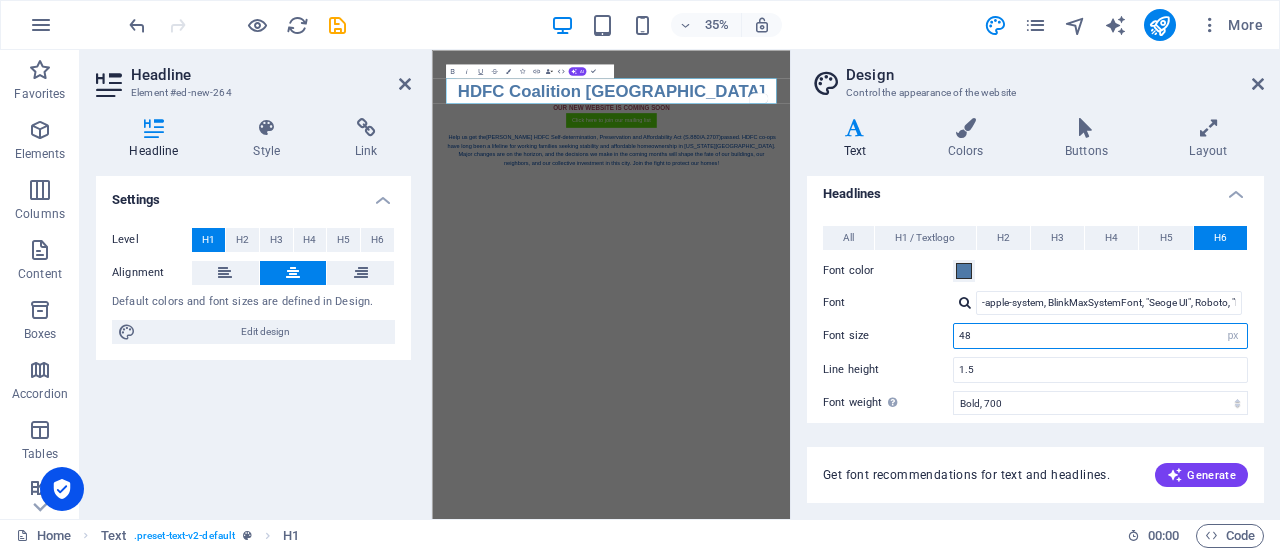 drag, startPoint x: 989, startPoint y: 337, endPoint x: 879, endPoint y: 330, distance: 110.2225 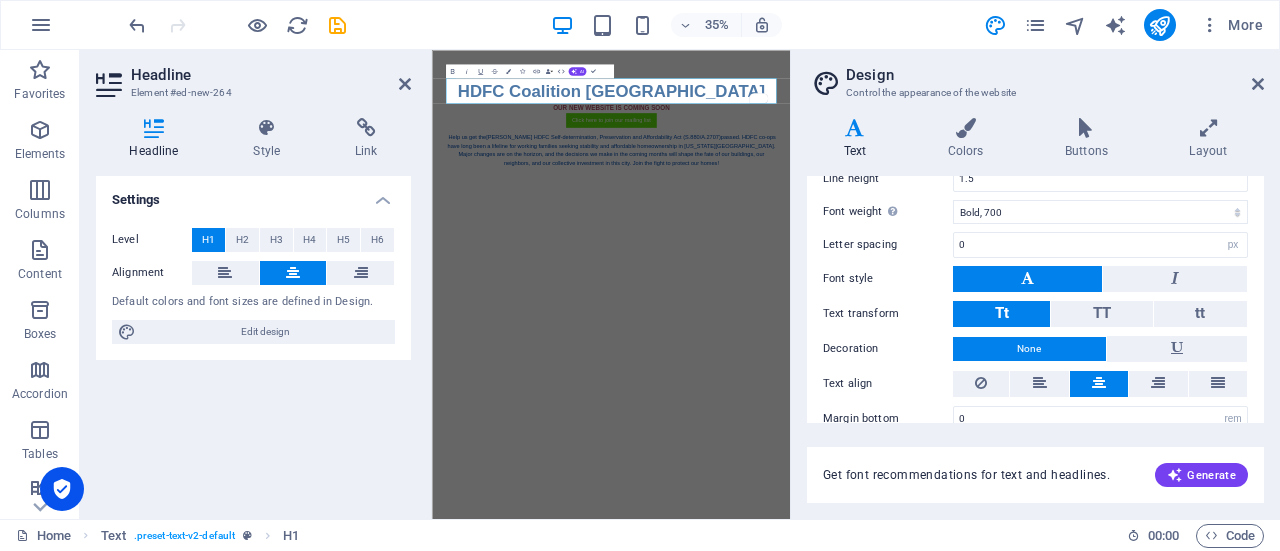 scroll, scrollTop: 624, scrollLeft: 0, axis: vertical 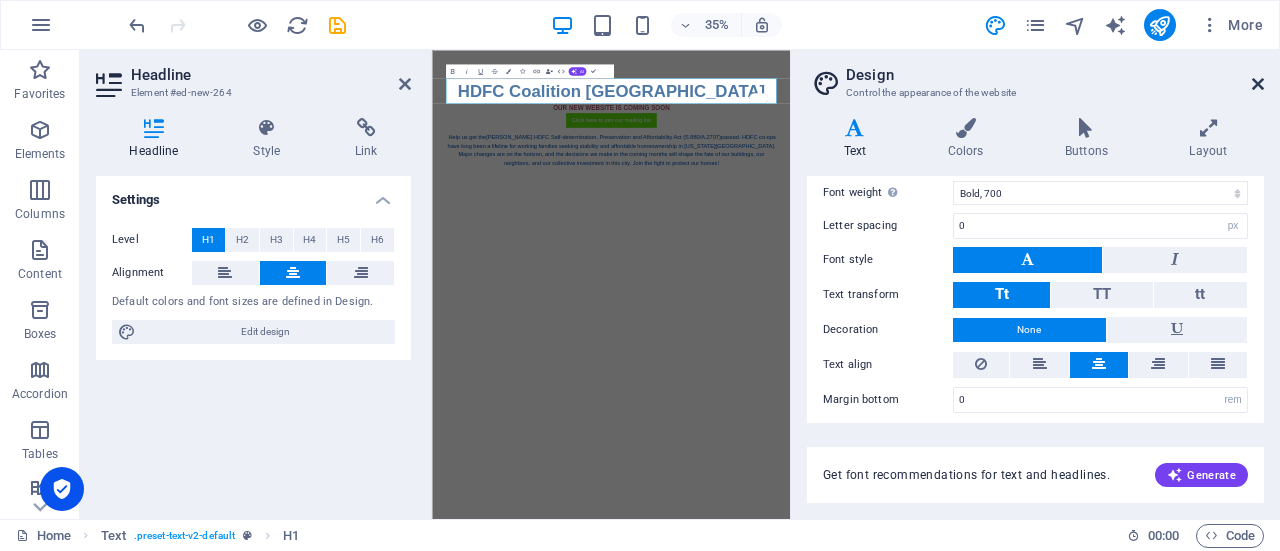 type on "12" 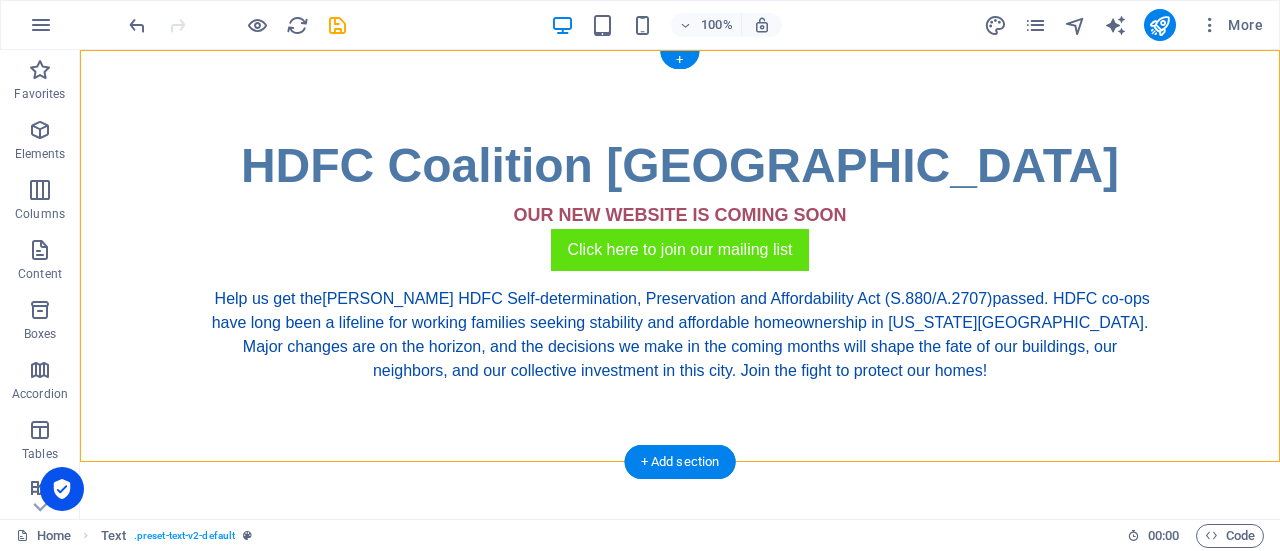 drag, startPoint x: 1338, startPoint y: 133, endPoint x: 284, endPoint y: 177, distance: 1054.918 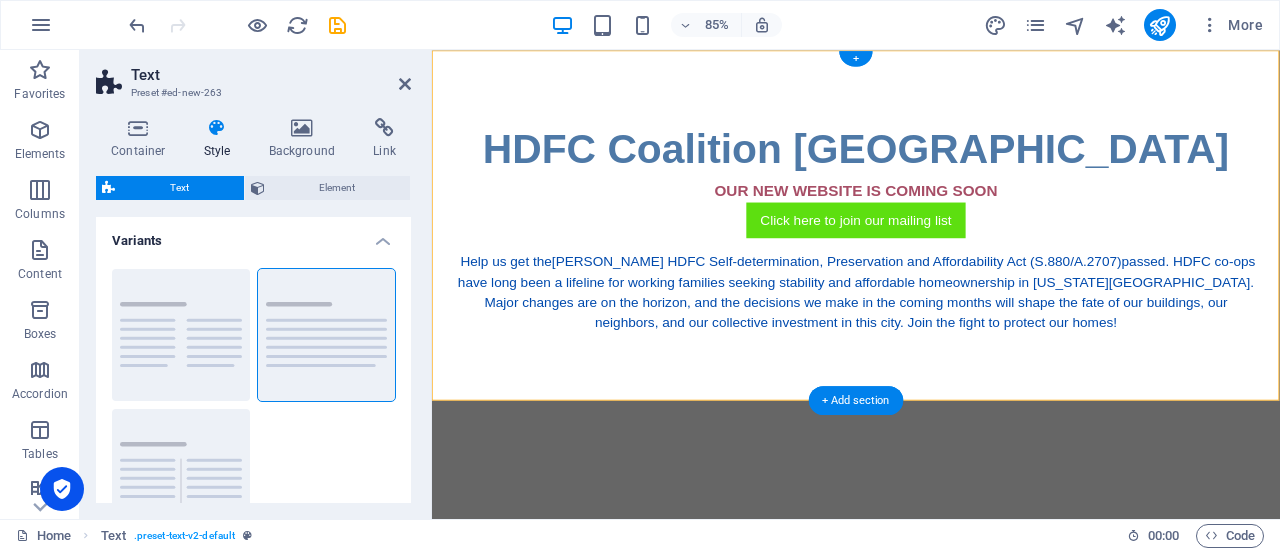 click on "HDFC Coalition [GEOGRAPHIC_DATA]" at bounding box center (931, 166) 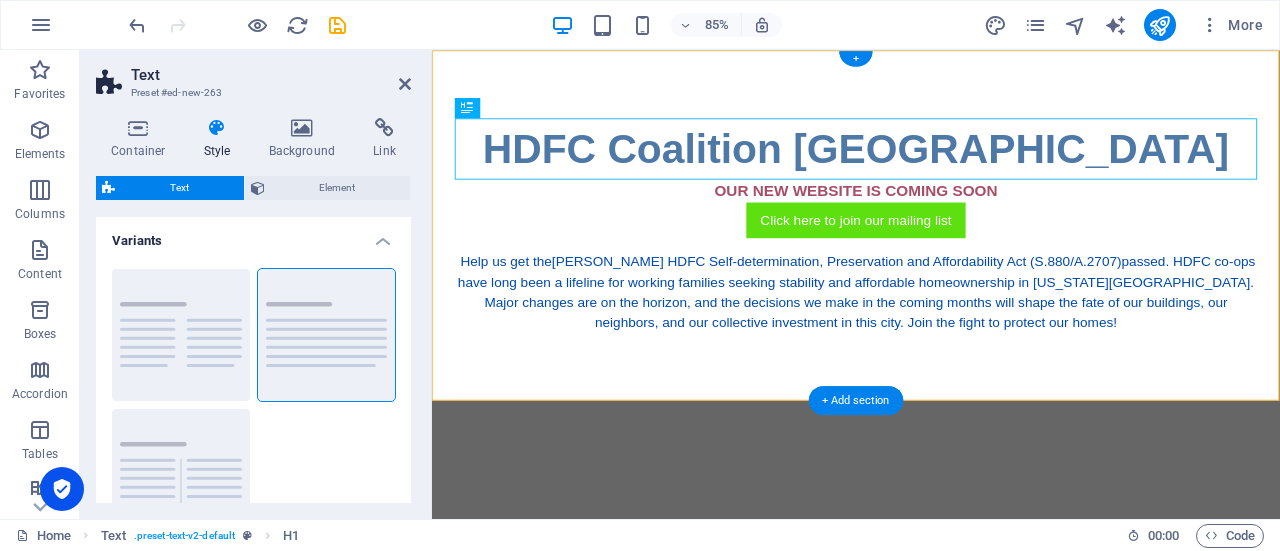 click on "HDFC Coalition [GEOGRAPHIC_DATA]" at bounding box center [931, 166] 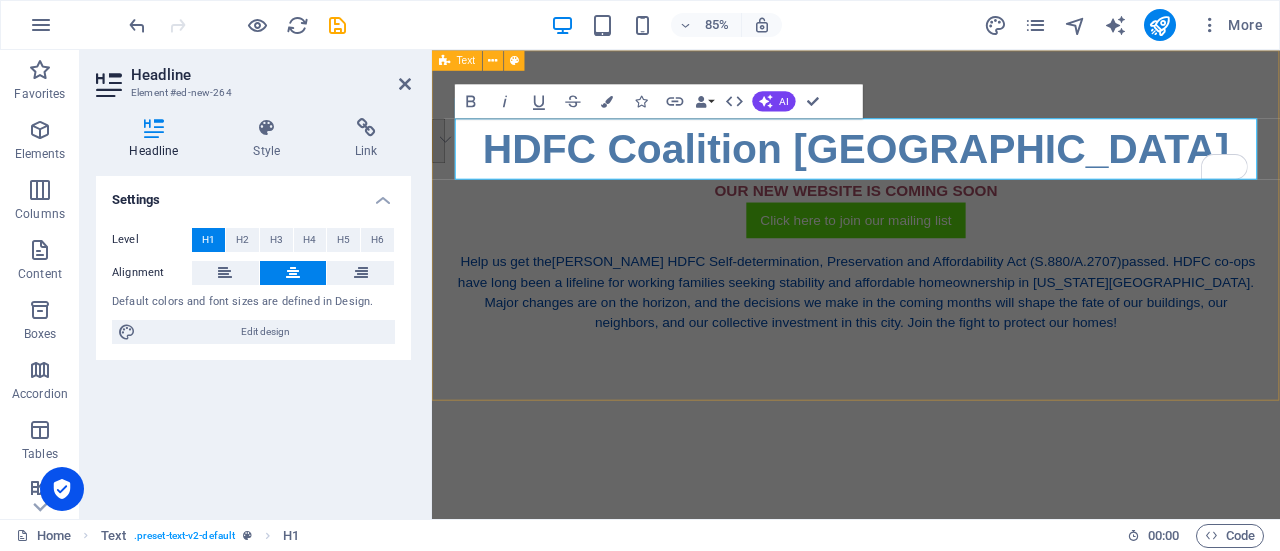 click on "HDFC Coalition NYC OUR NEW WEBSITE IS COMING SOON Click here to join our mailing list   Help us get the  [PERSON_NAME] HDFC Self-determination, Preservation and Affordability Act (S.880/A.2707)  passed. HDFC co-ops have long been a lifeline for working families seeking stability and affordable homeownership in [US_STATE][GEOGRAPHIC_DATA]. Major changes are on the horizon, and the decisions we make in the coming months will shape the fate of our buildings, our neighbors, and our collective investment in this city. Join the fight to protect our homes!" at bounding box center [931, 256] 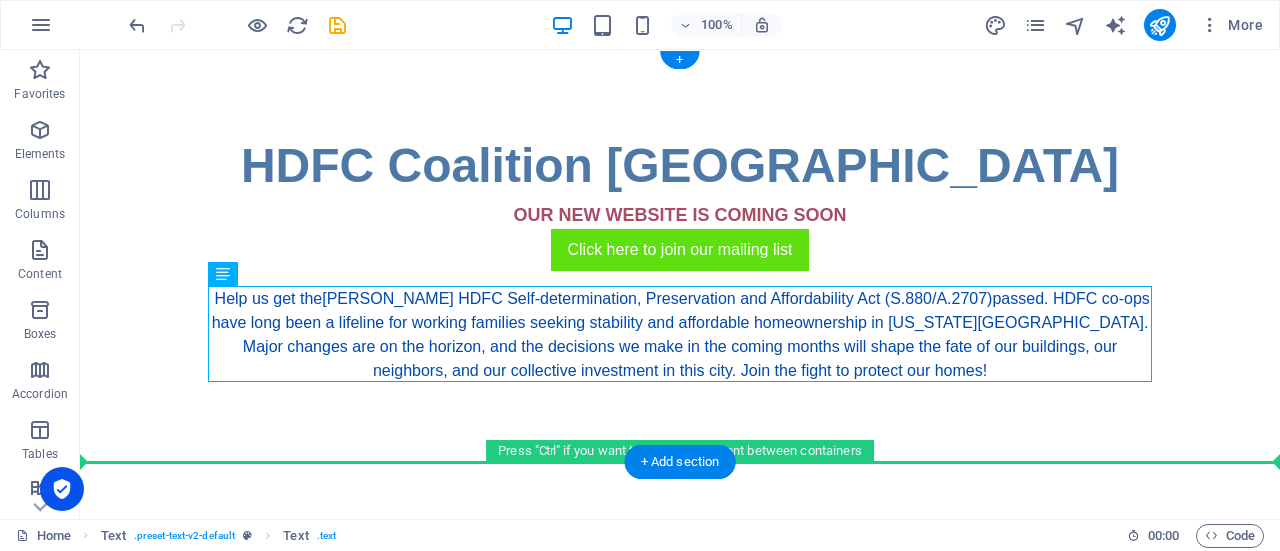 drag, startPoint x: 337, startPoint y: 295, endPoint x: 927, endPoint y: 403, distance: 599.8033 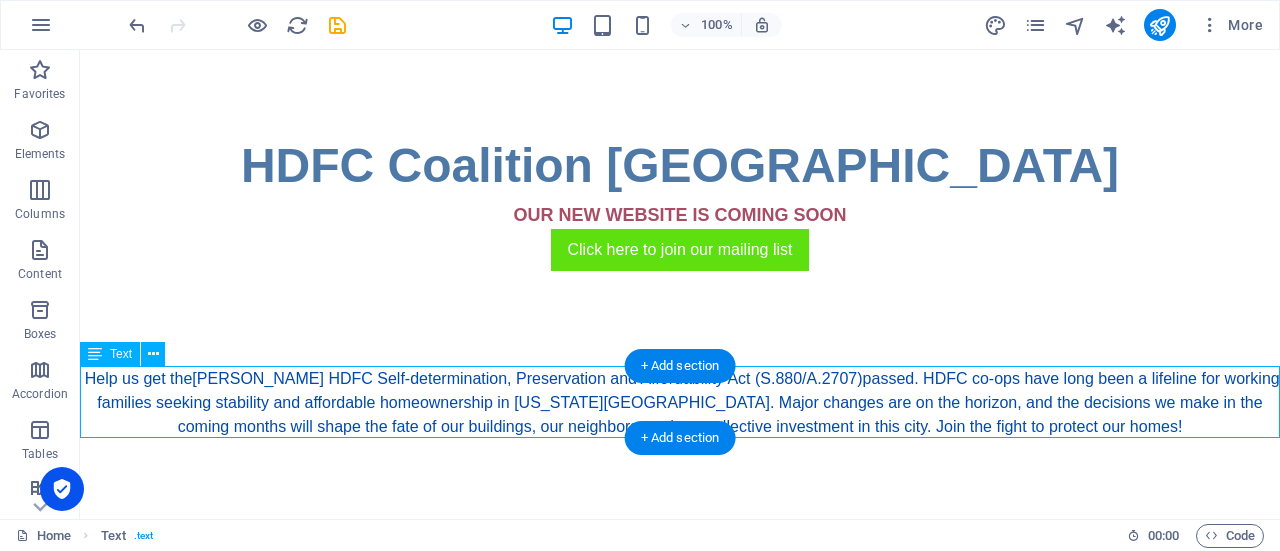 click on "Help us get the  [PERSON_NAME] HDFC Self-determination, Preservation and Affordability Act (S.880/A.2707)  passed. HDFC co-ops have long been a lifeline for working families seeking stability and affordable homeownership in [US_STATE][GEOGRAPHIC_DATA]. Major changes are on the horizon, and the decisions we make in the coming months will shape the fate of our buildings, our neighbors, and our collective investment in this city. Join the fight to protect our homes!" at bounding box center (680, 403) 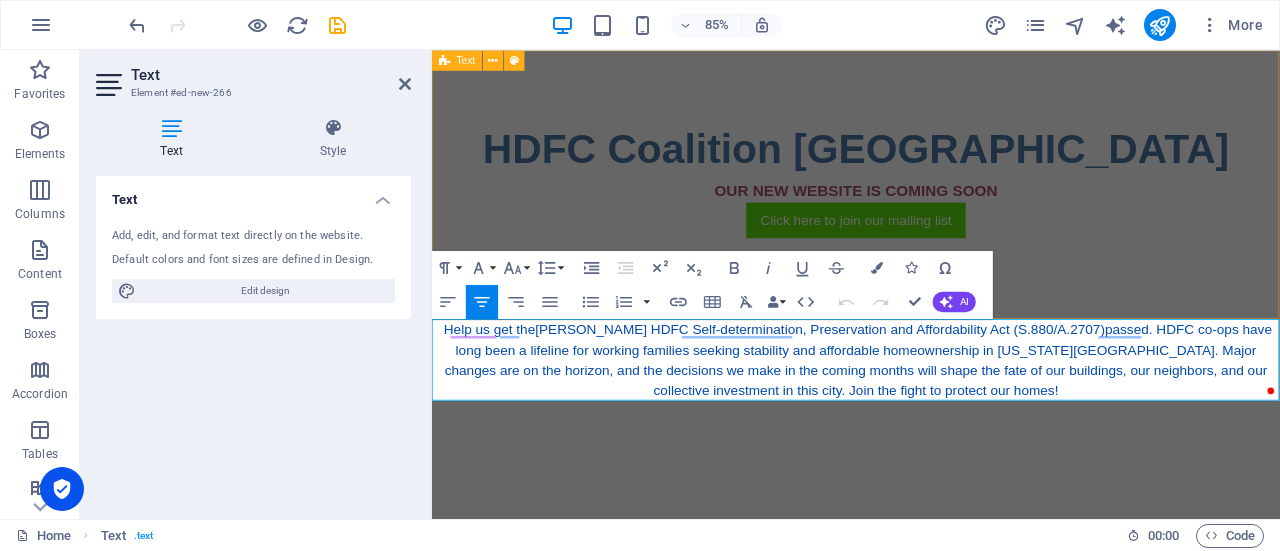 drag, startPoint x: 566, startPoint y: 379, endPoint x: 1213, endPoint y: 317, distance: 649.96387 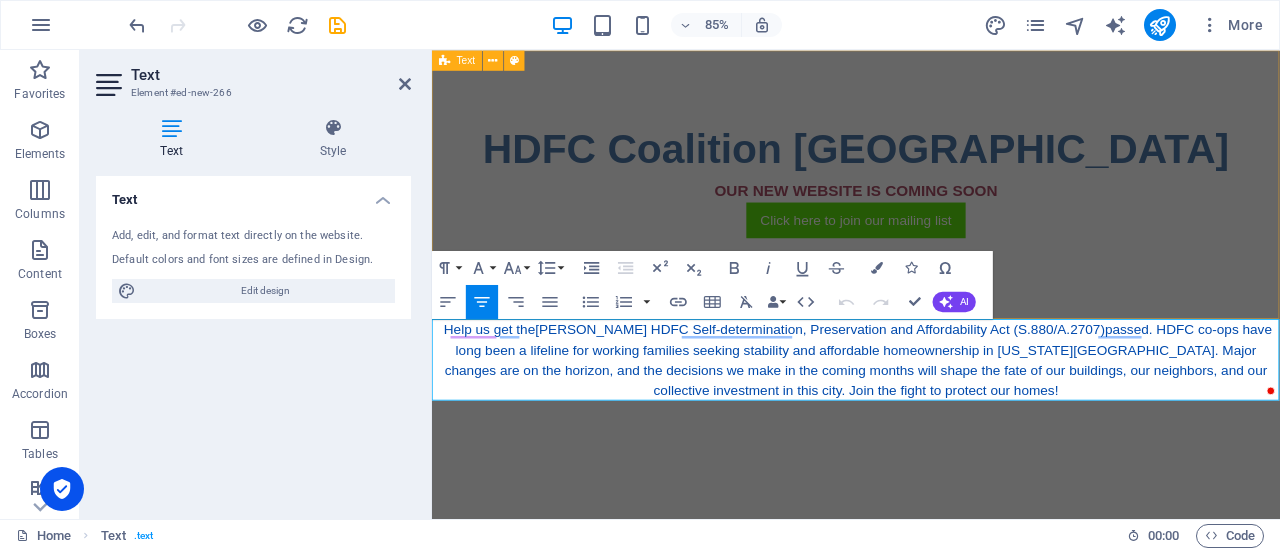 click on "HDFC Coalition NYC OUR NEW WEBSITE IS COMING SOON Click here to join our mailing list   Help us get the  [PERSON_NAME] HDFC Self-determination, Preservation and Affordability Act (S.880/A.2707)  passed. HDFC co-ops have long been a lifeline for working families seeking stability and affordable homeownership in [US_STATE][GEOGRAPHIC_DATA]. Major changes are on the horizon, and the decisions we make in the coming months will shape the fate of our buildings, our neighbors, and our collective investment in this city. Join the fight to protect our homes!" at bounding box center [931, 256] 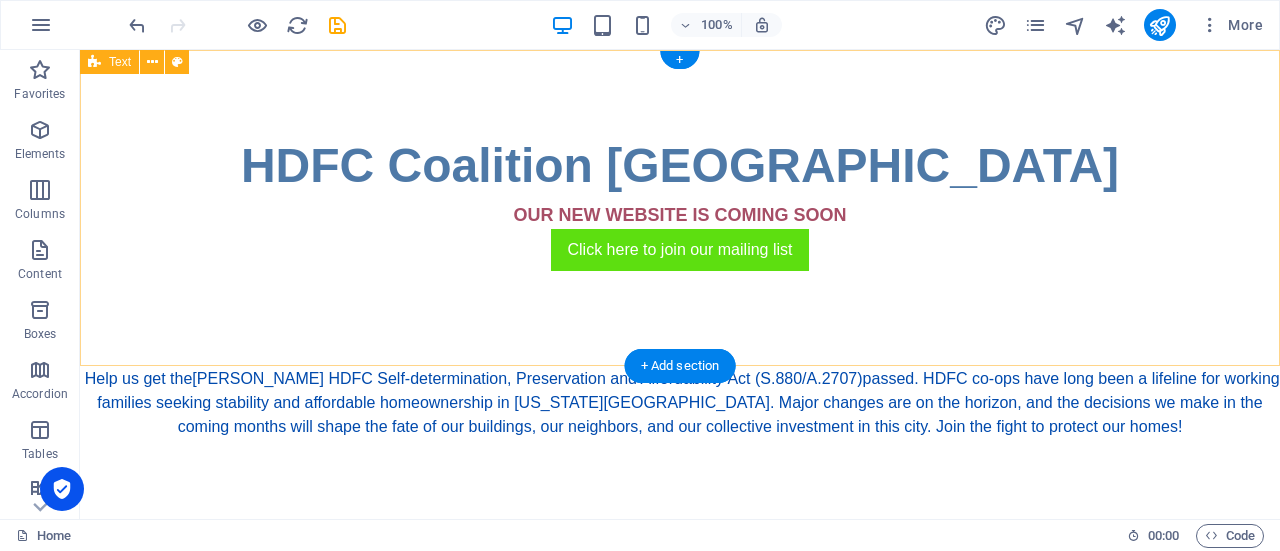 click on "HDFC Coalition NYC OUR NEW WEBSITE IS COMING SOON Click here to join our mailing list" at bounding box center (680, 208) 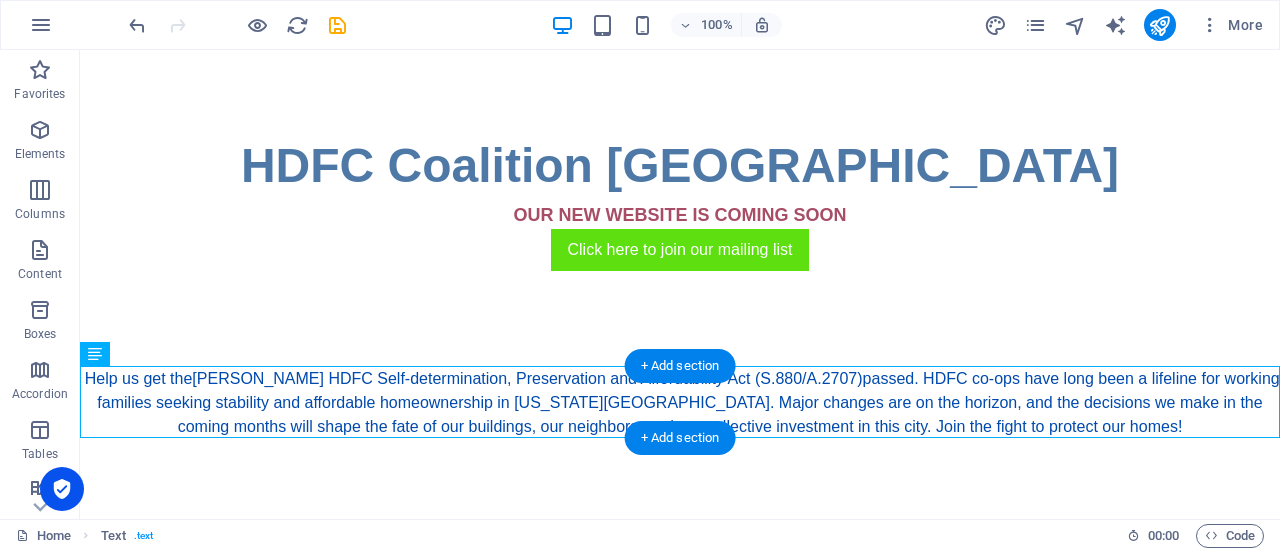 drag, startPoint x: 208, startPoint y: 375, endPoint x: 367, endPoint y: 374, distance: 159.00314 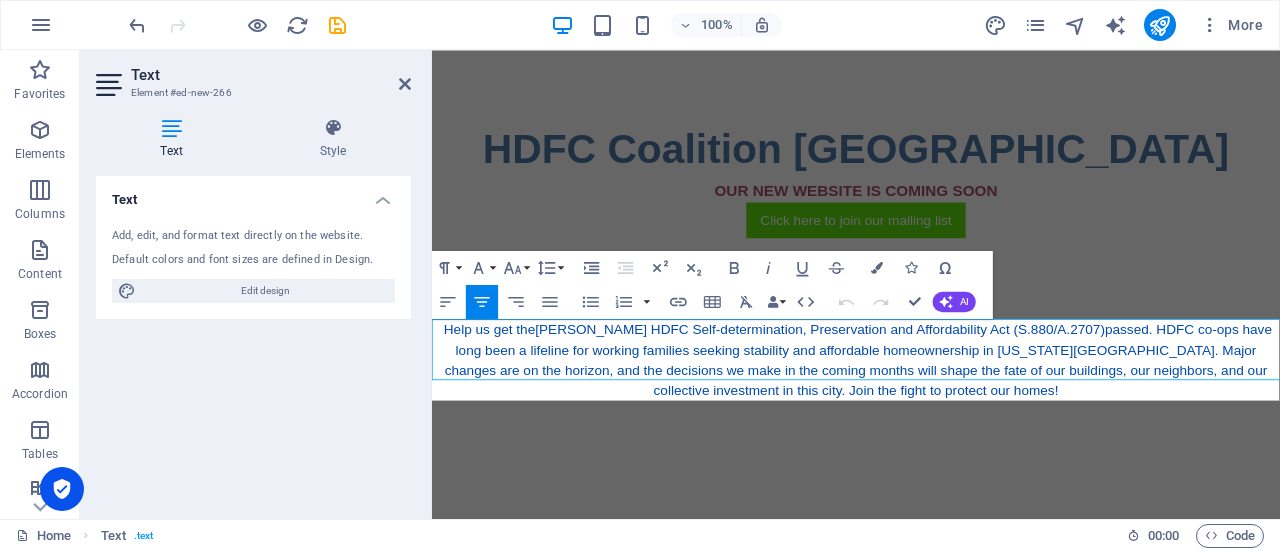 click on "Text Add, edit, and format text directly on the website. Default colors and font sizes are defined in Design. Edit design Alignment Left aligned Centered Right aligned" at bounding box center [253, 339] 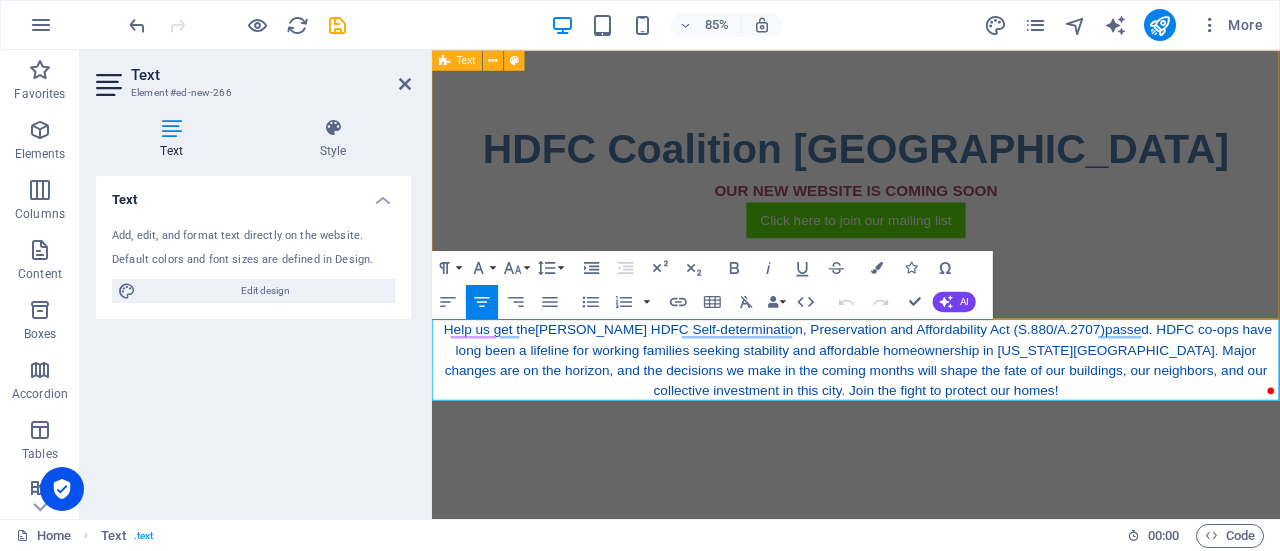 drag, startPoint x: 564, startPoint y: 382, endPoint x: 1210, endPoint y: 347, distance: 646.94745 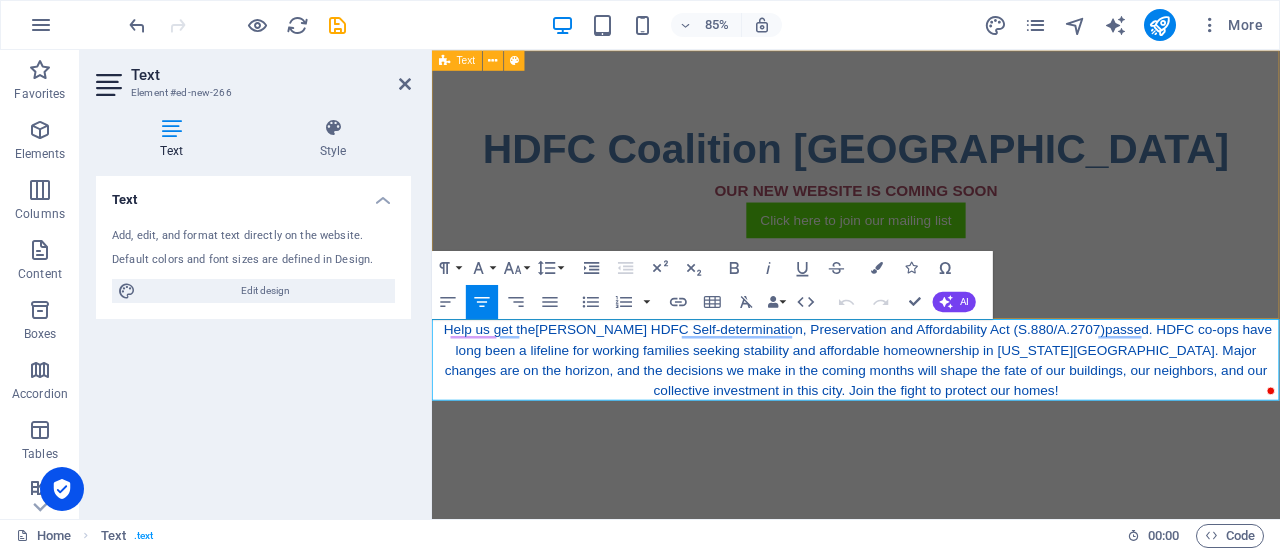 click on "HDFC Coalition NYC OUR NEW WEBSITE IS COMING SOON Click here to join our mailing list   Help us get the  [PERSON_NAME] HDFC Self-determination, Preservation and Affordability Act (S.880/A.2707)  passed. HDFC co-ops have long been a lifeline for working families seeking stability and affordable homeownership in [US_STATE][GEOGRAPHIC_DATA]. Major changes are on the horizon, and the decisions we make in the coming months will shape the fate of our buildings, our neighbors, and our collective investment in this city. Join the fight to protect our homes!" at bounding box center (931, 256) 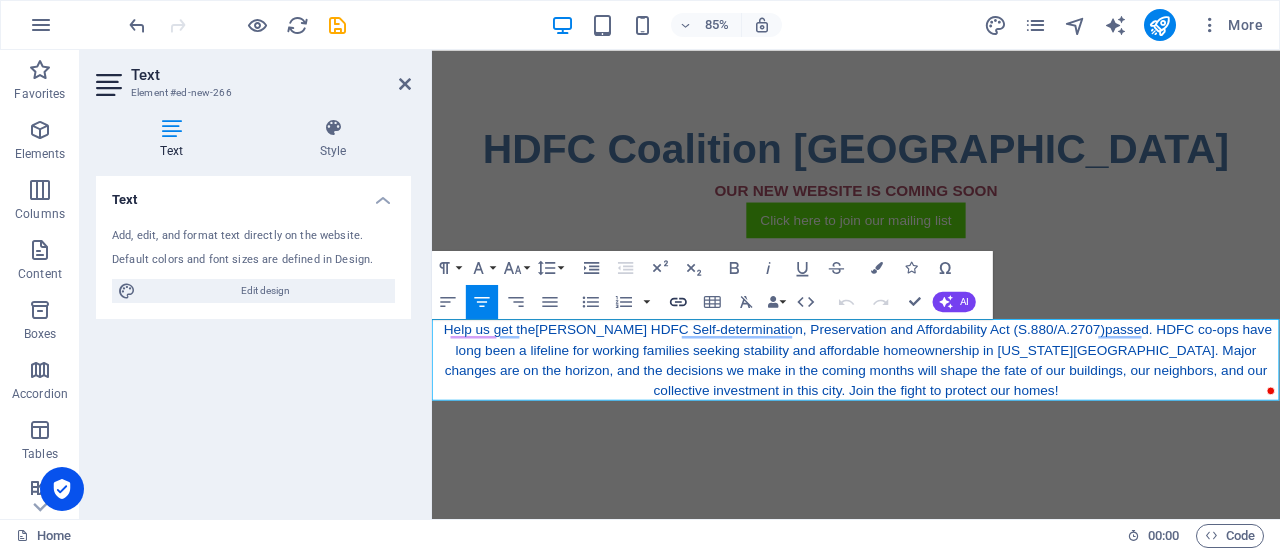 click 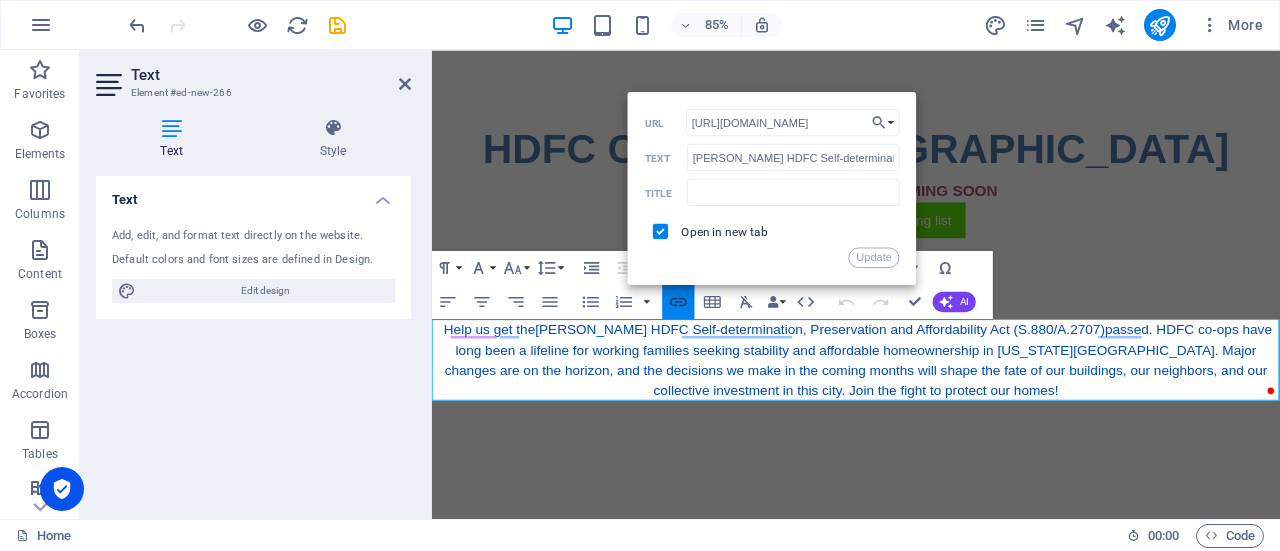 scroll, scrollTop: 0, scrollLeft: 184, axis: horizontal 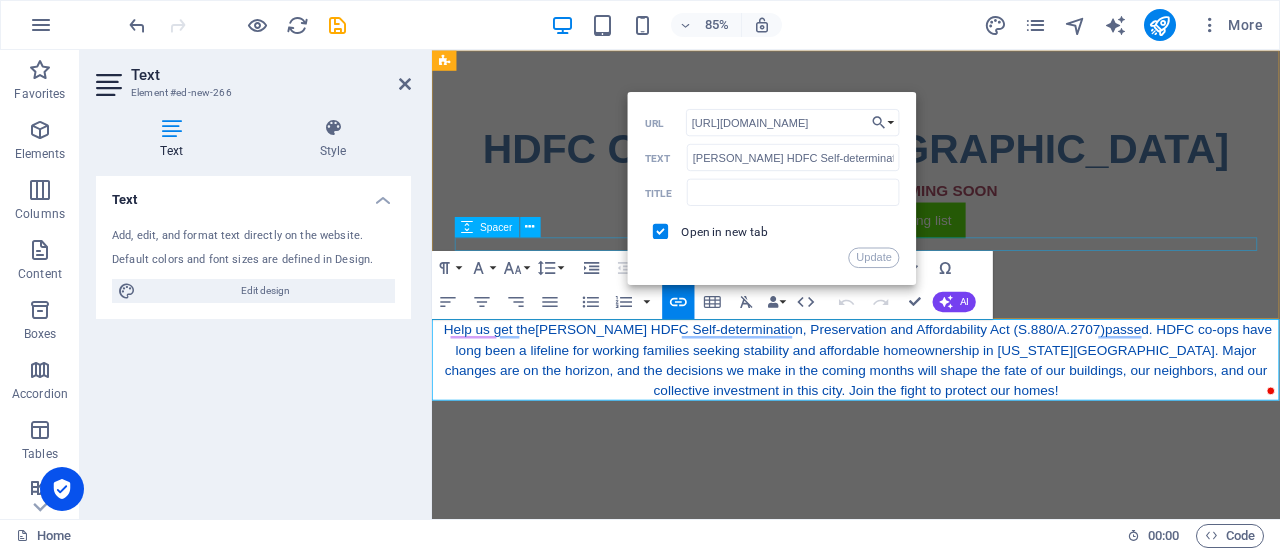 click at bounding box center (931, 279) 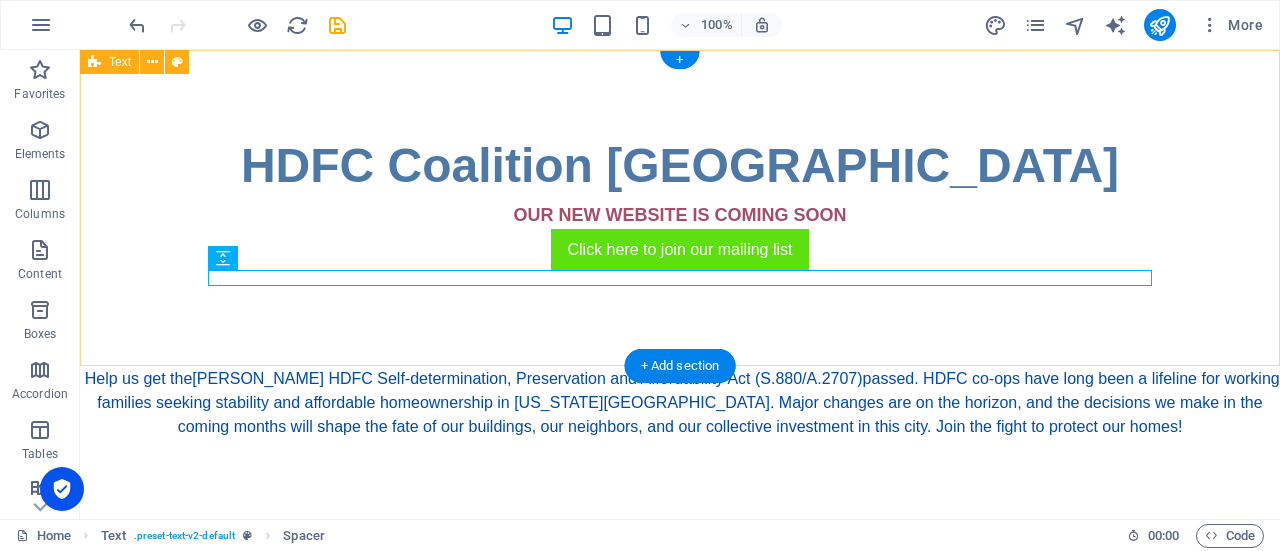 click on "HDFC Coalition NYC OUR NEW WEBSITE IS COMING SOON Click here to join our mailing list" at bounding box center (680, 208) 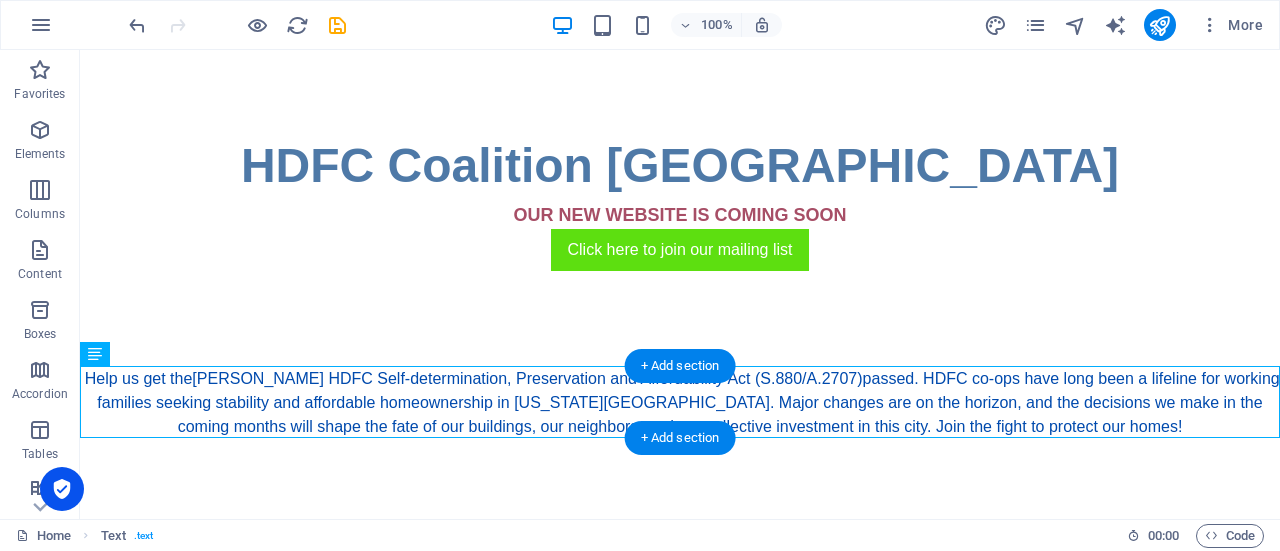 drag, startPoint x: 204, startPoint y: 372, endPoint x: 611, endPoint y: 375, distance: 407.01105 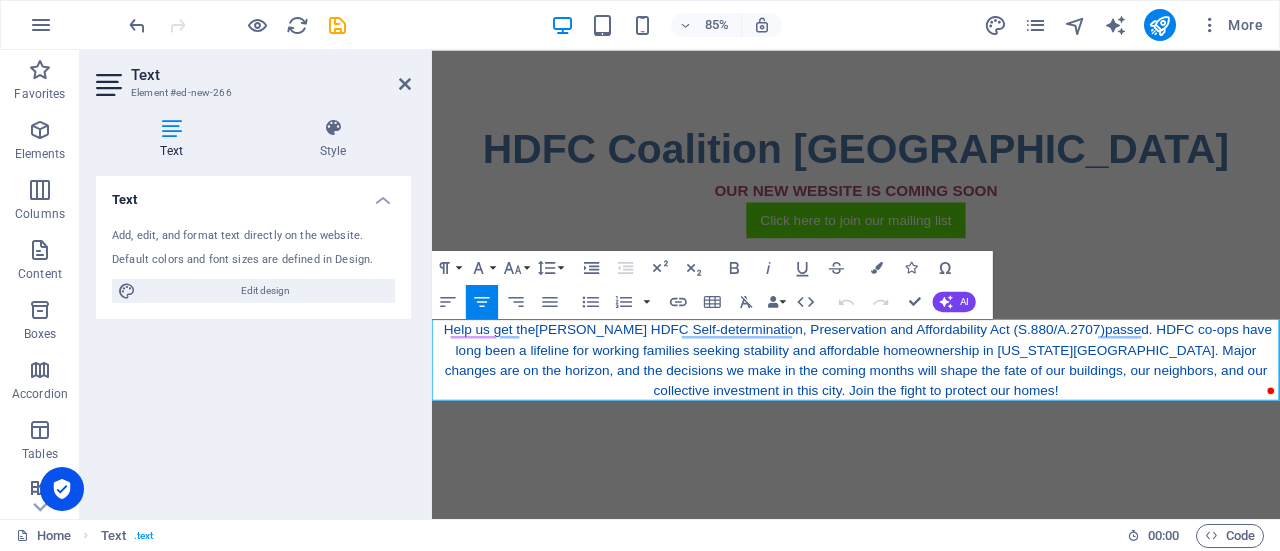 drag, startPoint x: 565, startPoint y: 375, endPoint x: 1211, endPoint y: 366, distance: 646.0627 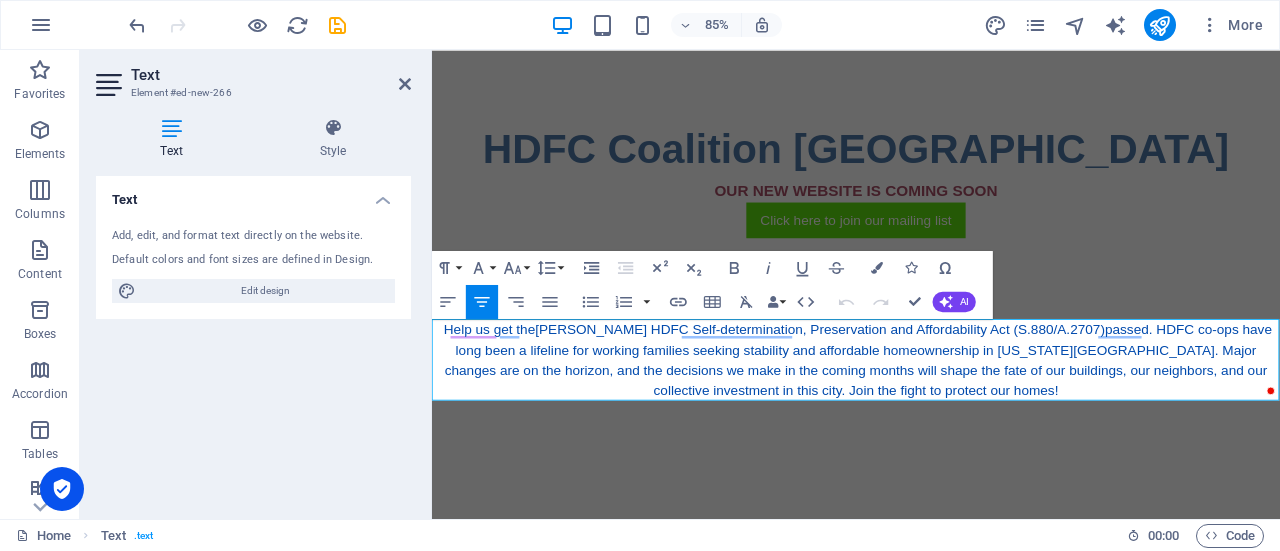 click on "Help us get the  [PERSON_NAME] HDFC Self-determination, Preservation and Affordability Act (S.880/A.2707)  passed. HDFC co-ops have long been a lifeline for working families seeking stability and affordable homeownership in [US_STATE][GEOGRAPHIC_DATA]. Major changes are on the horizon, and the decisions we make in the coming months will shape the fate of our buildings, our neighbors, and our collective investment in this city. Join the fight to protect our homes!" at bounding box center (931, 415) 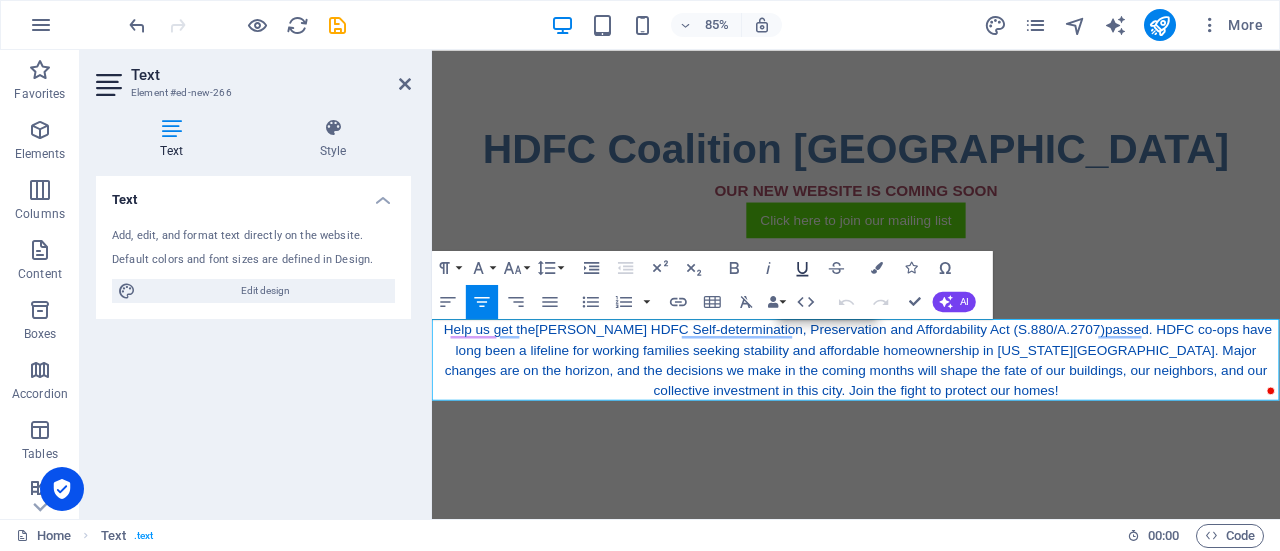 click 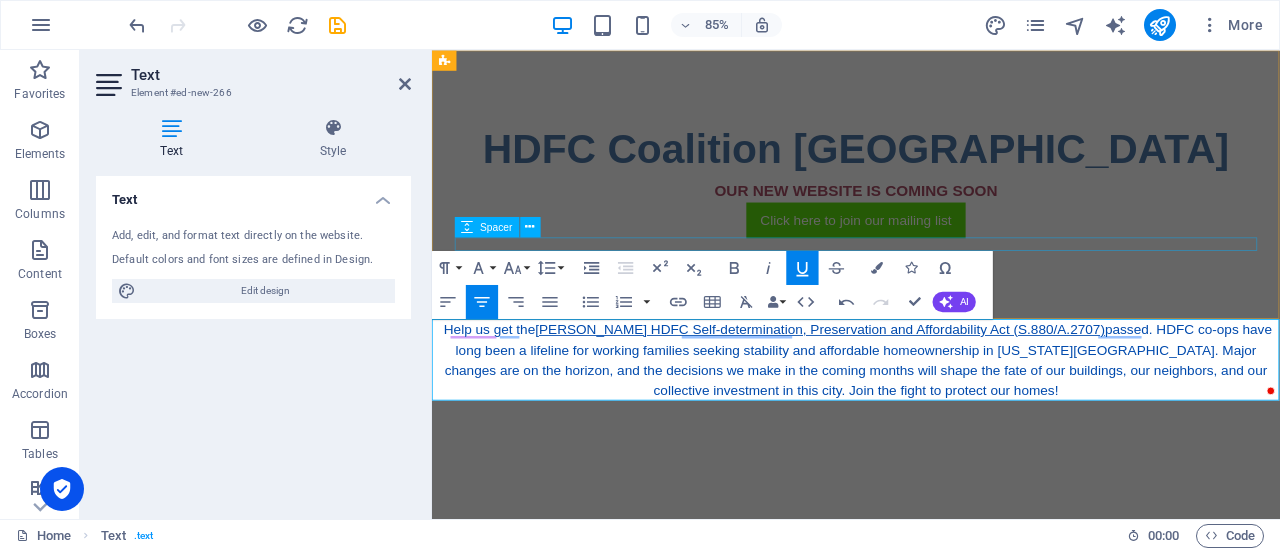click at bounding box center [931, 279] 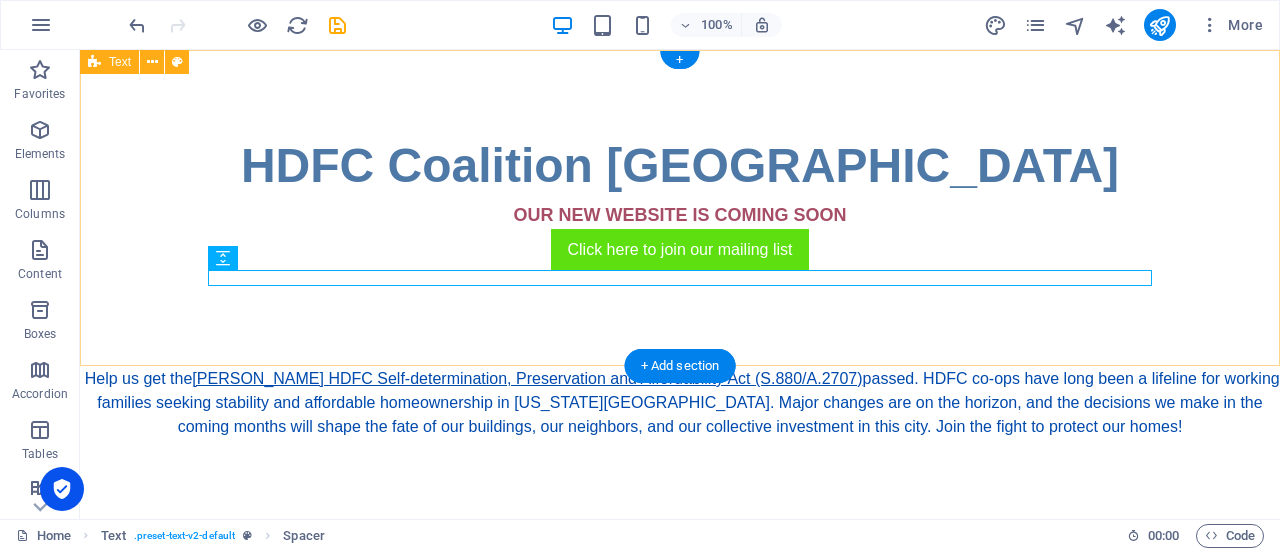 click on "HDFC Coalition NYC OUR NEW WEBSITE IS COMING SOON Click here to join our mailing list" at bounding box center [680, 208] 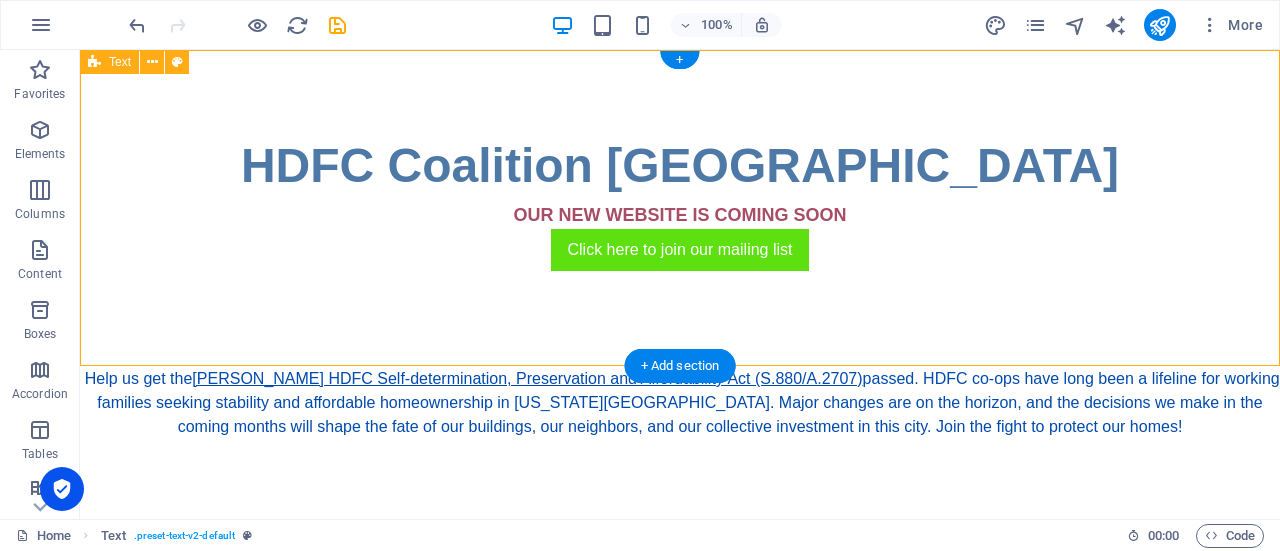 click on "HDFC Coalition NYC OUR NEW WEBSITE IS COMING SOON Click here to join our mailing list" at bounding box center (680, 208) 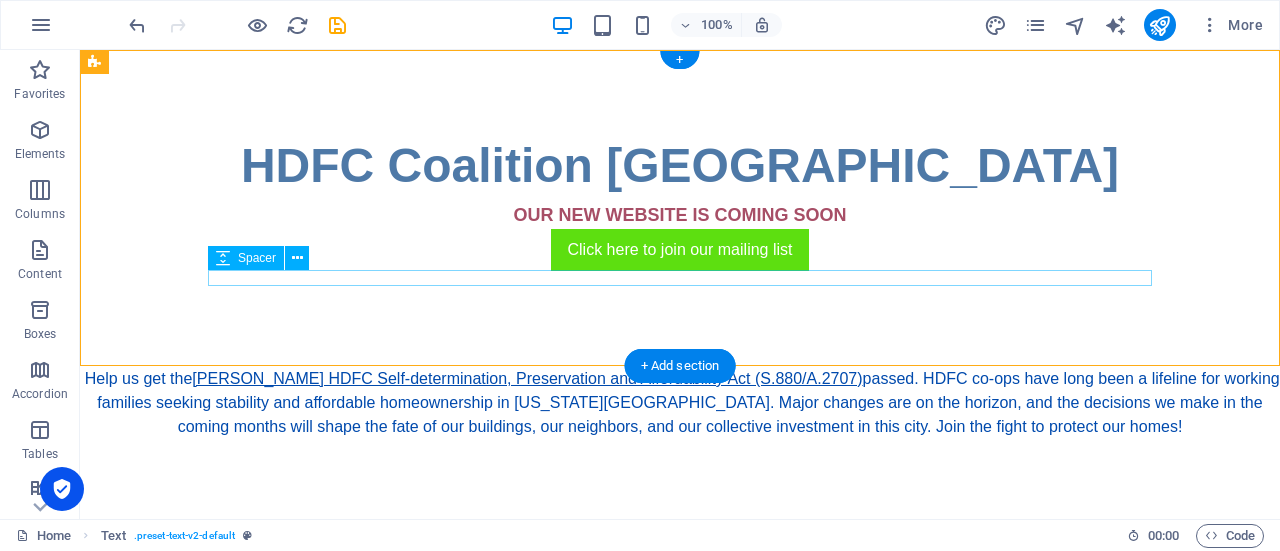 click at bounding box center (680, 279) 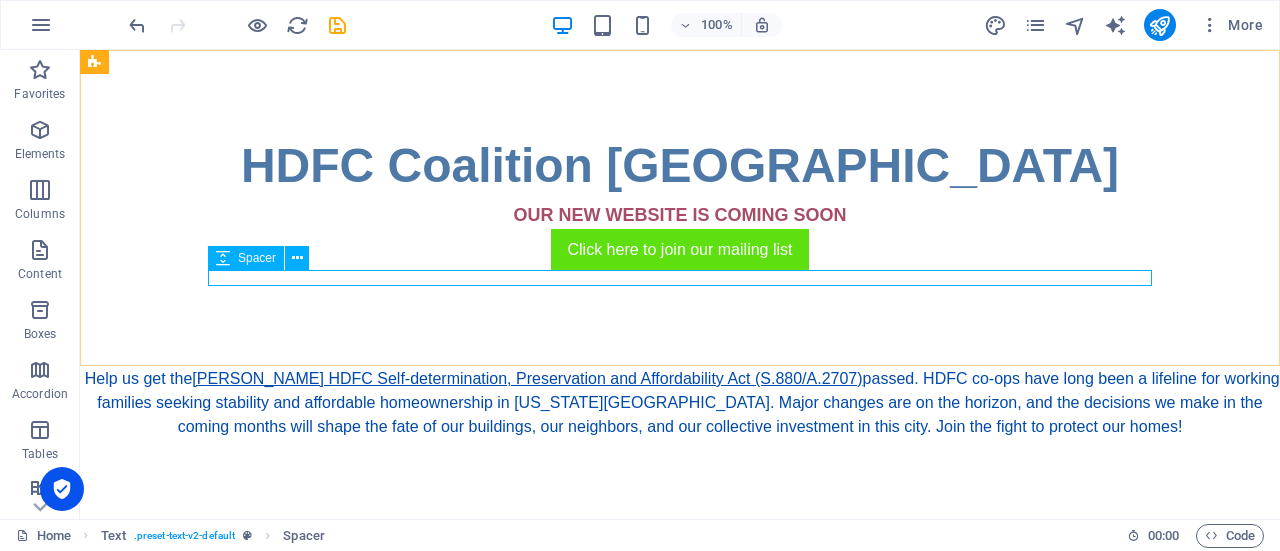 click at bounding box center [223, 258] 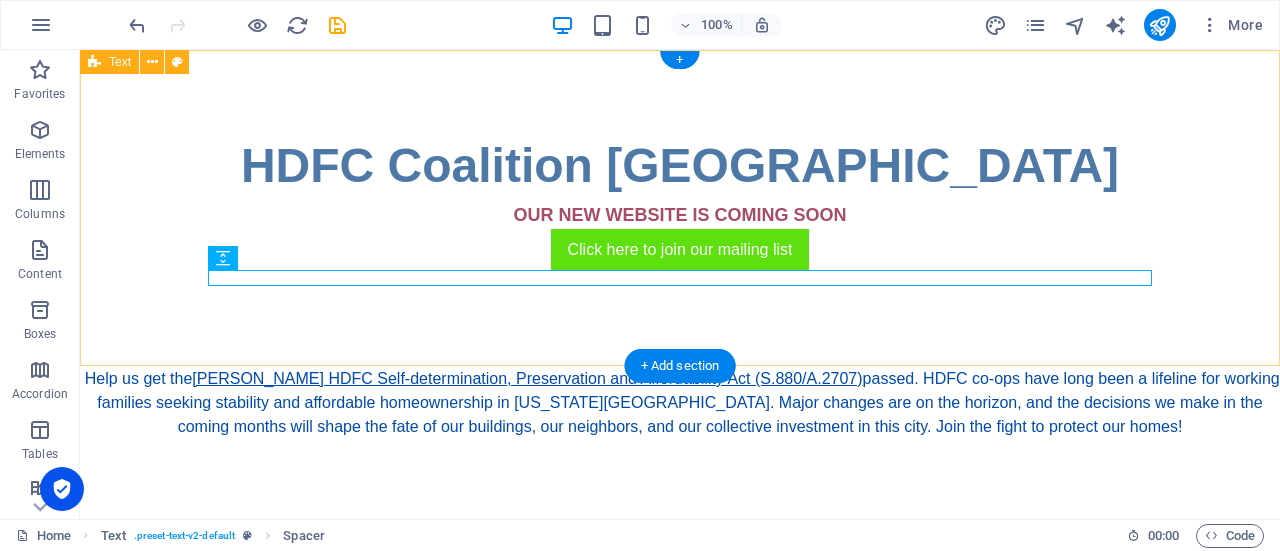 click on "HDFC Coalition NYC OUR NEW WEBSITE IS COMING SOON Click here to join our mailing list" at bounding box center (680, 208) 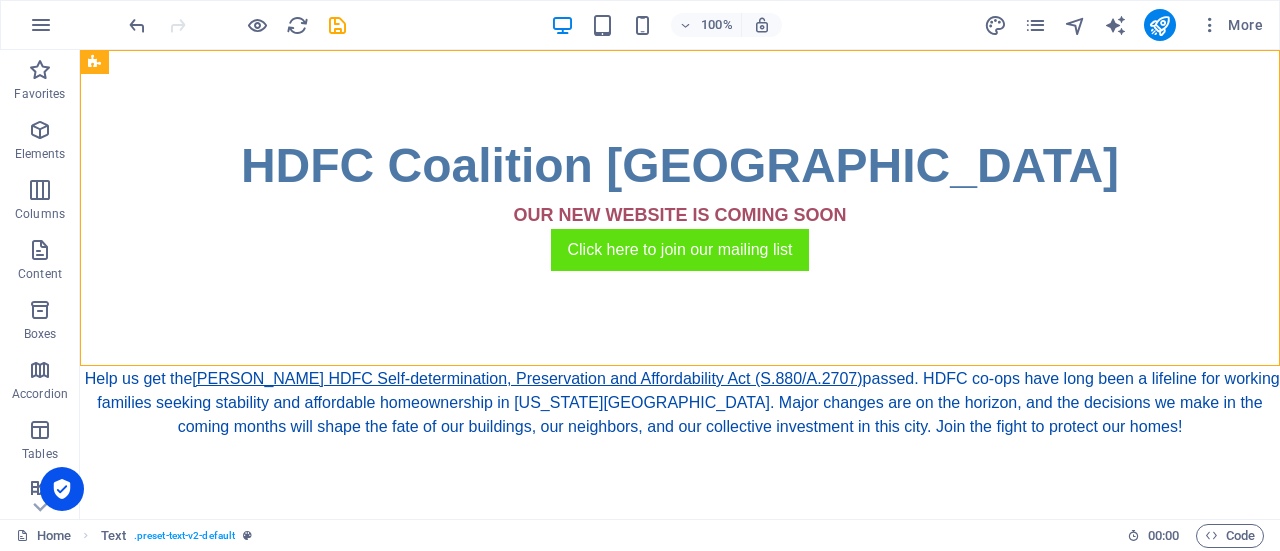 click on "Skip to main content
HDFC Coalition NYC OUR NEW WEBSITE IS COMING SOON Click here to join our mailing list   Help us get the  Jackson-Taylor HDFC Self-determination, Preservation and Affordability Act (S.880/A.2707)  passed. HDFC co-ops have long been a lifeline for working families seeking stability and affordable homeownership in New York City. Major changes are on the horizon, and the decisions we make in the coming months will shape the fate of our buildings, our neighbors, and our collective investment in this city. Join the fight to protect our homes!" at bounding box center (680, 244) 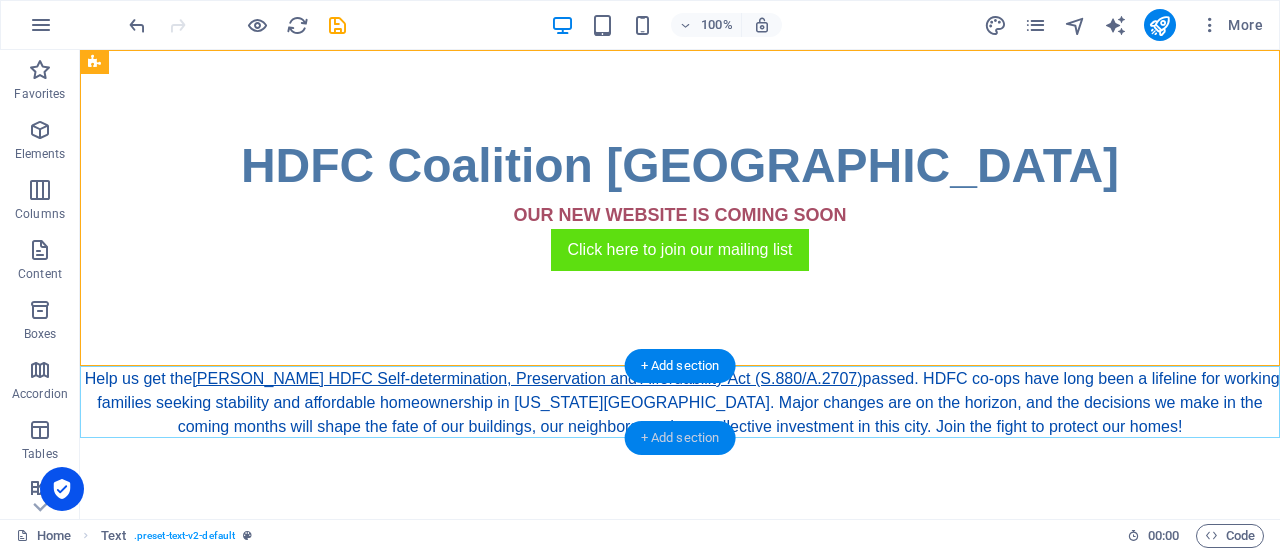 click on "+ Add section" at bounding box center (680, 438) 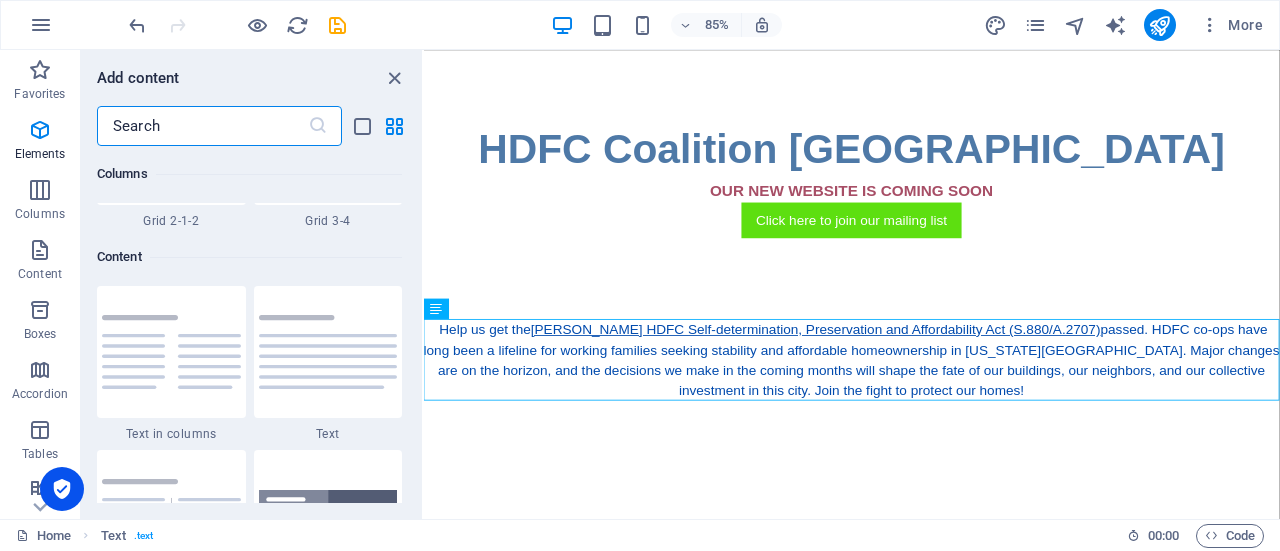 scroll, scrollTop: 3499, scrollLeft: 0, axis: vertical 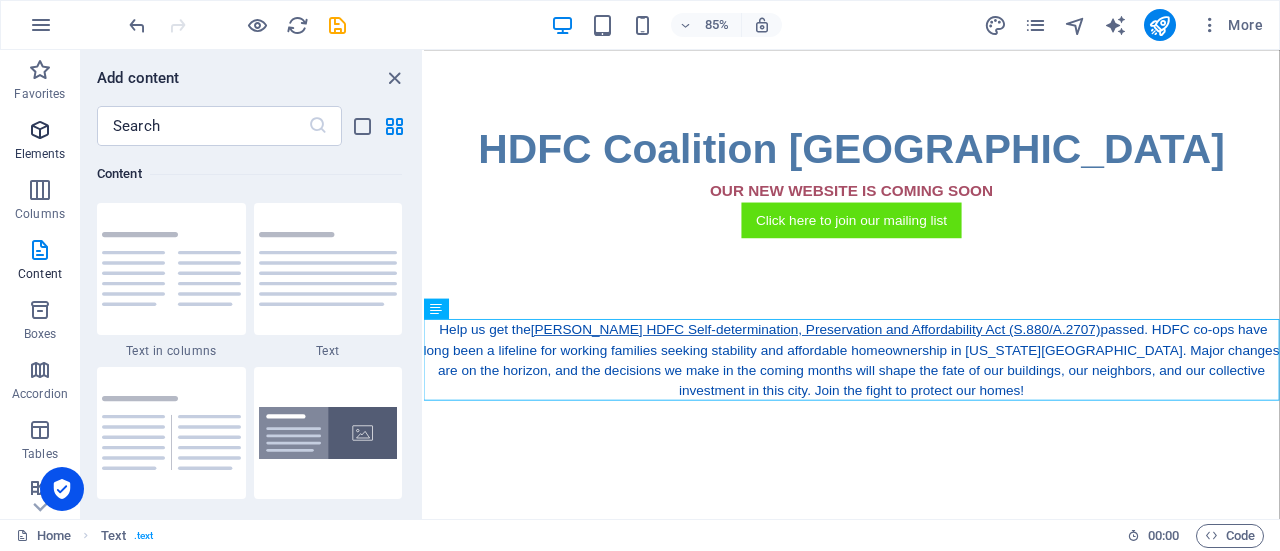 click on "Elements" at bounding box center (40, 142) 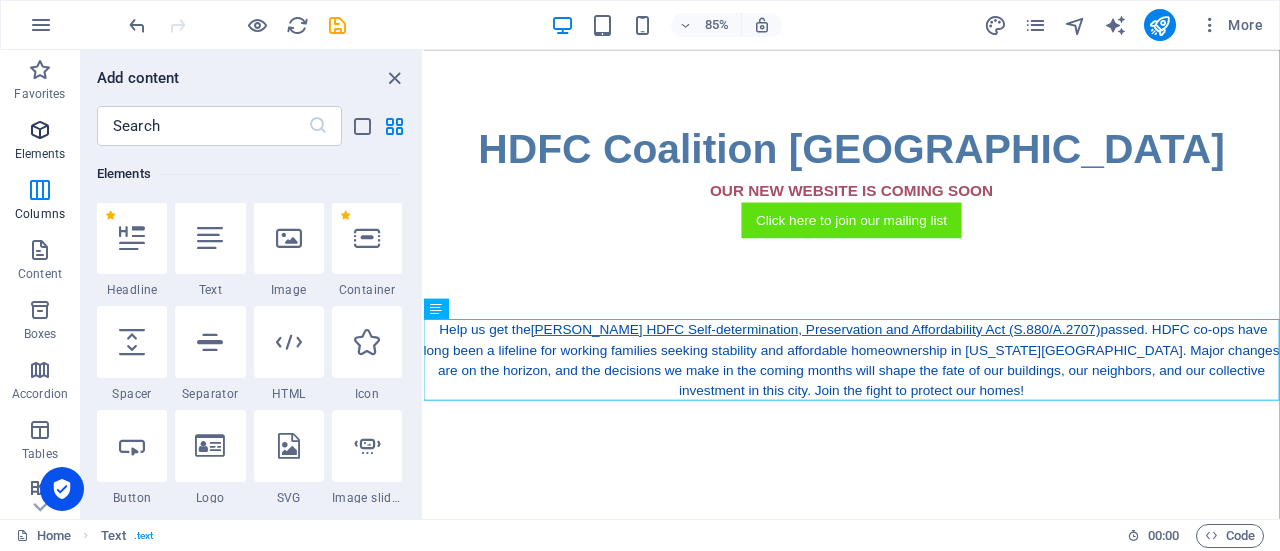 scroll, scrollTop: 213, scrollLeft: 0, axis: vertical 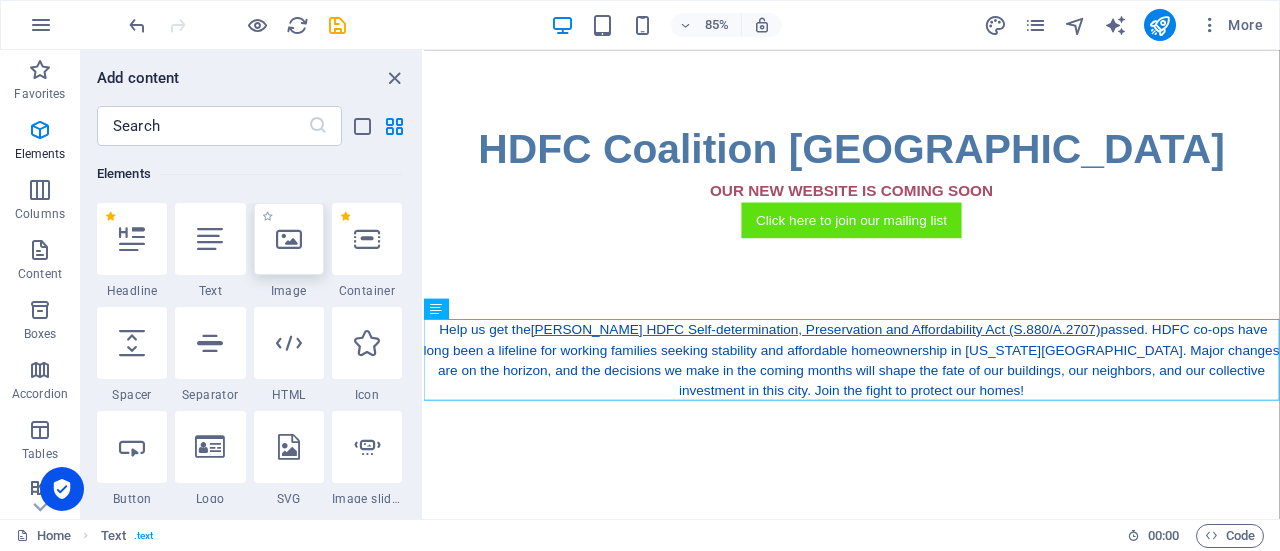 click at bounding box center [289, 239] 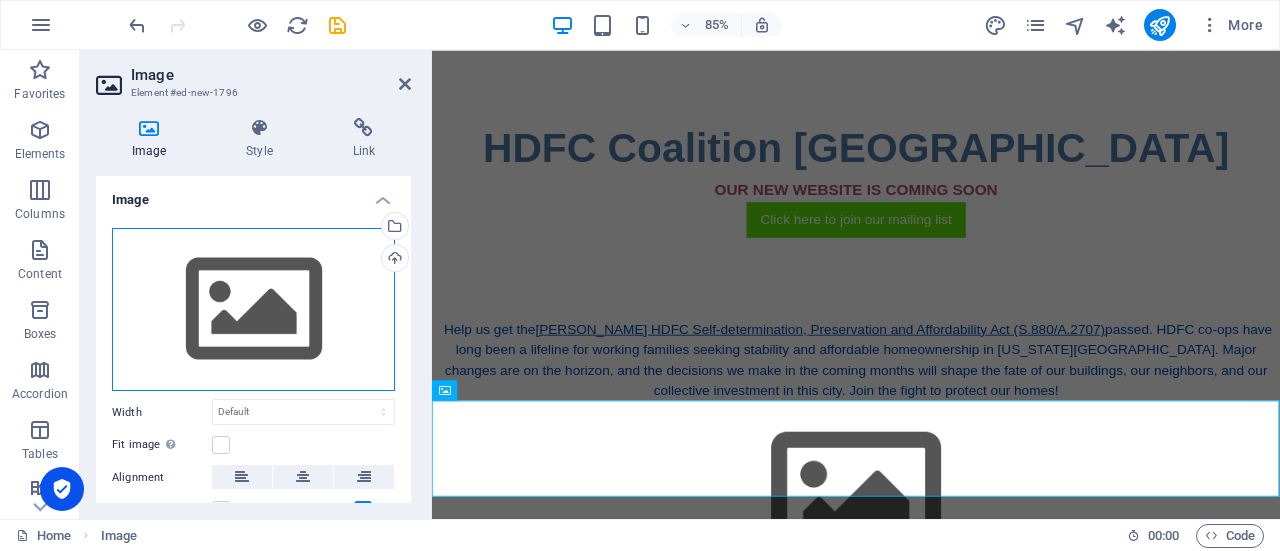 click on "Drag files here, click to choose files or select files from Files or our free stock photos & videos" at bounding box center [253, 310] 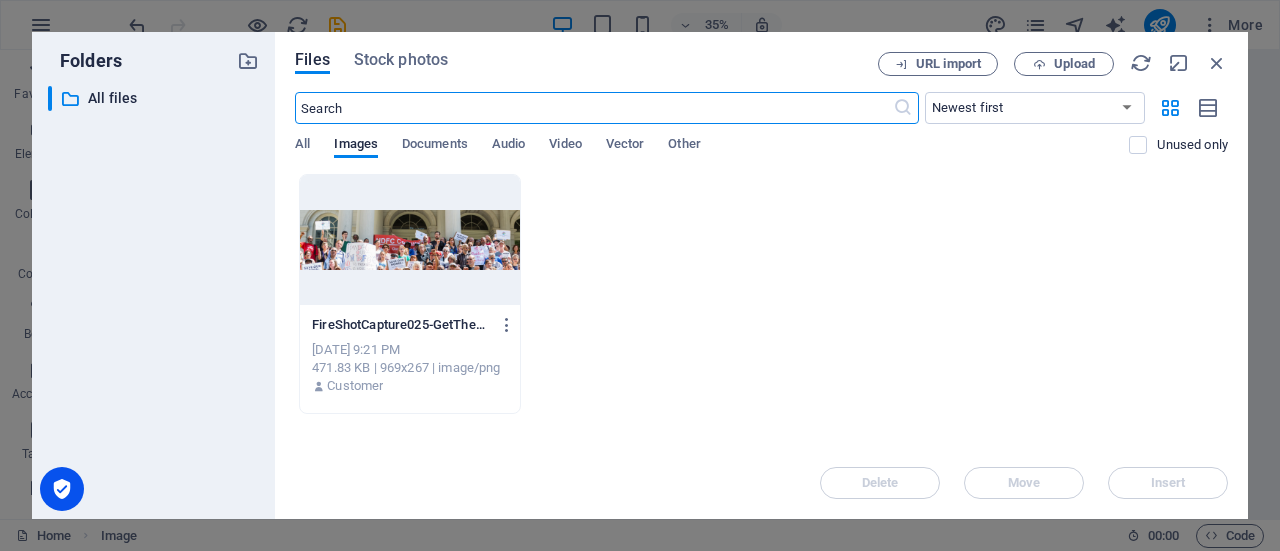 click at bounding box center [410, 240] 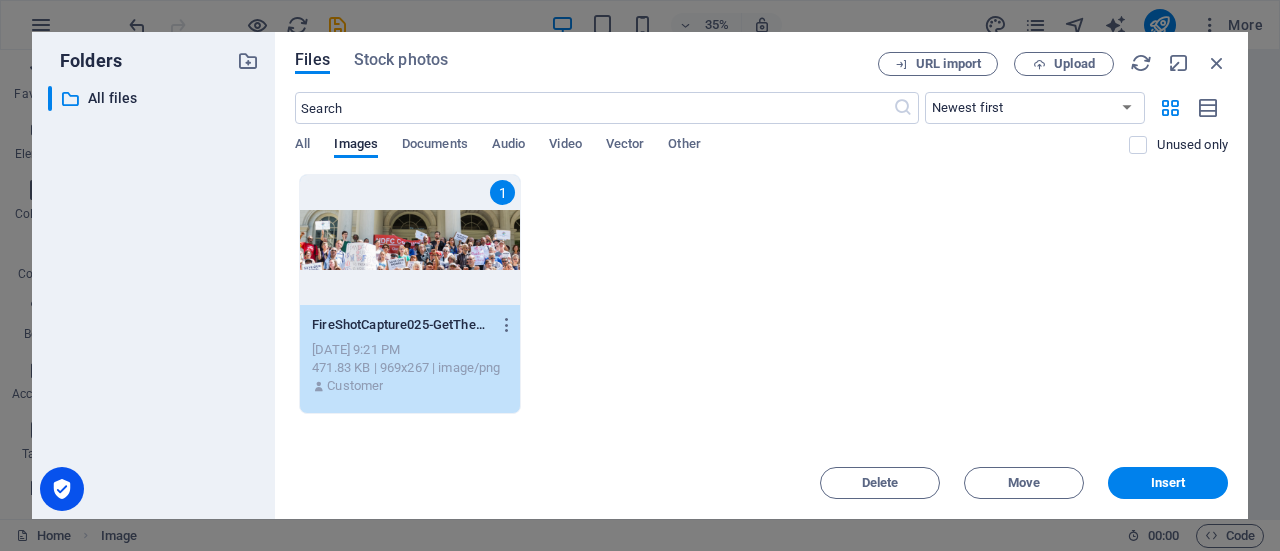 click on "1" at bounding box center [410, 240] 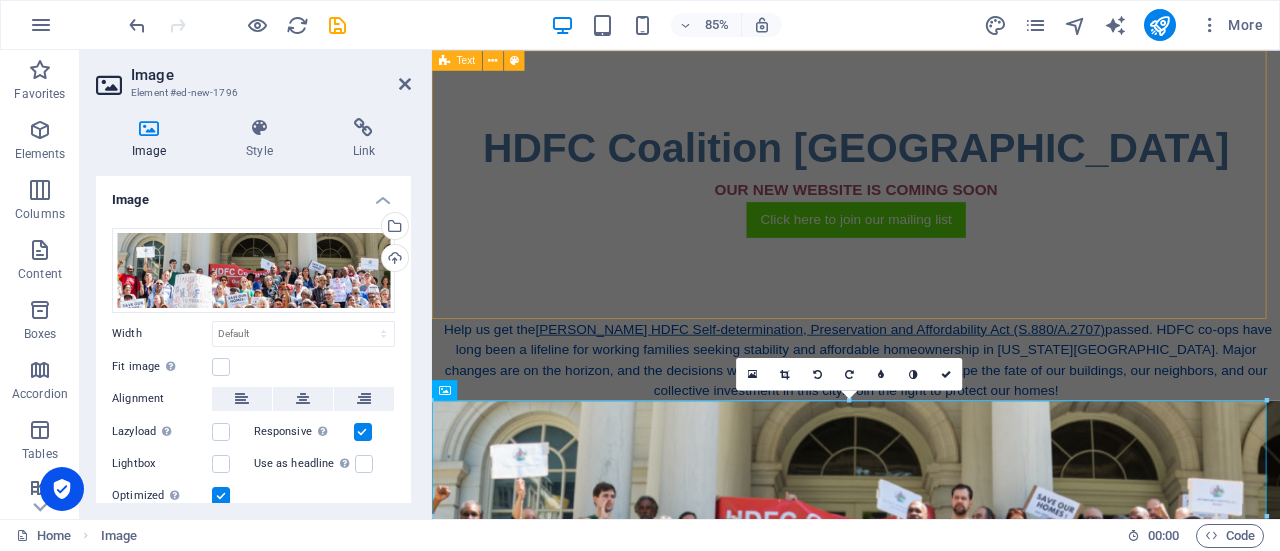 click on "HDFC Coalition NYC OUR NEW WEBSITE IS COMING SOON Click here to join our mailing list" at bounding box center (931, 208) 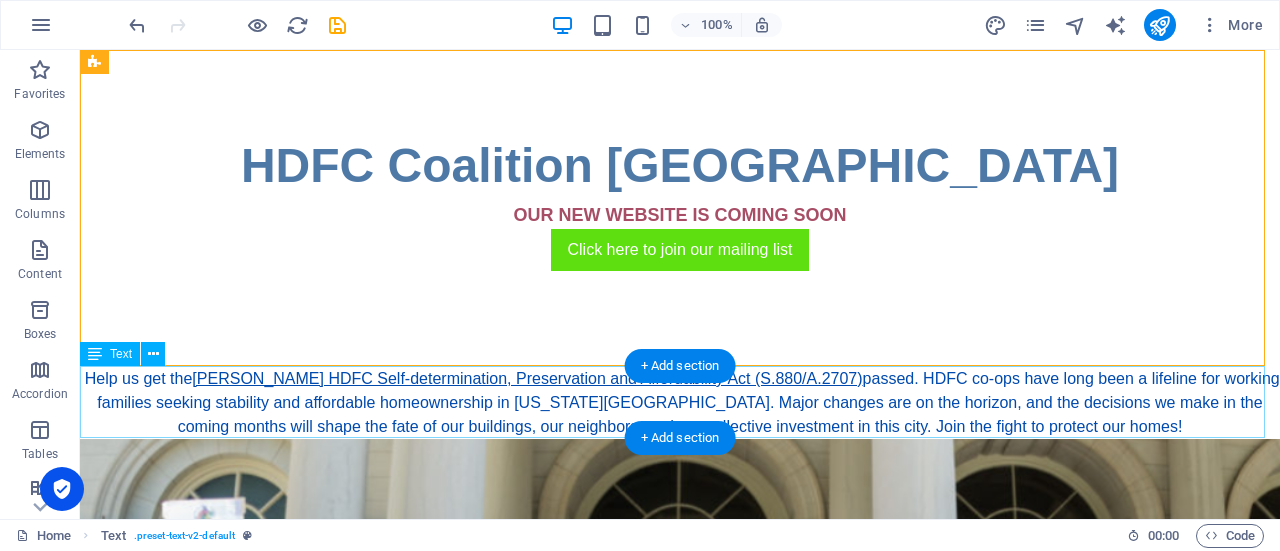 click on "Help us get the  [PERSON_NAME] HDFC Self-determination, Preservation and Affordability Act (S.880/A.2707)  passed. HDFC co-ops have long been a lifeline for working families seeking stability and affordable homeownership in [US_STATE][GEOGRAPHIC_DATA]. Major changes are on the horizon, and the decisions we make in the coming months will shape the fate of our buildings, our neighbors, and our collective investment in this city. Join the fight to protect our homes!" at bounding box center (680, 403) 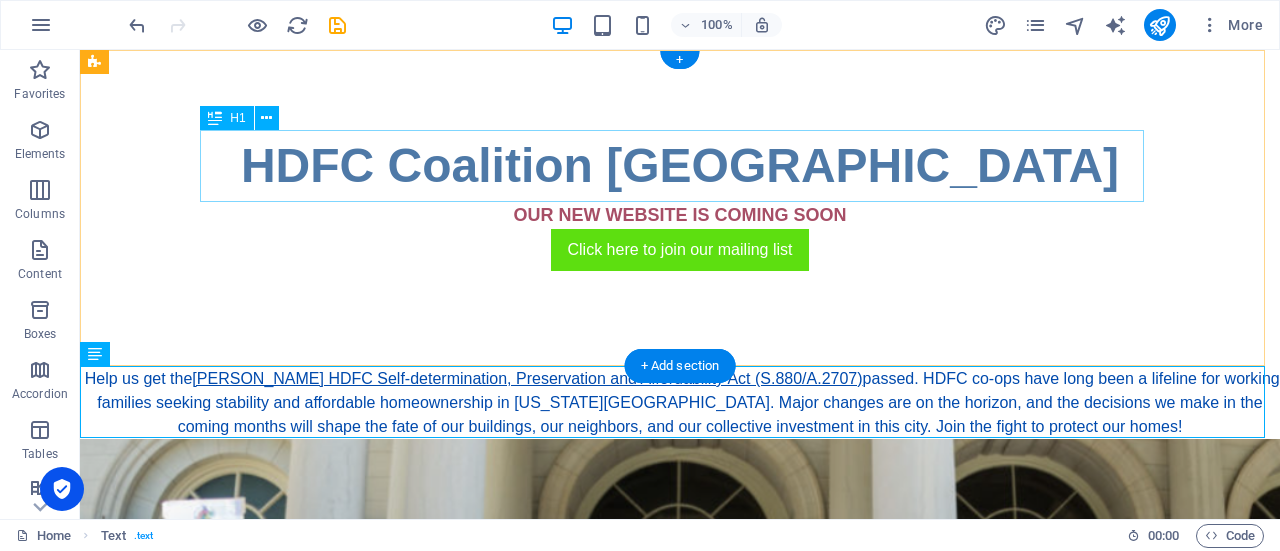 click on "HDFC Coalition [GEOGRAPHIC_DATA]" at bounding box center (680, 166) 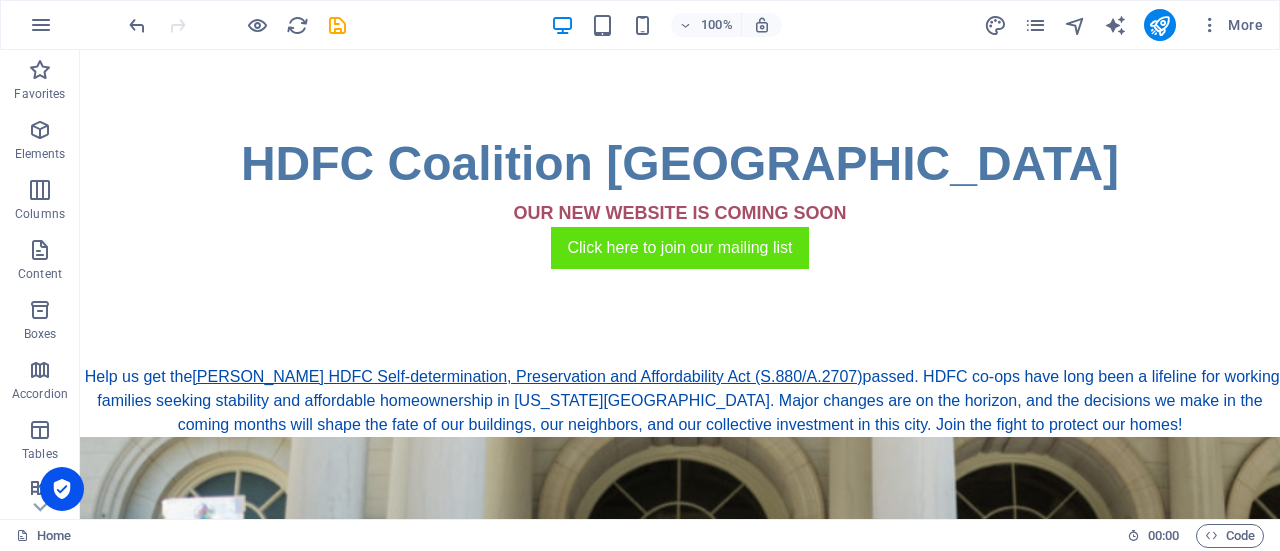 scroll, scrollTop: 0, scrollLeft: 0, axis: both 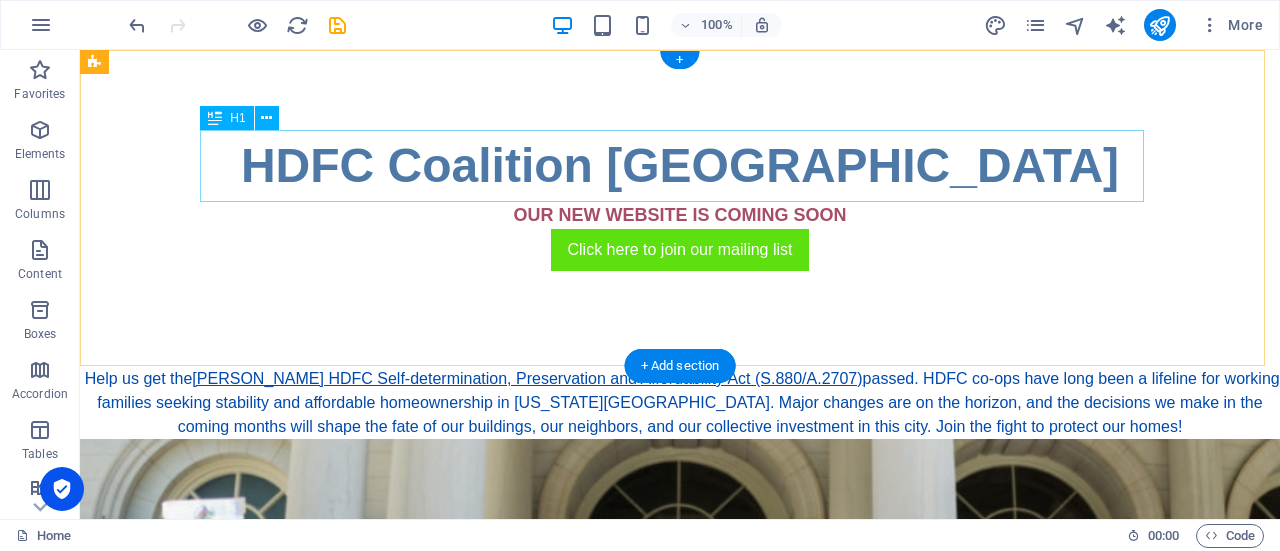 click on "HDFC Coalition [GEOGRAPHIC_DATA]" at bounding box center [680, 166] 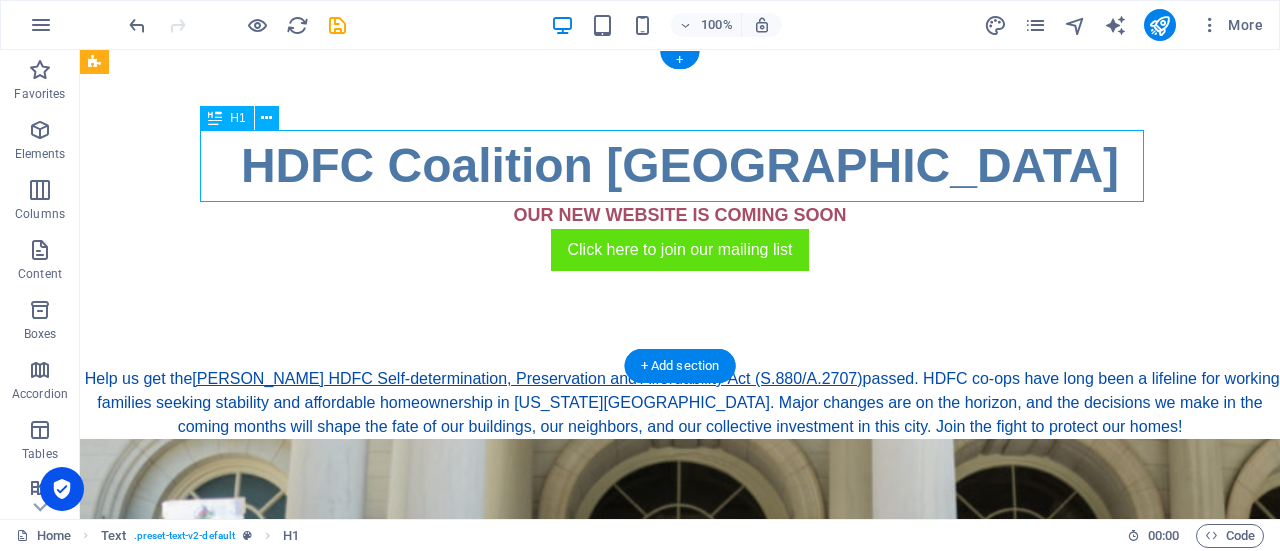 click on "HDFC Coalition [GEOGRAPHIC_DATA]" at bounding box center (680, 166) 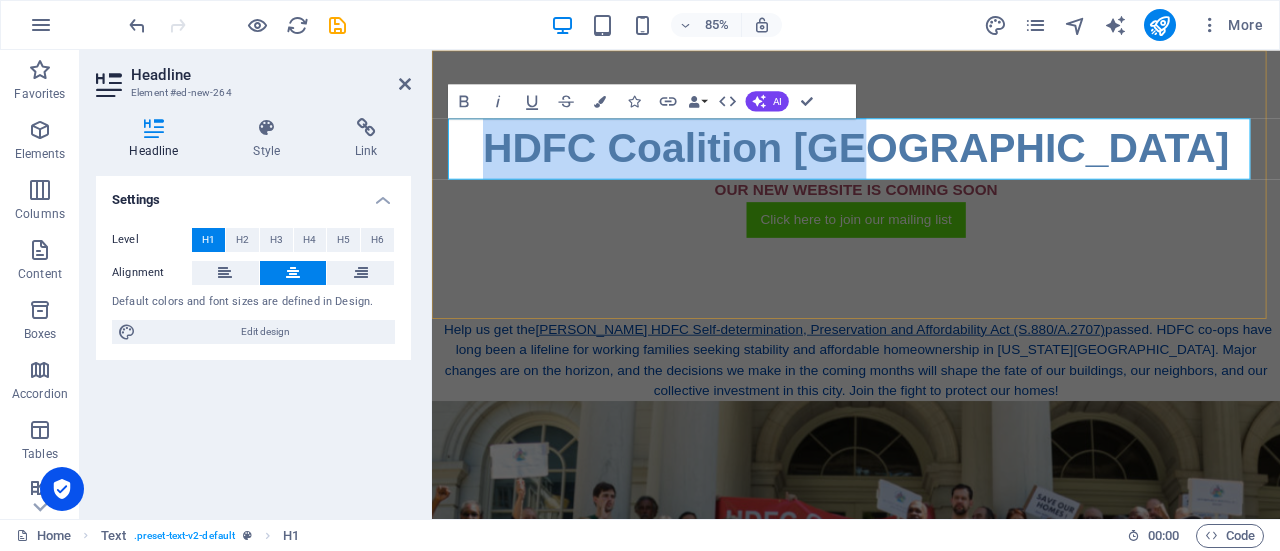 click on "HDFC Coalition [GEOGRAPHIC_DATA]" at bounding box center (931, 166) 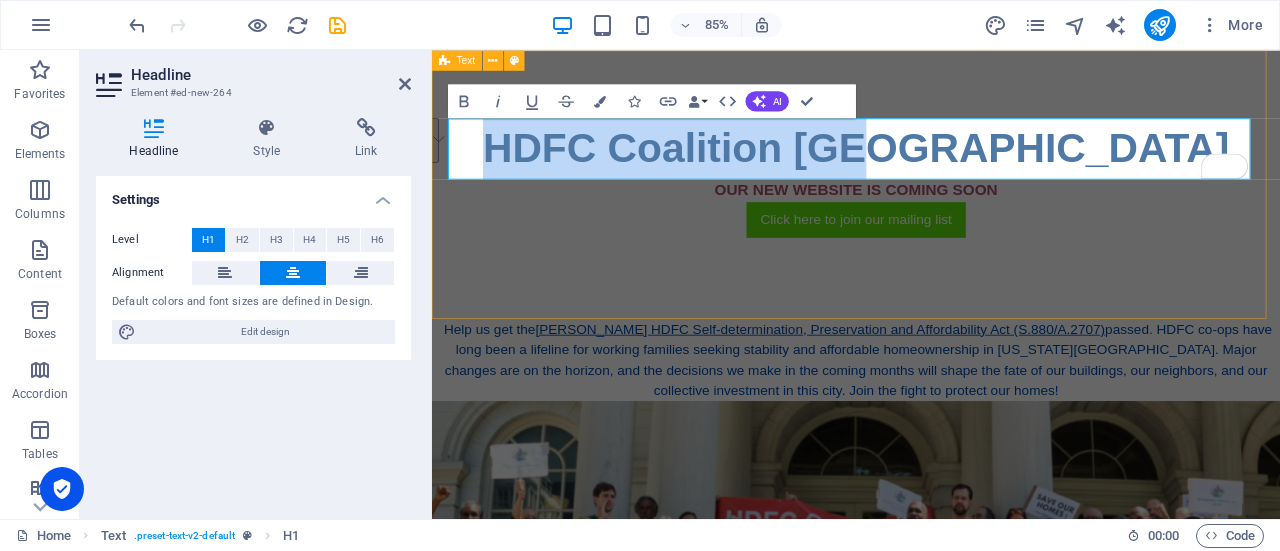 click on "HDFC Coalition NYC OUR NEW WEBSITE IS COMING SOON Click here to join our mailing list" at bounding box center (931, 208) 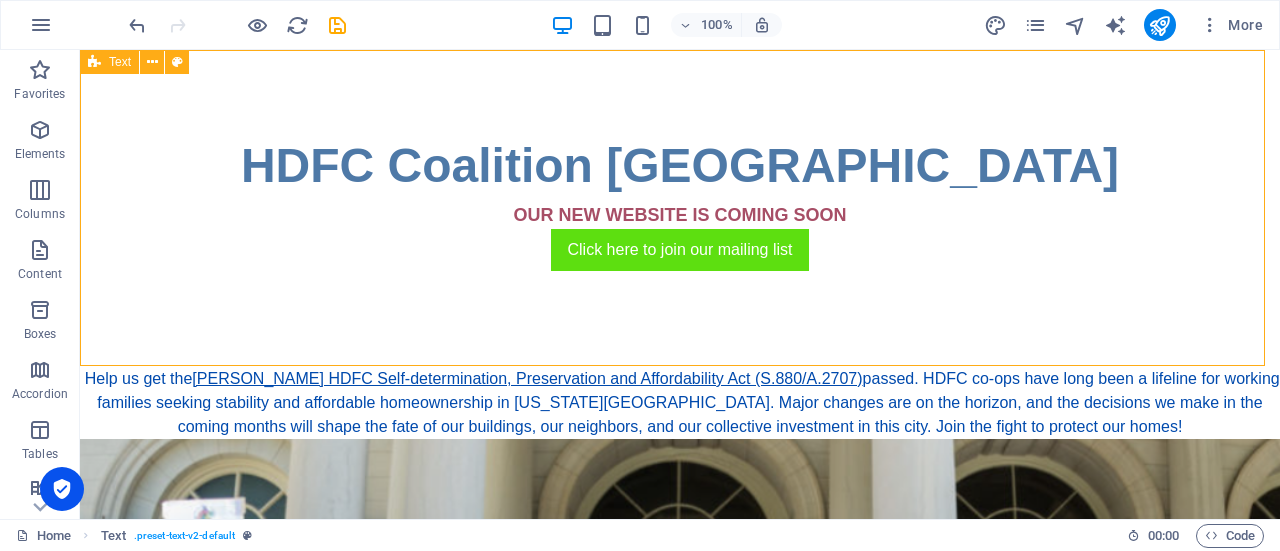 click on "Text" at bounding box center [109, 62] 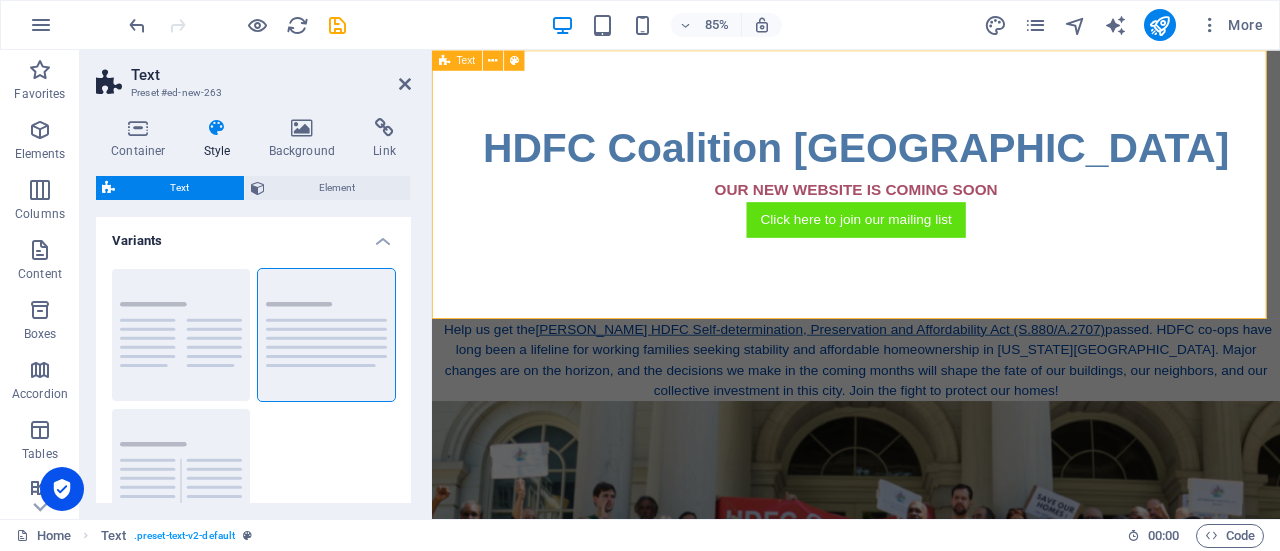 click on "HDFC Coalition NYC OUR NEW WEBSITE IS COMING SOON Click here to join our mailing list" at bounding box center (931, 208) 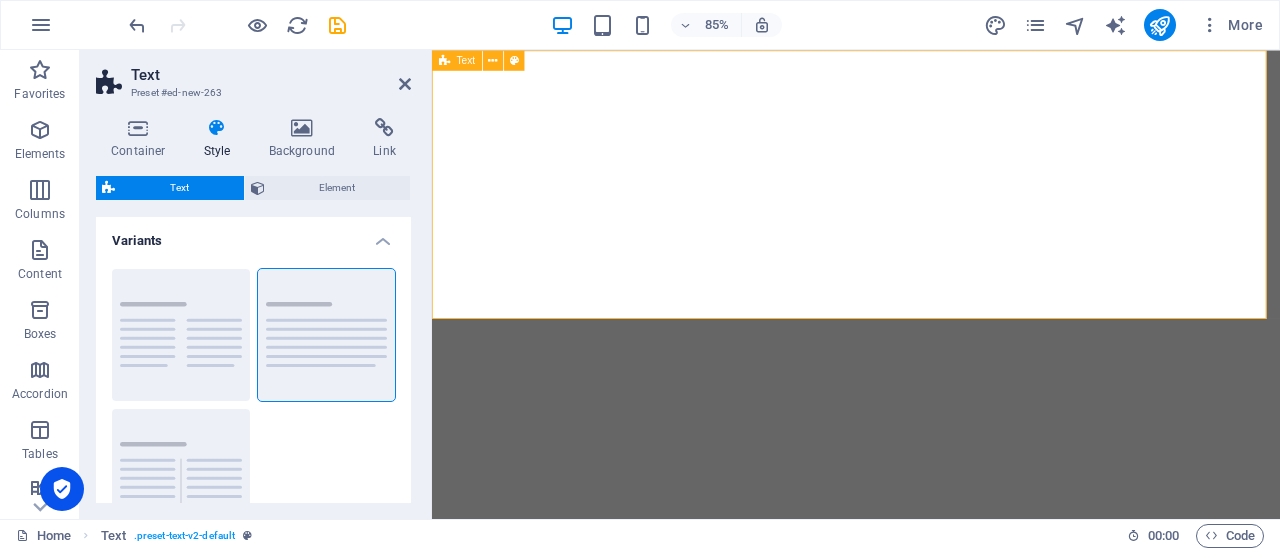 scroll, scrollTop: 0, scrollLeft: 0, axis: both 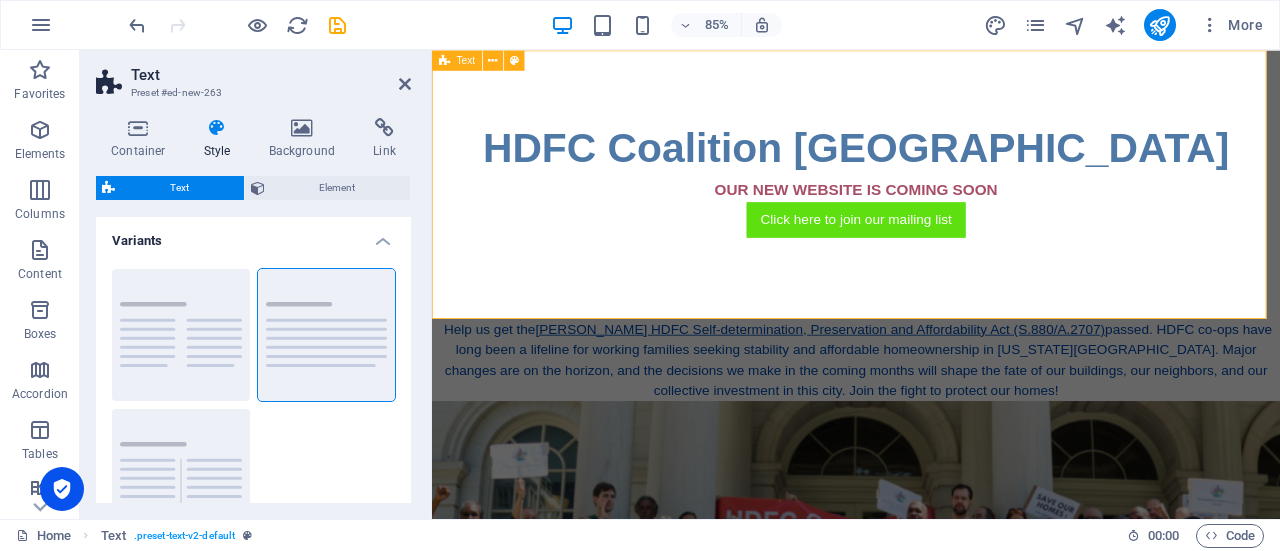 click on "HDFC Coalition NYC OUR NEW WEBSITE IS COMING SOON Click here to join our mailing list" at bounding box center [931, 208] 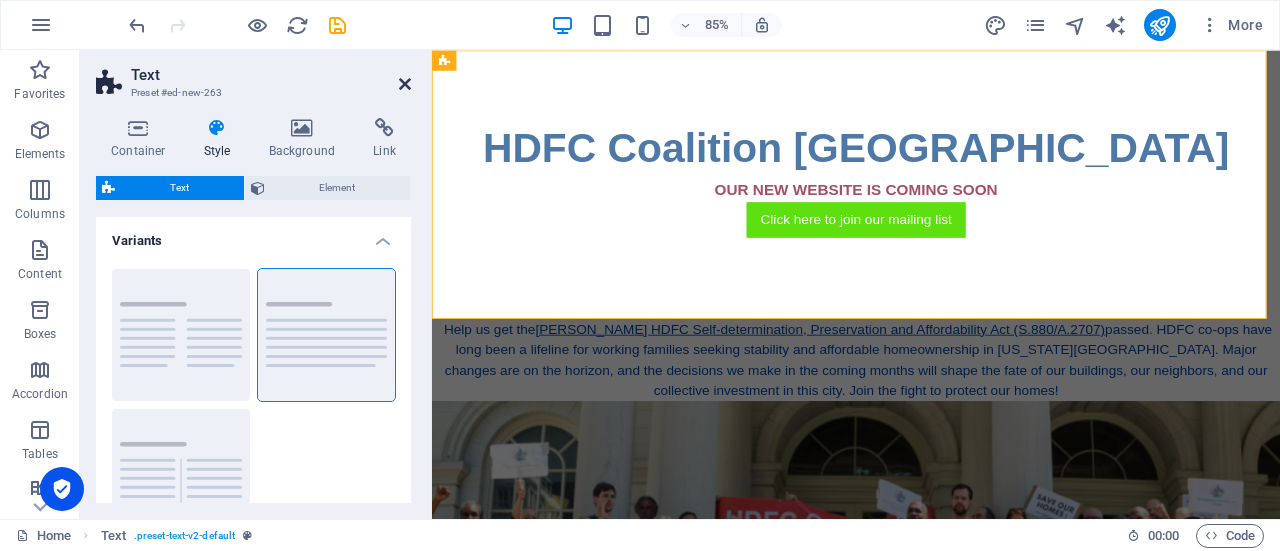 click at bounding box center [405, 84] 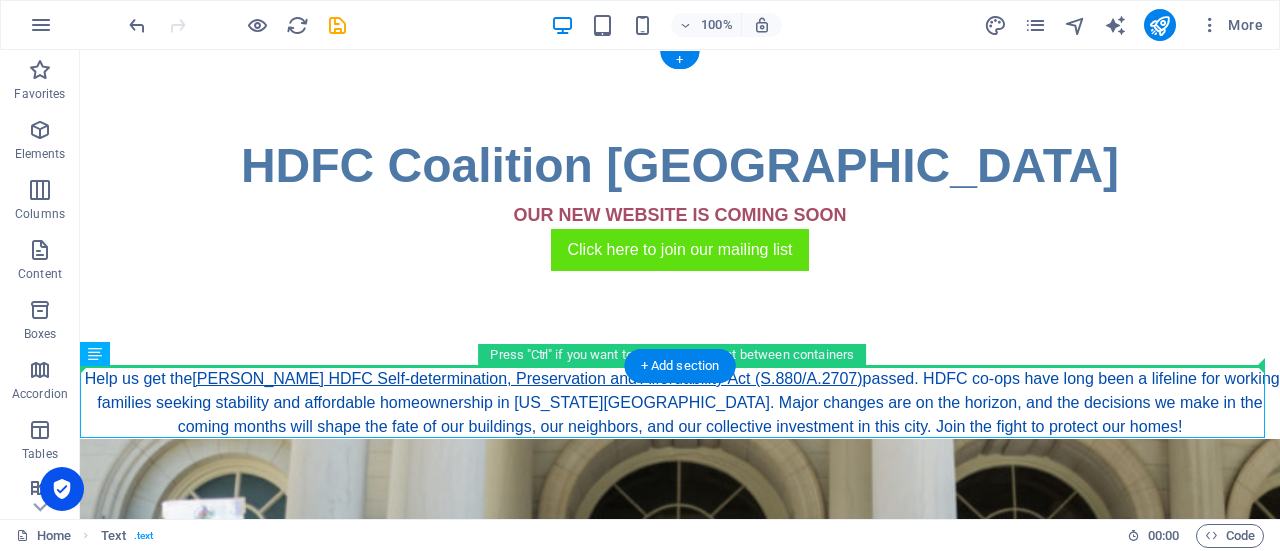 drag, startPoint x: 828, startPoint y: 400, endPoint x: 831, endPoint y: 335, distance: 65.06919 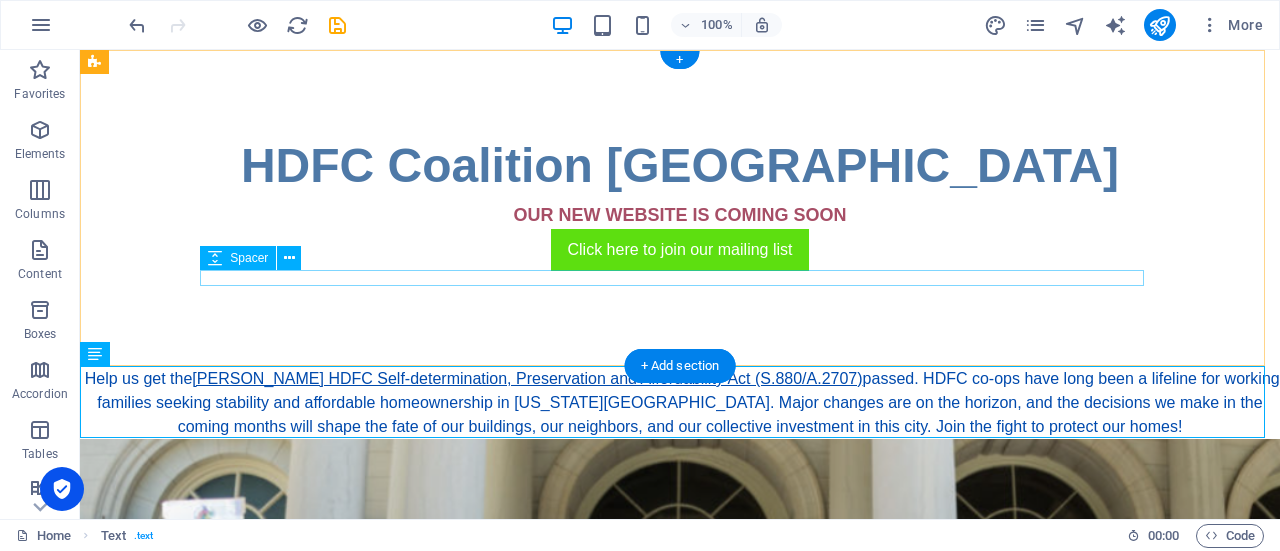 click at bounding box center [680, 279] 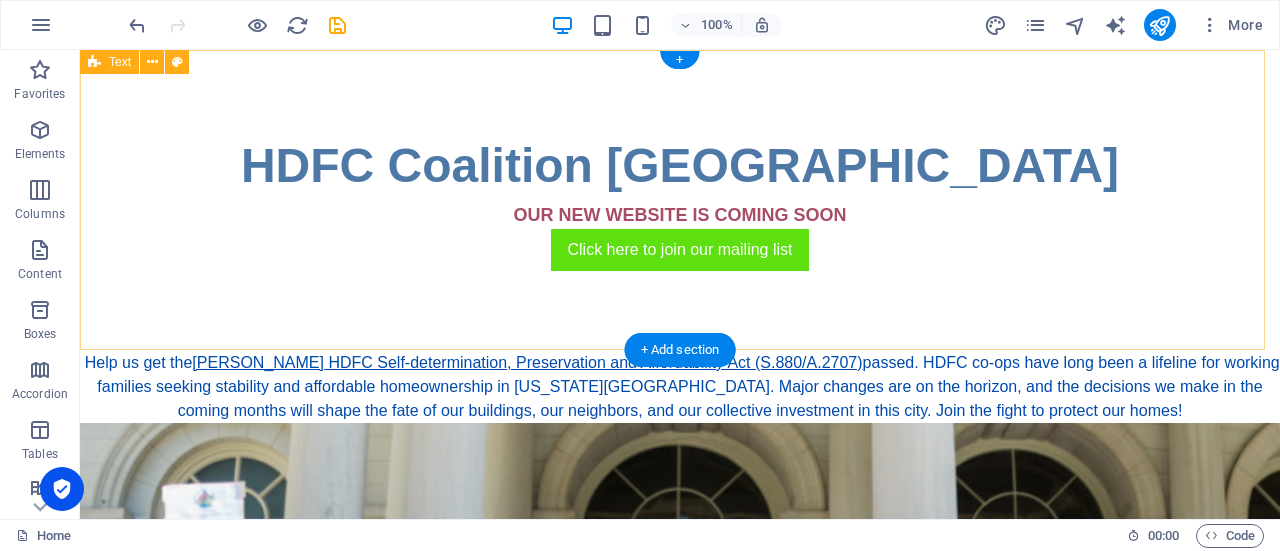 click on "HDFC Coalition NYC OUR NEW WEBSITE IS COMING SOON Click here to join our mailing list" at bounding box center [680, 200] 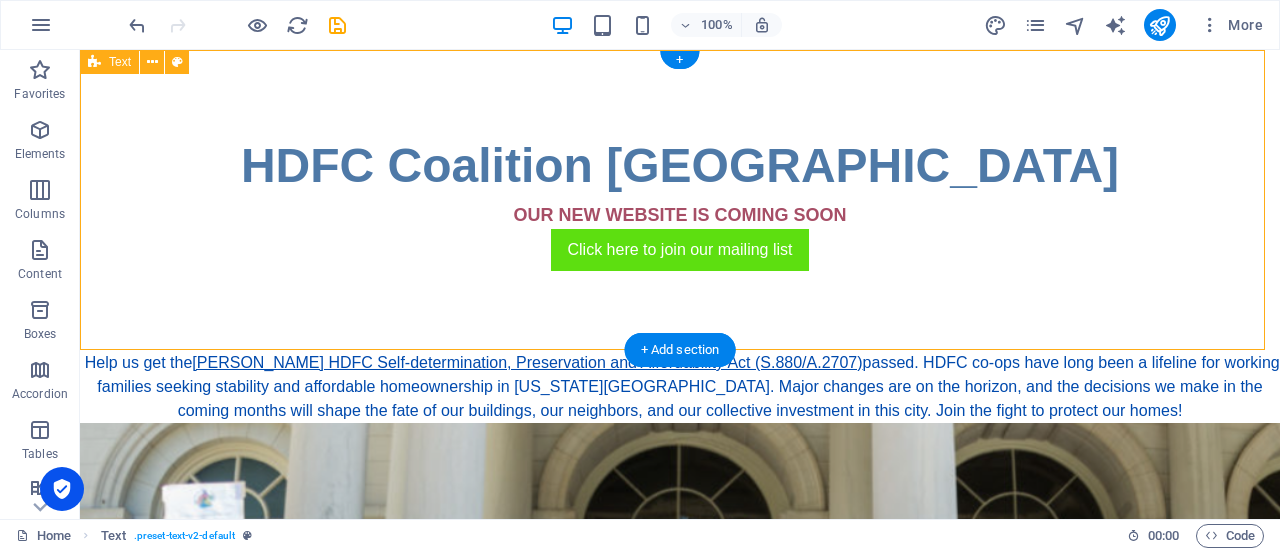 click on "HDFC Coalition NYC OUR NEW WEBSITE IS COMING SOON Click here to join our mailing list" at bounding box center [680, 200] 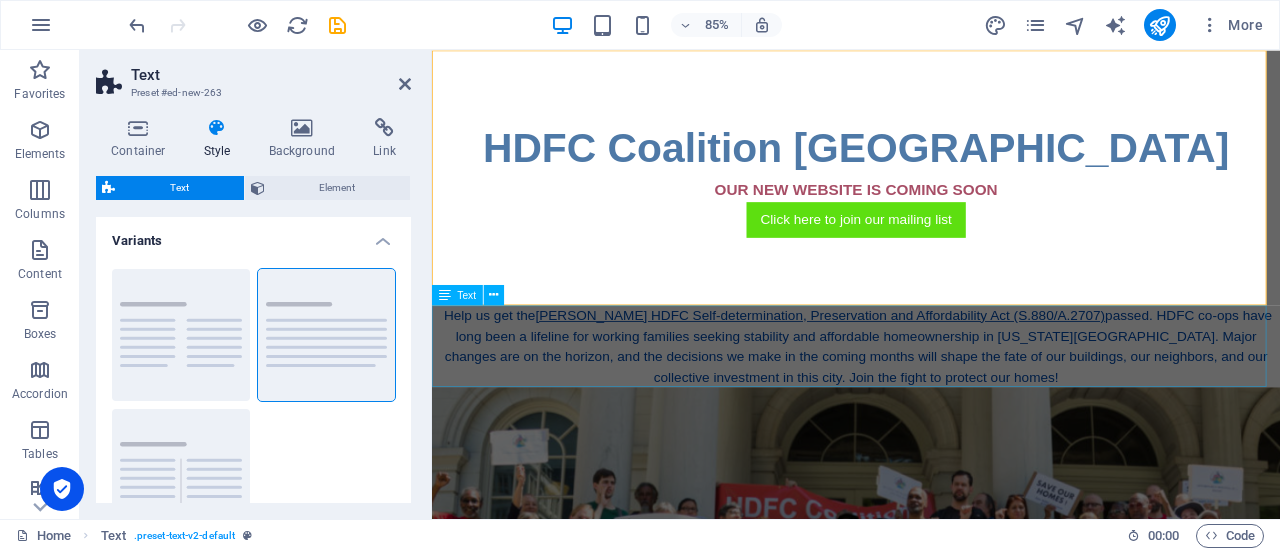 click on "Help us get the  [PERSON_NAME] HDFC Self-determination, Preservation and Affordability Act (S.880/A.2707)  passed. HDFC co-ops have long been a lifeline for working families seeking stability and affordable homeownership in [US_STATE][GEOGRAPHIC_DATA]. Major changes are on the horizon, and the decisions we make in the coming months will shape the fate of our buildings, our neighbors, and our collective investment in this city. Join the fight to protect our homes!" at bounding box center (931, 399) 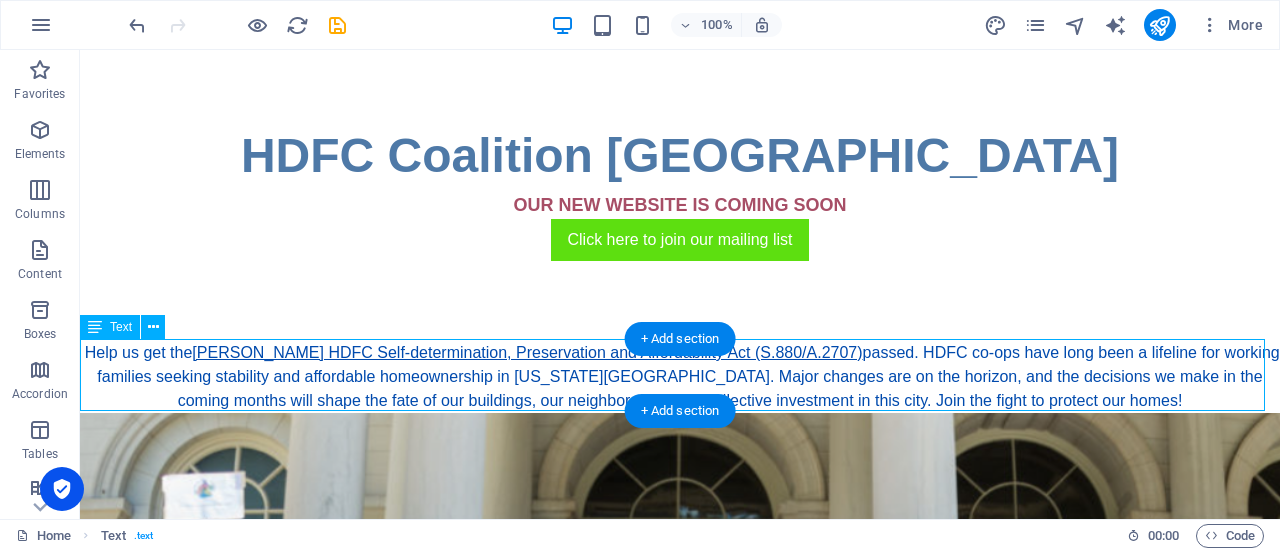 scroll, scrollTop: 0, scrollLeft: 0, axis: both 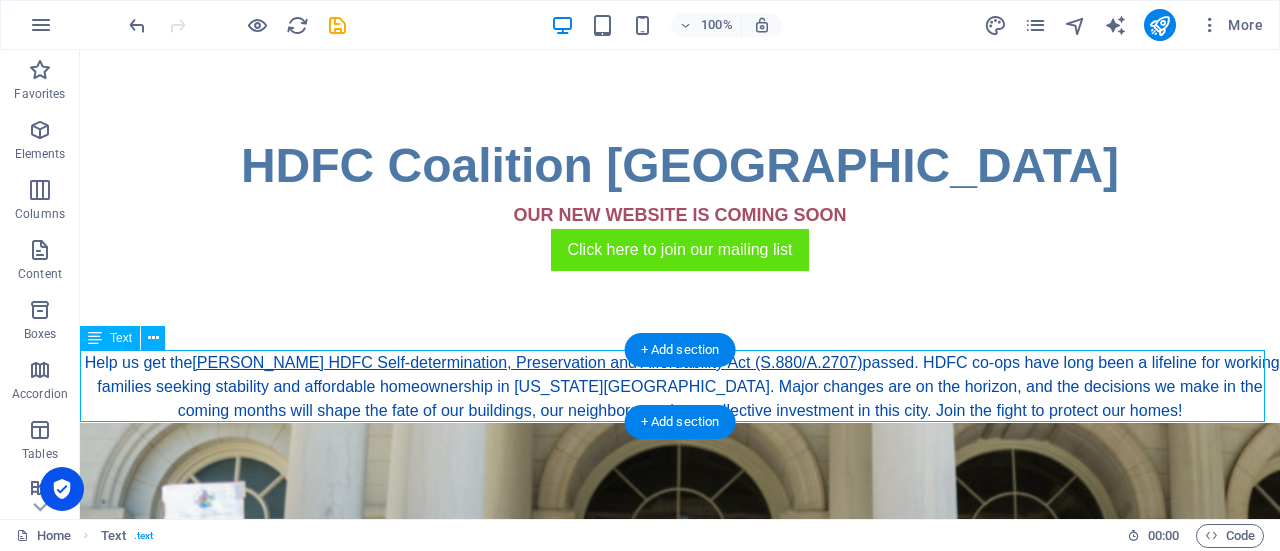 click on "Help us get the  [PERSON_NAME] HDFC Self-determination, Preservation and Affordability Act (S.880/A.2707)  passed. HDFC co-ops have long been a lifeline for working families seeking stability and affordable homeownership in [US_STATE][GEOGRAPHIC_DATA]. Major changes are on the horizon, and the decisions we make in the coming months will shape the fate of our buildings, our neighbors, and our collective investment in this city. Join the fight to protect our homes!" at bounding box center [680, 387] 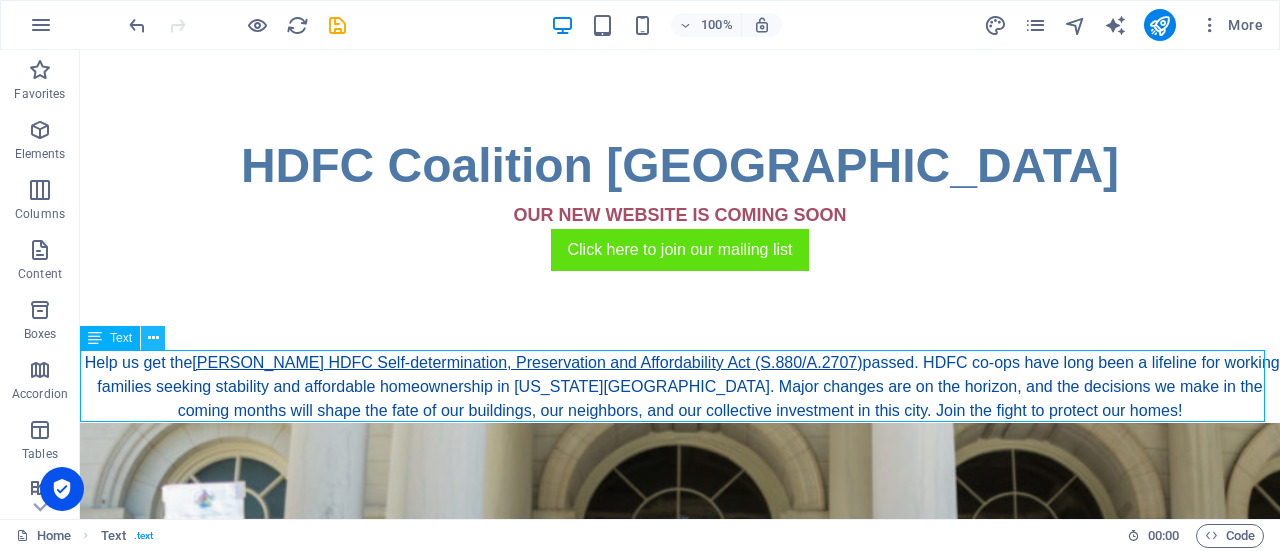 click at bounding box center [153, 338] 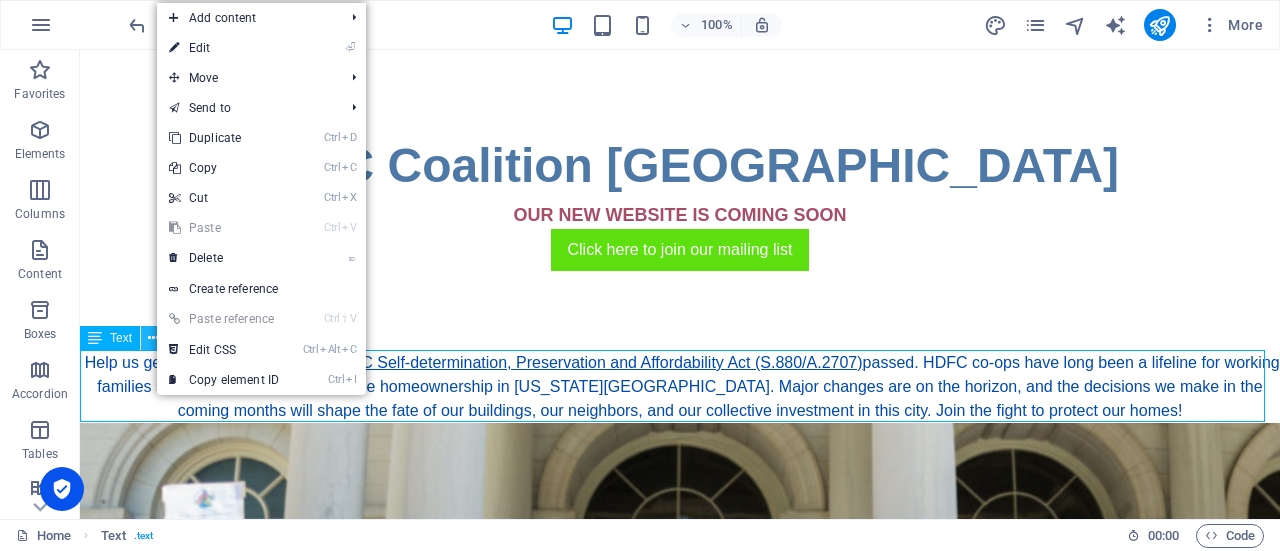 click at bounding box center [153, 338] 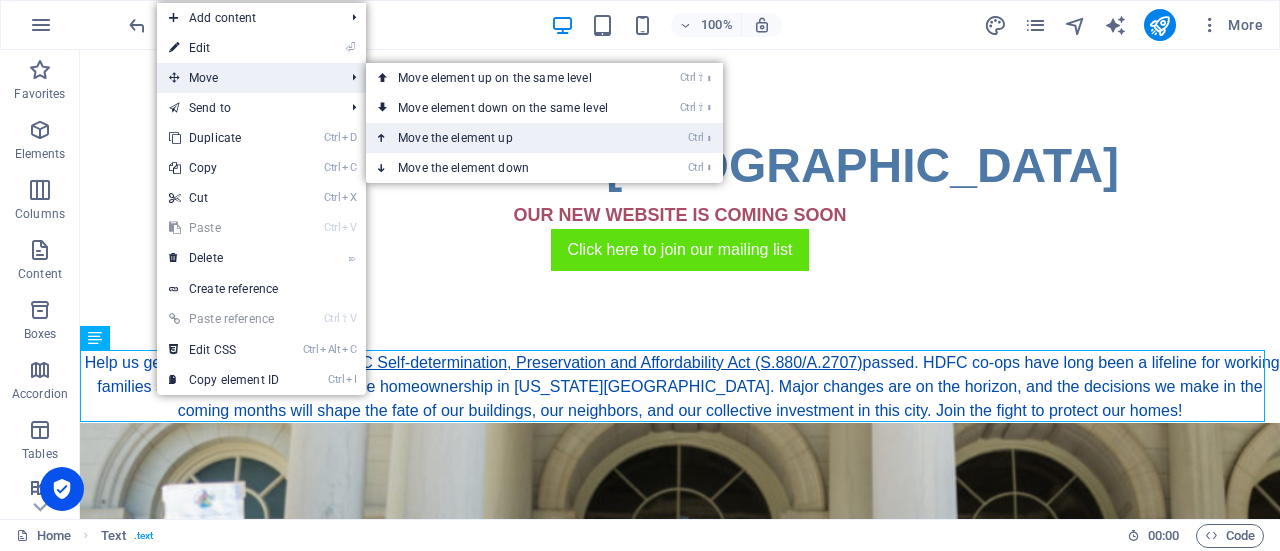 drag, startPoint x: 204, startPoint y: 77, endPoint x: 413, endPoint y: 137, distance: 217.44194 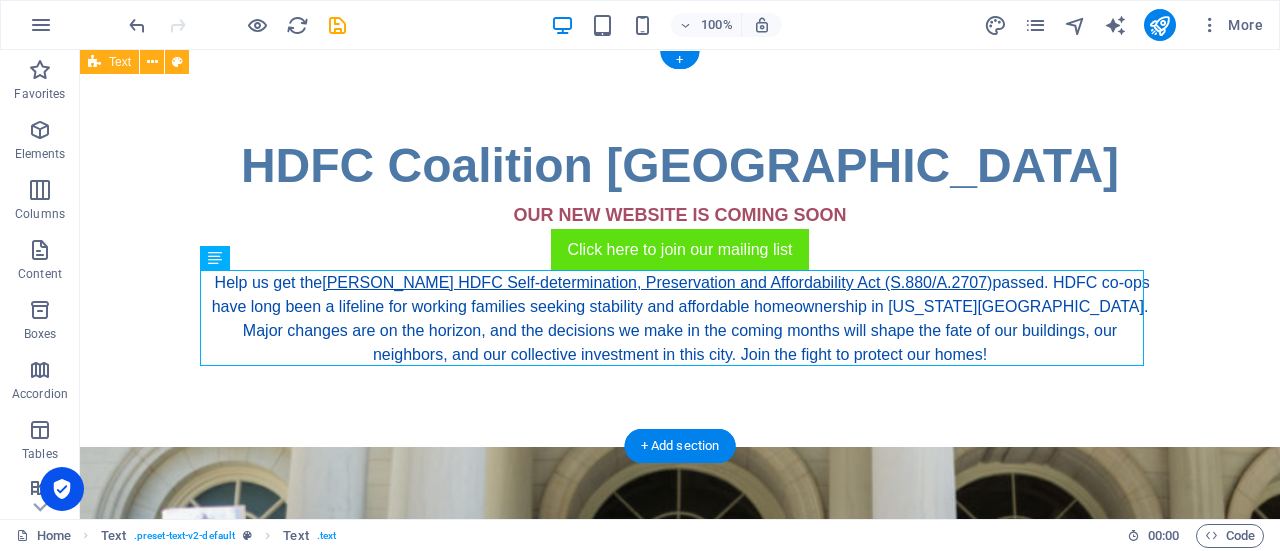 click on "HDFC Coalition NYC OUR NEW WEBSITE IS COMING SOON Click here to join our mailing list   Help us get the  [PERSON_NAME] HDFC Self-determination, Preservation and Affordability Act (S.880/A.2707)  passed. HDFC co-ops have long been a lifeline for working families seeking stability and affordable homeownership in [US_STATE][GEOGRAPHIC_DATA]. Major changes are on the horizon, and the decisions we make in the coming months will shape the fate of our buildings, our neighbors, and our collective investment in this city. Join the fight to protect our homes!" at bounding box center (680, 248) 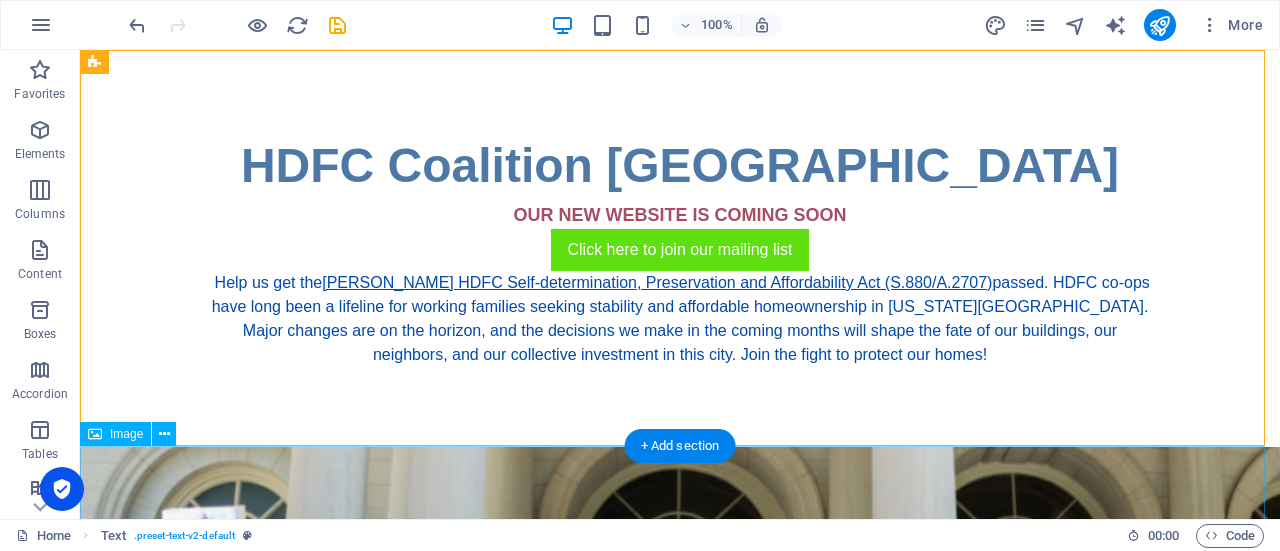 click at bounding box center [680, 612] 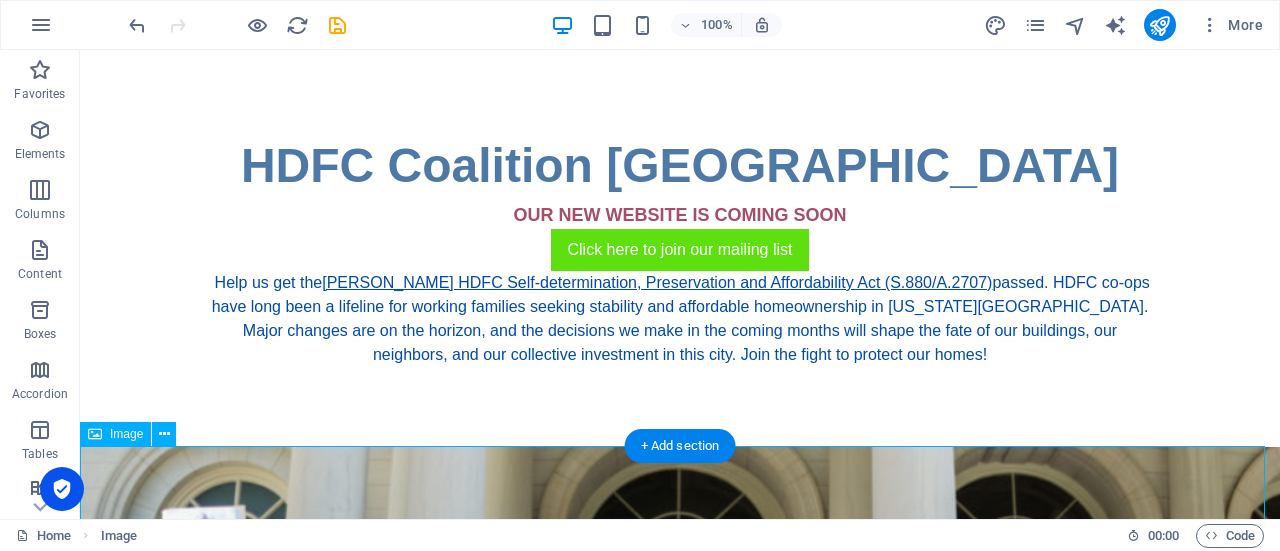 click at bounding box center (680, 612) 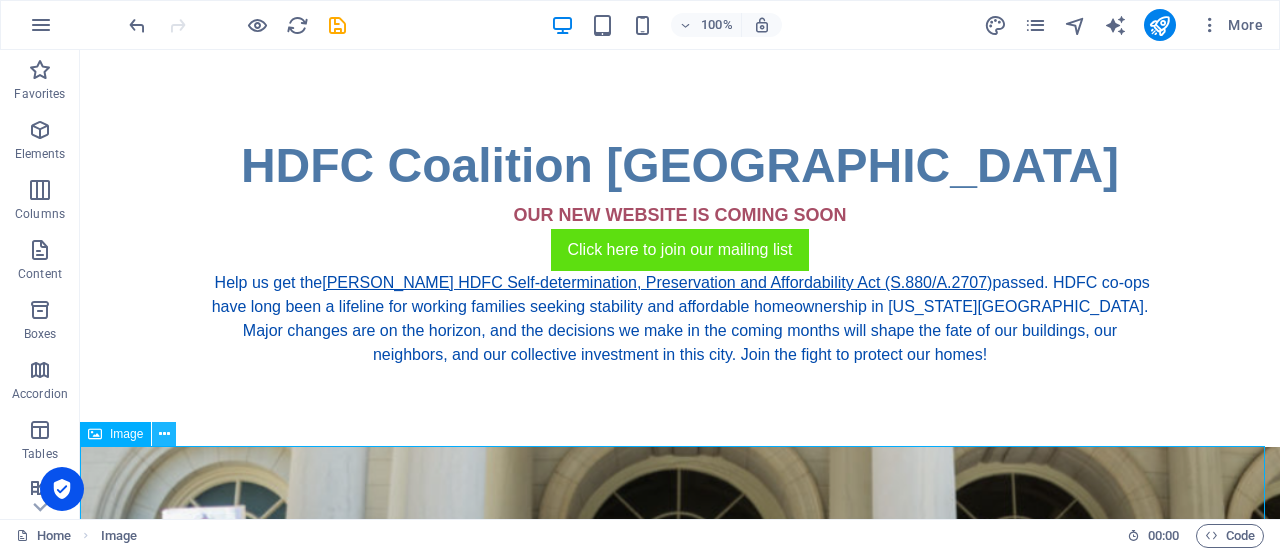 click at bounding box center (164, 434) 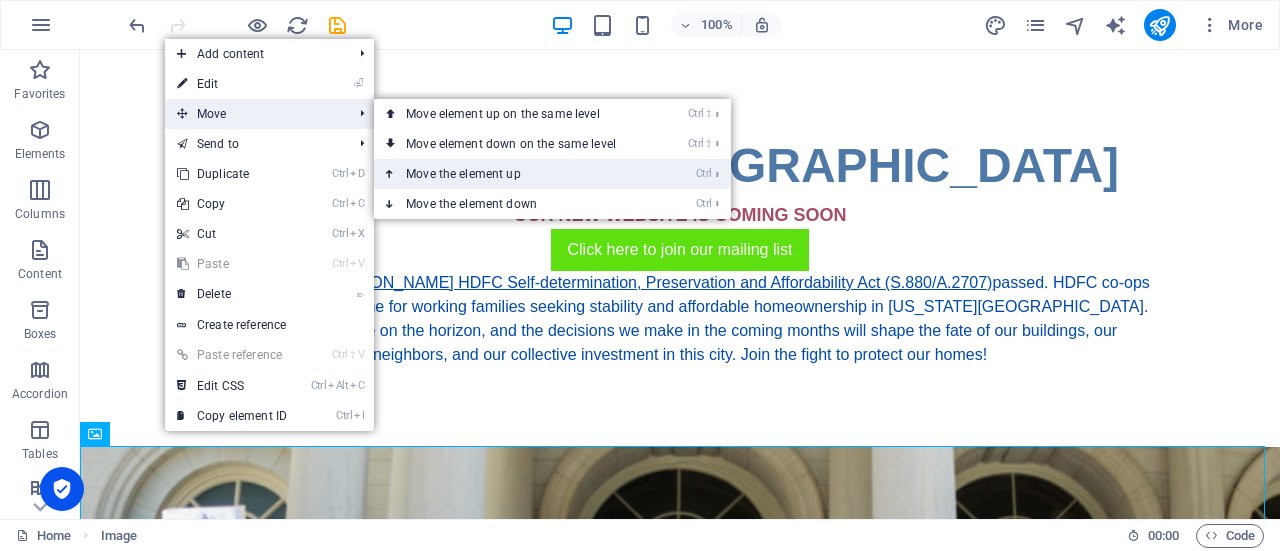 click on "Ctrl ⬆  Move the element up" at bounding box center (515, 174) 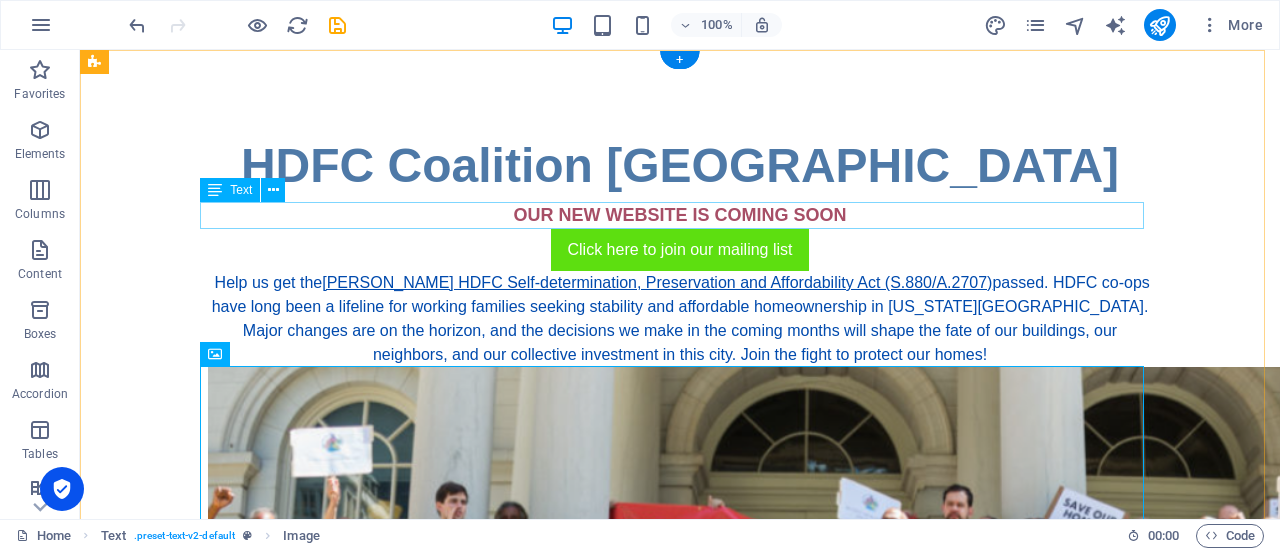 click on "OUR NEW WEBSITE IS COMING SOON" at bounding box center [680, 215] 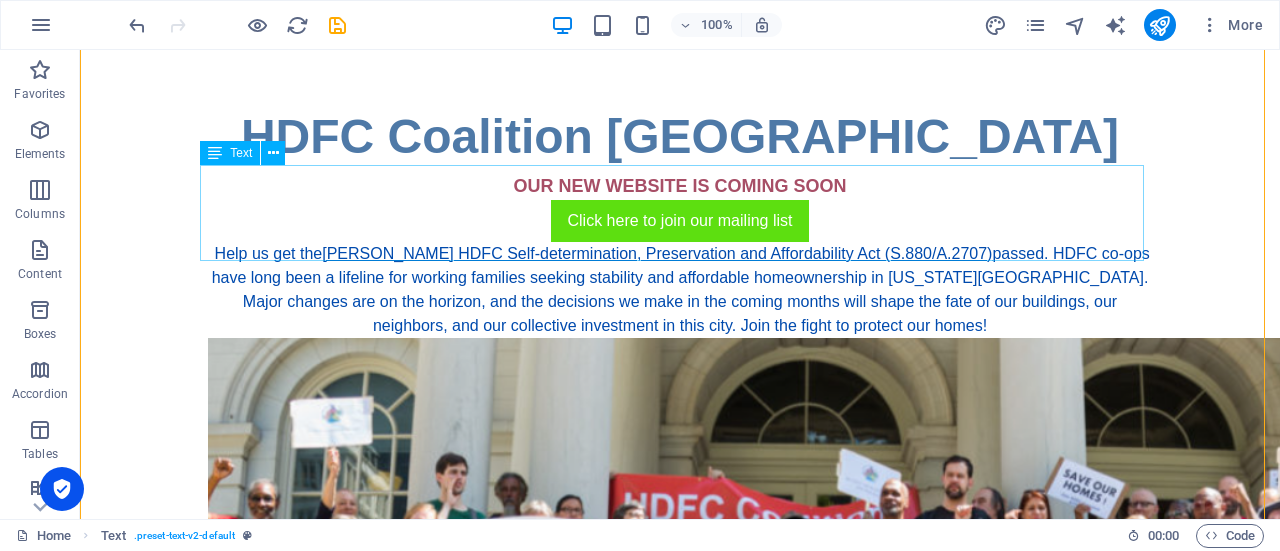 scroll, scrollTop: 0, scrollLeft: 0, axis: both 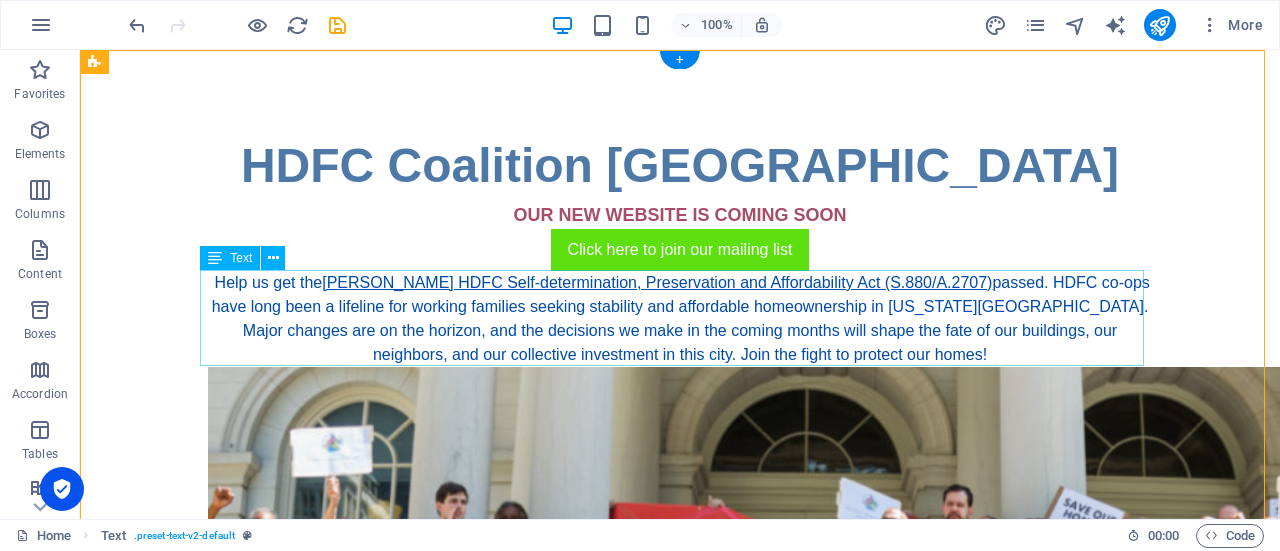 click on "Help us get the  [PERSON_NAME] HDFC Self-determination, Preservation and Affordability Act (S.880/A.2707)  passed. HDFC co-ops have long been a lifeline for working families seeking stability and affordable homeownership in [US_STATE][GEOGRAPHIC_DATA]. Major changes are on the horizon, and the decisions we make in the coming months will shape the fate of our buildings, our neighbors, and our collective investment in this city. Join the fight to protect our homes!" at bounding box center (680, 319) 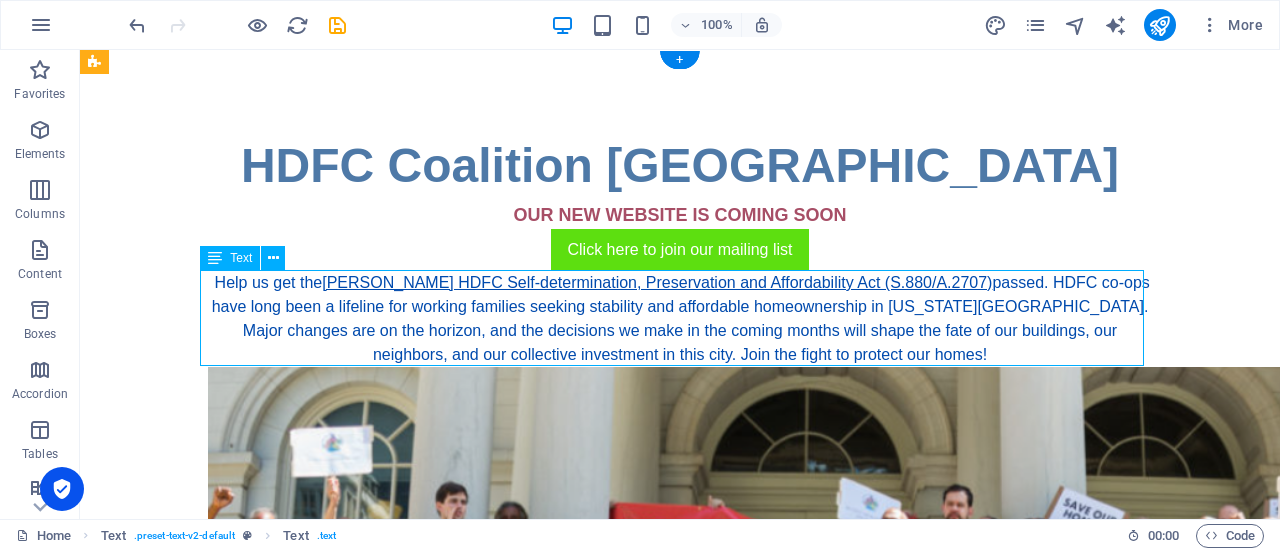click on "Help us get the  [PERSON_NAME] HDFC Self-determination, Preservation and Affordability Act (S.880/A.2707)  passed. HDFC co-ops have long been a lifeline for working families seeking stability and affordable homeownership in [US_STATE][GEOGRAPHIC_DATA]. Major changes are on the horizon, and the decisions we make in the coming months will shape the fate of our buildings, our neighbors, and our collective investment in this city. Join the fight to protect our homes!" at bounding box center [680, 319] 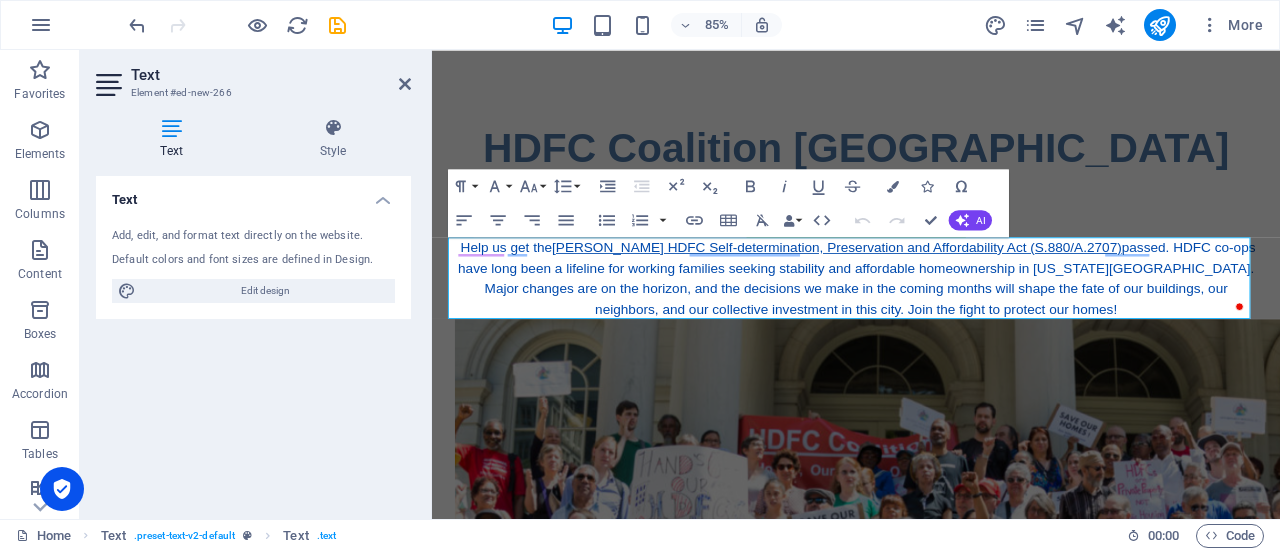 click at bounding box center (171, 128) 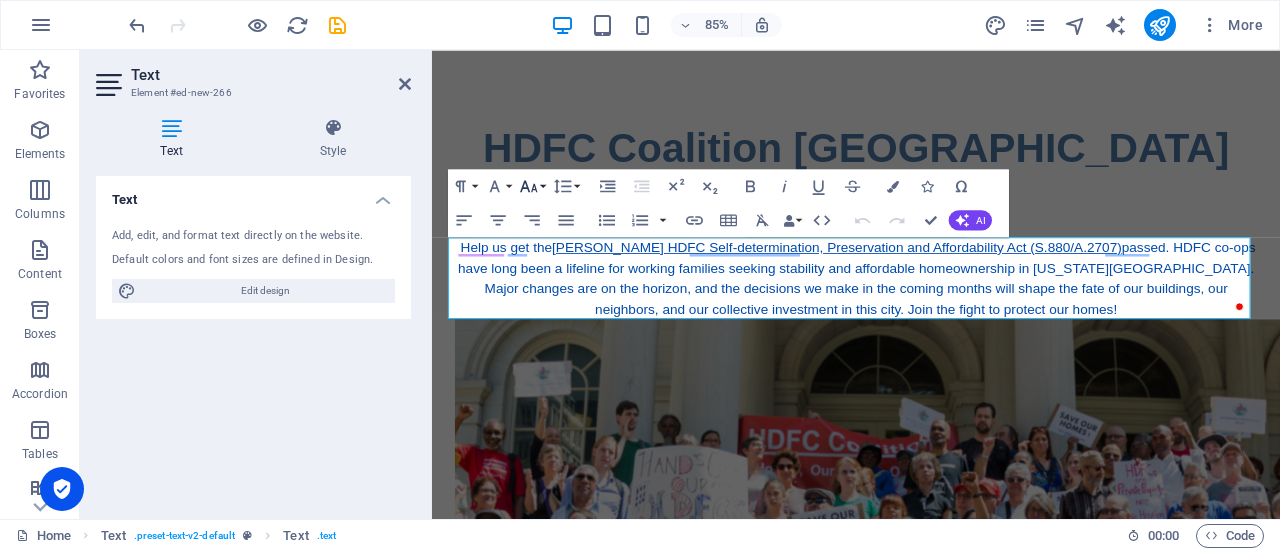 click 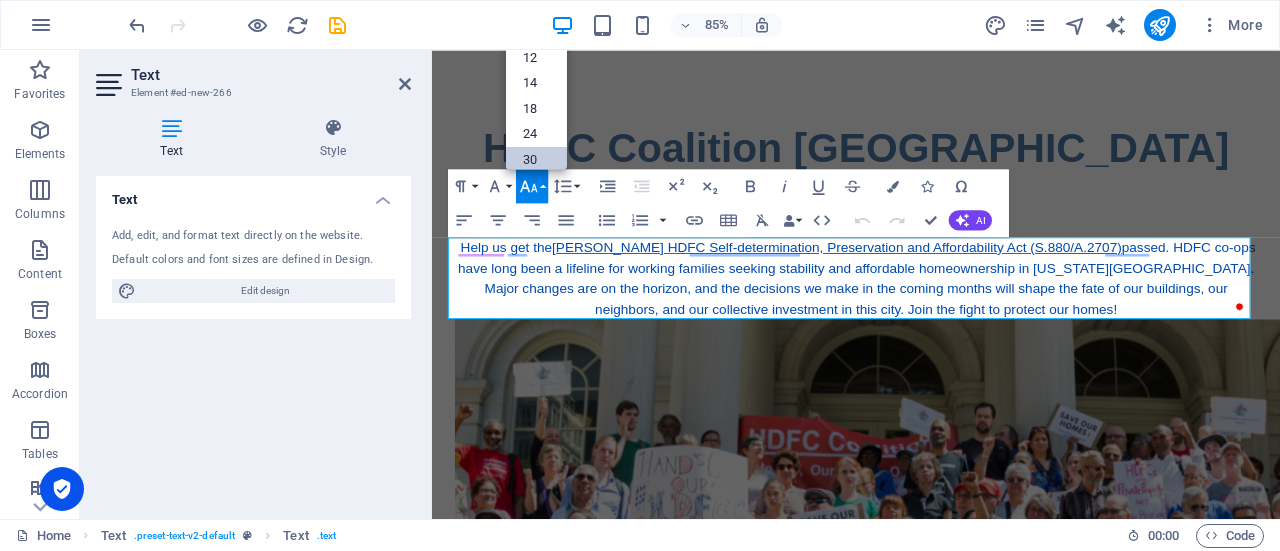 click on "30" at bounding box center (536, 159) 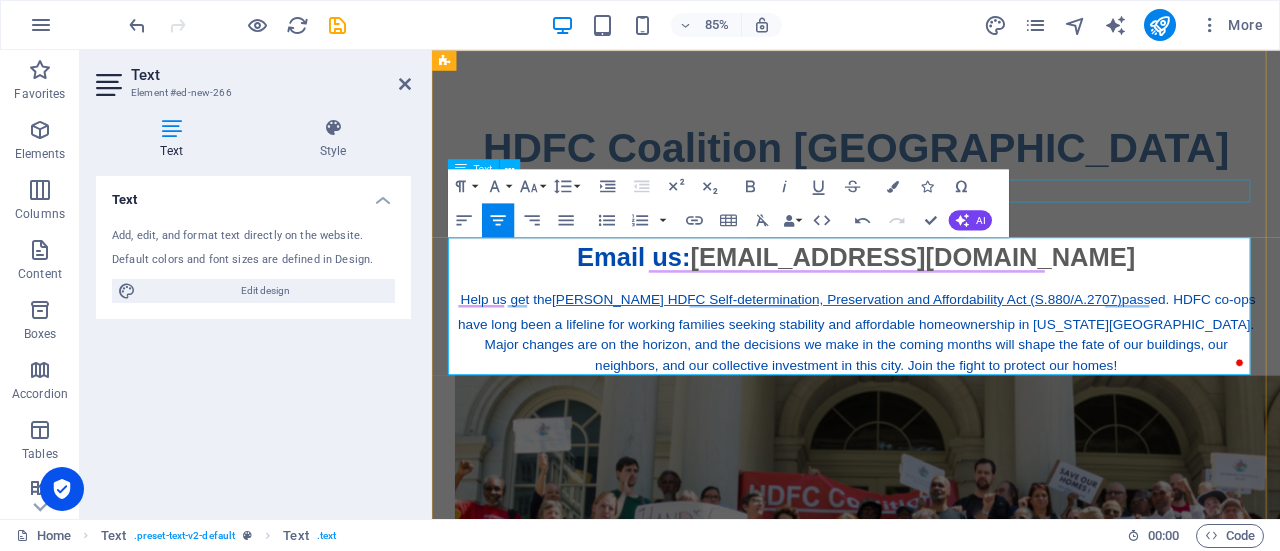 click on "OUR NEW WEBSITE IS COMING SOON" at bounding box center (931, 215) 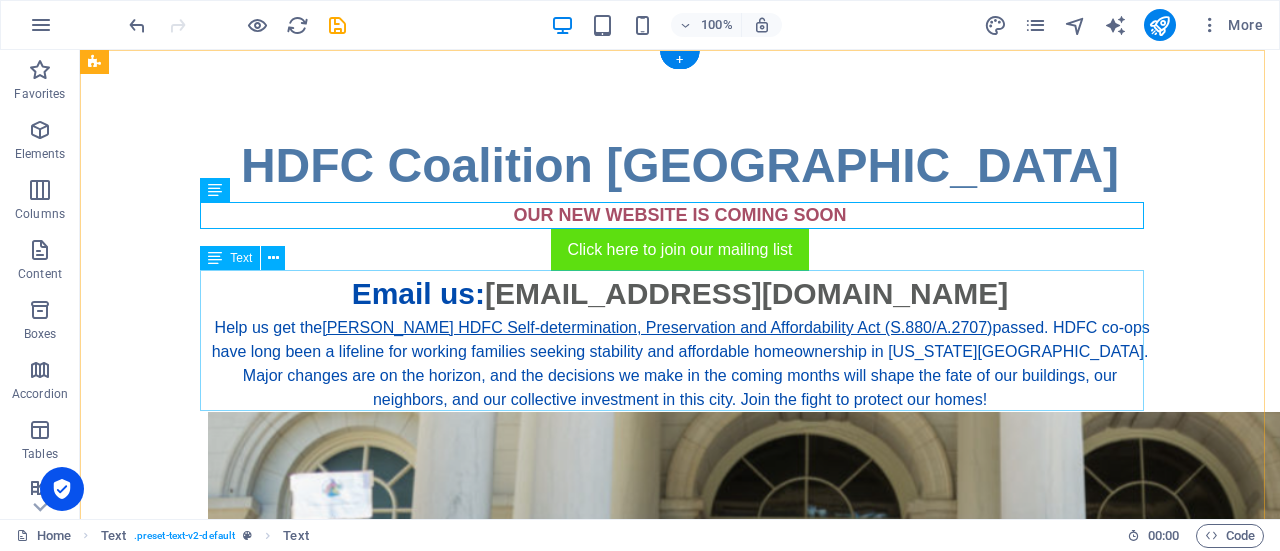 click on "Email us:  [EMAIL_ADDRESS][DOMAIN_NAME]   Help us get the  [PERSON_NAME] HDFC Self-determination, Preservation and Affordability Act (S.880/A.2707)  passed. HDFC co-ops have long been a lifeline for working families seeking stability and affordable homeownership in [US_STATE][GEOGRAPHIC_DATA]. Major changes are on the horizon, and the decisions we make in the coming months will shape the fate of our buildings, our neighbors, and our collective investment in this city. Join the fight to protect our homes!" at bounding box center (680, 341) 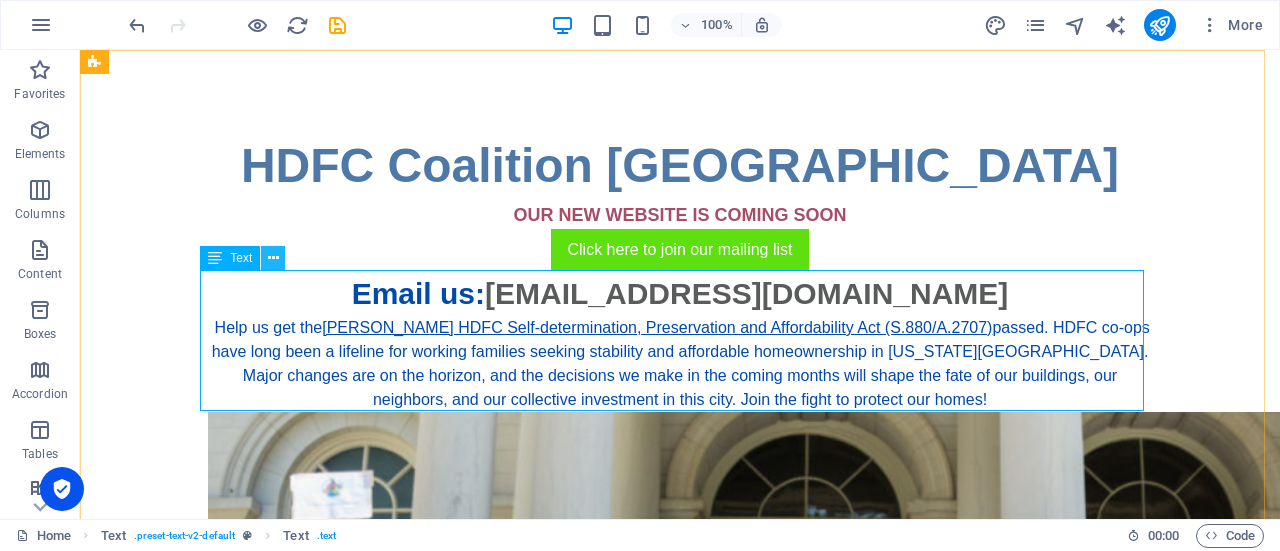click at bounding box center (273, 258) 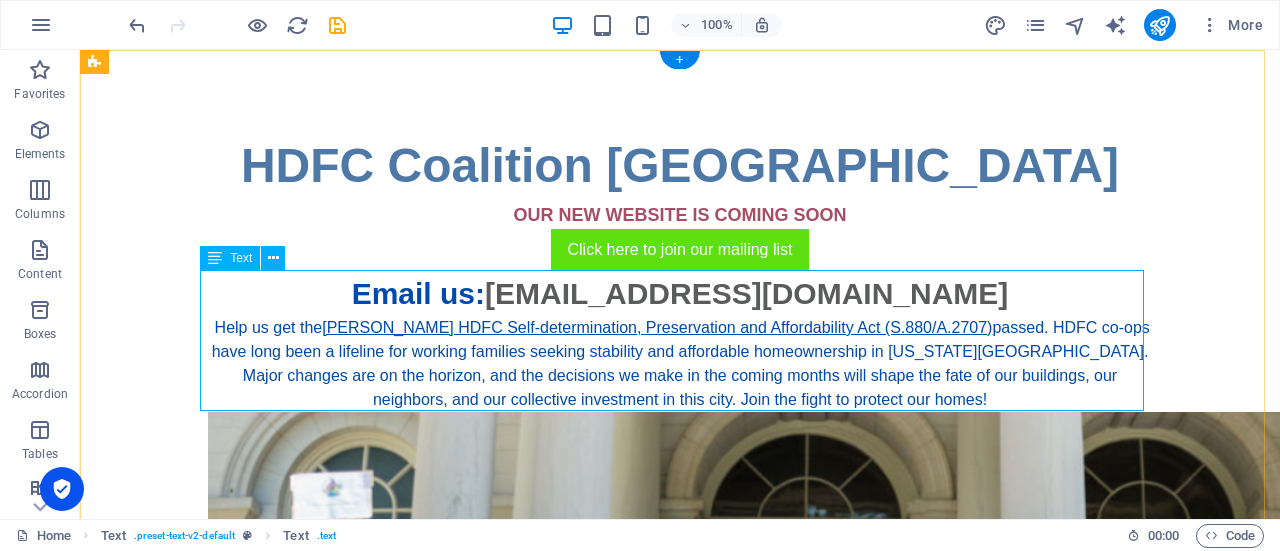 click on "Email us:  [EMAIL_ADDRESS][DOMAIN_NAME]   Help us get the  [PERSON_NAME] HDFC Self-determination, Preservation and Affordability Act (S.880/A.2707)  passed. HDFC co-ops have long been a lifeline for working families seeking stability and affordable homeownership in [US_STATE][GEOGRAPHIC_DATA]. Major changes are on the horizon, and the decisions we make in the coming months will shape the fate of our buildings, our neighbors, and our collective investment in this city. Join the fight to protect our homes!" at bounding box center [680, 341] 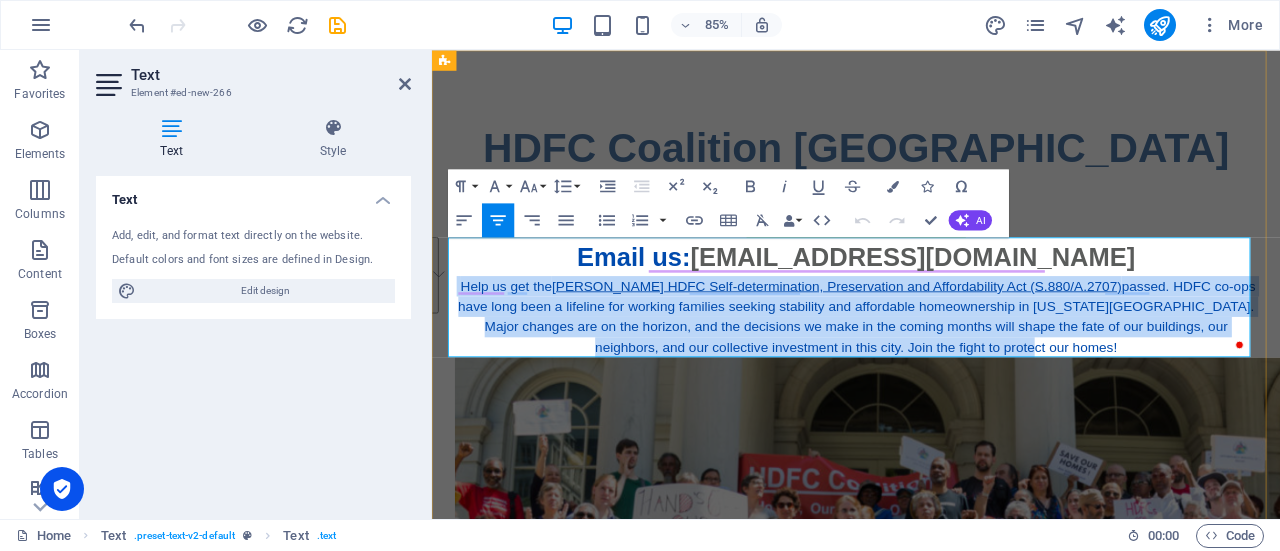 drag, startPoint x: 463, startPoint y: 323, endPoint x: 1166, endPoint y: 403, distance: 707.5373 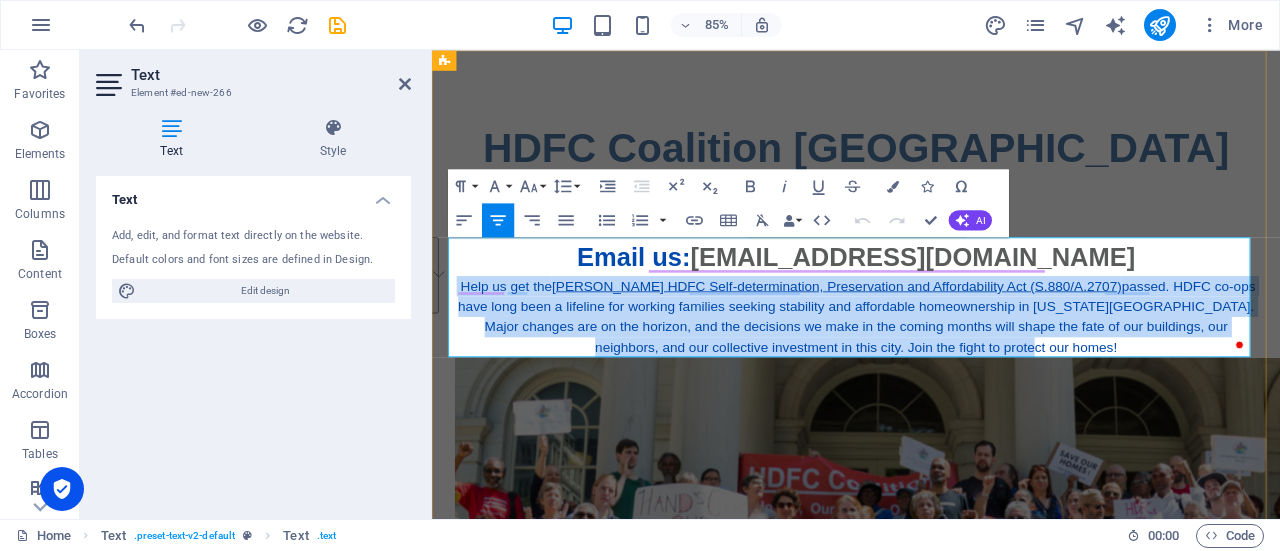 click on "Help us get the  [PERSON_NAME] HDFC Self-determination, Preservation and Affordability Act (S.880/A.2707)  passed. HDFC co-ops have long been a lifeline for working families seeking stability and affordable homeownership in [US_STATE][GEOGRAPHIC_DATA]. Major changes are on the horizon, and the decisions we make in the coming months will shape the fate of our buildings, our neighbors, and our collective investment in this city. Join the fight to protect our homes!" at bounding box center [931, 364] 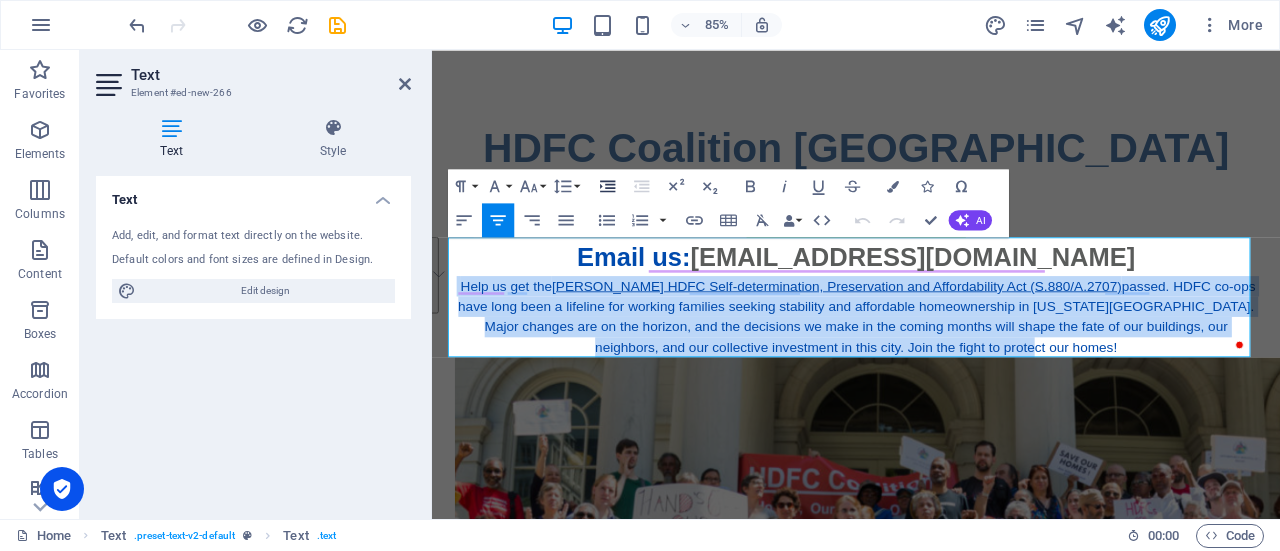 click 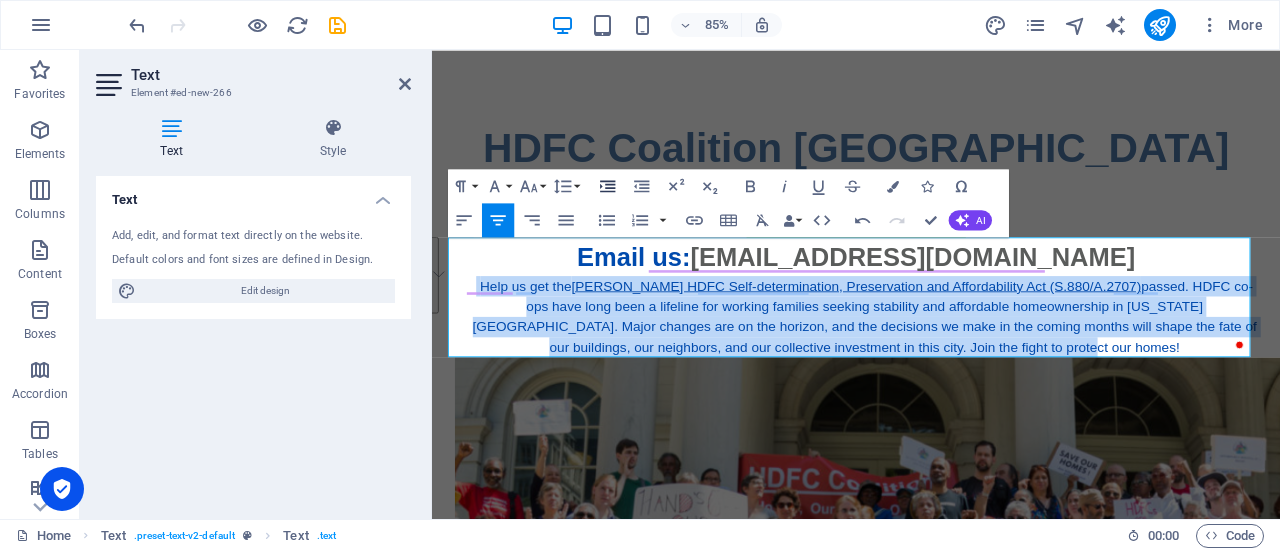 click 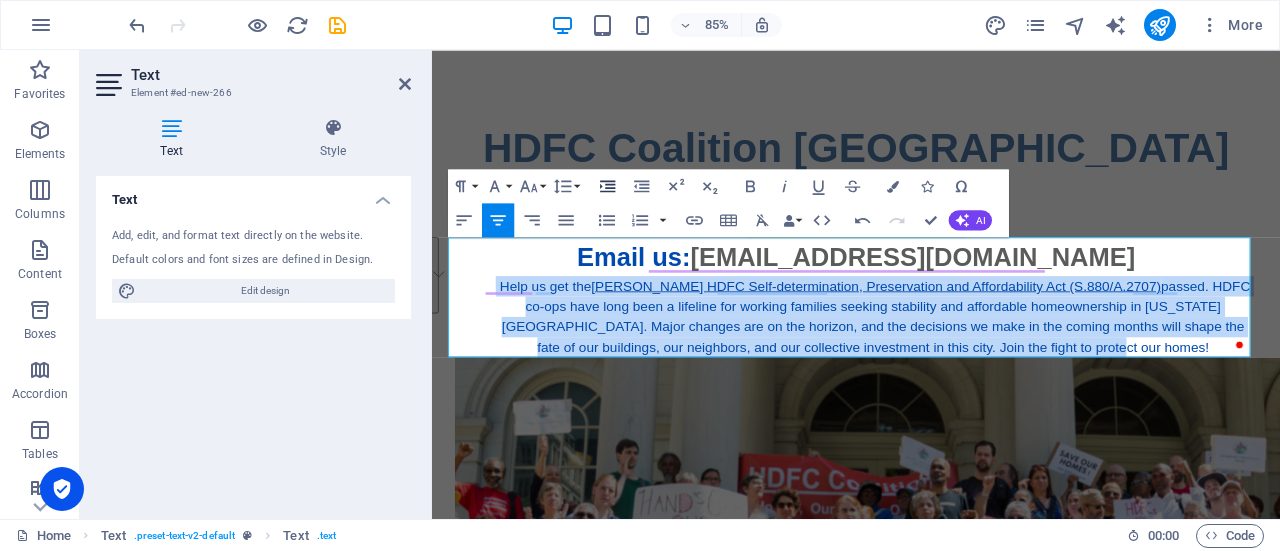 click 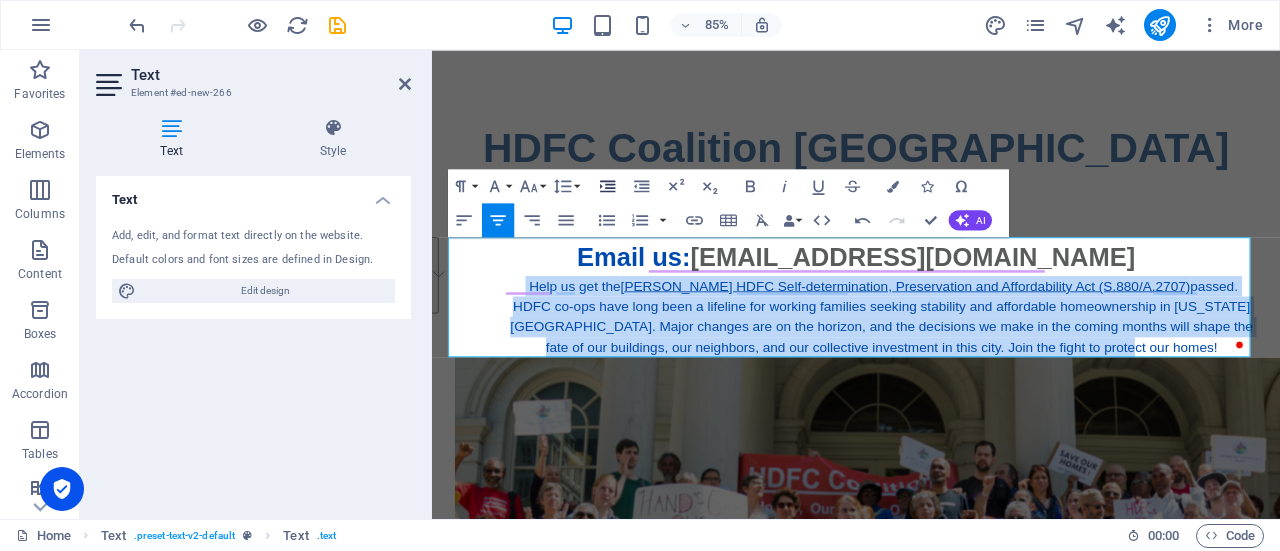 click 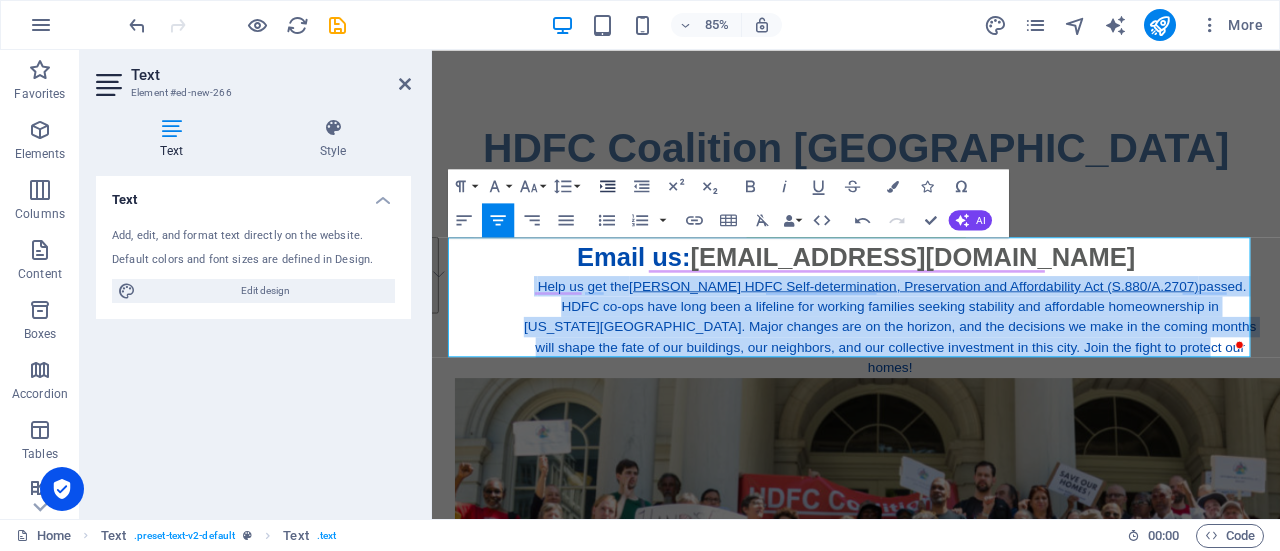 click 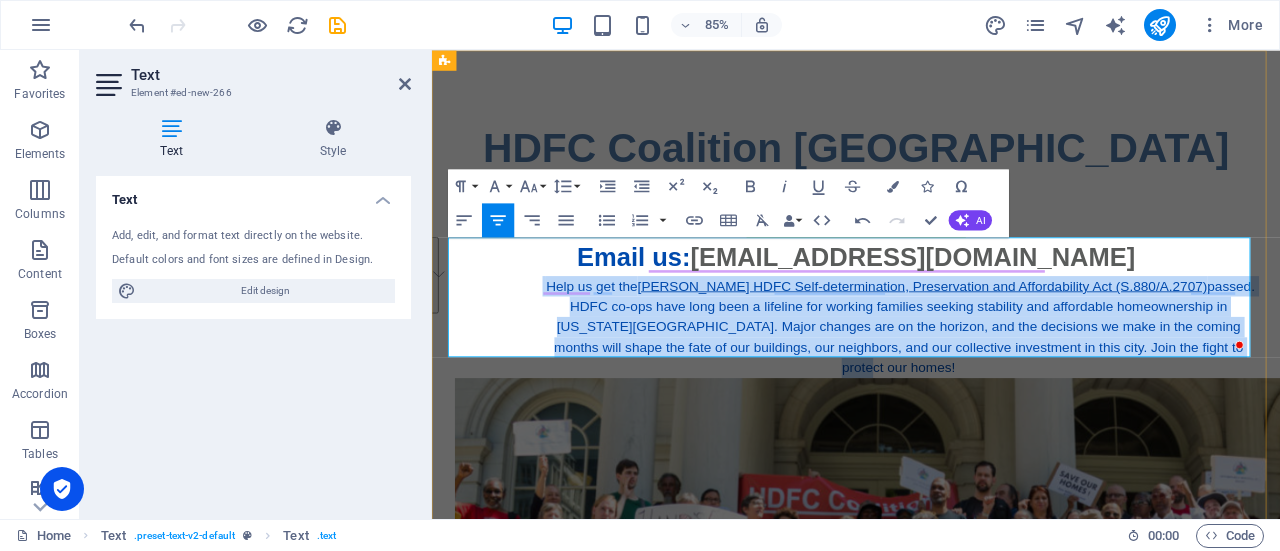 click on "passed. HDFC co-ops have long been a lifeline for working families seeking stability and affordable homeownership in [US_STATE][GEOGRAPHIC_DATA]. Major changes are on the horizon, and the decisions we make in the coming months will shape the fate of our buildings, our neighbors, and our collective investment in this city. Join the fight to protect our homes!" at bounding box center [988, 375] 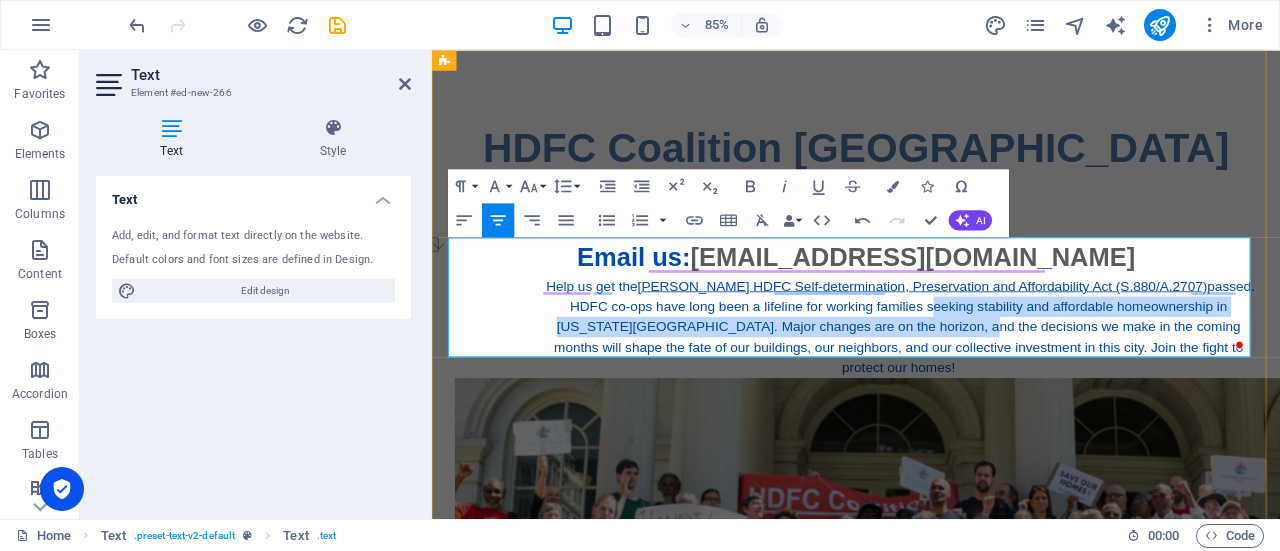 drag, startPoint x: 980, startPoint y: 371, endPoint x: 990, endPoint y: 360, distance: 14.866069 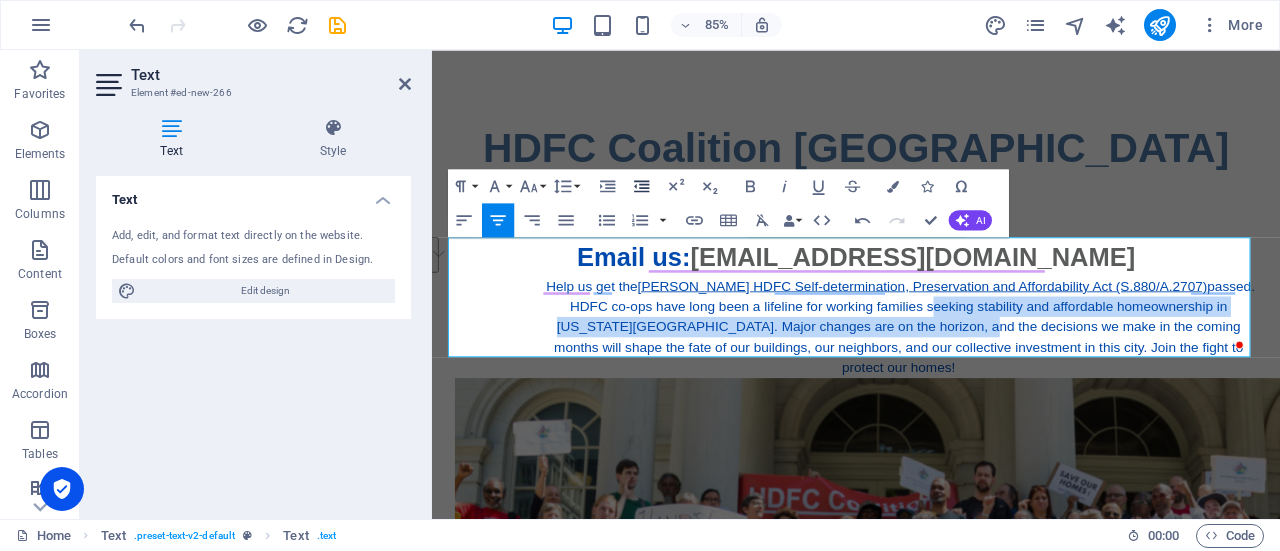 click 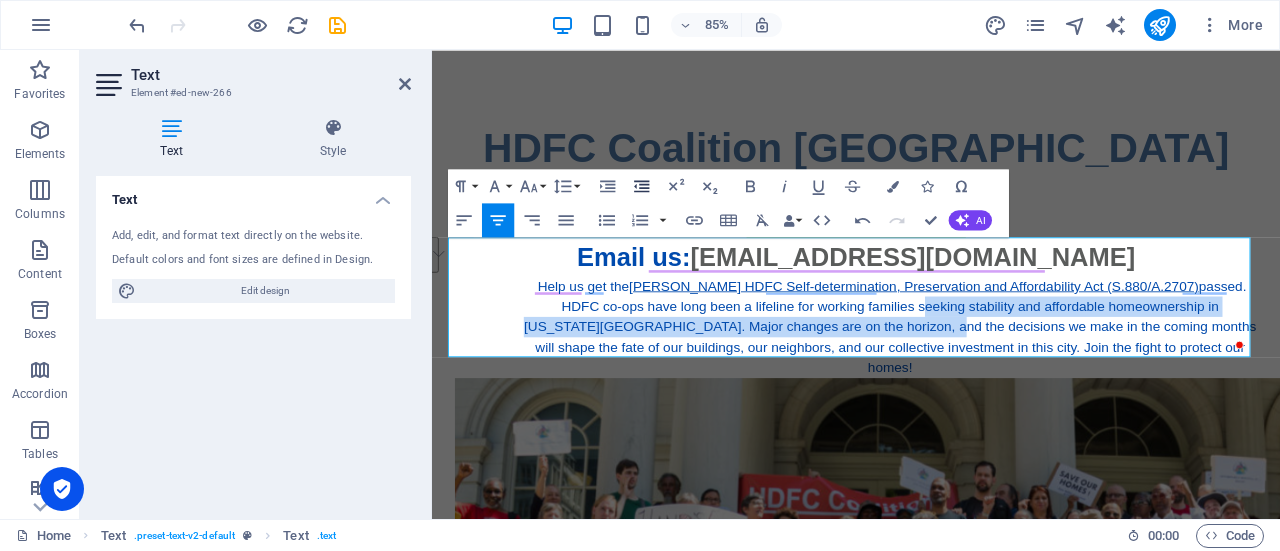 click 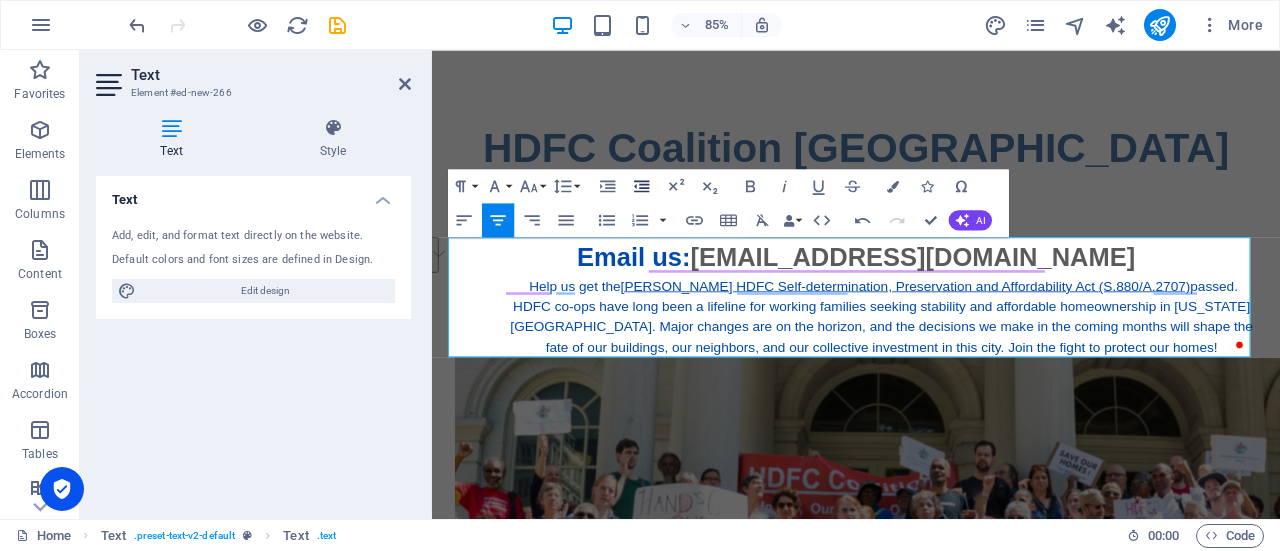 click 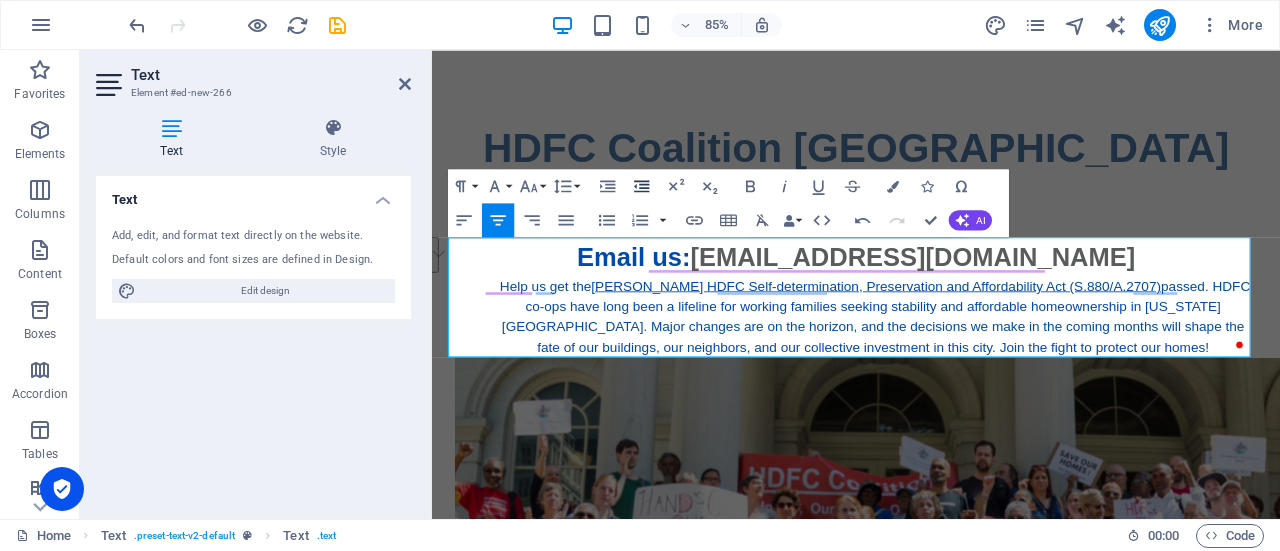click 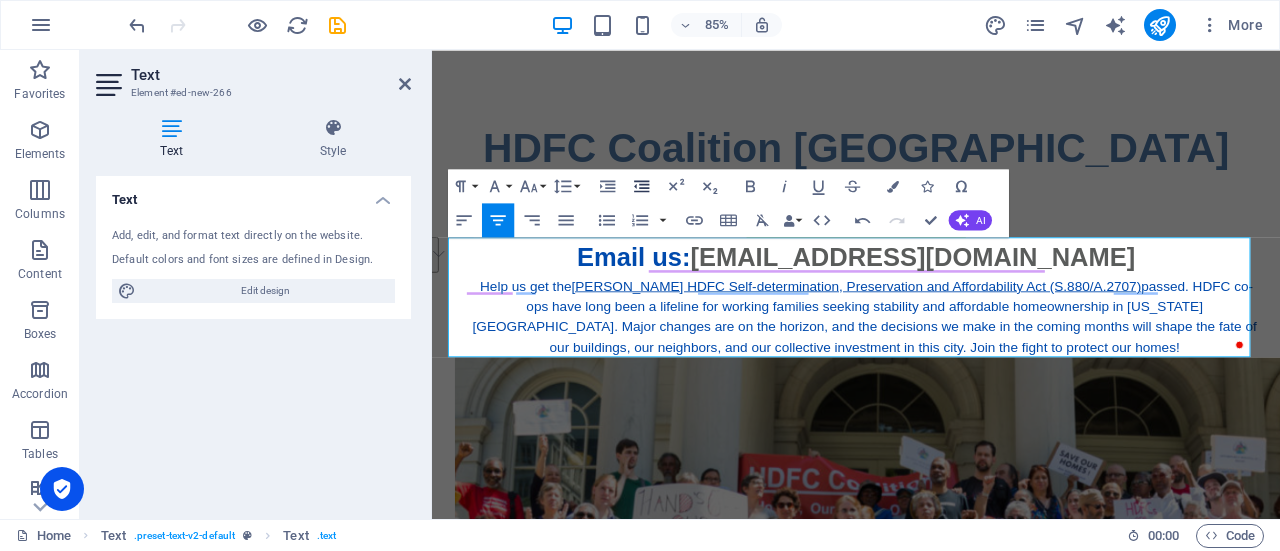 click 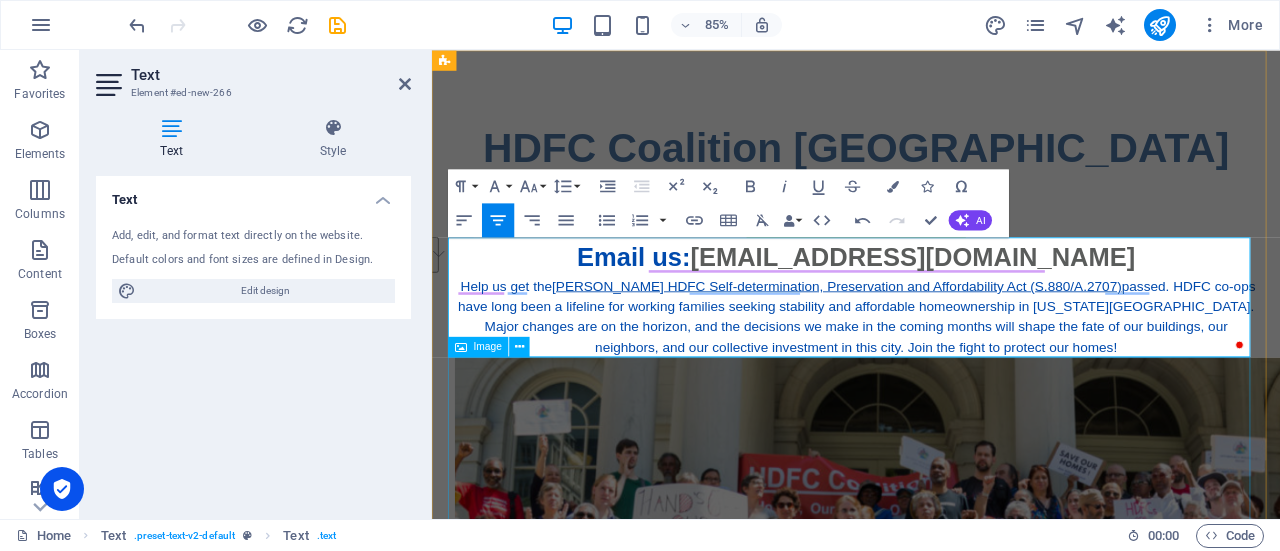 click at bounding box center (931, 549) 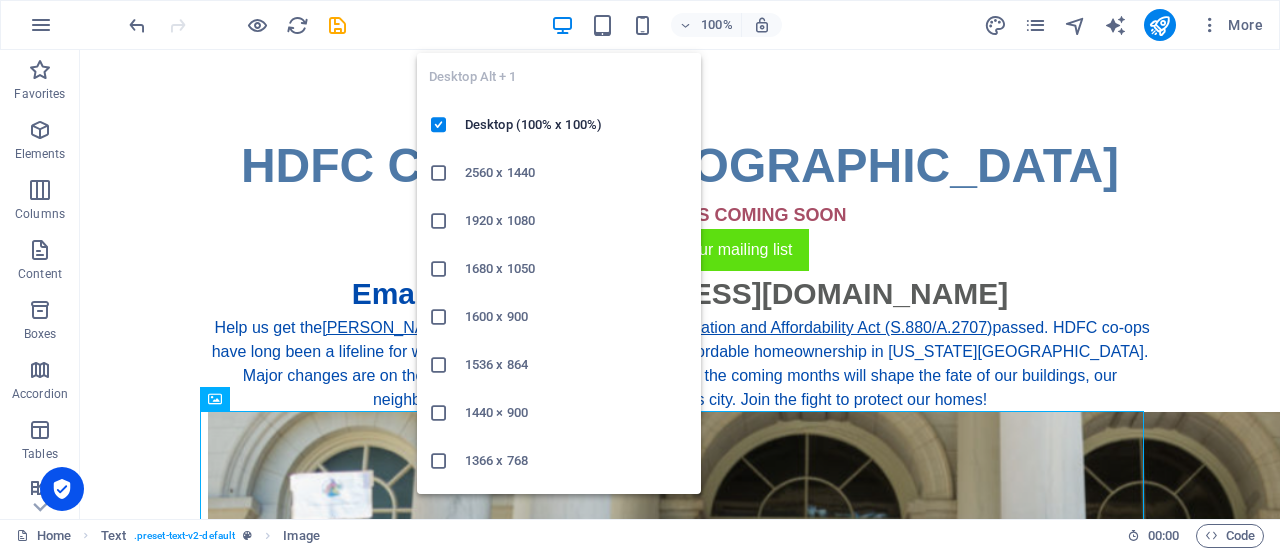 click at bounding box center [562, 25] 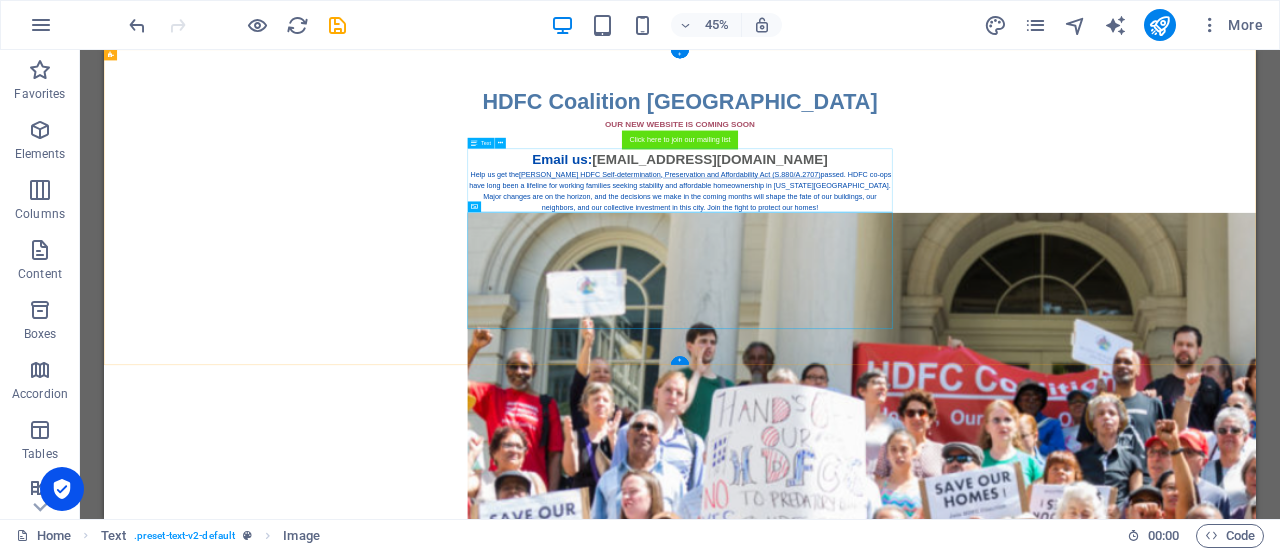 click on "Email us:  [EMAIL_ADDRESS][DOMAIN_NAME]   Help us get the  [PERSON_NAME] HDFC Self-determination, Preservation and Affordability Act (S.880/A.2707)  passed. HDFC co-ops have long been a lifeline for working families seeking stability and affordable homeownership in [US_STATE][GEOGRAPHIC_DATA]. Major changes are on the horizon, and the decisions we make in the coming months will shape the fate of our buildings, our neighbors, and our collective investment in this city. Join the fight to protect our homes!" at bounding box center [1384, 341] 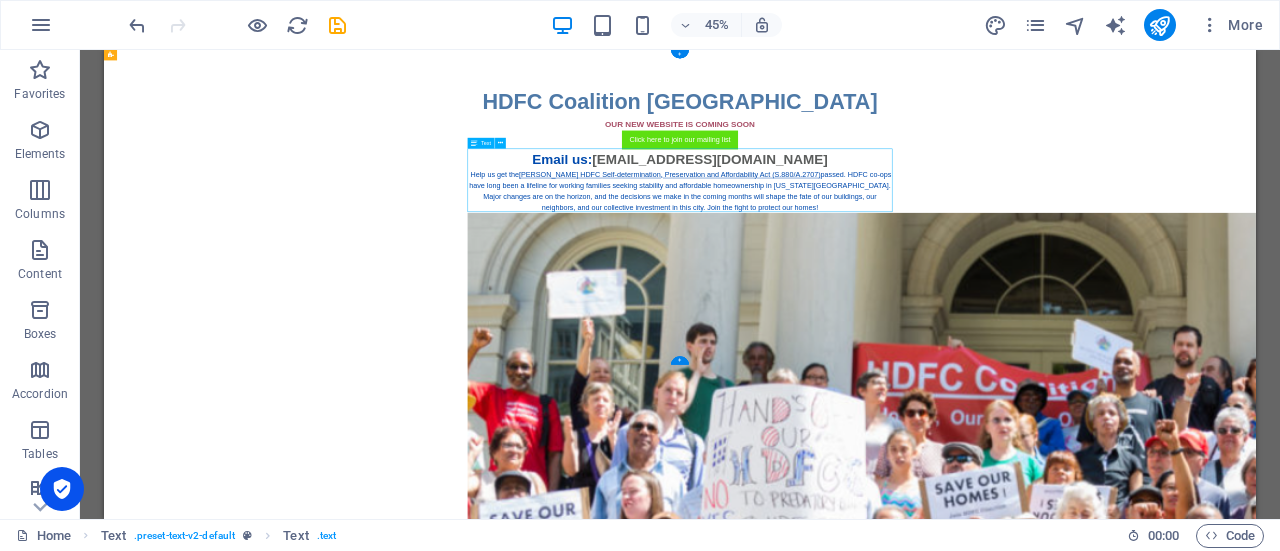 click on "Email us:  [EMAIL_ADDRESS][DOMAIN_NAME]   Help us get the  [PERSON_NAME] HDFC Self-determination, Preservation and Affordability Act (S.880/A.2707)  passed. HDFC co-ops have long been a lifeline for working families seeking stability and affordable homeownership in [US_STATE][GEOGRAPHIC_DATA]. Major changes are on the horizon, and the decisions we make in the coming months will shape the fate of our buildings, our neighbors, and our collective investment in this city. Join the fight to protect our homes!" at bounding box center (1384, 341) 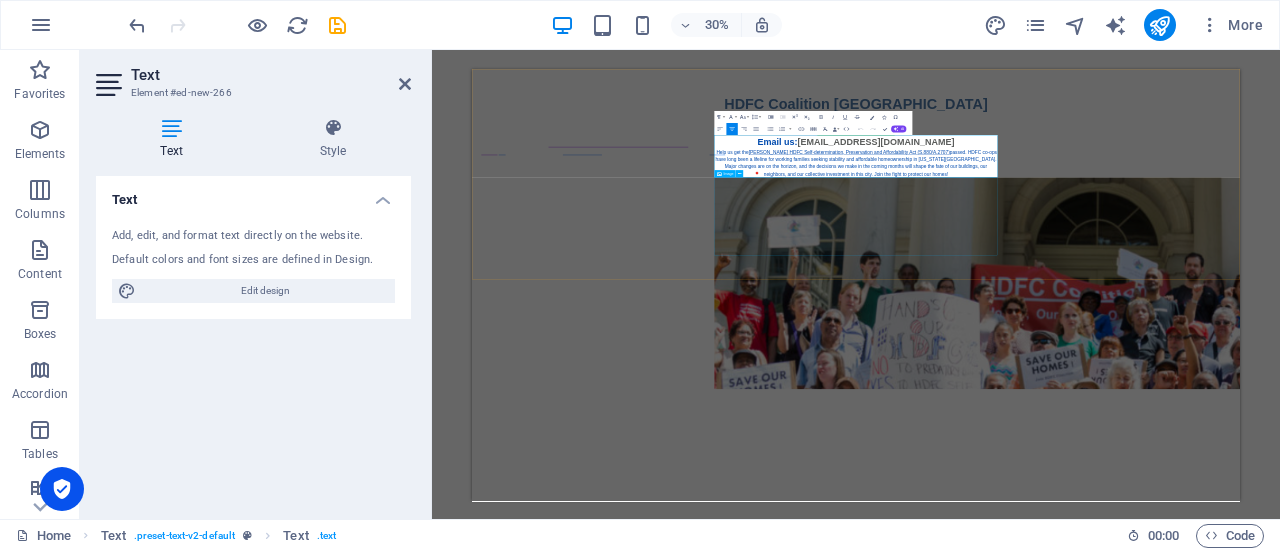 click at bounding box center [1752, 782] 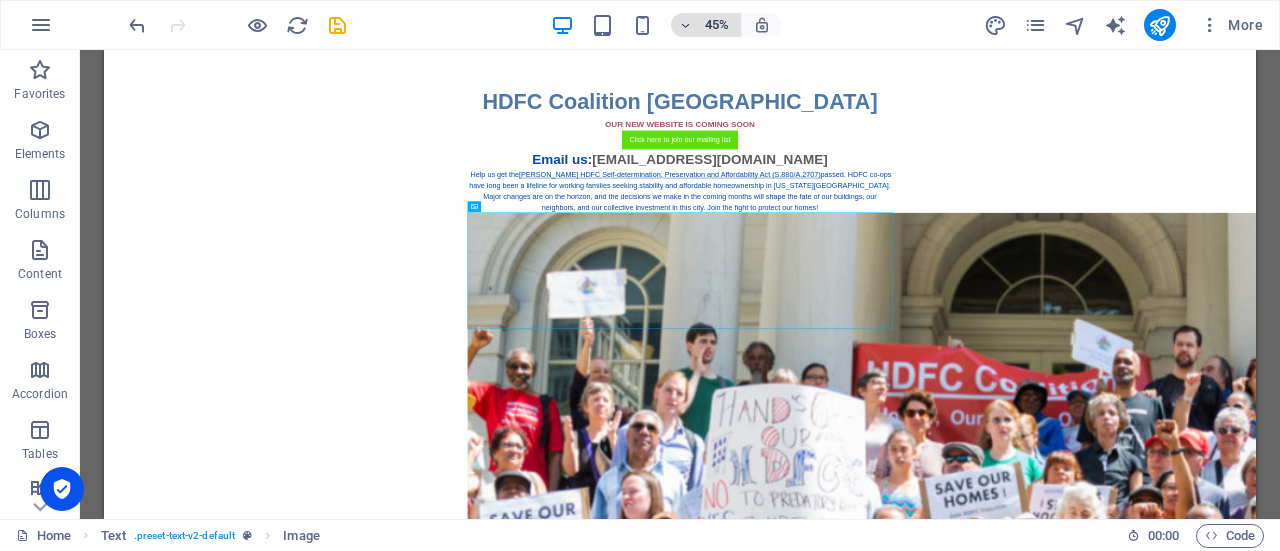 click at bounding box center [686, 25] 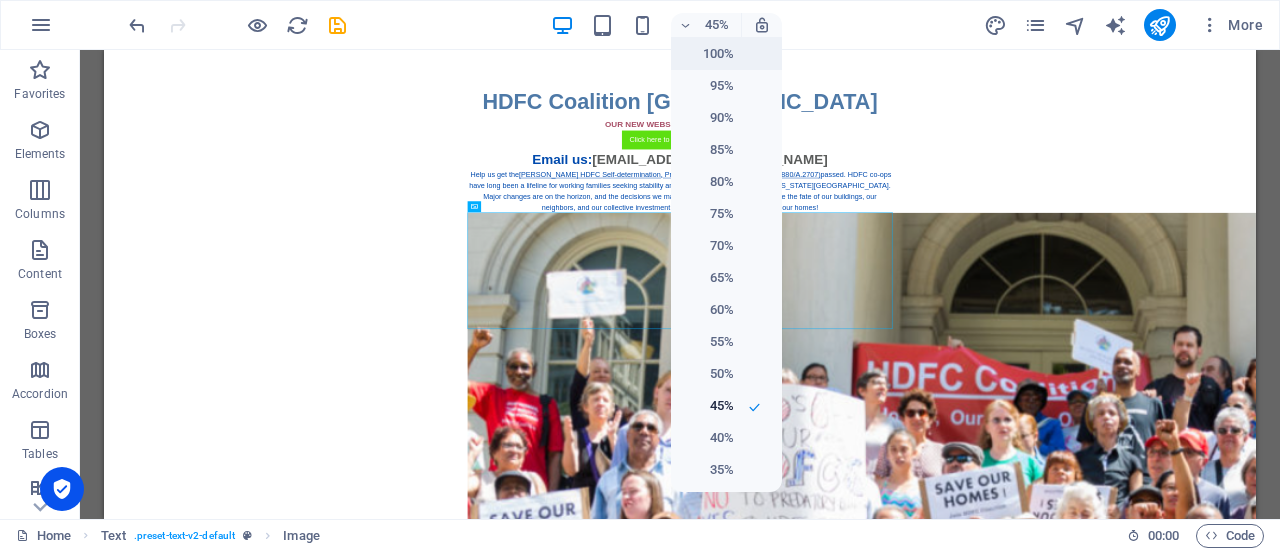 click on "100%" at bounding box center [726, 54] 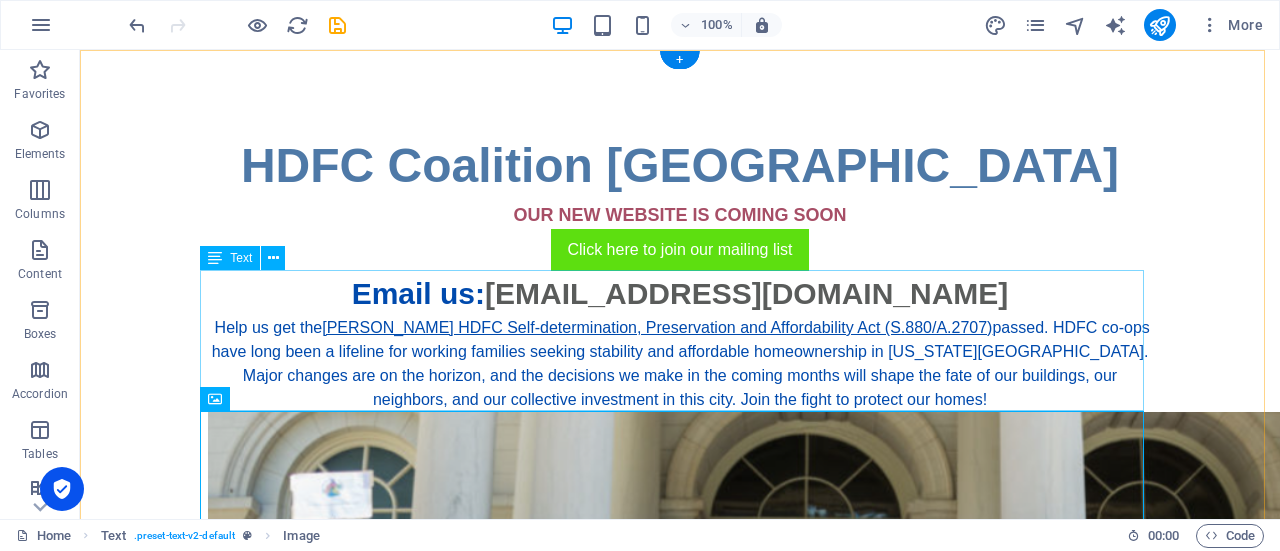 click on "Email us:  [EMAIL_ADDRESS][DOMAIN_NAME]   Help us get the  [PERSON_NAME] HDFC Self-determination, Preservation and Affordability Act (S.880/A.2707)  passed. HDFC co-ops have long been a lifeline for working families seeking stability and affordable homeownership in [US_STATE][GEOGRAPHIC_DATA]. Major changes are on the horizon, and the decisions we make in the coming months will shape the fate of our buildings, our neighbors, and our collective investment in this city. Join the fight to protect our homes!" at bounding box center [680, 341] 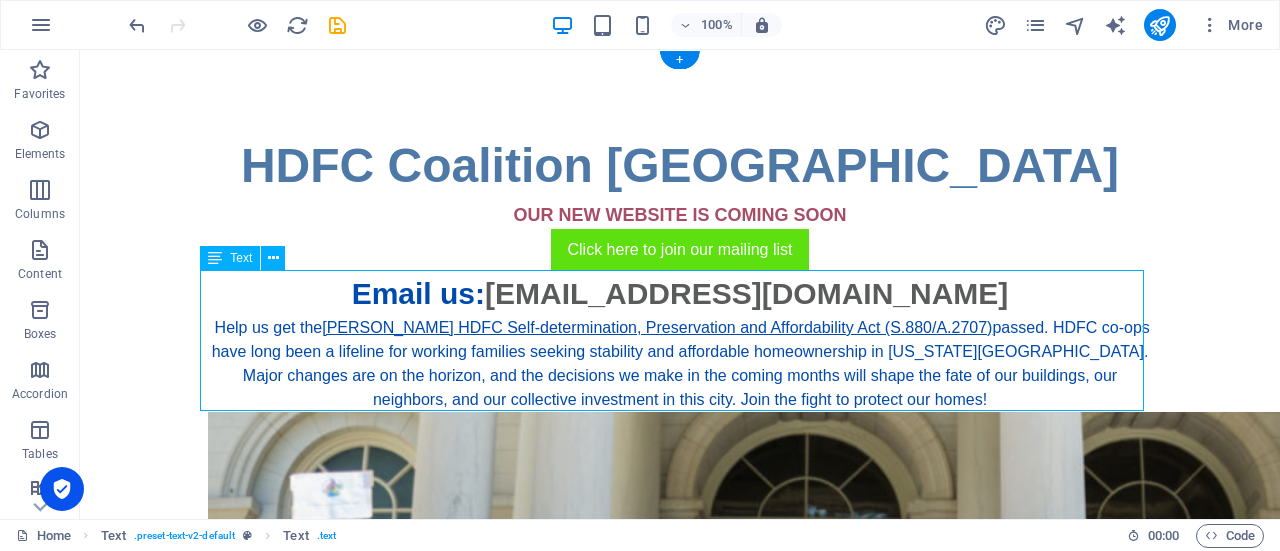 click on "Email us:  [EMAIL_ADDRESS][DOMAIN_NAME]   Help us get the  [PERSON_NAME] HDFC Self-determination, Preservation and Affordability Act (S.880/A.2707)  passed. HDFC co-ops have long been a lifeline for working families seeking stability and affordable homeownership in [US_STATE][GEOGRAPHIC_DATA]. Major changes are on the horizon, and the decisions we make in the coming months will shape the fate of our buildings, our neighbors, and our collective investment in this city. Join the fight to protect our homes!" at bounding box center (680, 341) 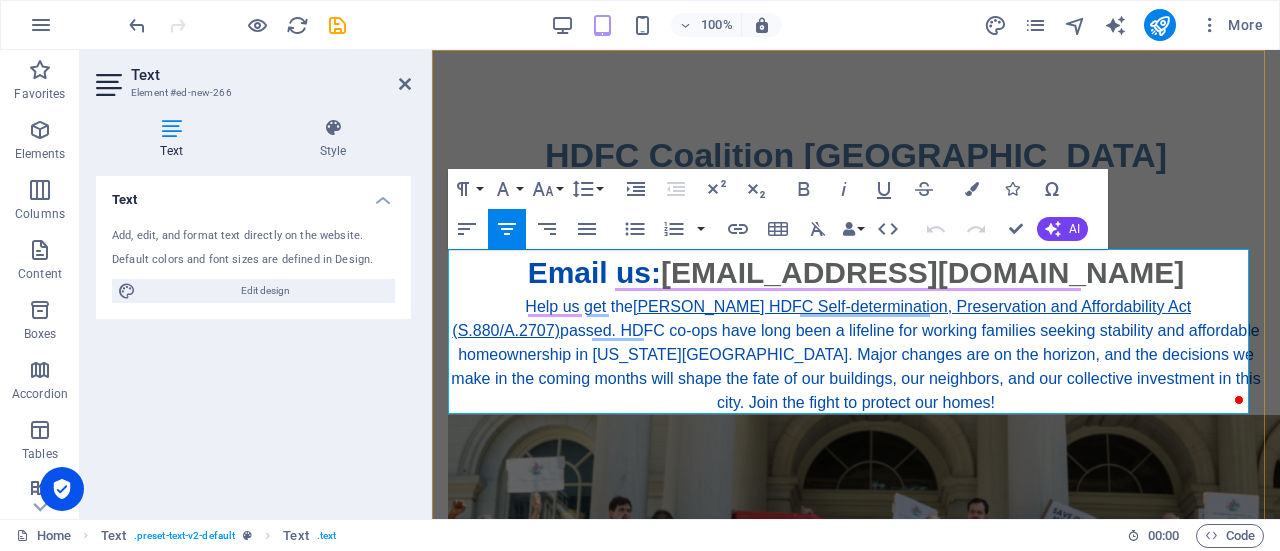 click on "passed. HDFC co-ops have long been a lifeline for working families seeking stability and affordable homeownership in [US_STATE][GEOGRAPHIC_DATA]. Major changes are on the horizon, and the decisions we make in the coming months will shape the fate of our buildings, our neighbors, and our collective investment in this city. Join the fight to protect our homes!" at bounding box center [855, 366] 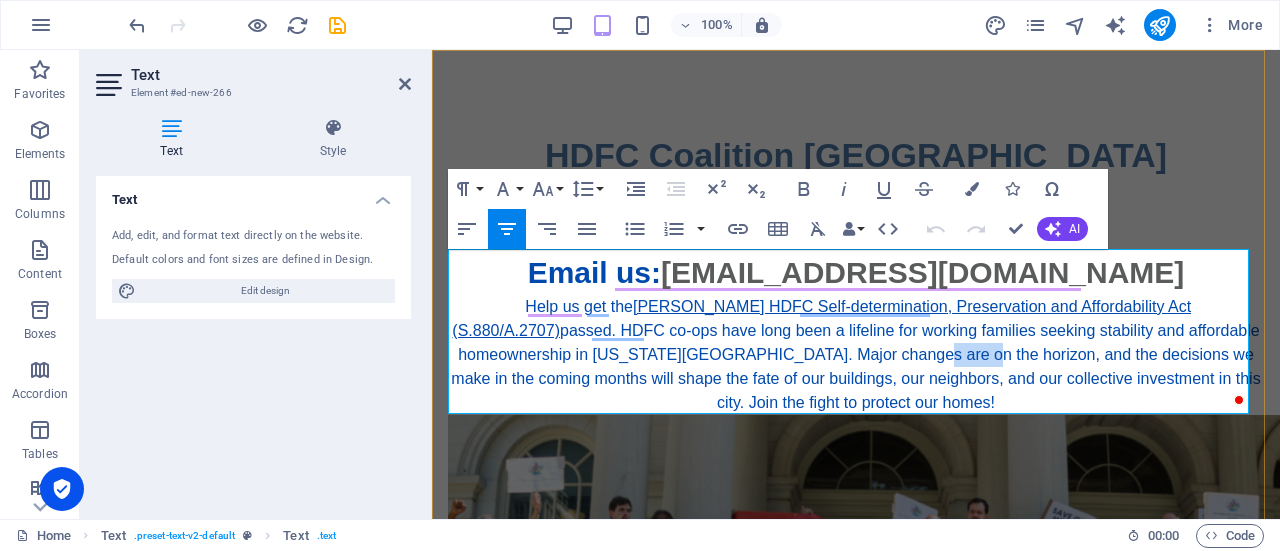 click on "passed. HDFC co-ops have long been a lifeline for working families seeking stability and affordable homeownership in [US_STATE][GEOGRAPHIC_DATA]. Major changes are on the horizon, and the decisions we make in the coming months will shape the fate of our buildings, our neighbors, and our collective investment in this city. Join the fight to protect our homes!" at bounding box center (855, 366) 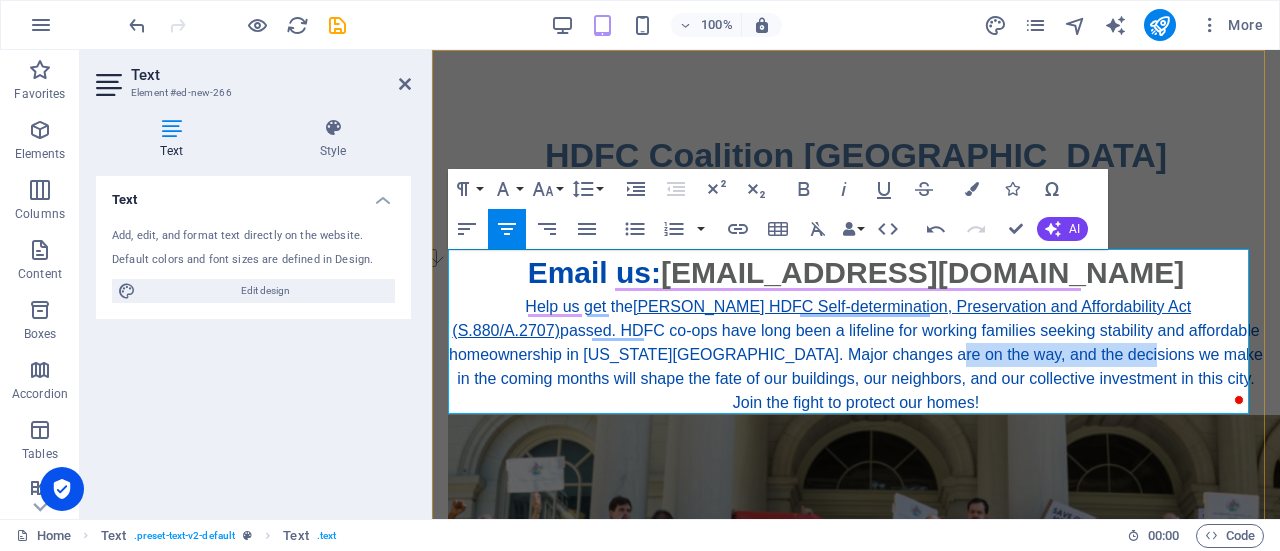 drag, startPoint x: 988, startPoint y: 354, endPoint x: 1192, endPoint y: 347, distance: 204.12006 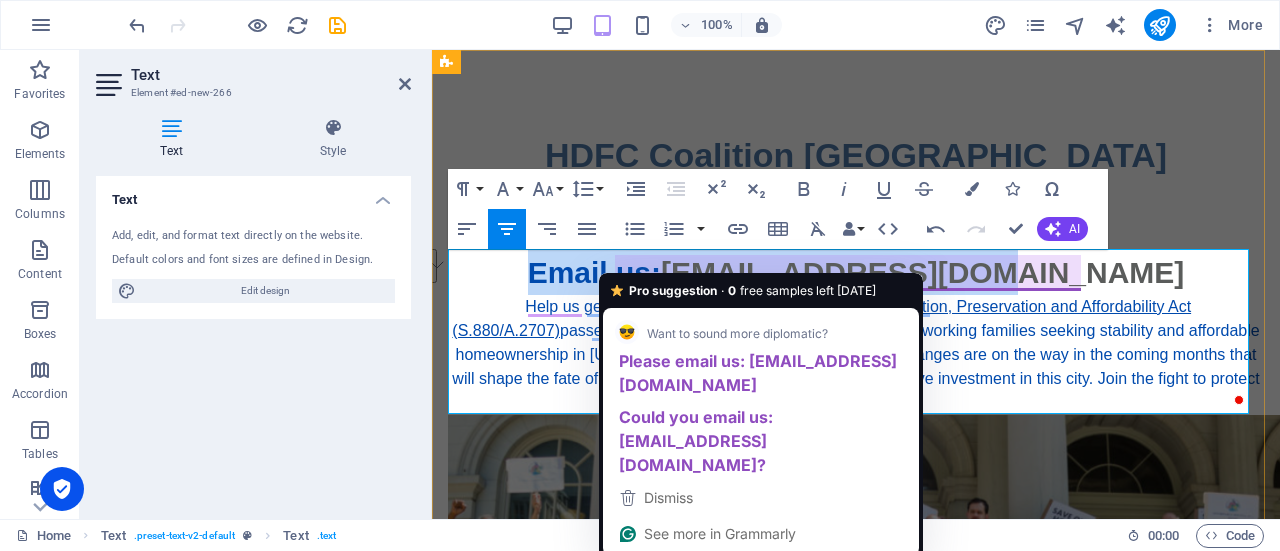 drag, startPoint x: 1096, startPoint y: 266, endPoint x: 613, endPoint y: 273, distance: 483.05072 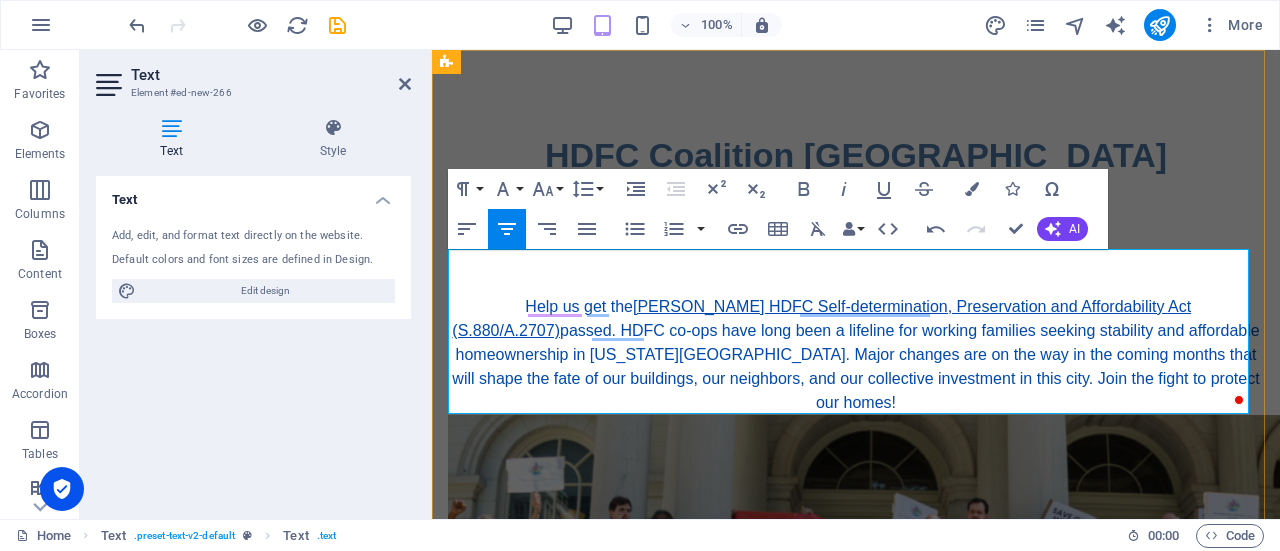 click on "Help us get the  [PERSON_NAME] HDFC Self-determination, Preservation and Affordability Act (S.880/A.2707)  passed. HDFC co-ops have long been a lifeline for working families seeking stability and affordable homeownership in [US_STATE][GEOGRAPHIC_DATA]. Major changes are on the way in the coming months that will shape the fate of our buildings, our neighbors, and our collective investment in this city. Join the fight to protect our homes!" at bounding box center (856, 355) 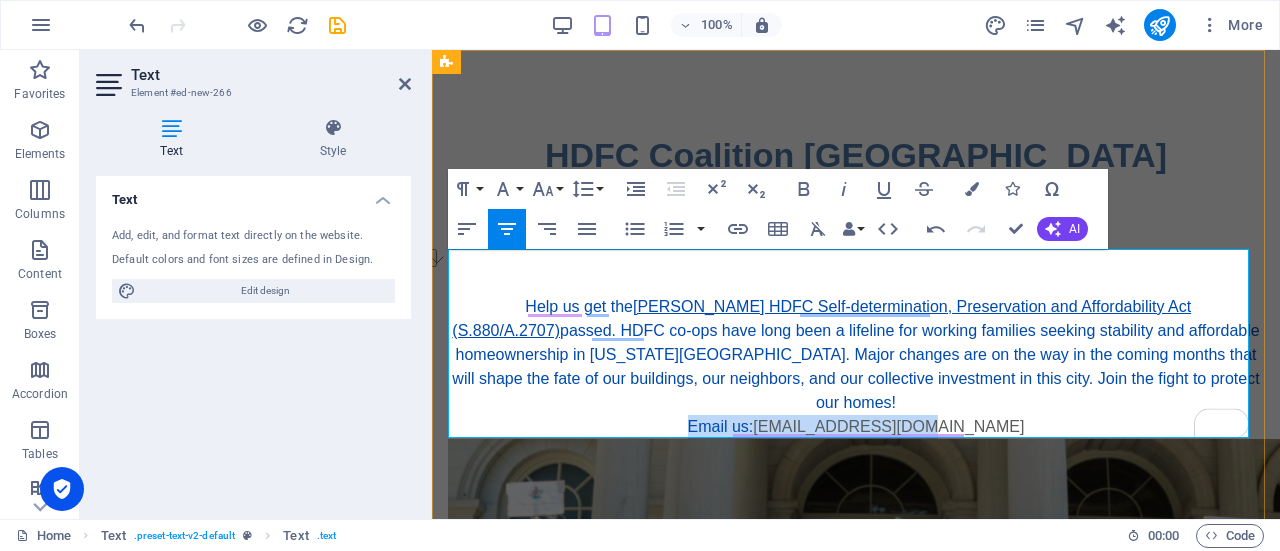 drag, startPoint x: 993, startPoint y: 430, endPoint x: 709, endPoint y: 418, distance: 284.25342 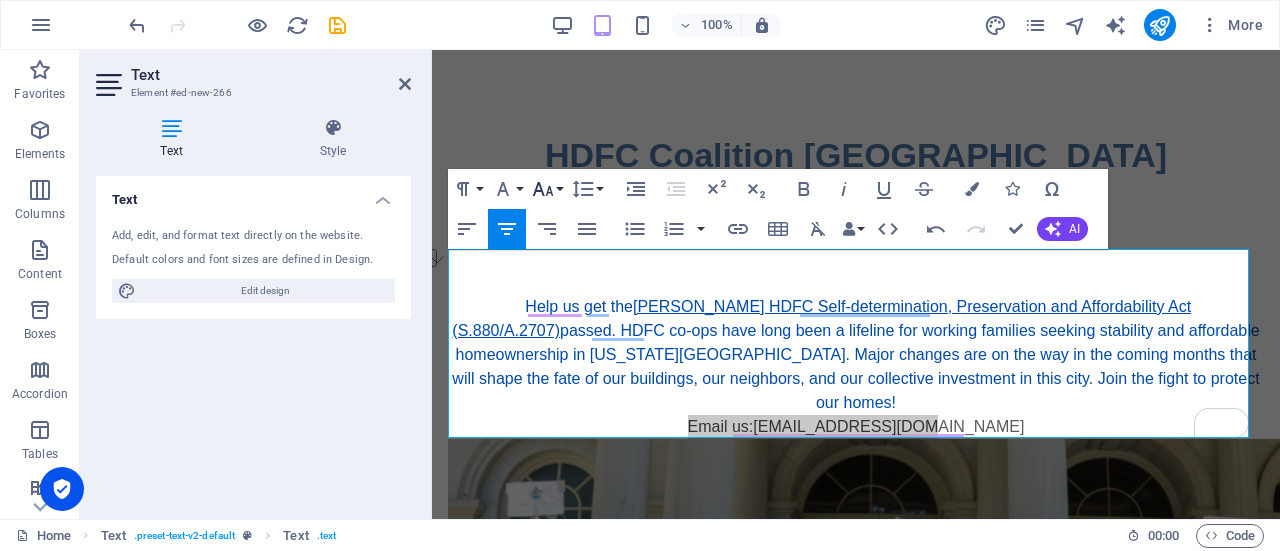 click on "Font Size" at bounding box center [547, 189] 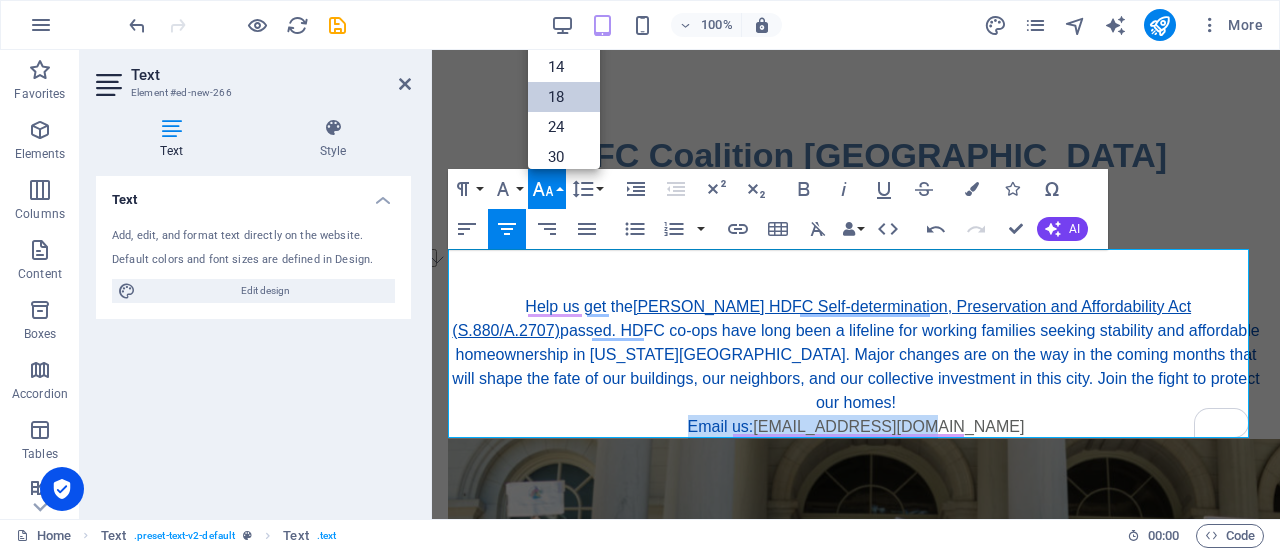 click on "18" at bounding box center [564, 97] 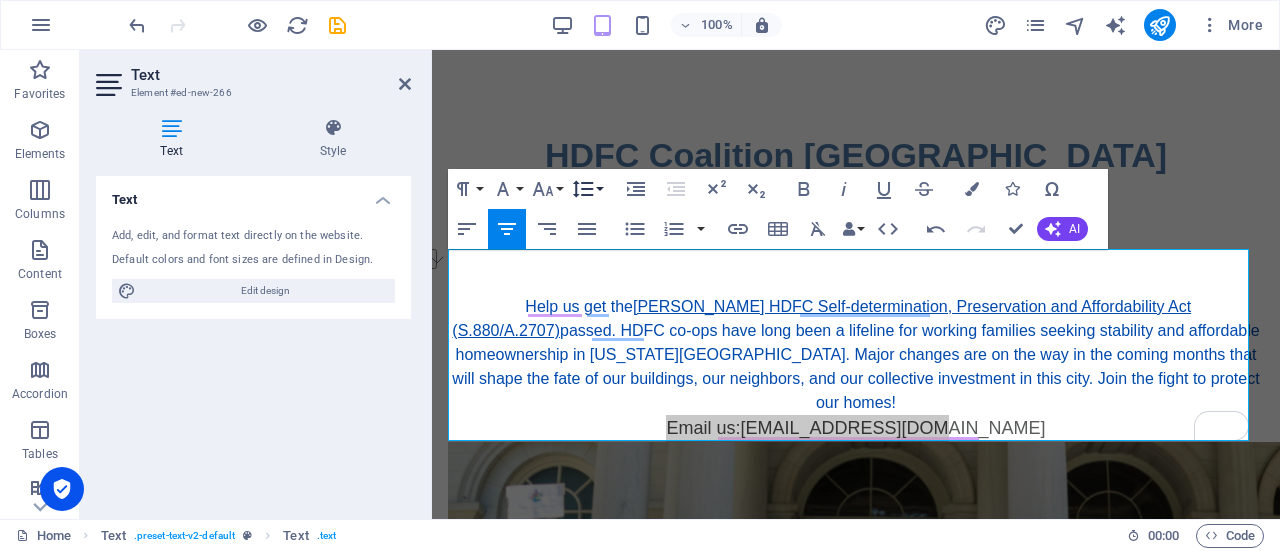 click on "Line Height" at bounding box center [587, 189] 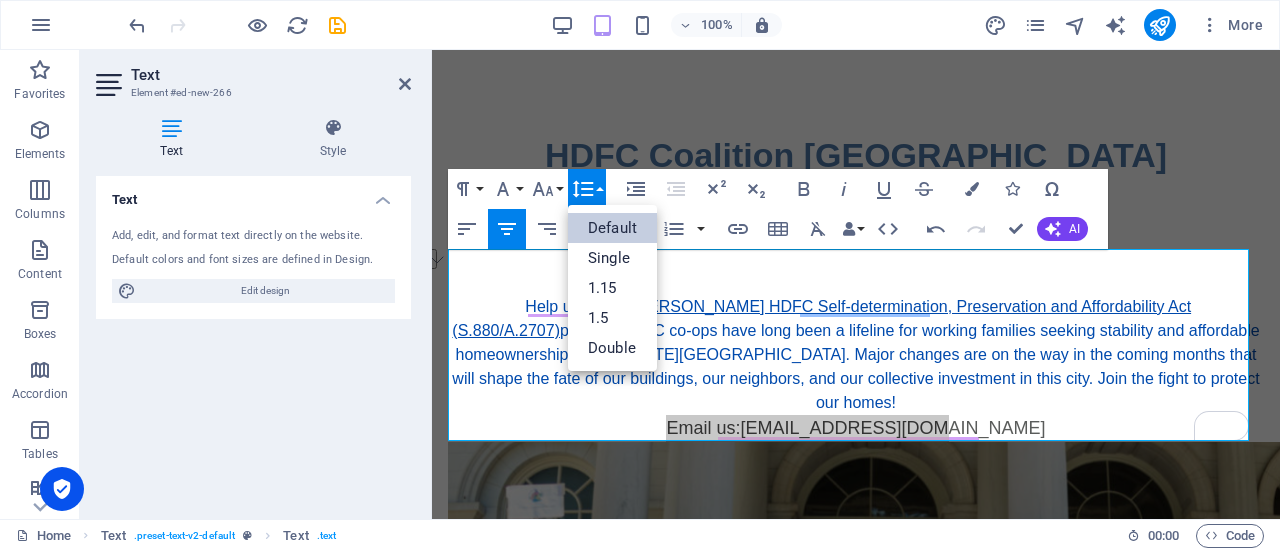 scroll, scrollTop: 0, scrollLeft: 0, axis: both 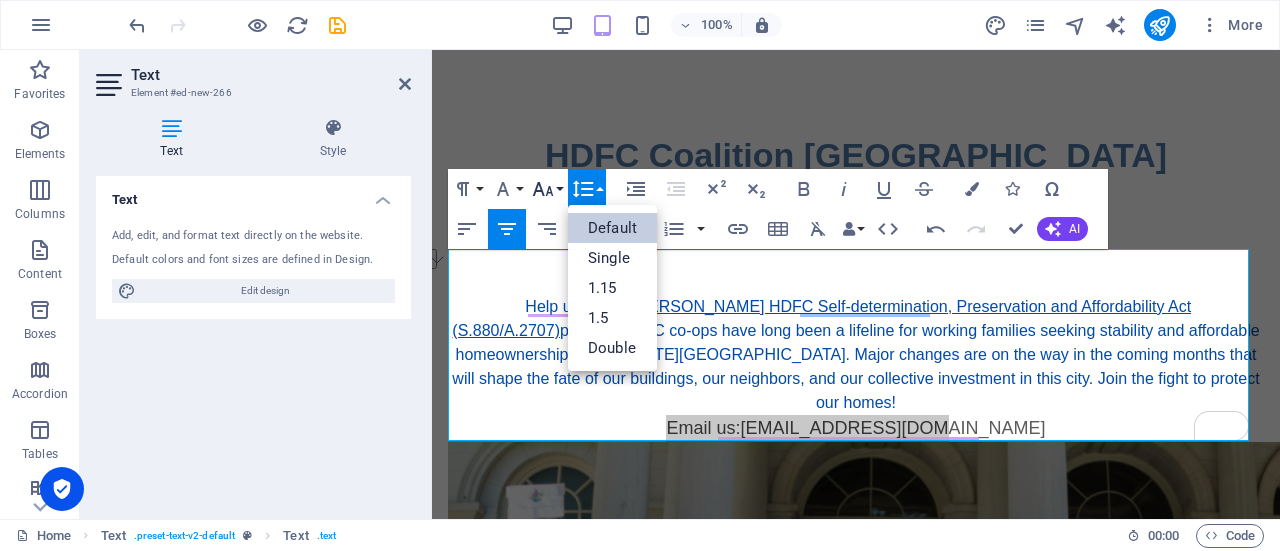 click on "Font Size" at bounding box center (547, 189) 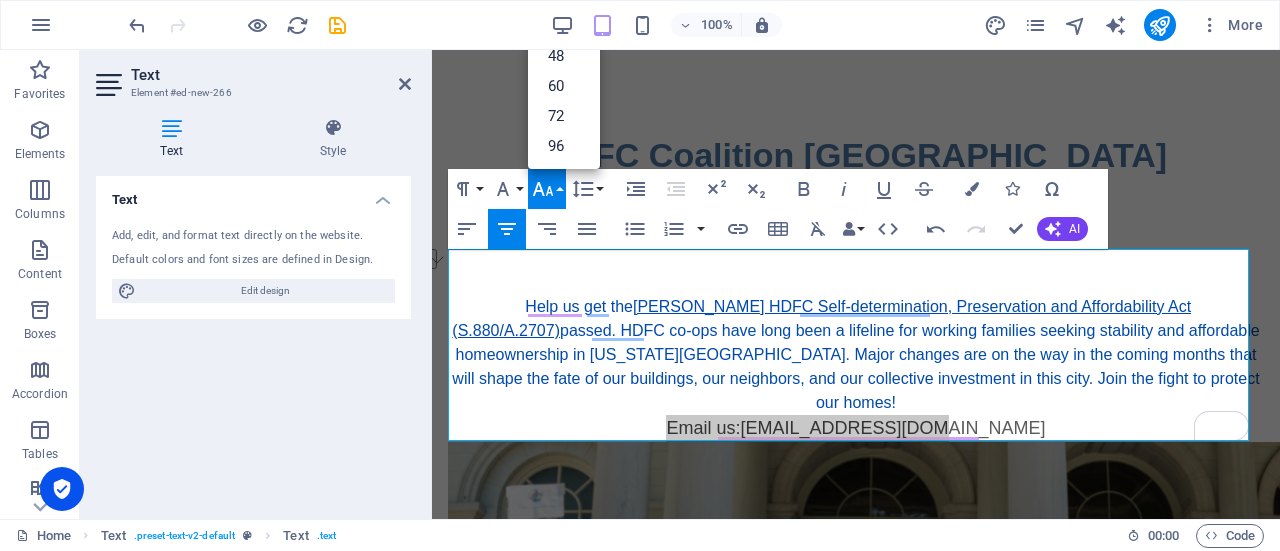 scroll, scrollTop: 160, scrollLeft: 0, axis: vertical 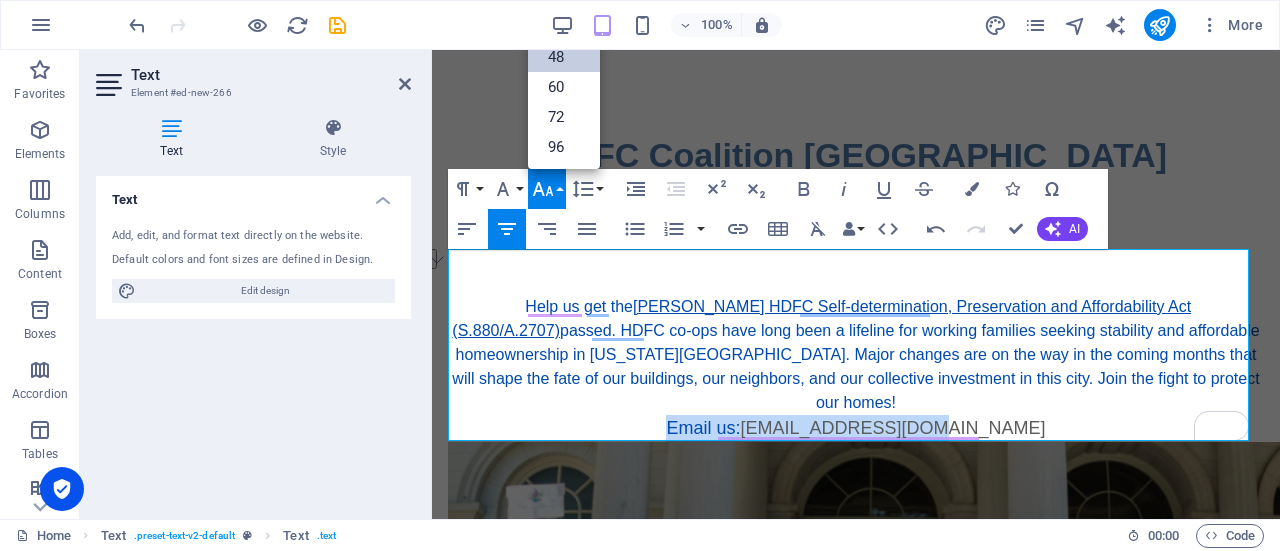 click on "48" at bounding box center (564, 57) 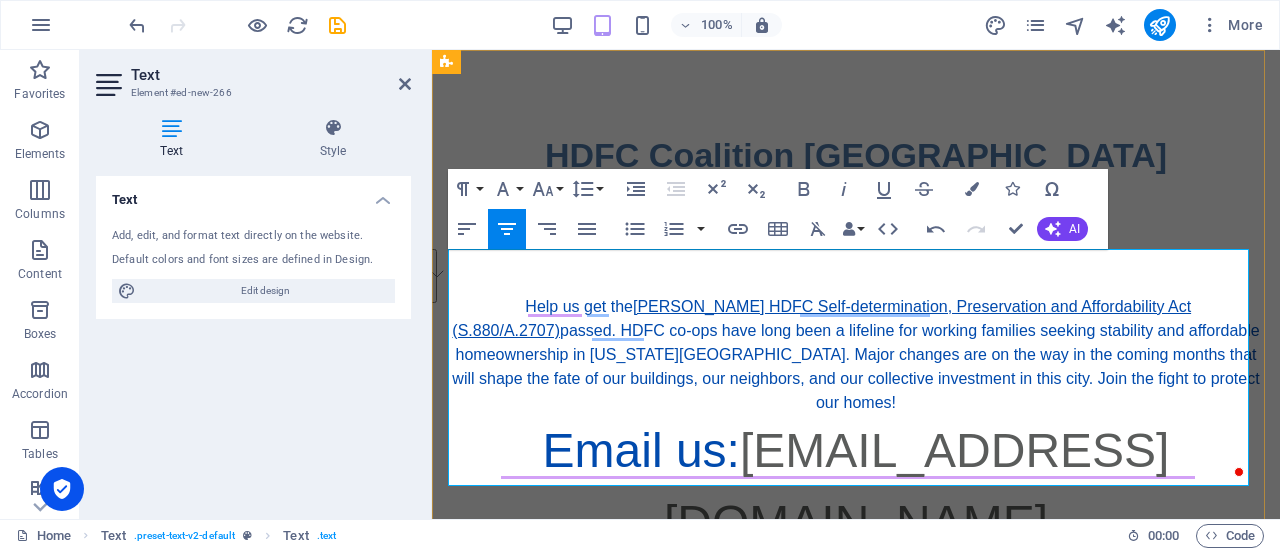 click on "Help us get the  [PERSON_NAME] HDFC Self-determination, Preservation and Affordability Act (S.880/A.2707)  passed. HDFC co-ops have long been a lifeline for working families seeking stability and affordable homeownership in [US_STATE][GEOGRAPHIC_DATA]. Major changes are on the way in the coming months that will shape the fate of our buildings, our neighbors, and our collective investment in this city. Join the fight to protect our homes!" at bounding box center (856, 355) 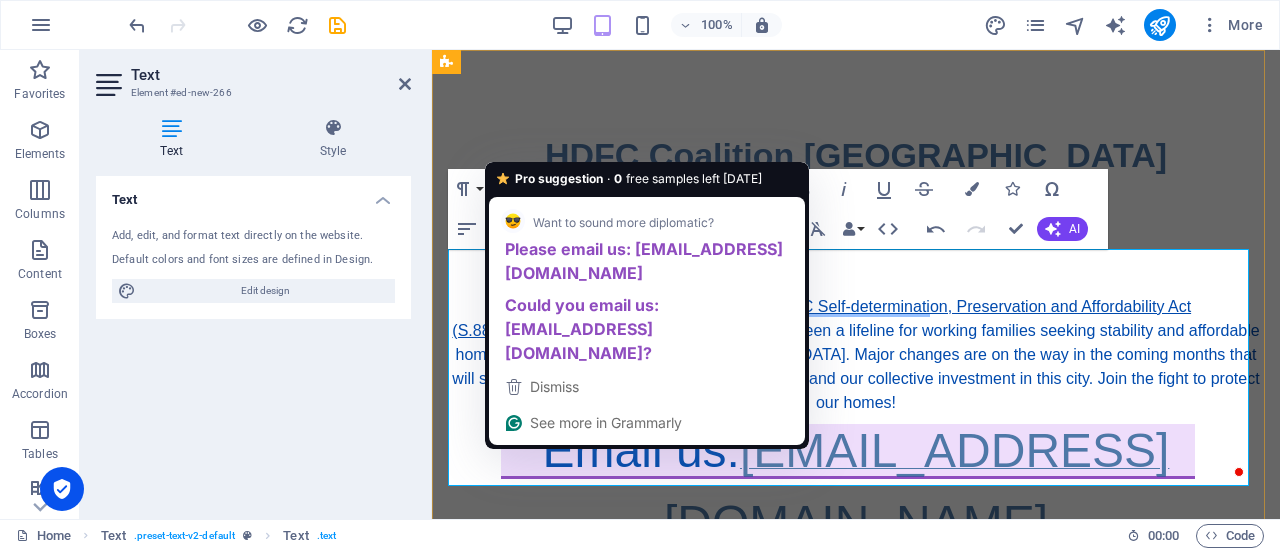 click on "[EMAIL_ADDRESS][DOMAIN_NAME]" at bounding box center (916, 486) 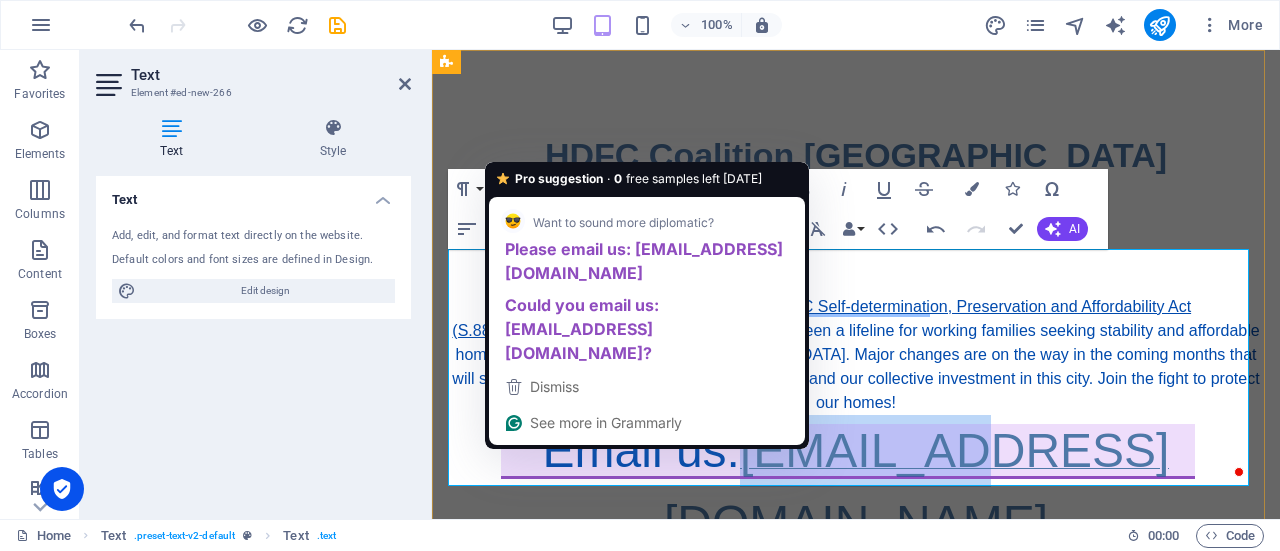 click on "[EMAIL_ADDRESS][DOMAIN_NAME]" at bounding box center [916, 486] 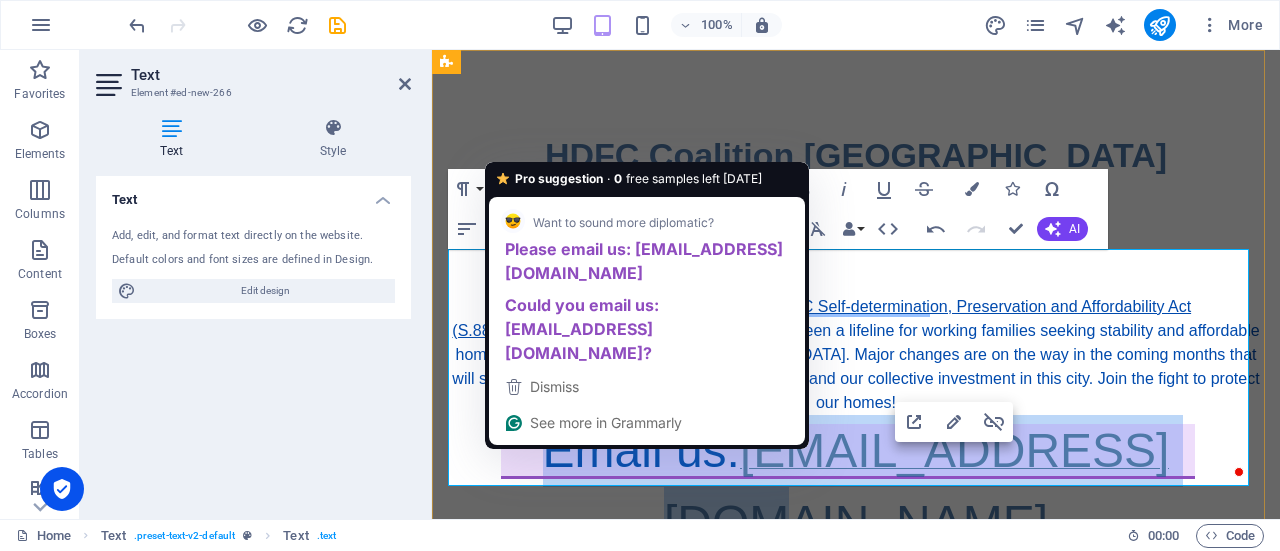 click on "[EMAIL_ADDRESS][DOMAIN_NAME]" at bounding box center [916, 486] 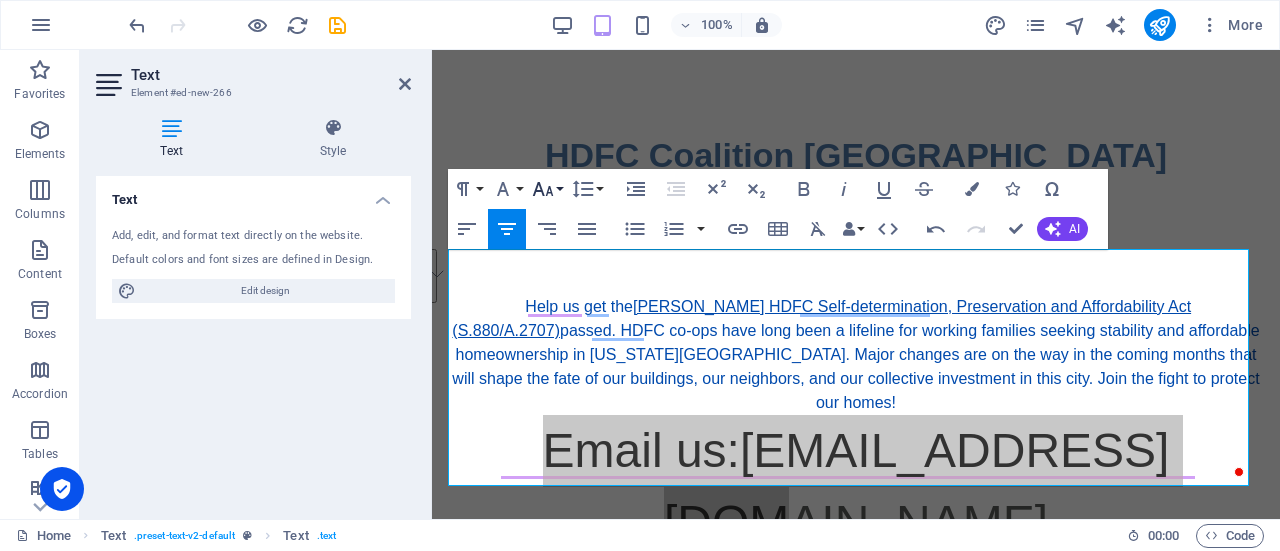 click on "Font Size" at bounding box center (547, 189) 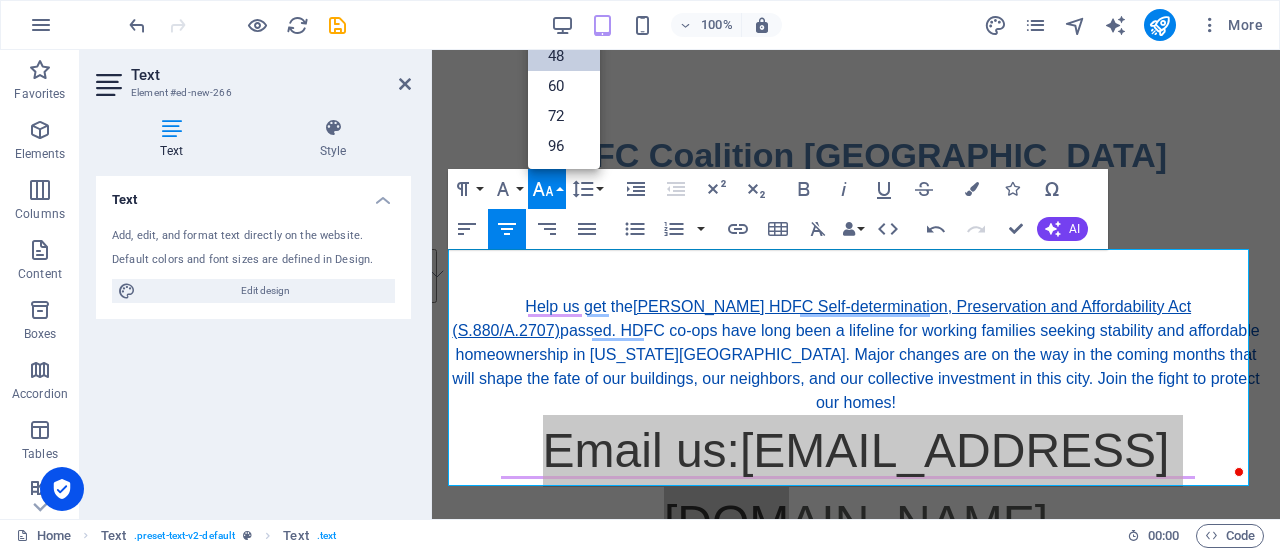 scroll, scrollTop: 160, scrollLeft: 0, axis: vertical 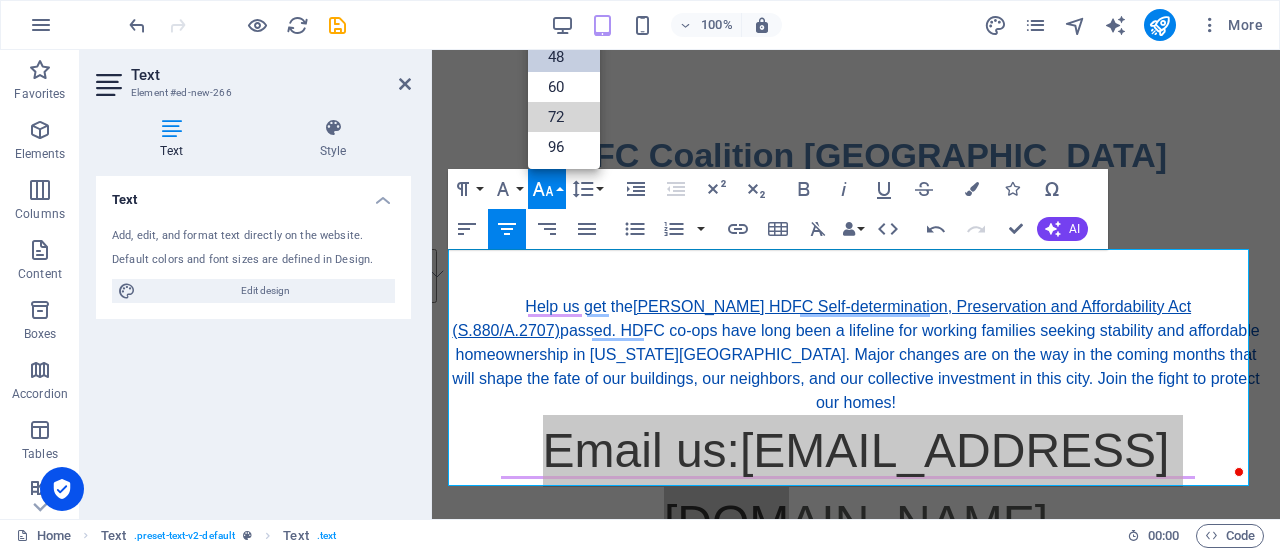 drag, startPoint x: 591, startPoint y: 120, endPoint x: 576, endPoint y: 55, distance: 66.70832 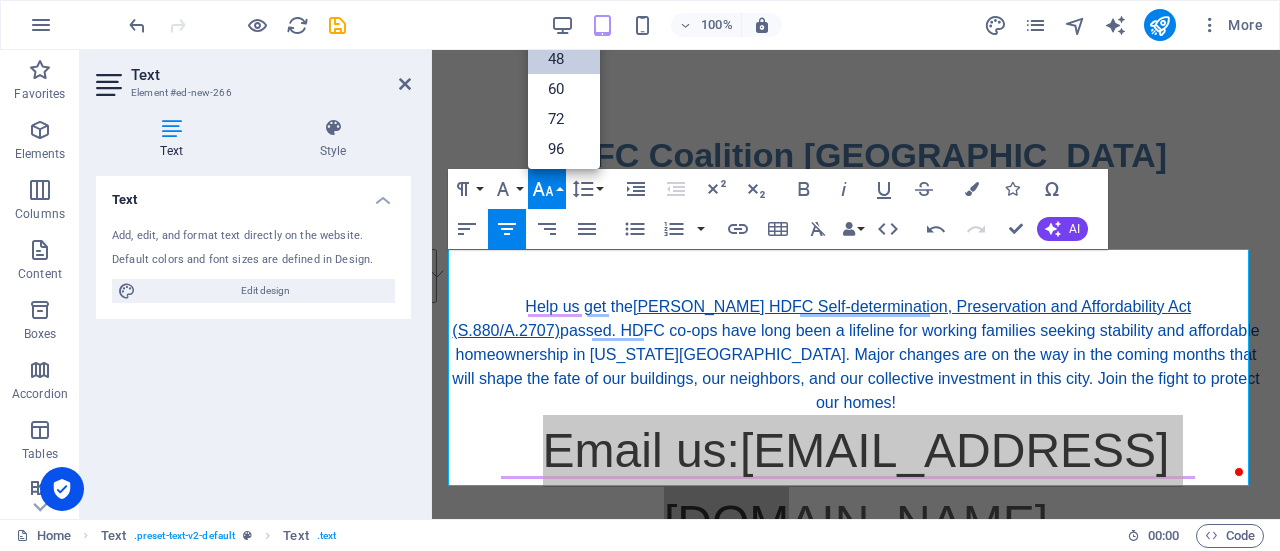 scroll, scrollTop: 5, scrollLeft: 0, axis: vertical 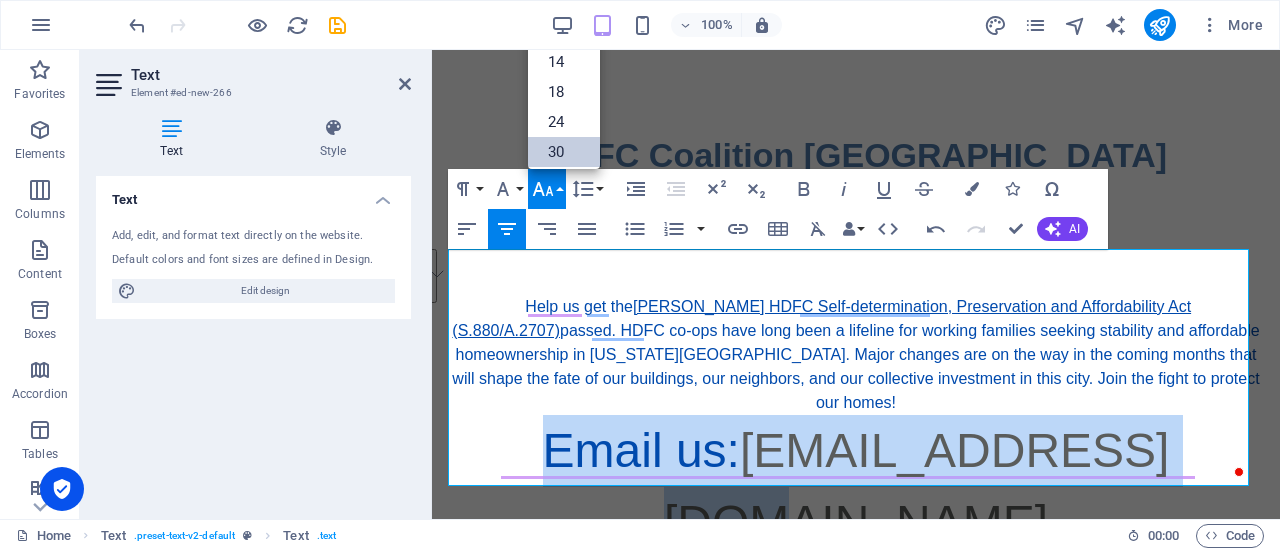 click on "30" at bounding box center [564, 152] 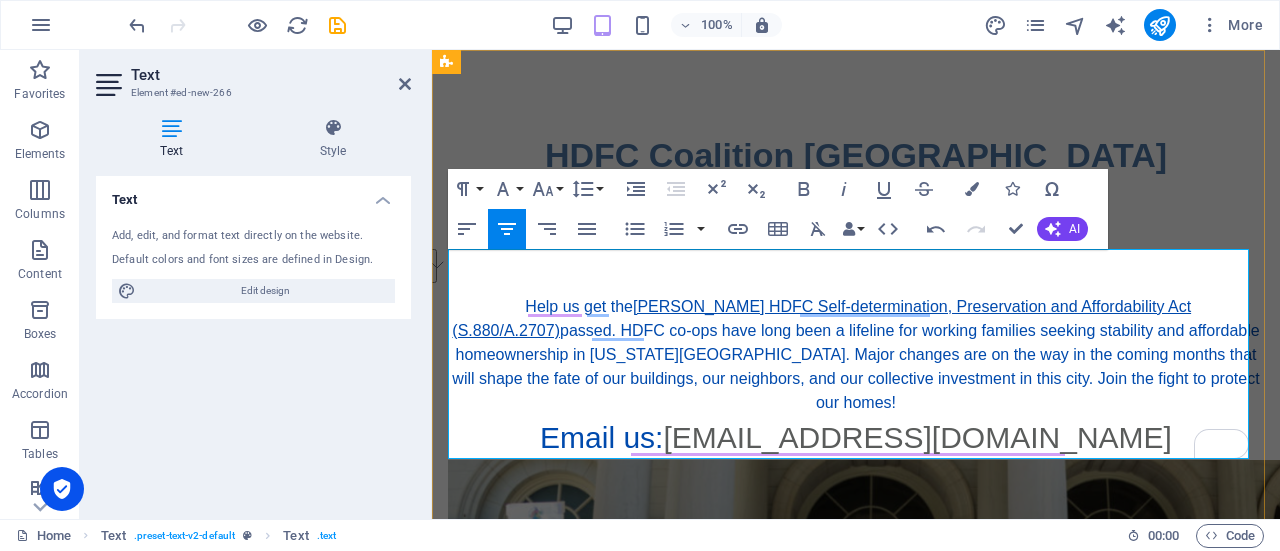 click on "passed. HDFC co-ops have long been a lifeline for working families seeking stability and affordable homeownership in [US_STATE][GEOGRAPHIC_DATA]. Major changes are on the way in the coming months that will shape the fate of our buildings, our neighbors, and our collective investment in this city. Join the fight to protect our homes!" at bounding box center [855, 366] 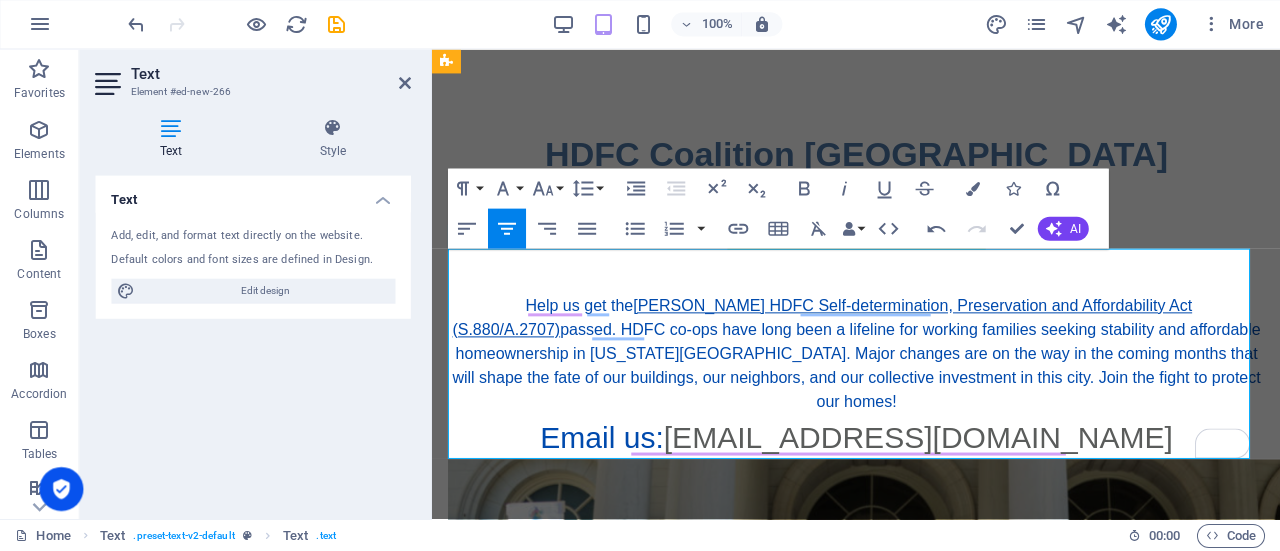 scroll, scrollTop: 0, scrollLeft: 0, axis: both 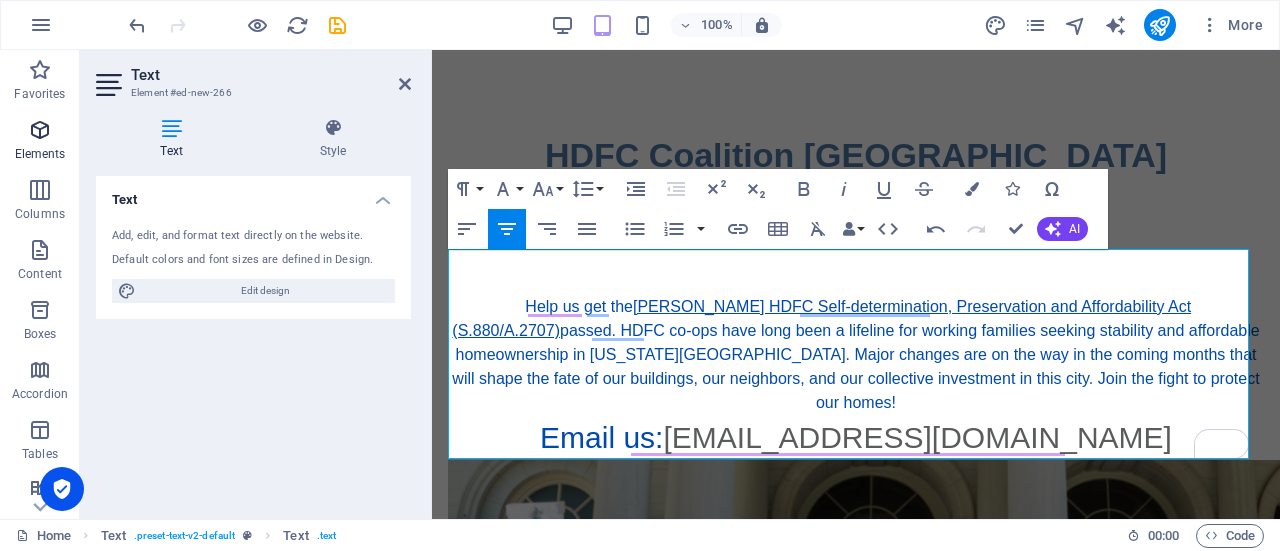 click at bounding box center (40, 130) 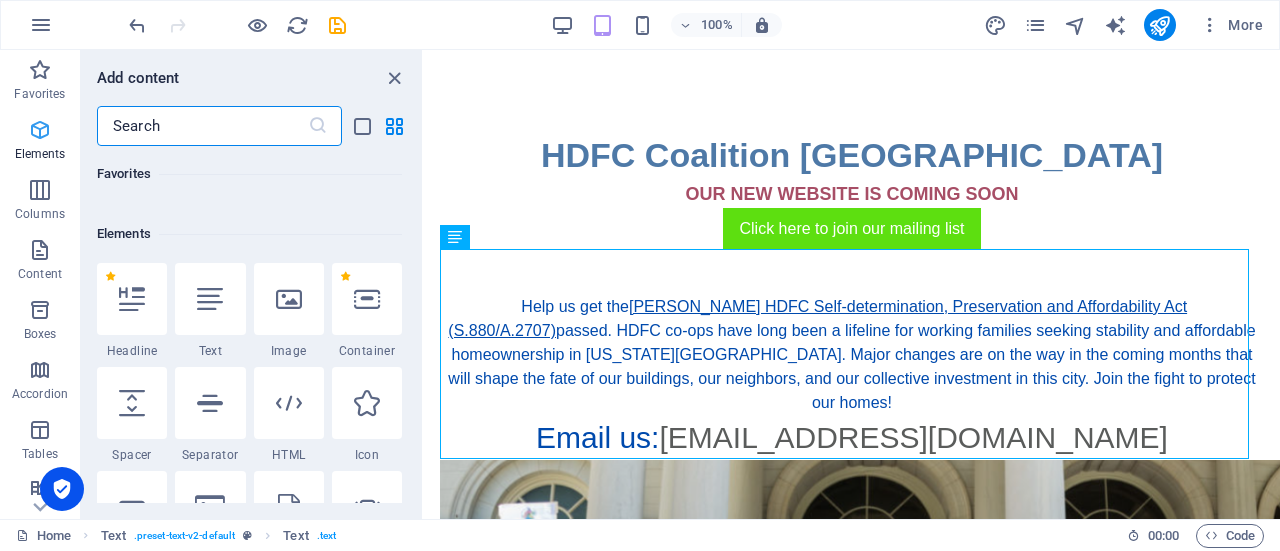 scroll, scrollTop: 213, scrollLeft: 0, axis: vertical 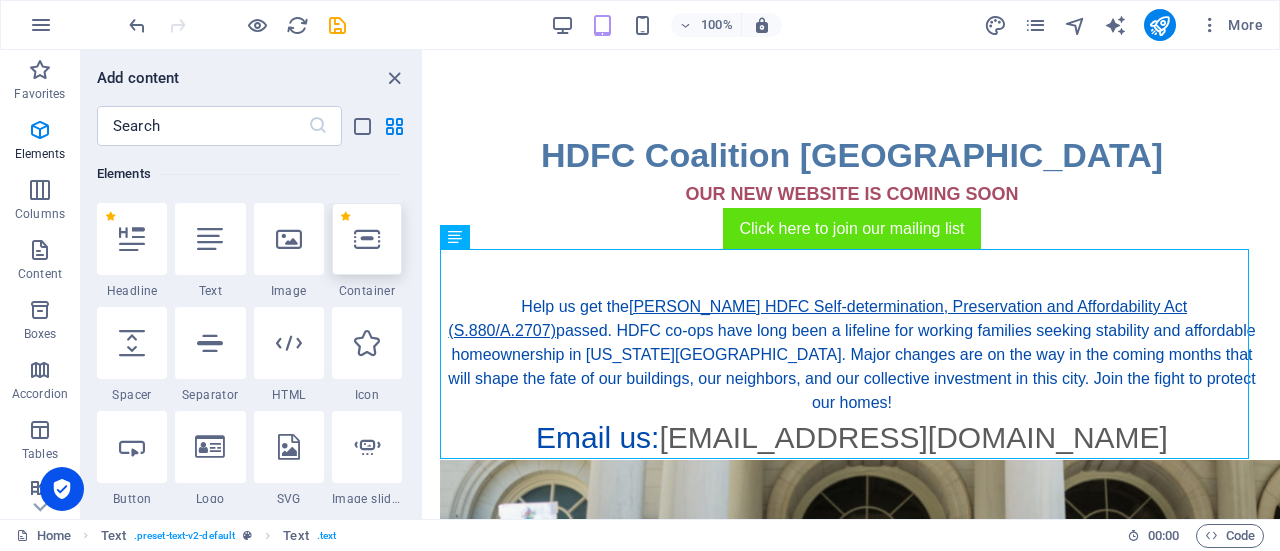 click at bounding box center [367, 239] 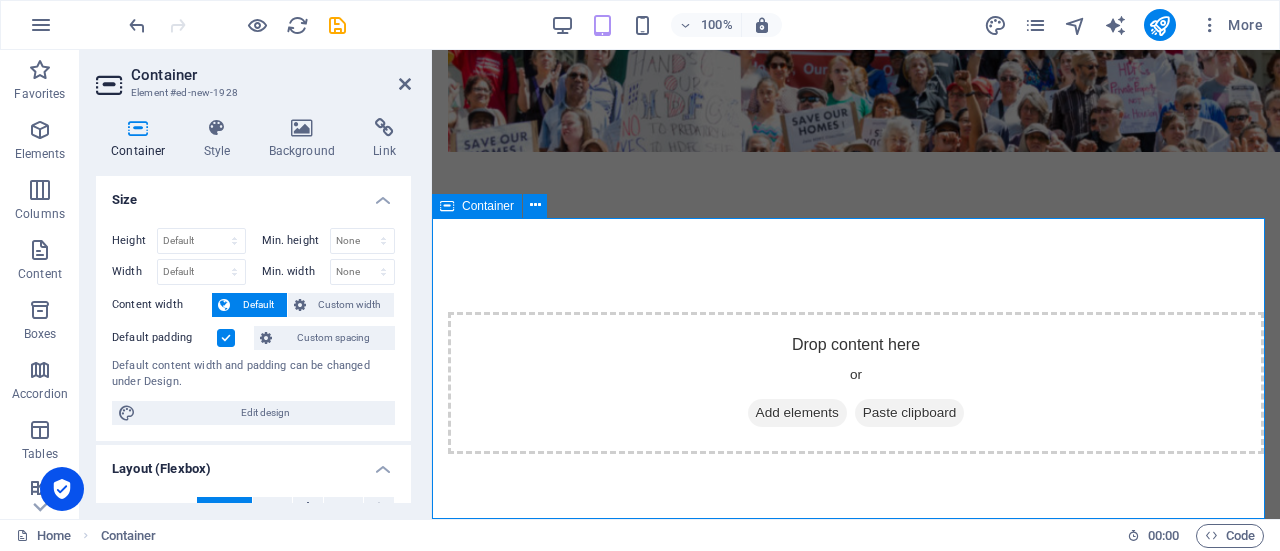 scroll, scrollTop: 539, scrollLeft: 0, axis: vertical 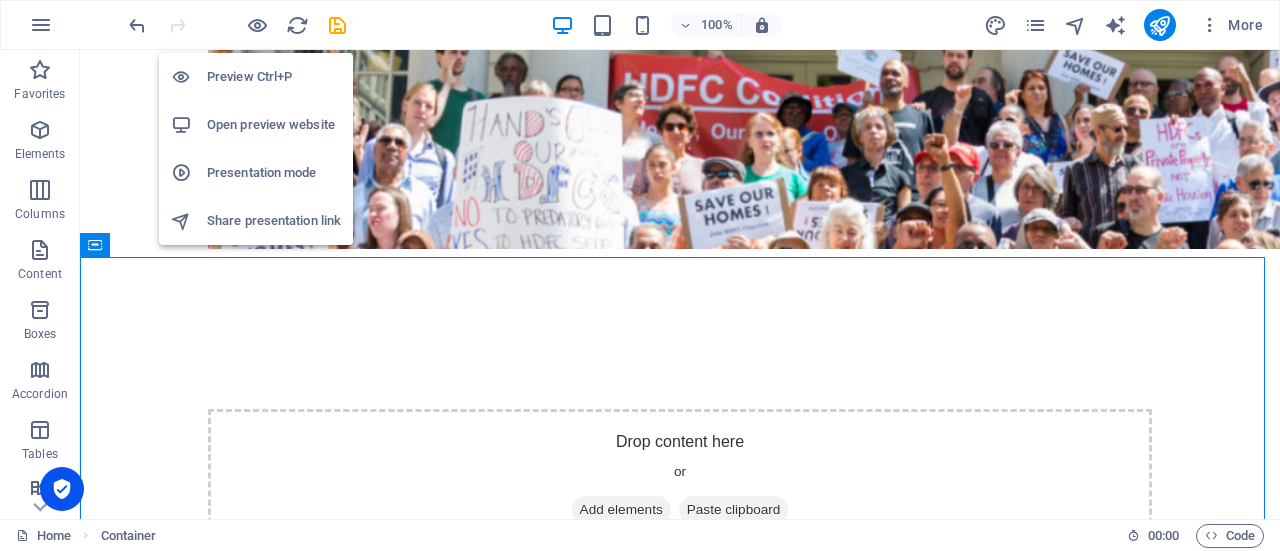 click on "Open preview website" at bounding box center (274, 125) 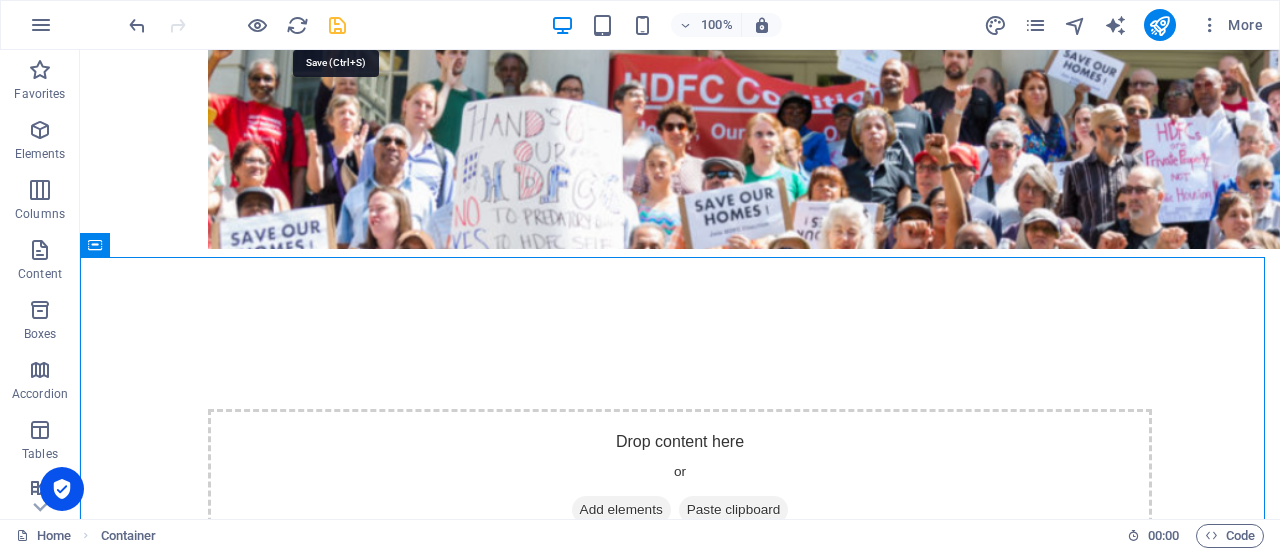 click at bounding box center [337, 25] 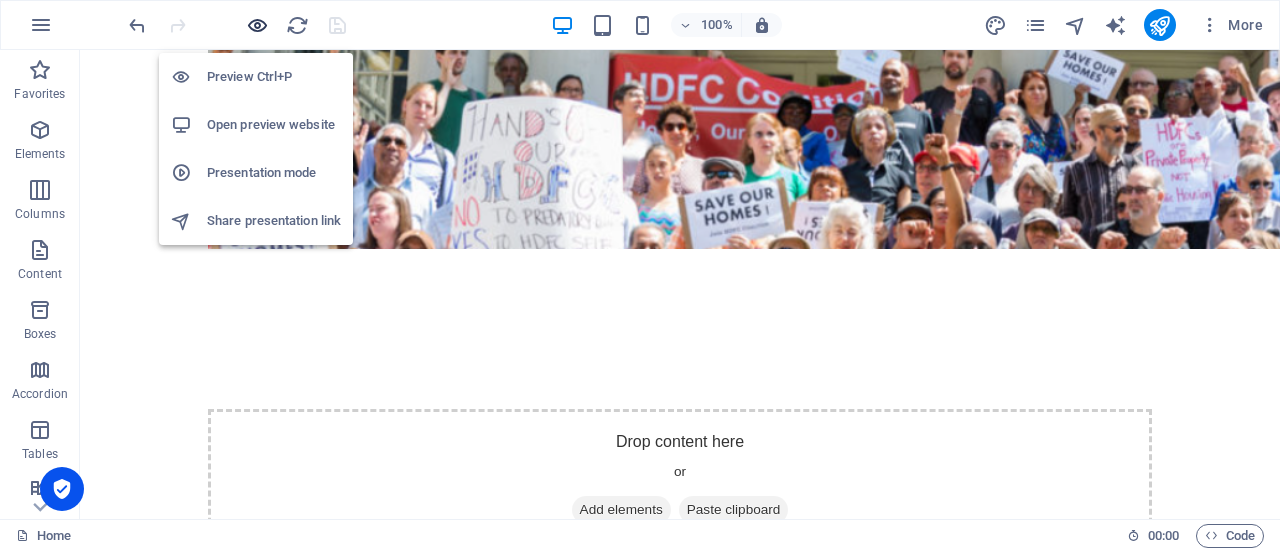 click at bounding box center (257, 25) 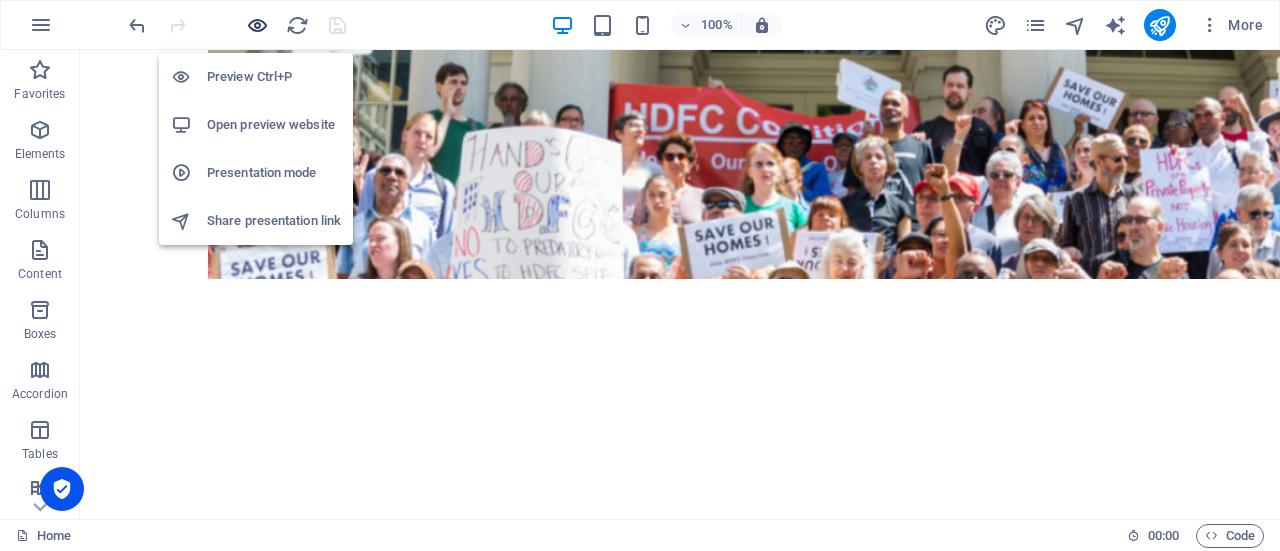 scroll, scrollTop: 437, scrollLeft: 0, axis: vertical 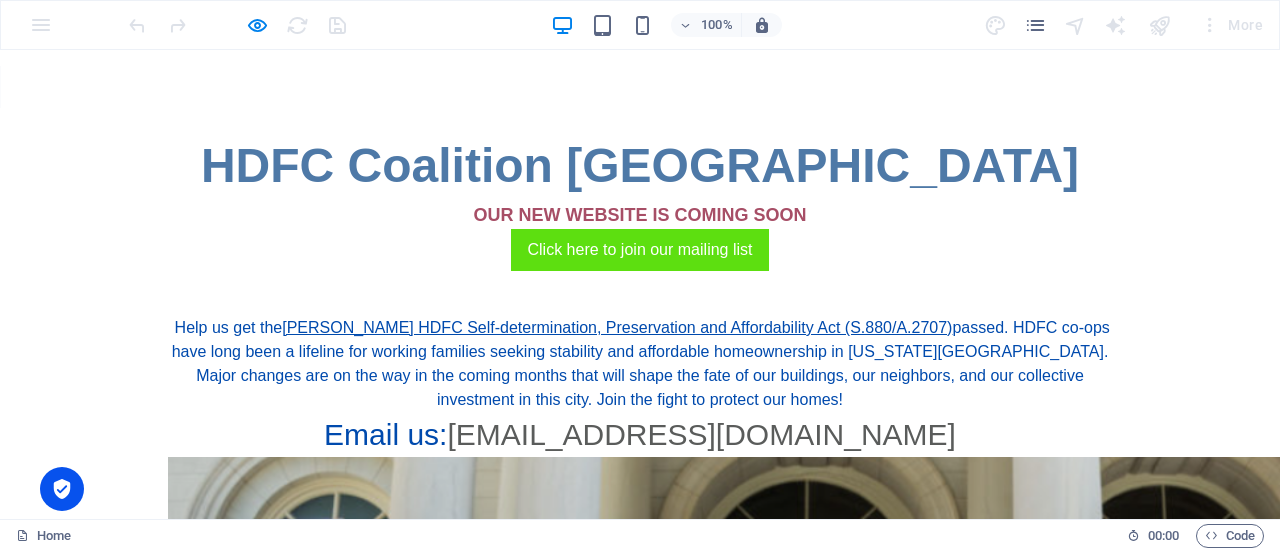 click on "HDFC Coalition NYC OUR NEW WEBSITE IS COMING SOON Click here to join our mailing list   Help us get the  [PERSON_NAME] HDFC Self-determination, Preservation and Affordability Act (S.880/A.2707)  passed. HDFC co-ops have long been a lifeline for working families seeking stability and affordable homeownership in [US_STATE][GEOGRAPHIC_DATA]. Major changes are on the way in the coming months that will shape the fate of our buildings, our neighbors, and our collective investment in this city. Join the fight to protect our homes! Email us:  [EMAIL_ADDRESS][DOMAIN_NAME]" at bounding box center (640, 470) 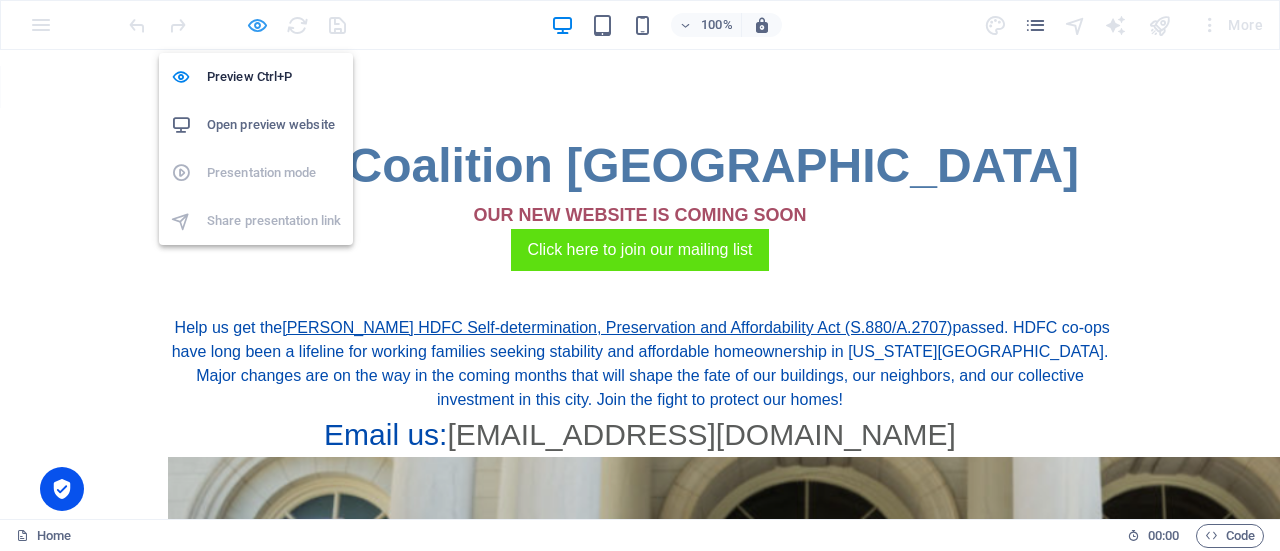 click at bounding box center [257, 25] 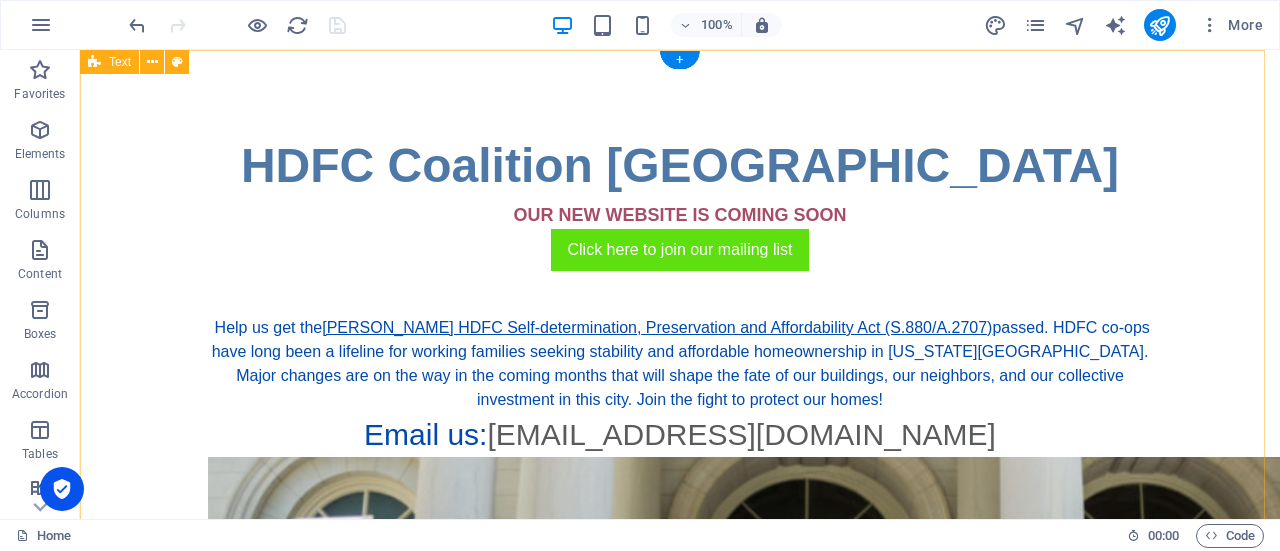 click on "HDFC Coalition NYC OUR NEW WEBSITE IS COMING SOON Click here to join our mailing list   Help us get the  [PERSON_NAME] HDFC Self-determination, Preservation and Affordability Act (S.880/A.2707)  passed. HDFC co-ops have long been a lifeline for working families seeking stability and affordable homeownership in [US_STATE][GEOGRAPHIC_DATA]. Major changes are on the way in the coming months that will shape the fate of our buildings, our neighbors, and our collective investment in this city. Join the fight to protect our homes! Email us:  [EMAIL_ADDRESS][DOMAIN_NAME]" at bounding box center [680, 459] 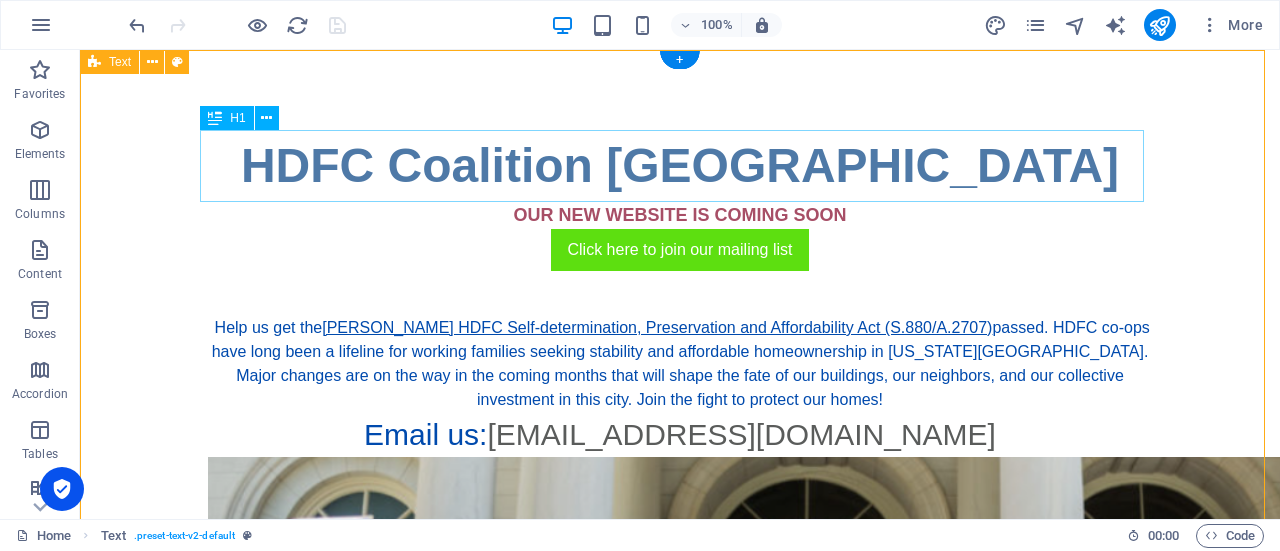 click on "HDFC Coalition [GEOGRAPHIC_DATA]" at bounding box center (680, 166) 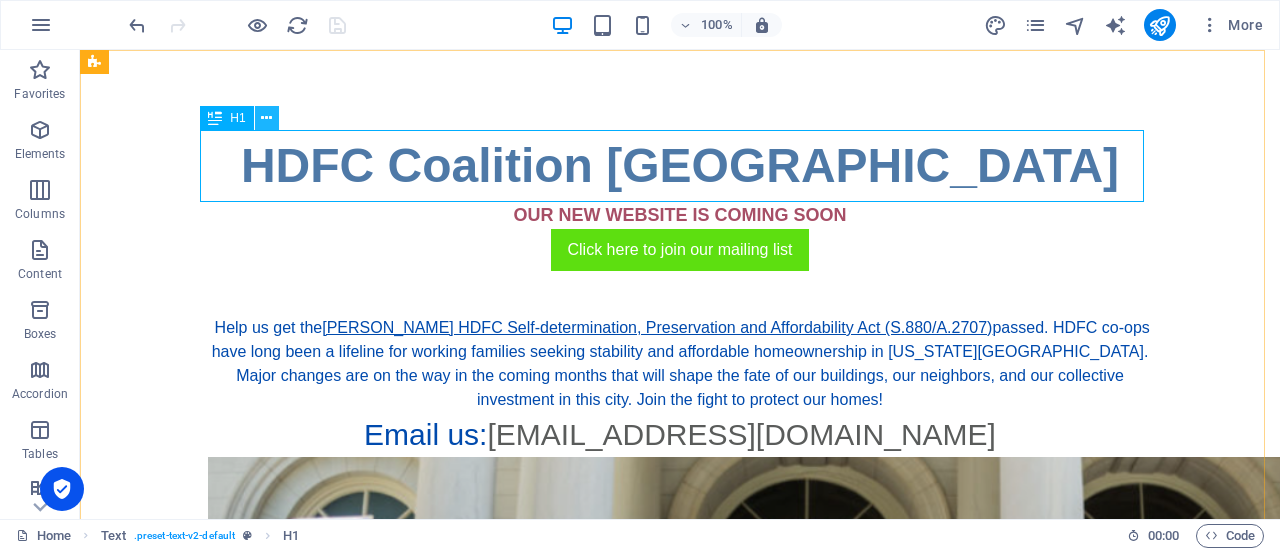 click at bounding box center [266, 118] 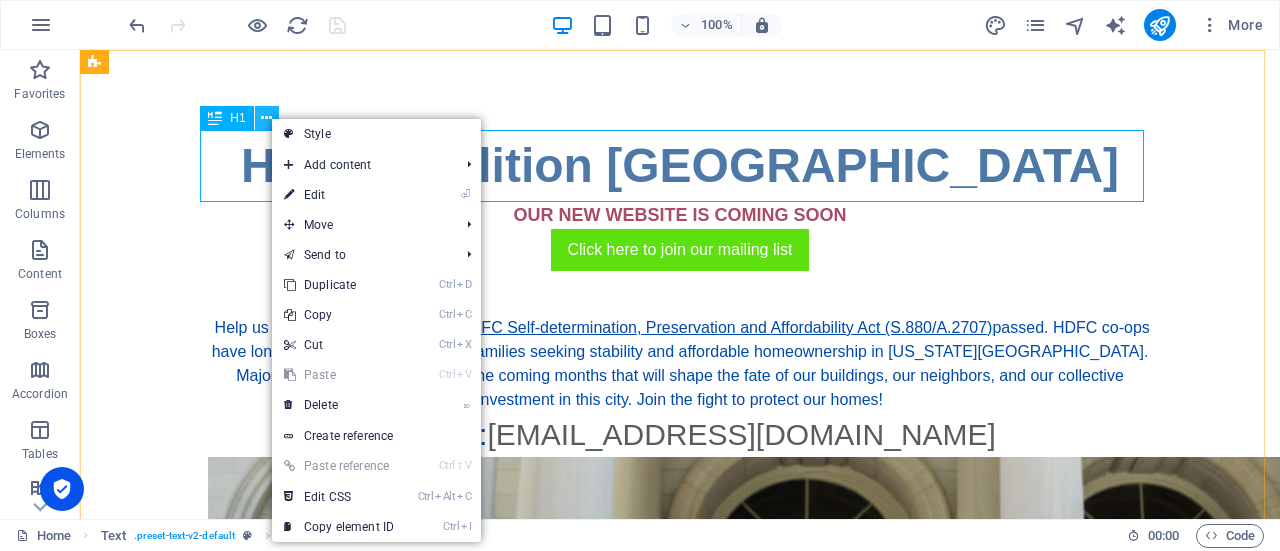 click at bounding box center (266, 118) 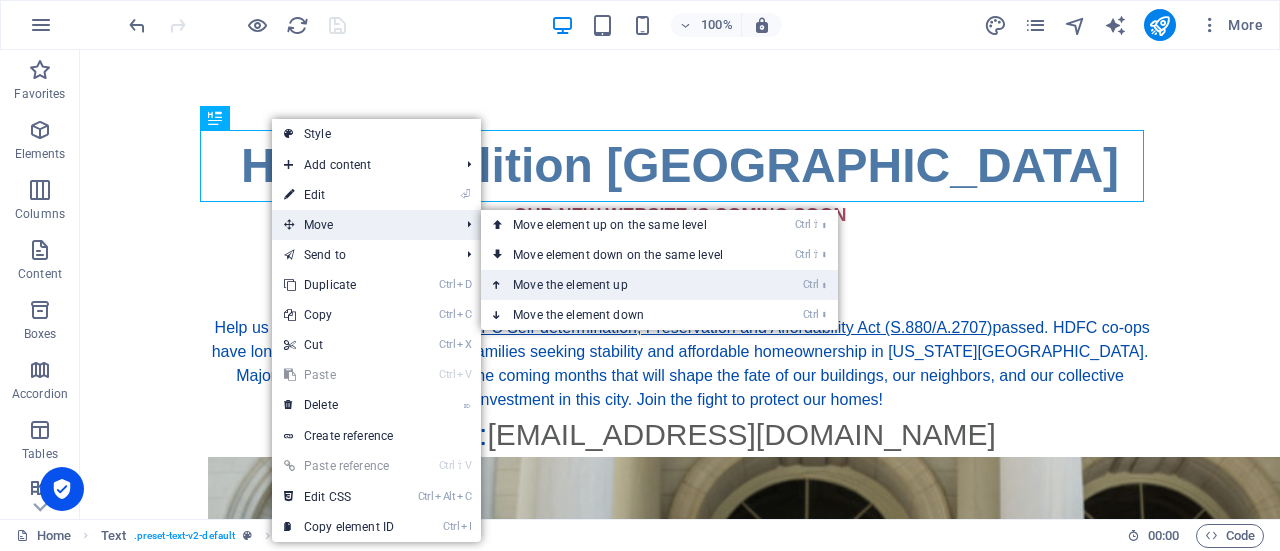 click on "Ctrl ⬆  Move the element up" at bounding box center (622, 285) 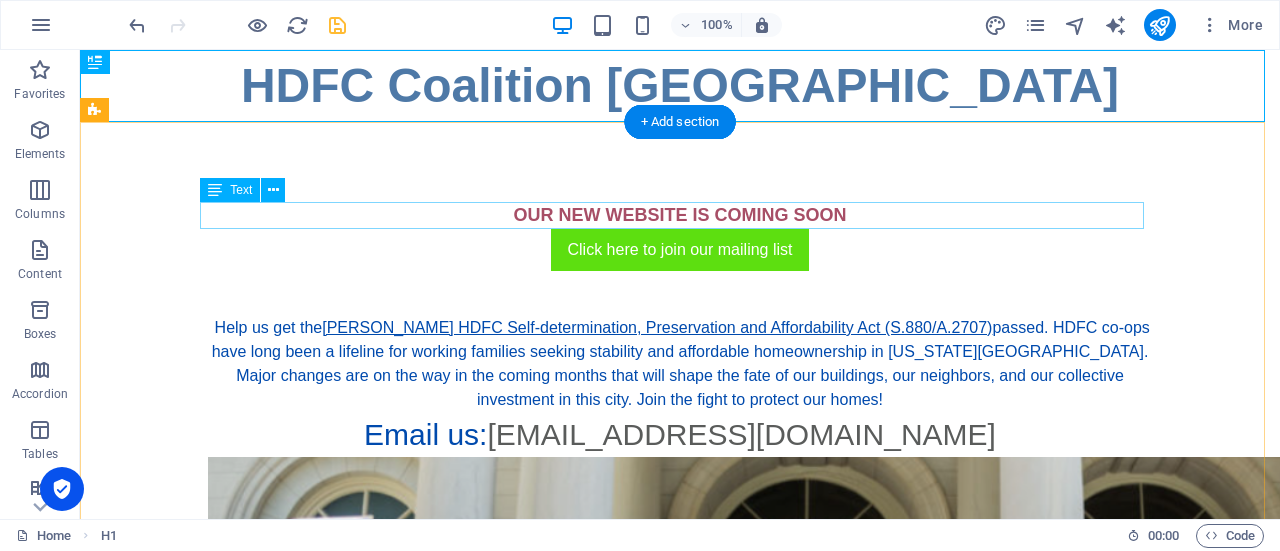 click on "OUR NEW WEBSITE IS COMING SOON" at bounding box center (680, 215) 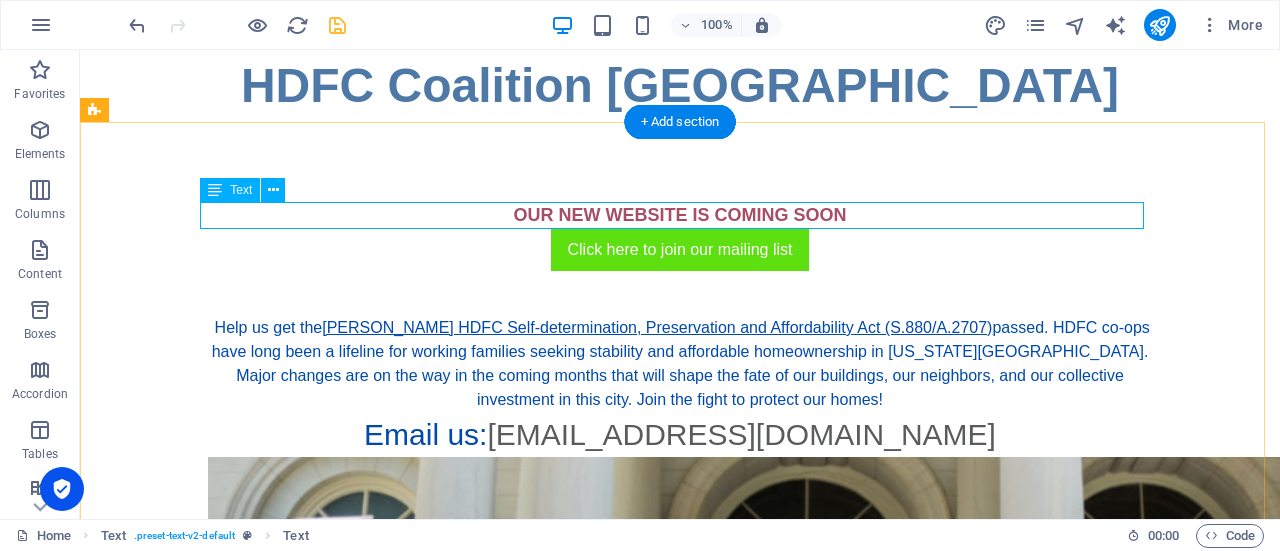 click on "OUR NEW WEBSITE IS COMING SOON" at bounding box center [680, 215] 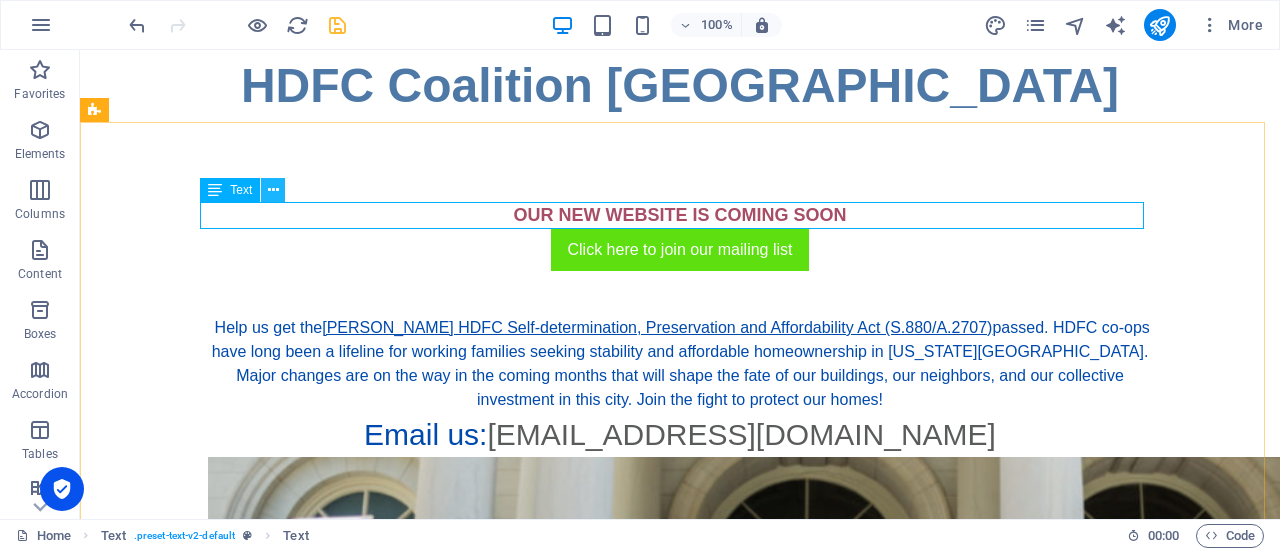 click at bounding box center [273, 190] 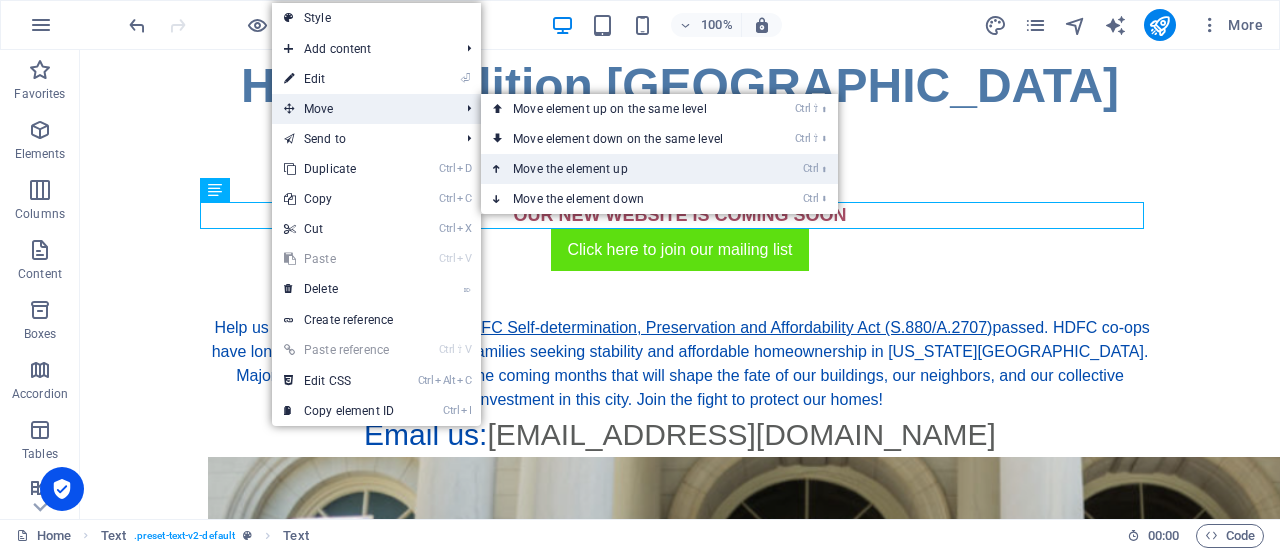 click on "Ctrl ⬆  Move the element up" at bounding box center [622, 169] 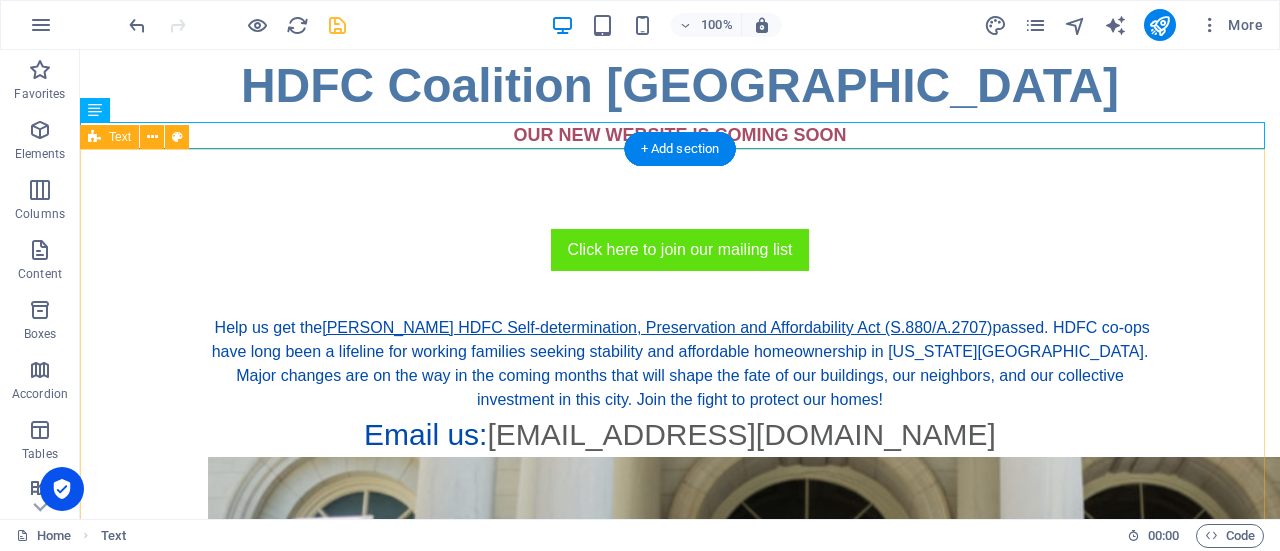 click on "Click here to join our mailing list   Help us get the  [PERSON_NAME] HDFC Self-determination, Preservation and Affordability Act (S.880/A.2707)  passed. HDFC co-ops have long been a lifeline for working families seeking stability and affordable homeownership in [US_STATE][GEOGRAPHIC_DATA]. Major changes are on the way in the coming months that will shape the fate of our buildings, our neighbors, and our collective investment in this city. Join the fight to protect our homes! Email us:  [EMAIL_ADDRESS][DOMAIN_NAME]" at bounding box center (680, 508) 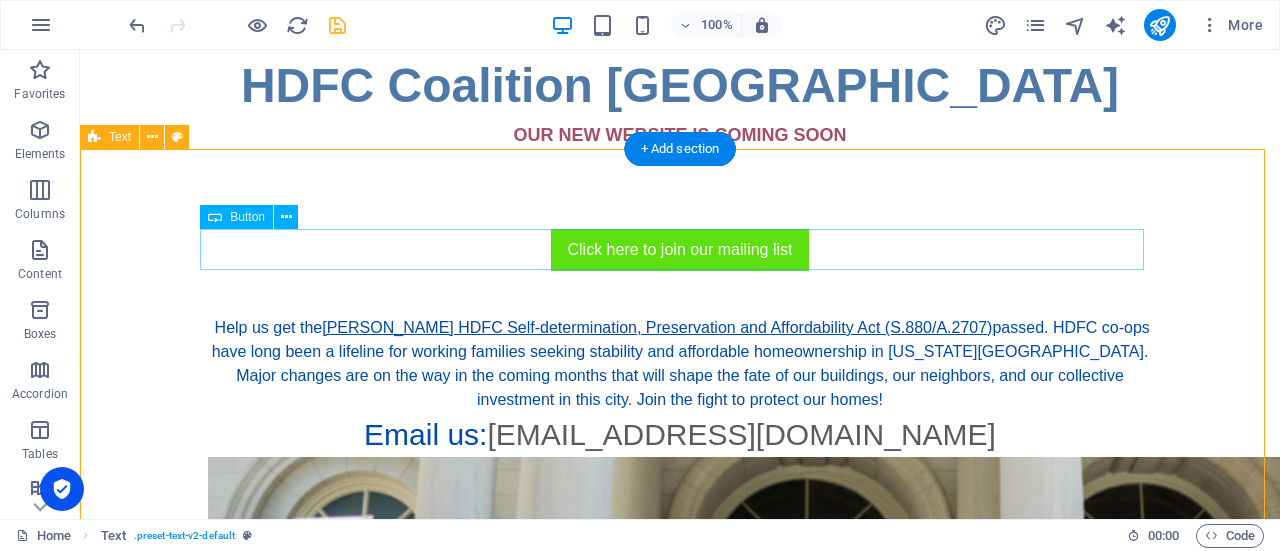 click on "Click here to join our mailing list" at bounding box center (680, 250) 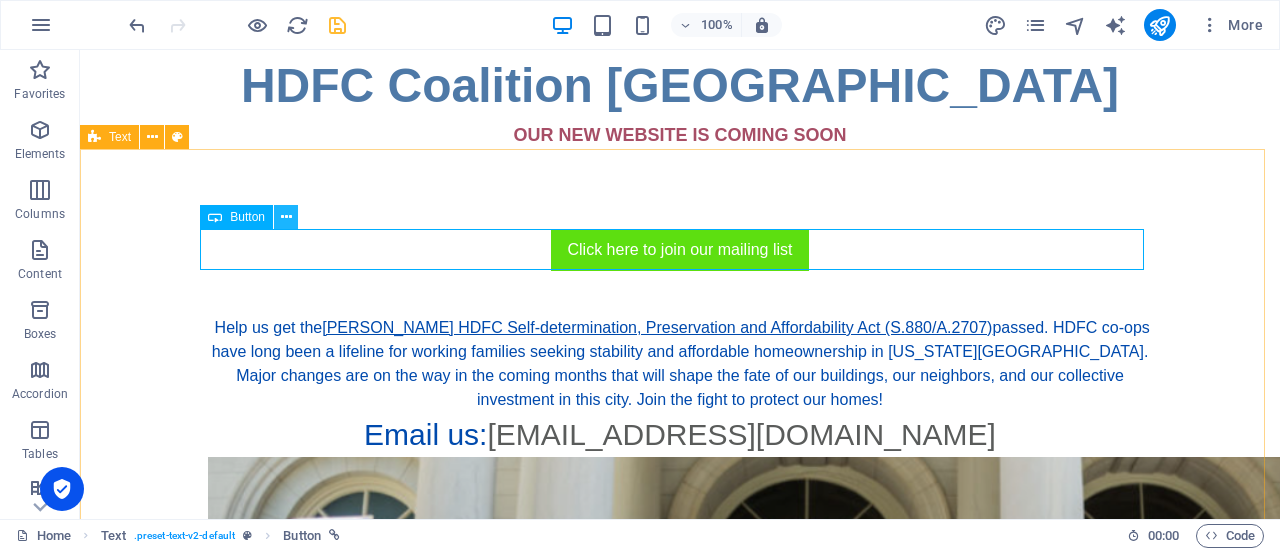 click at bounding box center (286, 217) 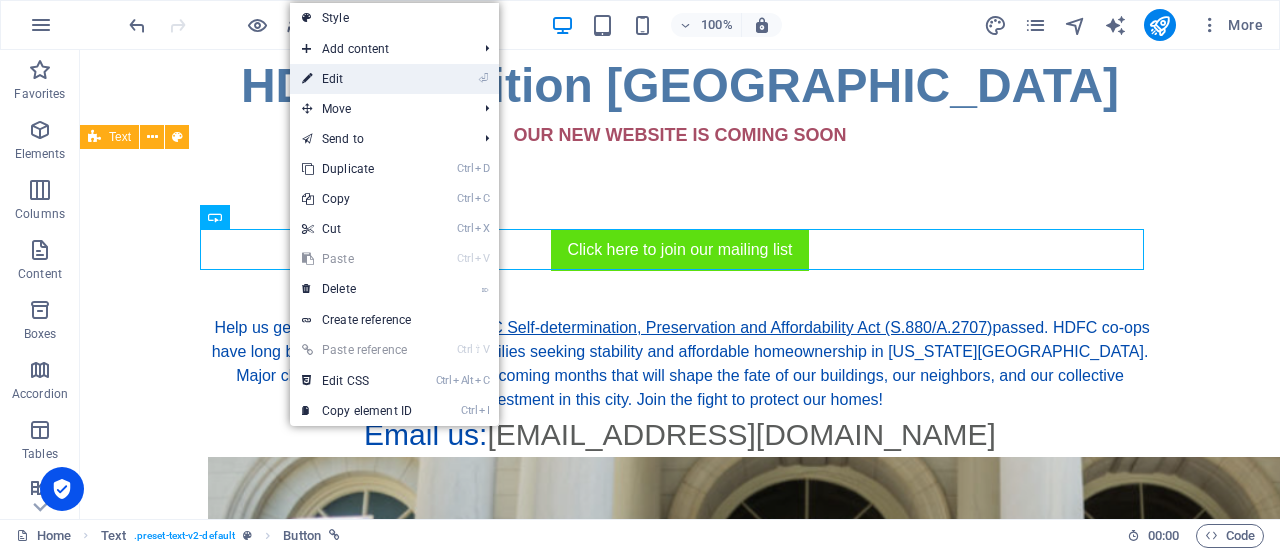 click on "⏎  Edit" at bounding box center (357, 79) 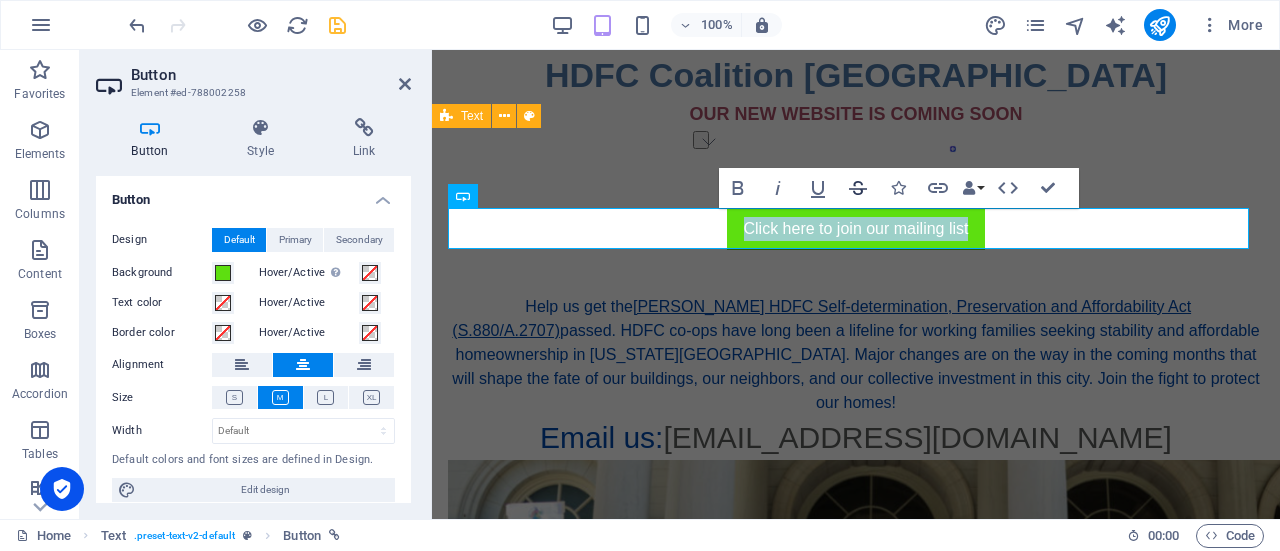 click 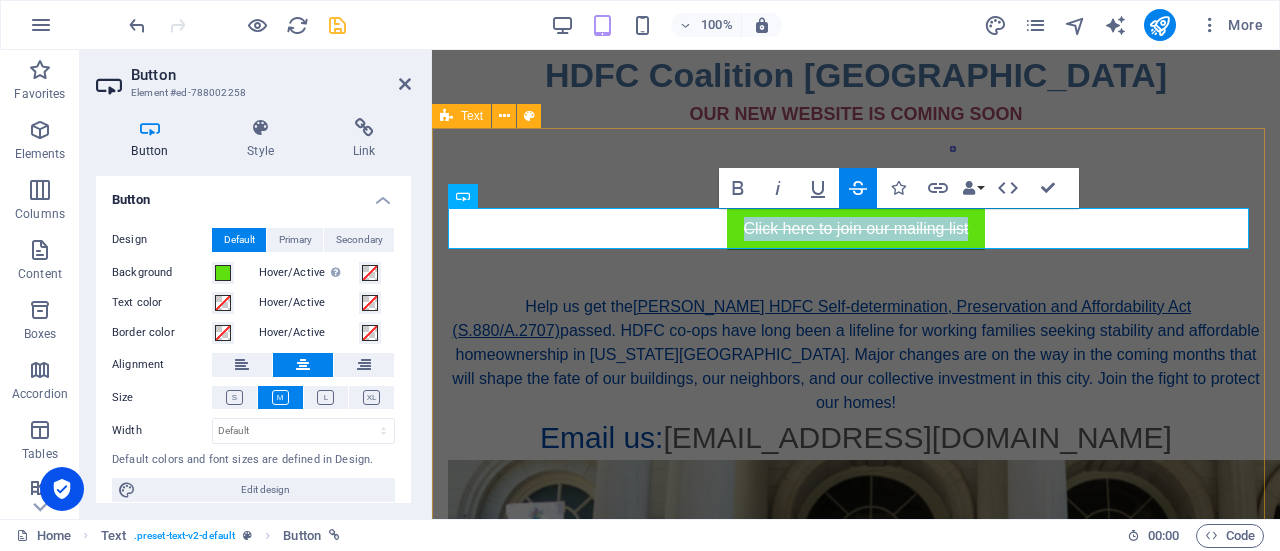 click on "Click here to join our mailing list   Help us get the  [PERSON_NAME] HDFC Self-determination, Preservation and Affordability Act (S.880/A.2707)  passed. HDFC co-ops have long been a lifeline for working families seeking stability and affordable homeownership in [US_STATE][GEOGRAPHIC_DATA]. Major changes are on the way in the coming months that will shape the fate of our buildings, our neighbors, and our collective investment in this city. Join the fight to protect our homes! Email us:  [EMAIL_ADDRESS][DOMAIN_NAME]" at bounding box center [856, 451] 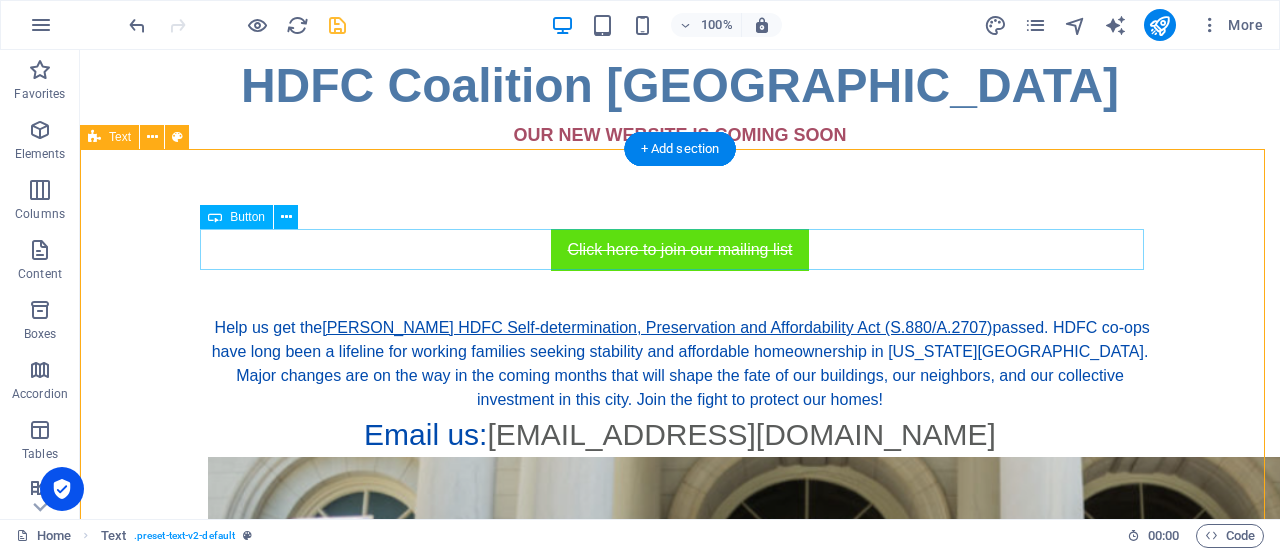 click on "Click here to join our mailing list" at bounding box center [680, 250] 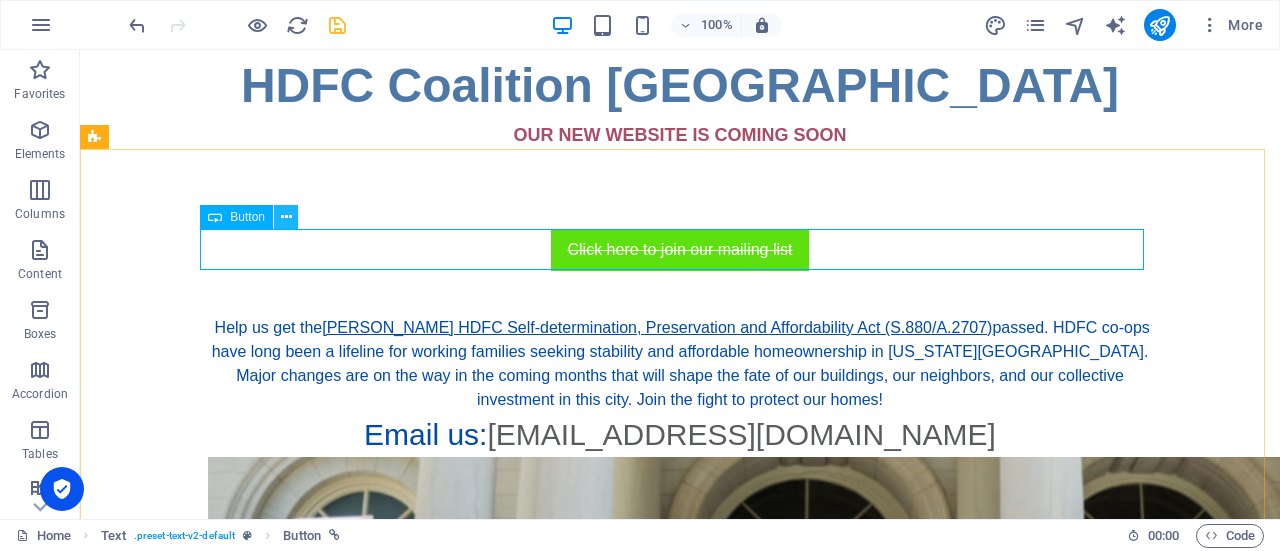 click at bounding box center [286, 217] 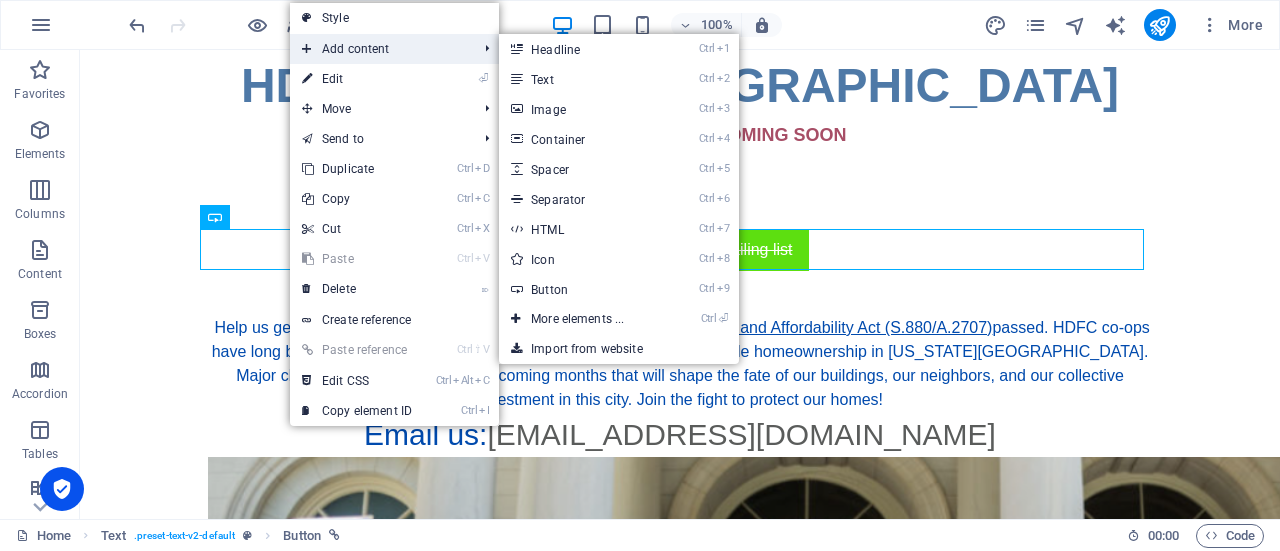 click on "Add content" at bounding box center [379, 49] 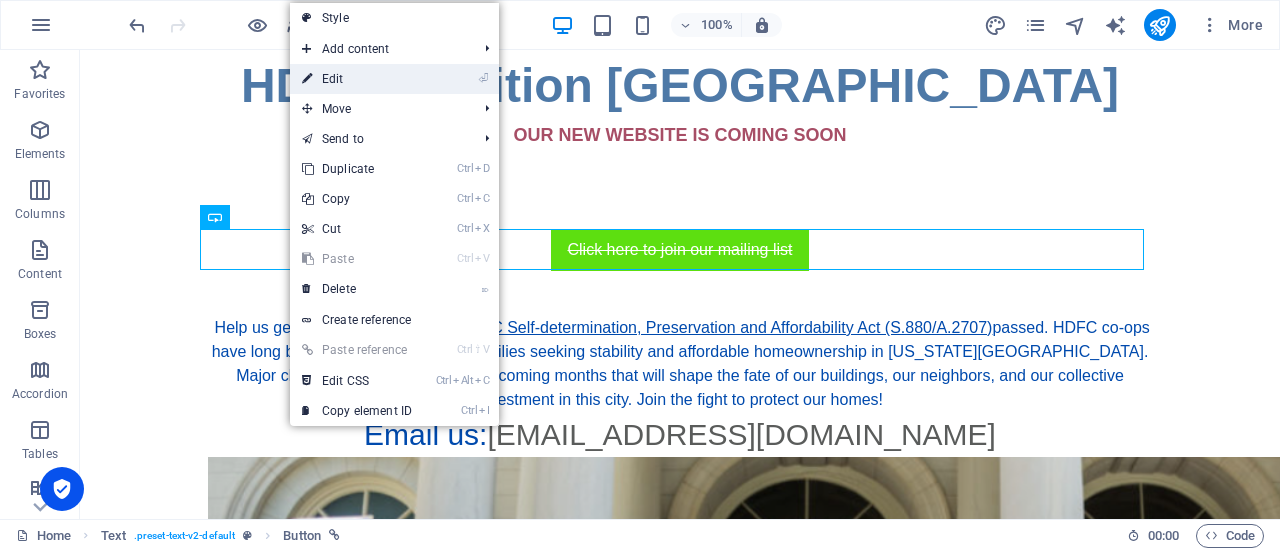 click on "⏎  Edit" at bounding box center [357, 79] 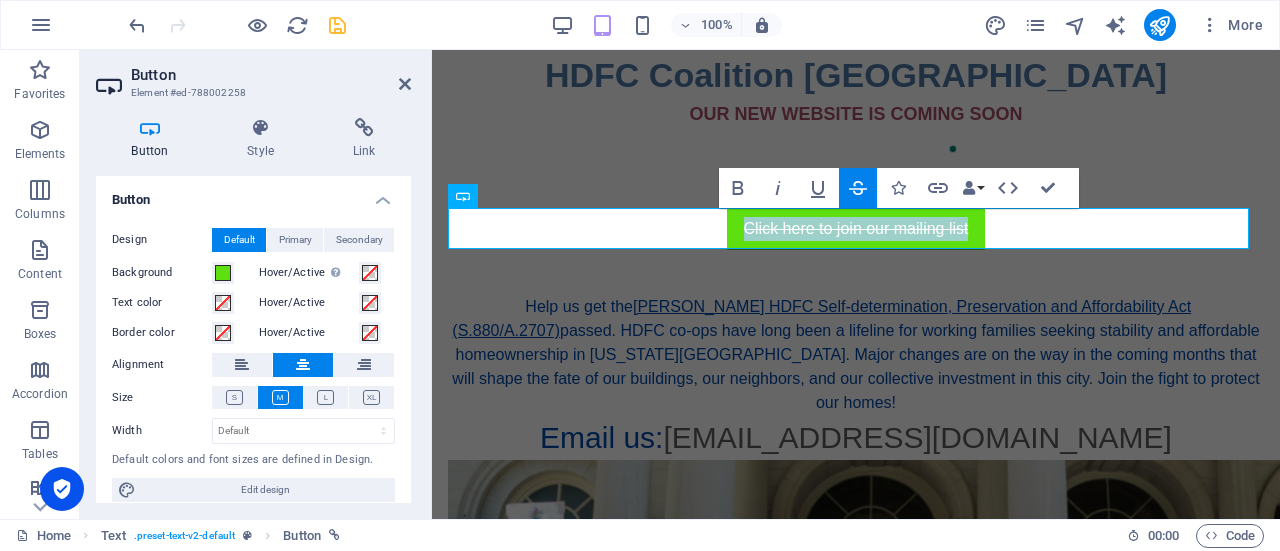 click 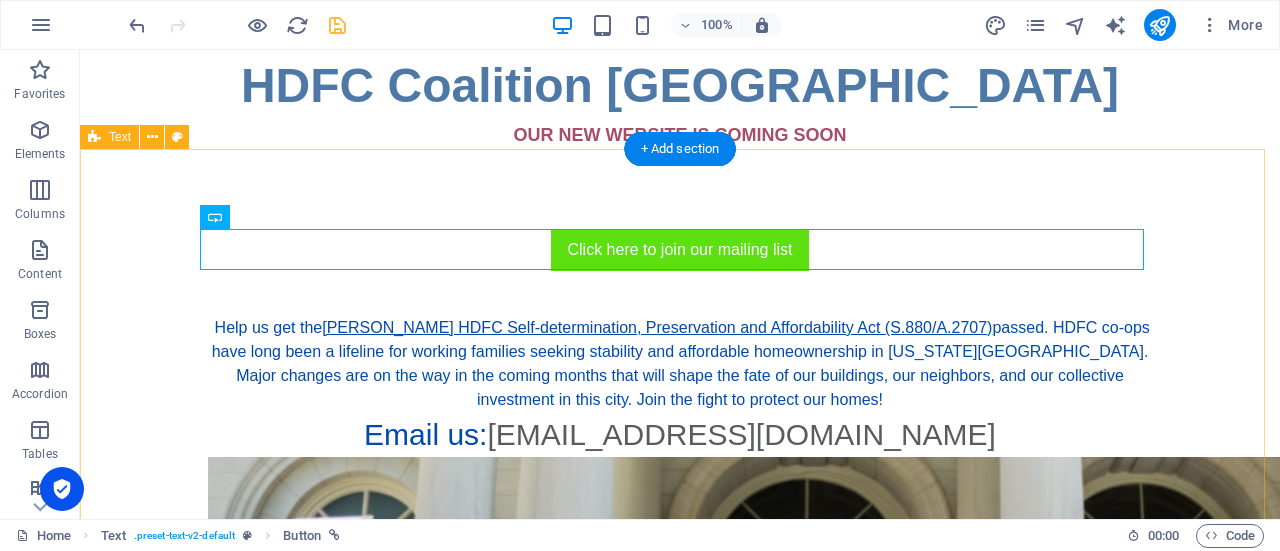 click on "Click here to join our mailing list   Help us get the  [PERSON_NAME] HDFC Self-determination, Preservation and Affordability Act (S.880/A.2707)  passed. HDFC co-ops have long been a lifeline for working families seeking stability and affordable homeownership in [US_STATE][GEOGRAPHIC_DATA]. Major changes are on the way in the coming months that will shape the fate of our buildings, our neighbors, and our collective investment in this city. Join the fight to protect our homes! Email us:  [EMAIL_ADDRESS][DOMAIN_NAME]" at bounding box center (680, 508) 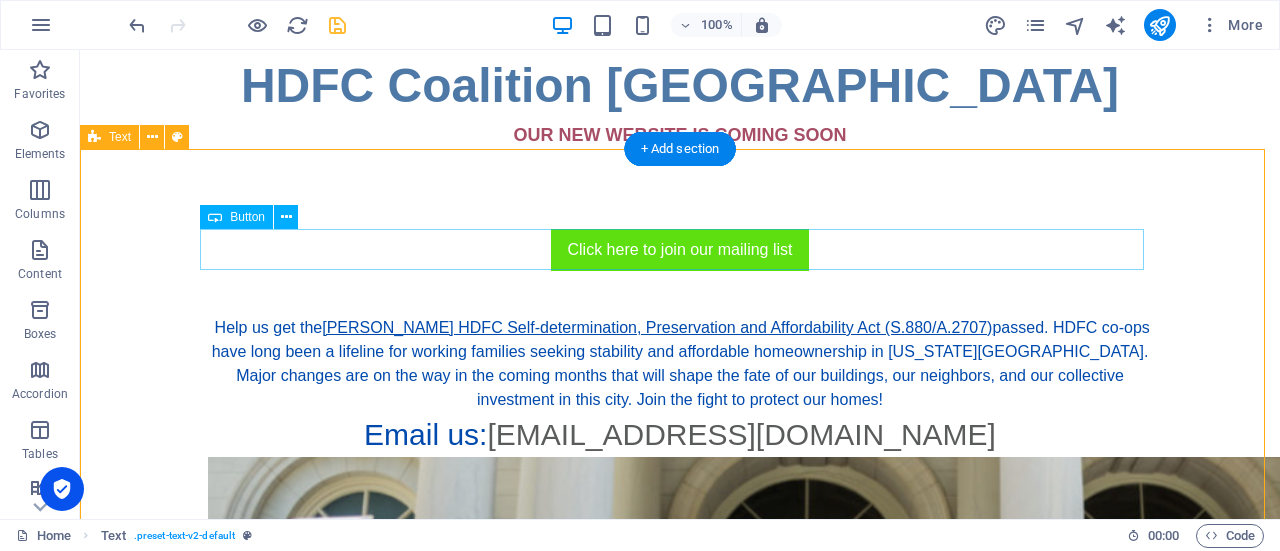 click on "Click here to join our mailing list" at bounding box center [680, 250] 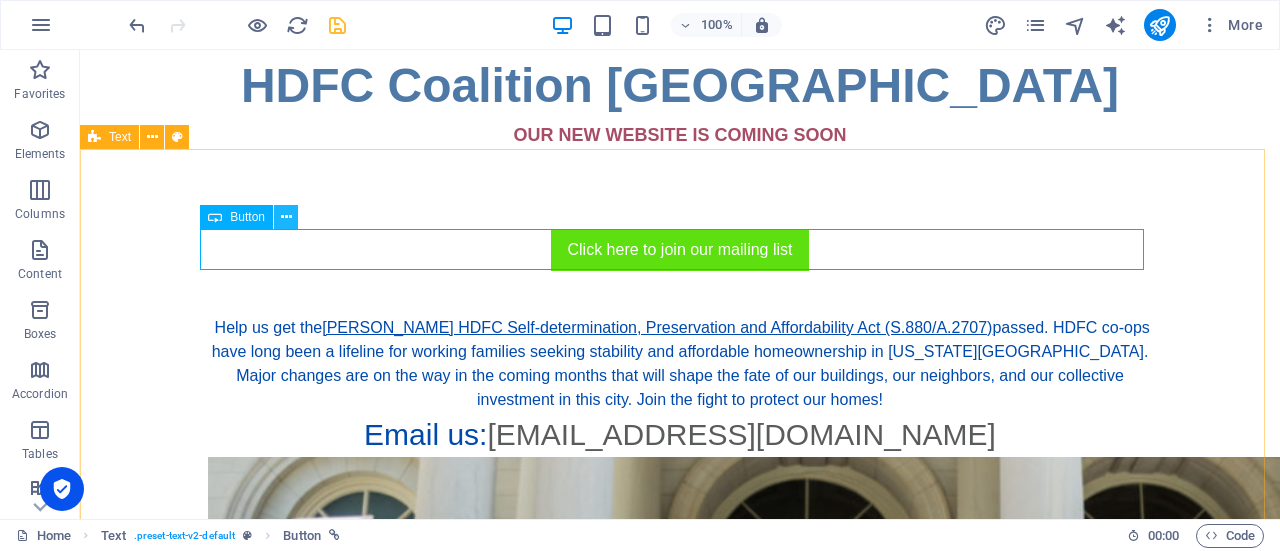 click at bounding box center [286, 217] 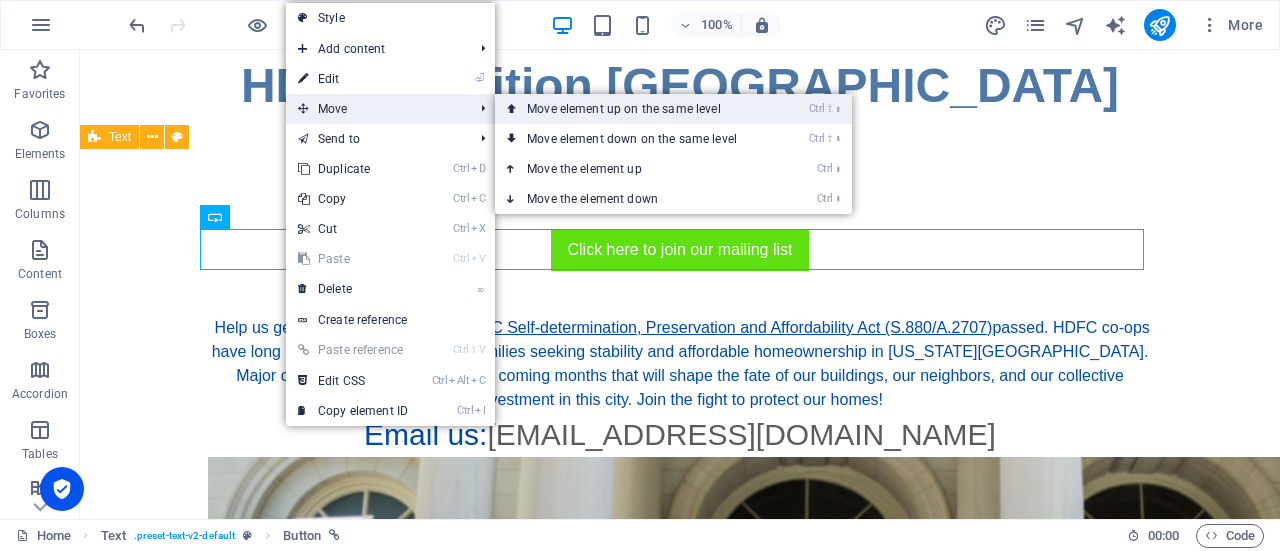click on "Ctrl ⇧ ⬆  Move element up on the same level" at bounding box center (636, 109) 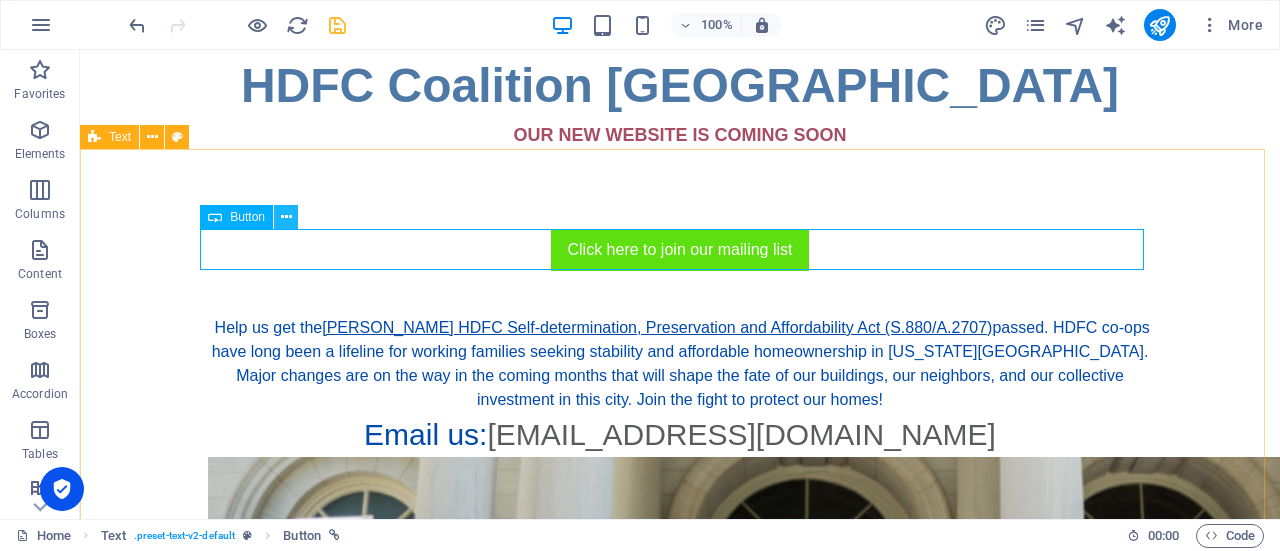 click at bounding box center [286, 217] 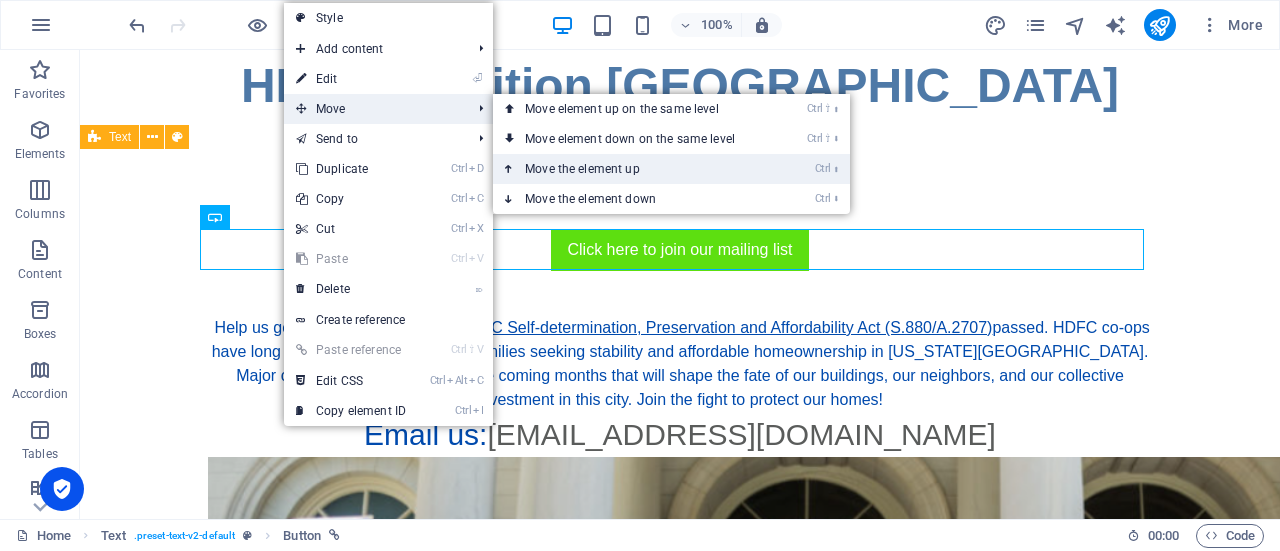 click on "Ctrl ⬆  Move the element up" at bounding box center (634, 169) 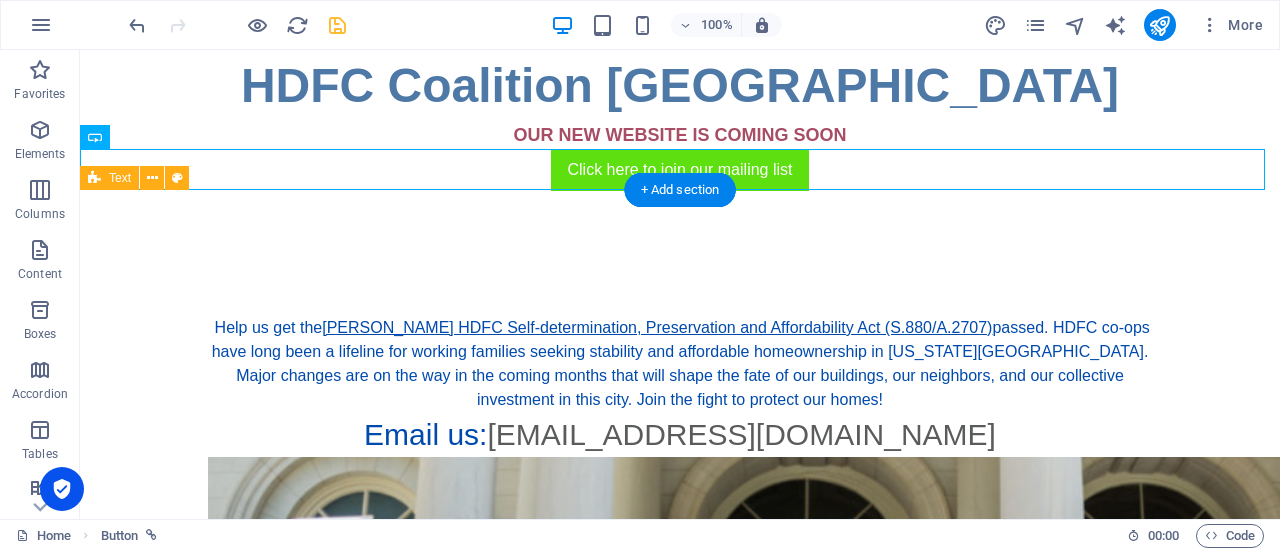 click on "Help us get the  [PERSON_NAME] HDFC Self-determination, Preservation and Affordability Act (S.880/A.2707)  passed. HDFC co-ops have long been a lifeline for working families seeking stability and affordable homeownership in [US_STATE][GEOGRAPHIC_DATA]. Major changes are on the way in the coming months that will shape the fate of our buildings, our neighbors, and our collective investment in this city. Join the fight to protect our homes! Email us:  [EMAIL_ADDRESS][DOMAIN_NAME]" at bounding box center [680, 529] 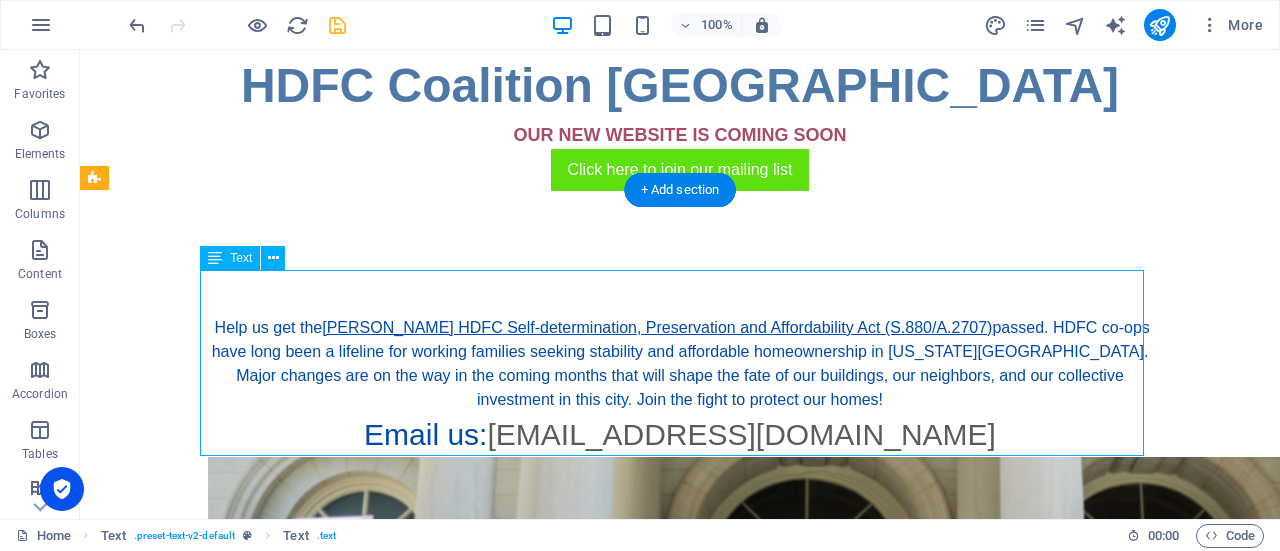 drag, startPoint x: 642, startPoint y: 351, endPoint x: 647, endPoint y: 276, distance: 75.16648 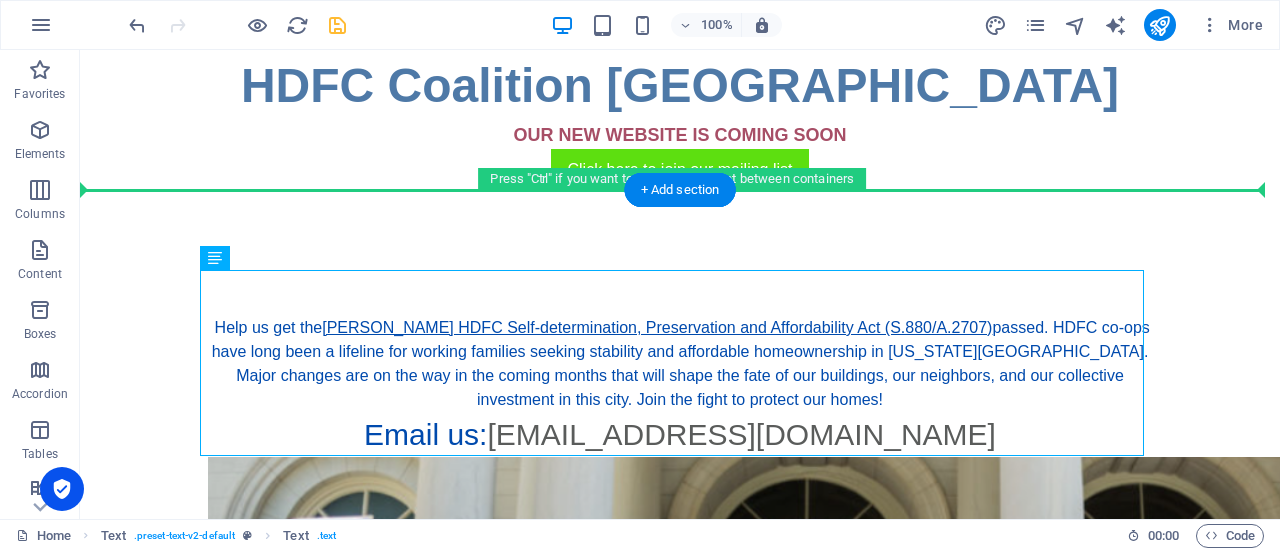 drag, startPoint x: 650, startPoint y: 291, endPoint x: 650, endPoint y: 240, distance: 51 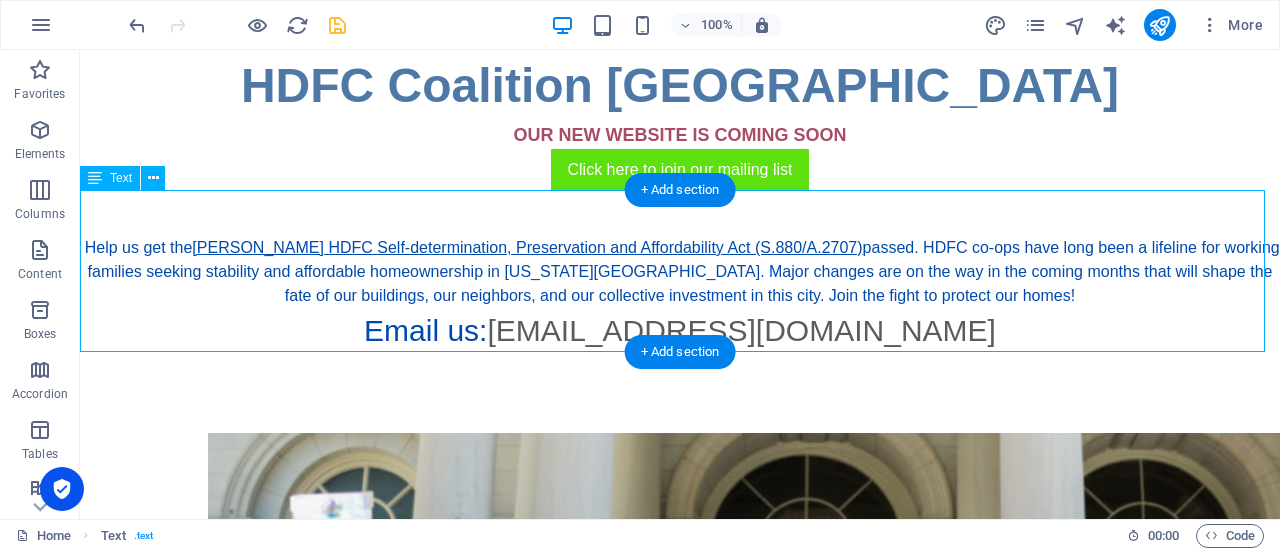click on "Help us get the  [PERSON_NAME] HDFC Self-determination, Preservation and Affordability Act (S.880/A.2707)  passed. HDFC co-ops have long been a lifeline for working families seeking stability and affordable homeownership in [US_STATE][GEOGRAPHIC_DATA]. Major changes are on the way in the coming months that will shape the fate of our buildings, our neighbors, and our collective investment in this city. Join the fight to protect our homes! Email us:  [EMAIL_ADDRESS][DOMAIN_NAME]" at bounding box center [680, 272] 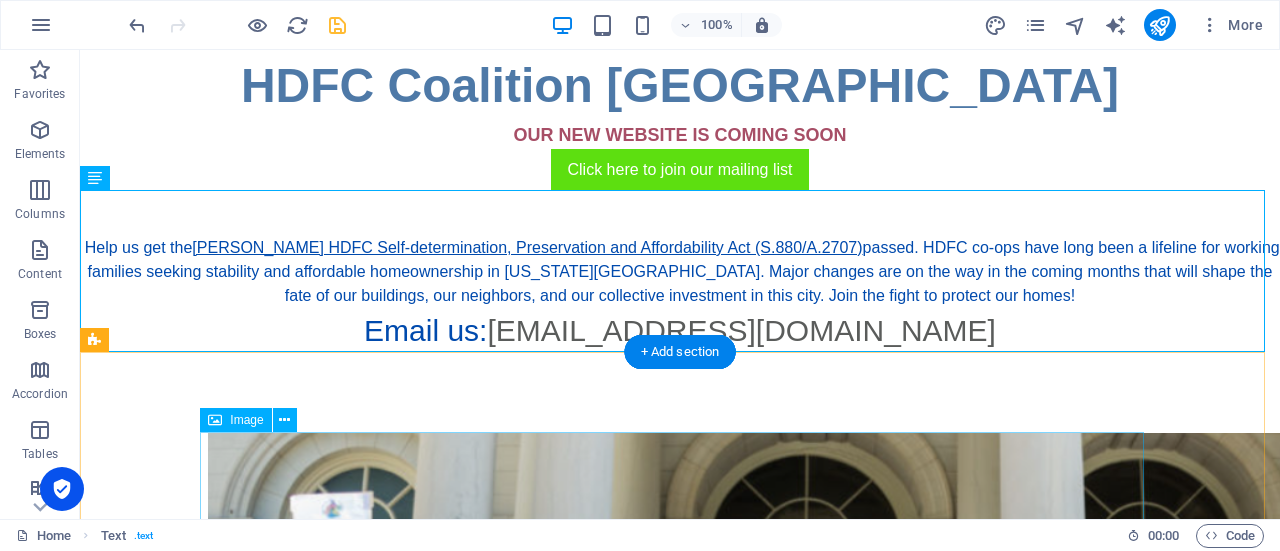 click at bounding box center (680, 598) 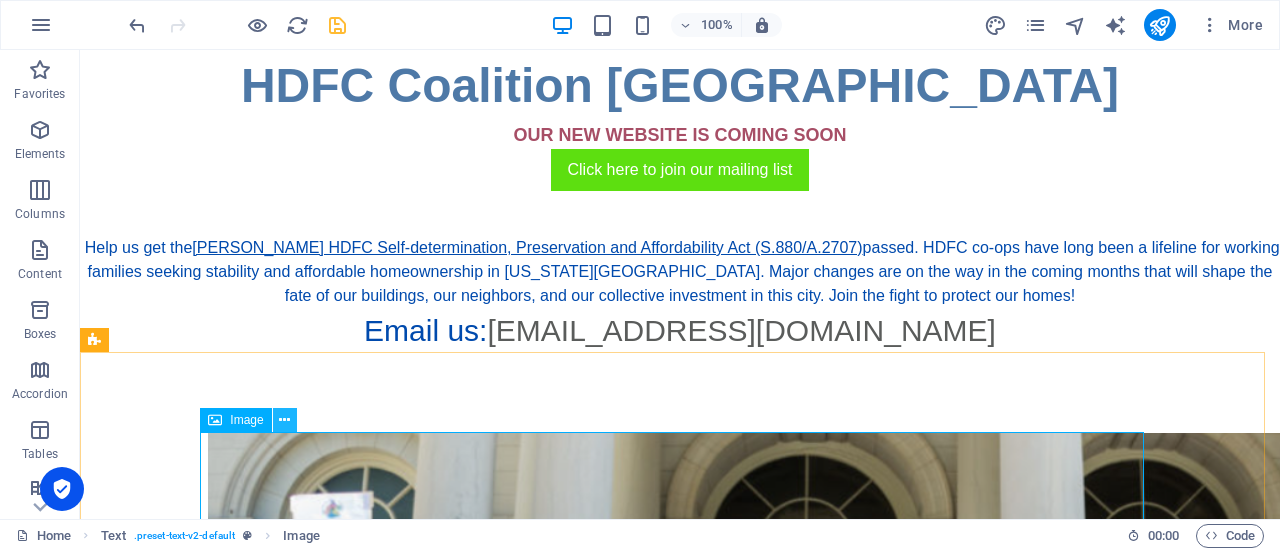 click at bounding box center (284, 420) 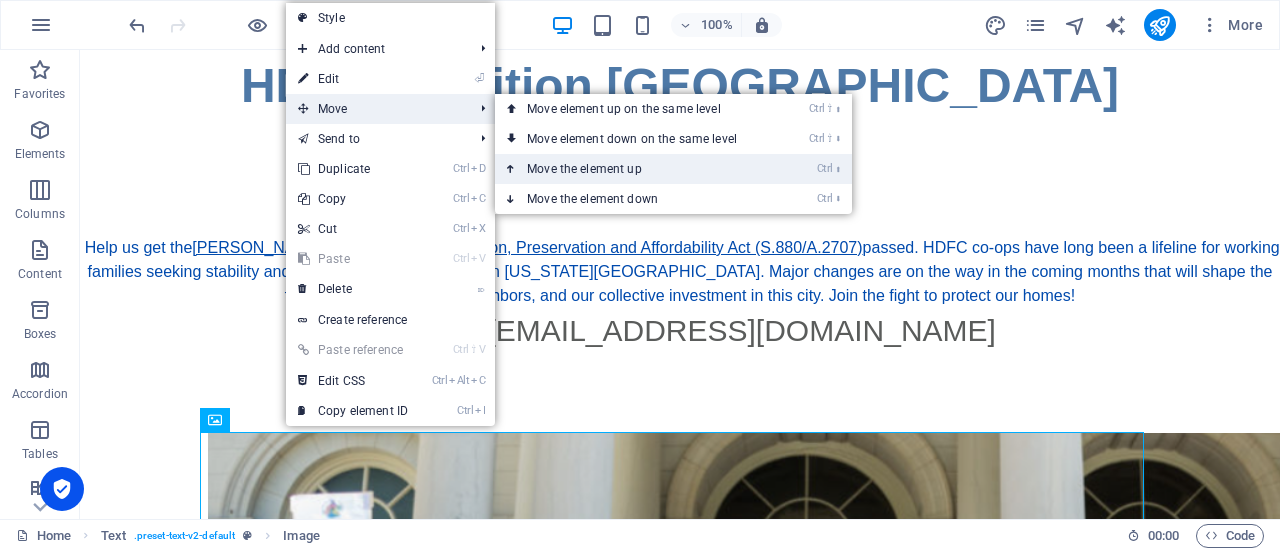 click on "Ctrl ⬆  Move the element up" at bounding box center [636, 169] 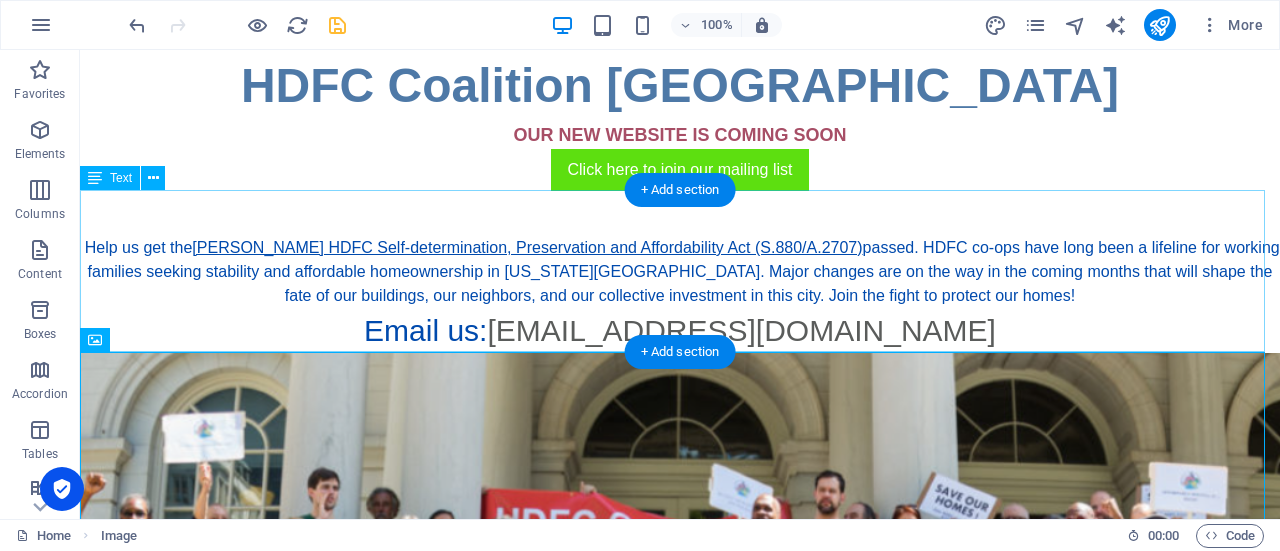 click on "Help us get the  [PERSON_NAME] HDFC Self-determination, Preservation and Affordability Act (S.880/A.2707)  passed. HDFC co-ops have long been a lifeline for working families seeking stability and affordable homeownership in [US_STATE][GEOGRAPHIC_DATA]. Major changes are on the way in the coming months that will shape the fate of our buildings, our neighbors, and our collective investment in this city. Join the fight to protect our homes! Email us:  [EMAIL_ADDRESS][DOMAIN_NAME]" at bounding box center [680, 272] 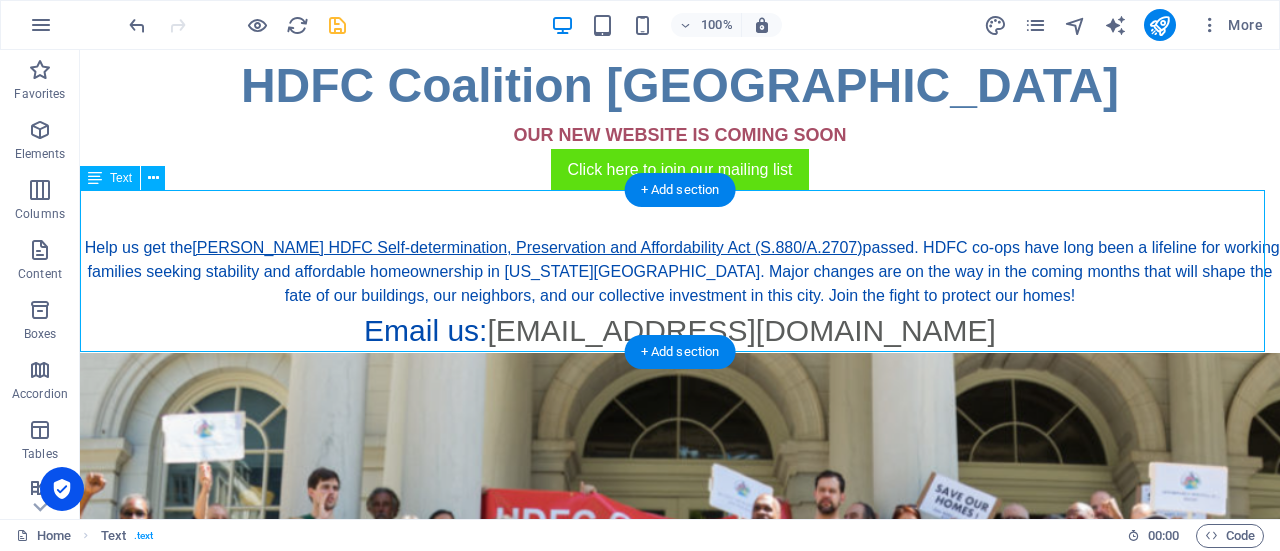 click on "Help us get the  [PERSON_NAME] HDFC Self-determination, Preservation and Affordability Act (S.880/A.2707)  passed. HDFC co-ops have long been a lifeline for working families seeking stability and affordable homeownership in [US_STATE][GEOGRAPHIC_DATA]. Major changes are on the way in the coming months that will shape the fate of our buildings, our neighbors, and our collective investment in this city. Join the fight to protect our homes! Email us:  [EMAIL_ADDRESS][DOMAIN_NAME]" at bounding box center (680, 272) 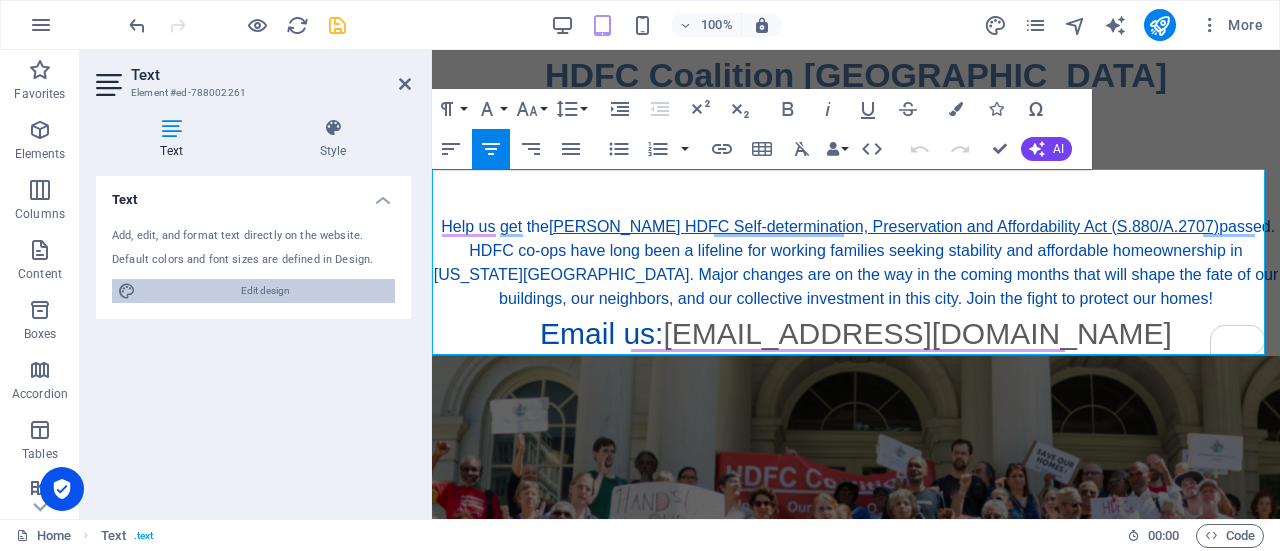 click on "Edit design" at bounding box center [265, 291] 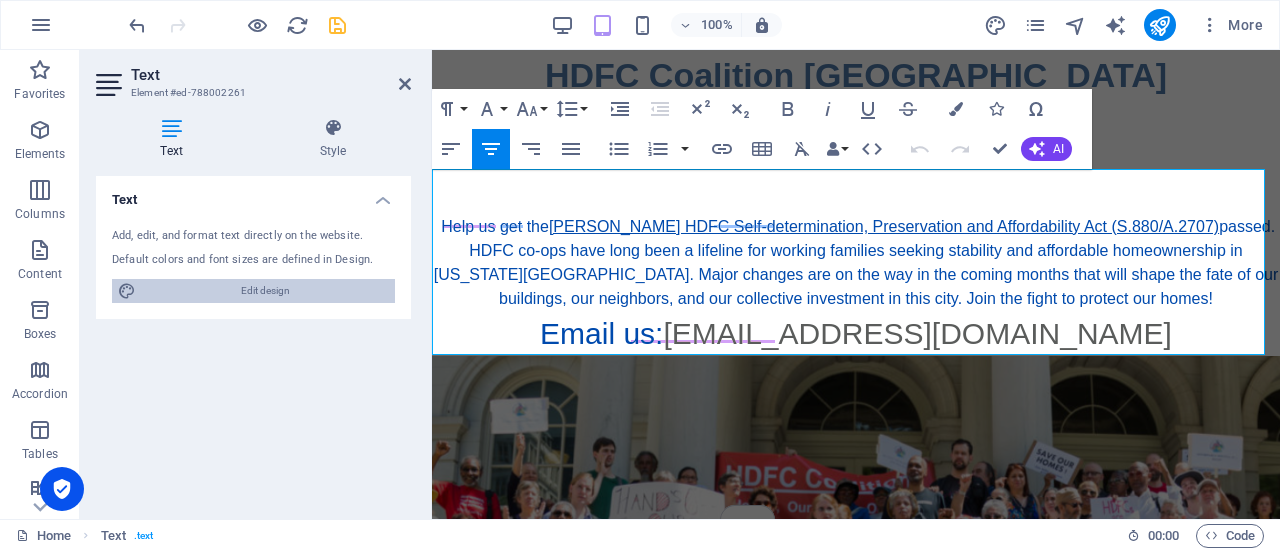 select on "px" 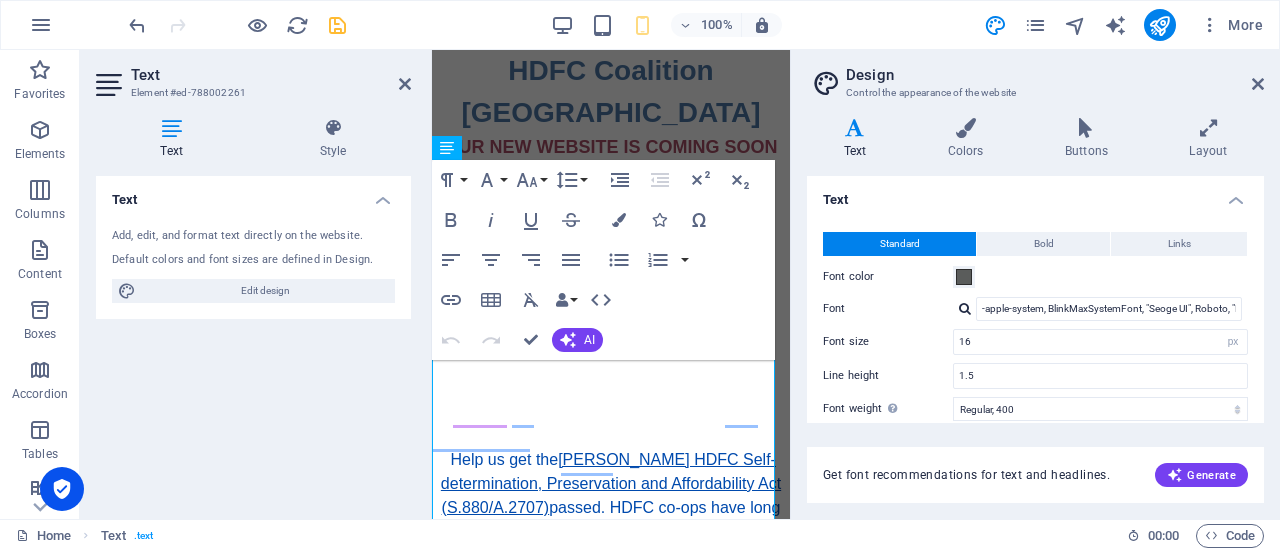 click on "Text Add, edit, and format text directly on the website. Default colors and font sizes are defined in Design. Edit design Alignment Left aligned Centered Right aligned" at bounding box center (253, 339) 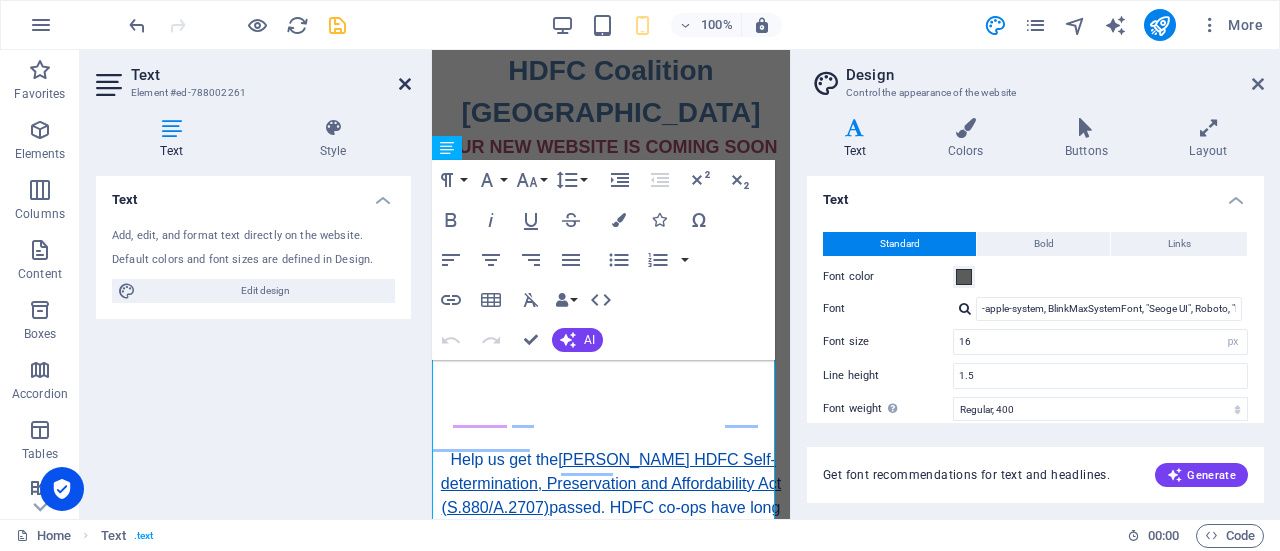 click at bounding box center [405, 84] 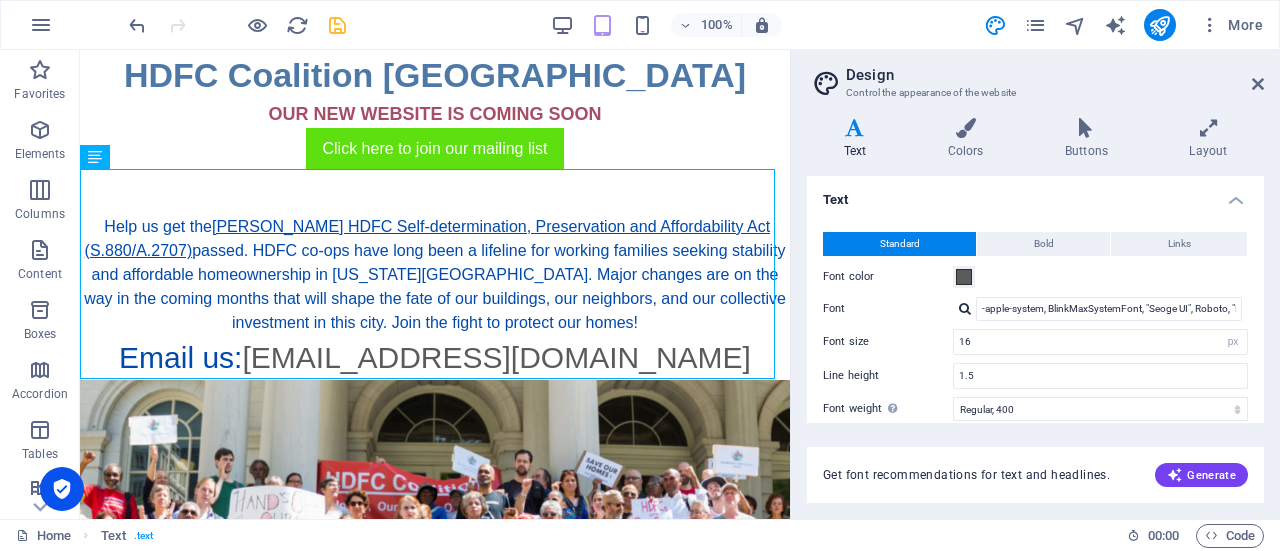 click on "Design" at bounding box center [1055, 75] 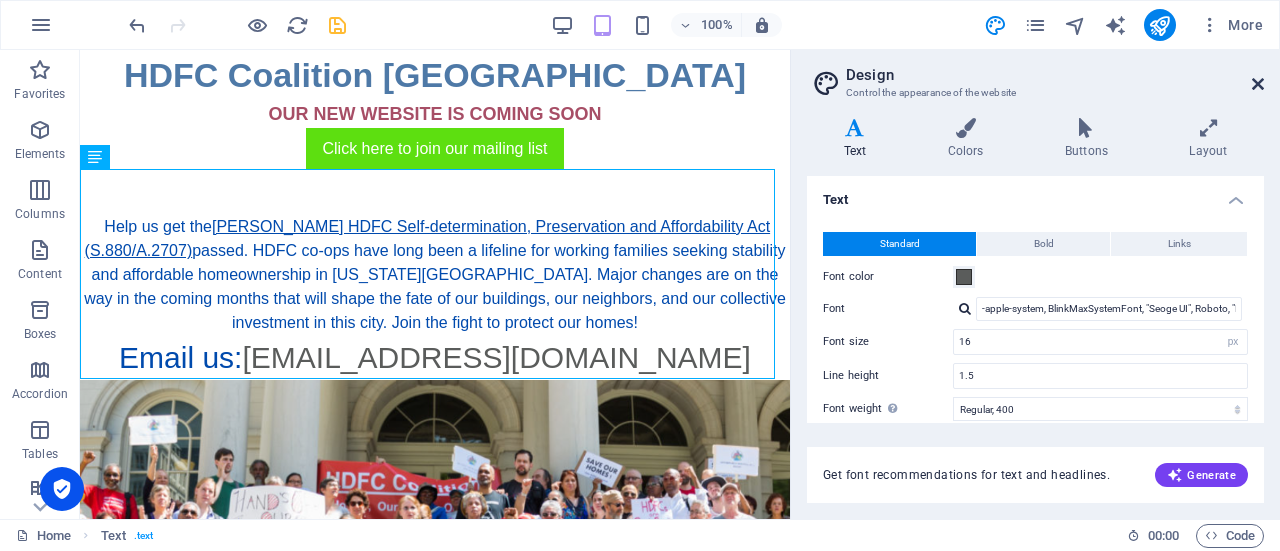 click at bounding box center [1258, 84] 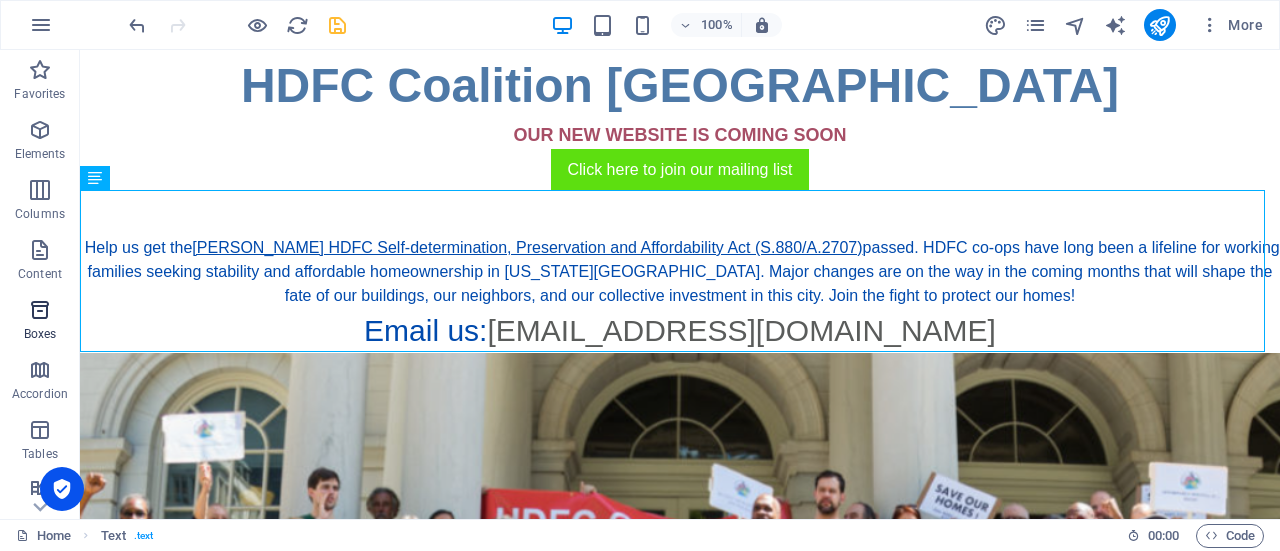 click at bounding box center [40, 310] 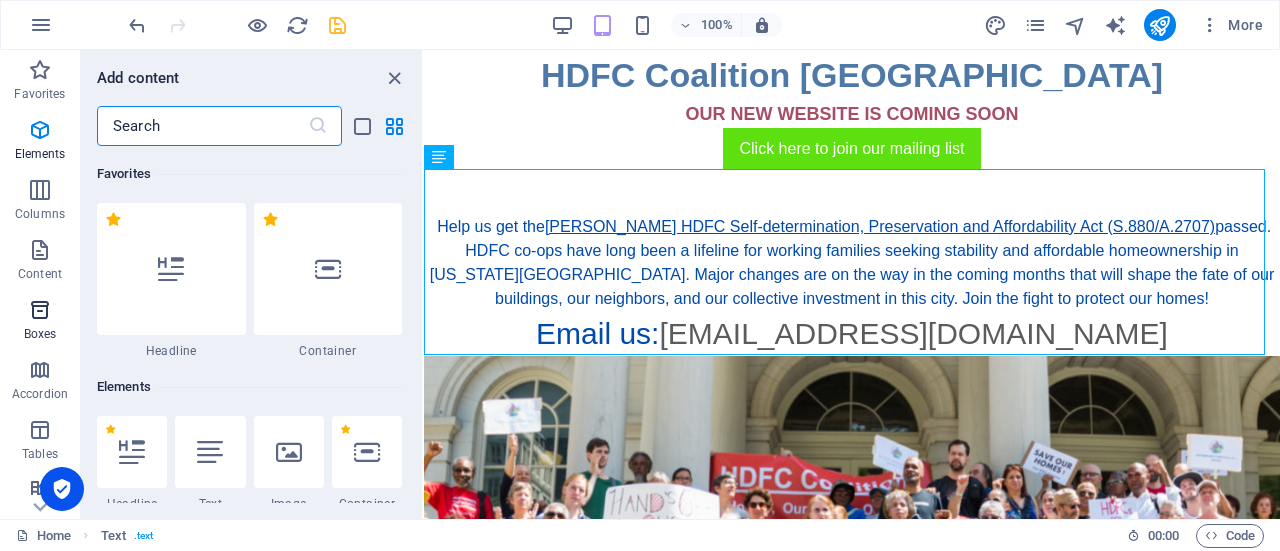 scroll, scrollTop: 5352, scrollLeft: 0, axis: vertical 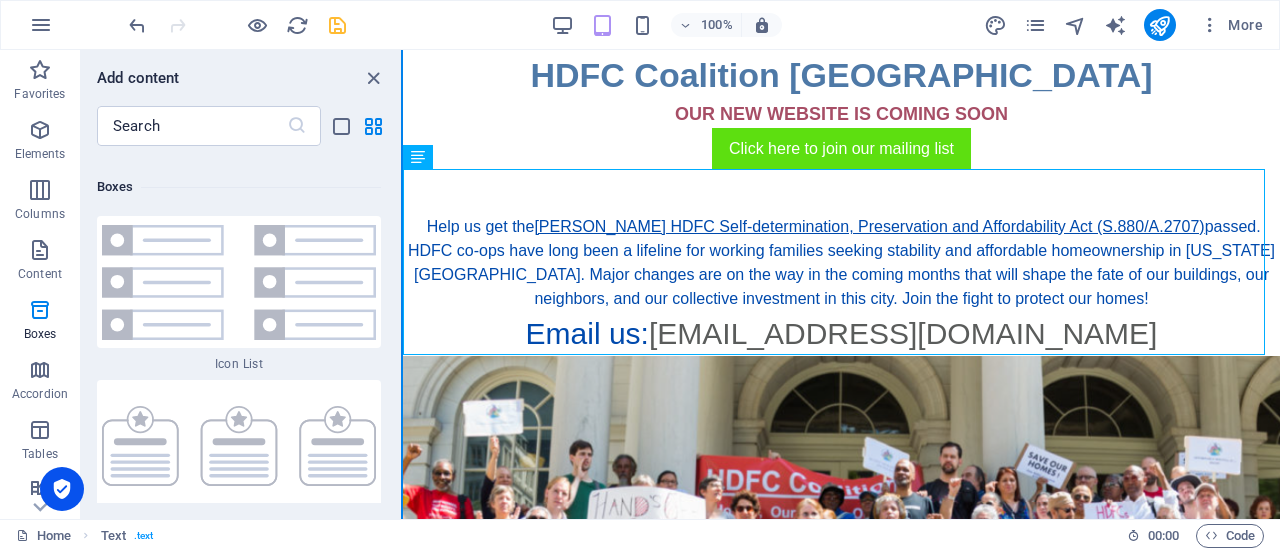 drag, startPoint x: 422, startPoint y: 253, endPoint x: 403, endPoint y: 281, distance: 33.83785 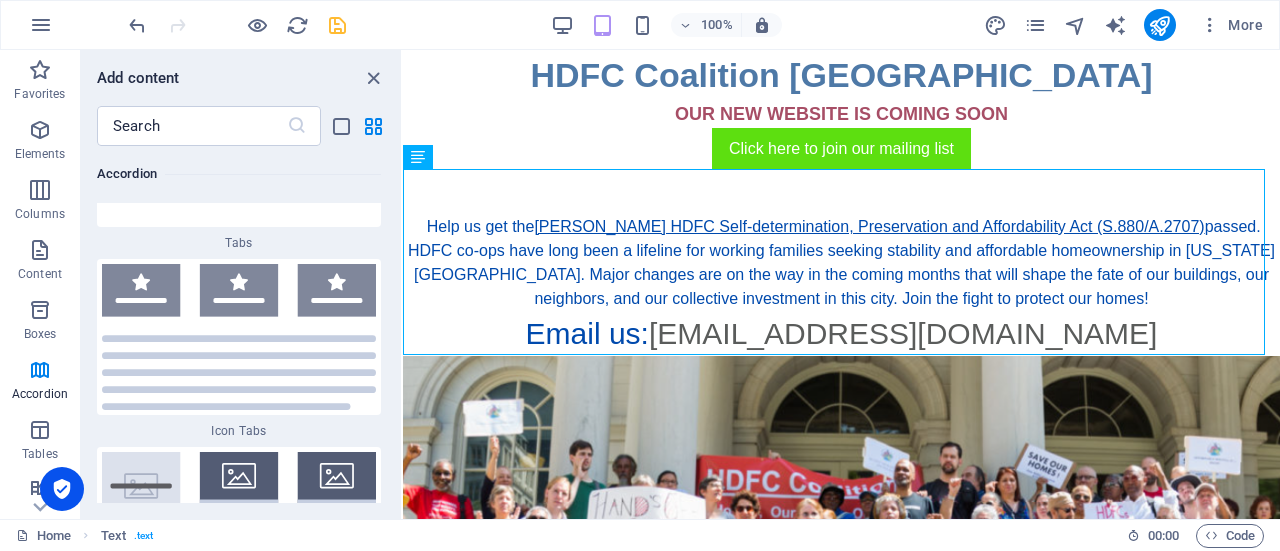 scroll, scrollTop: 12982, scrollLeft: 0, axis: vertical 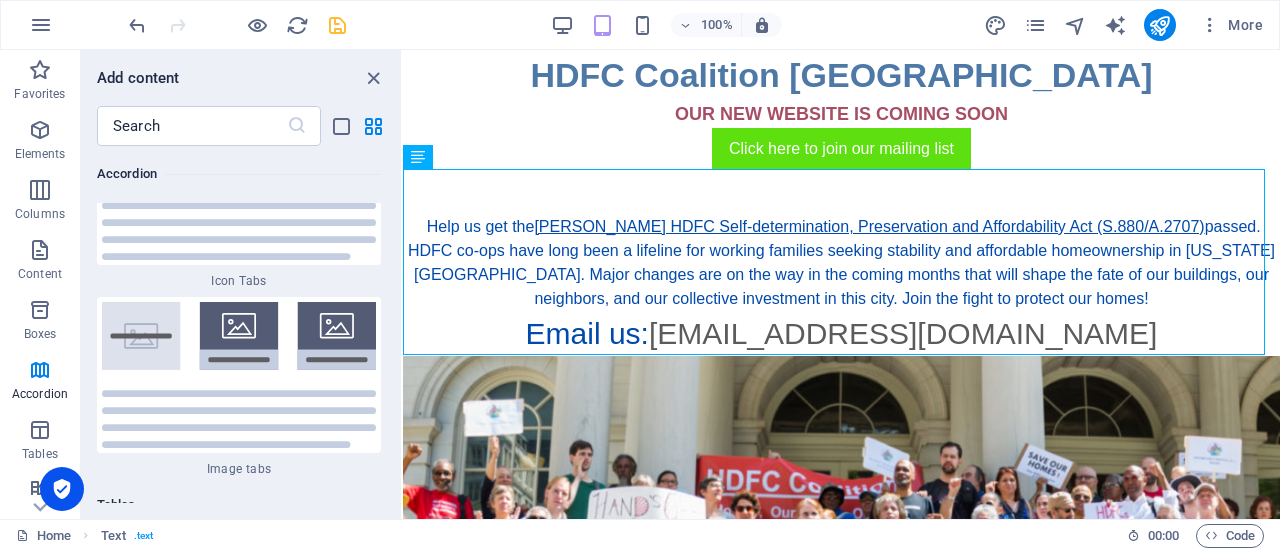 drag, startPoint x: 399, startPoint y: 247, endPoint x: 8, endPoint y: 219, distance: 392.00128 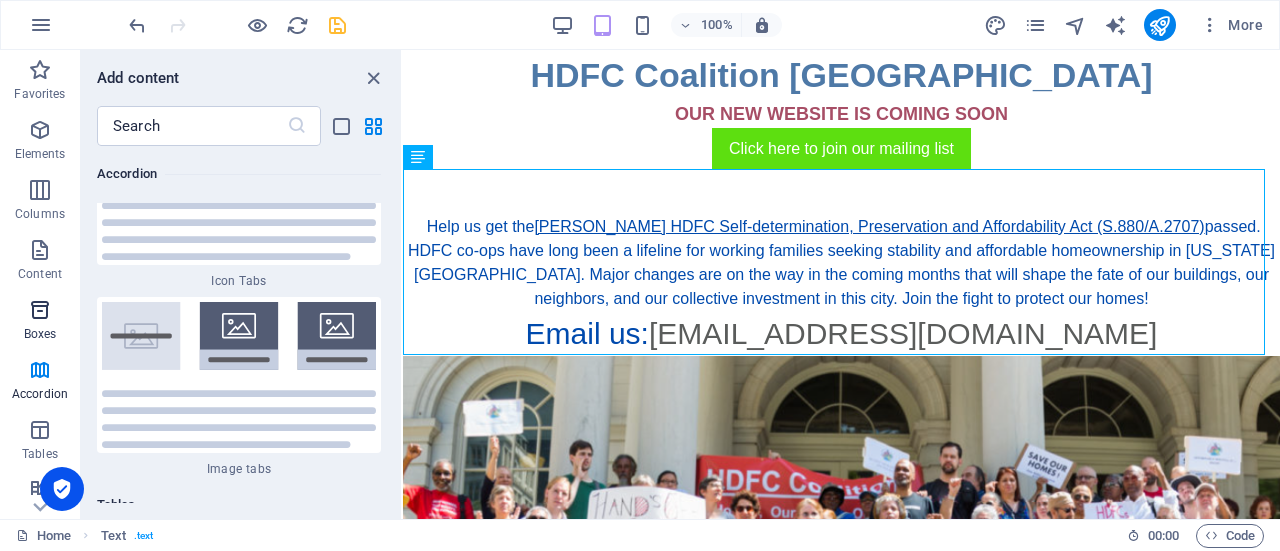 click at bounding box center (40, 310) 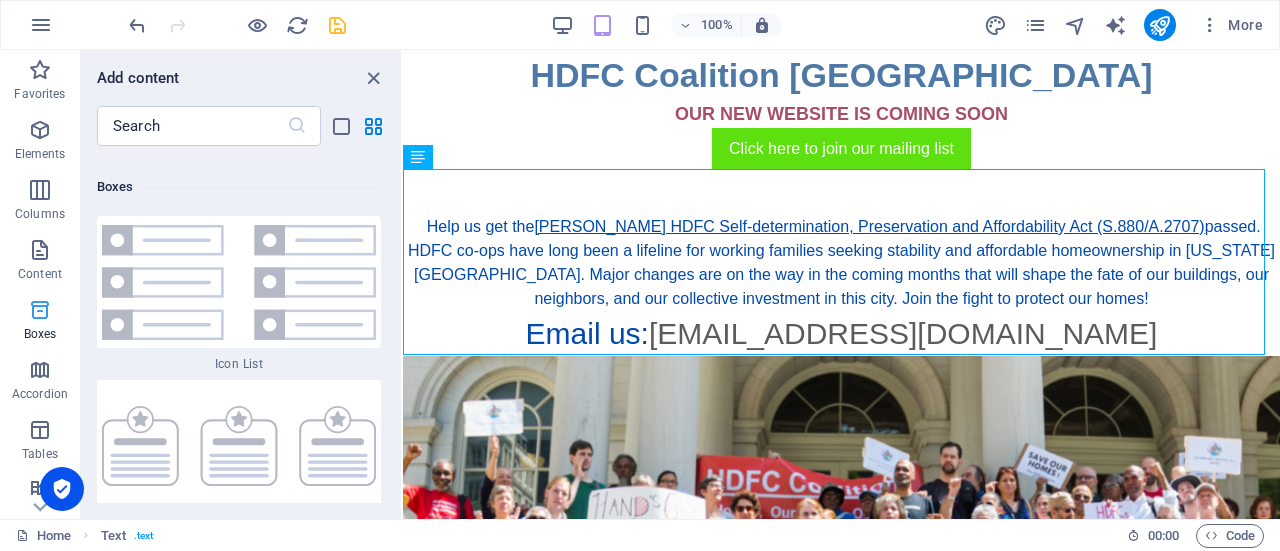 scroll, scrollTop: 10584, scrollLeft: 0, axis: vertical 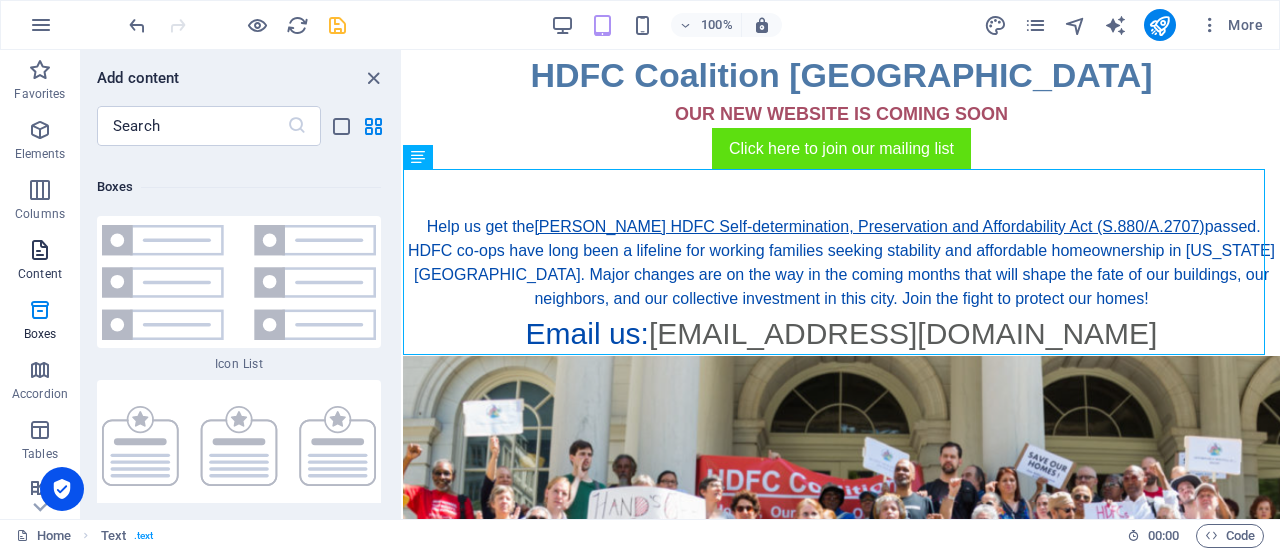 click at bounding box center (40, 250) 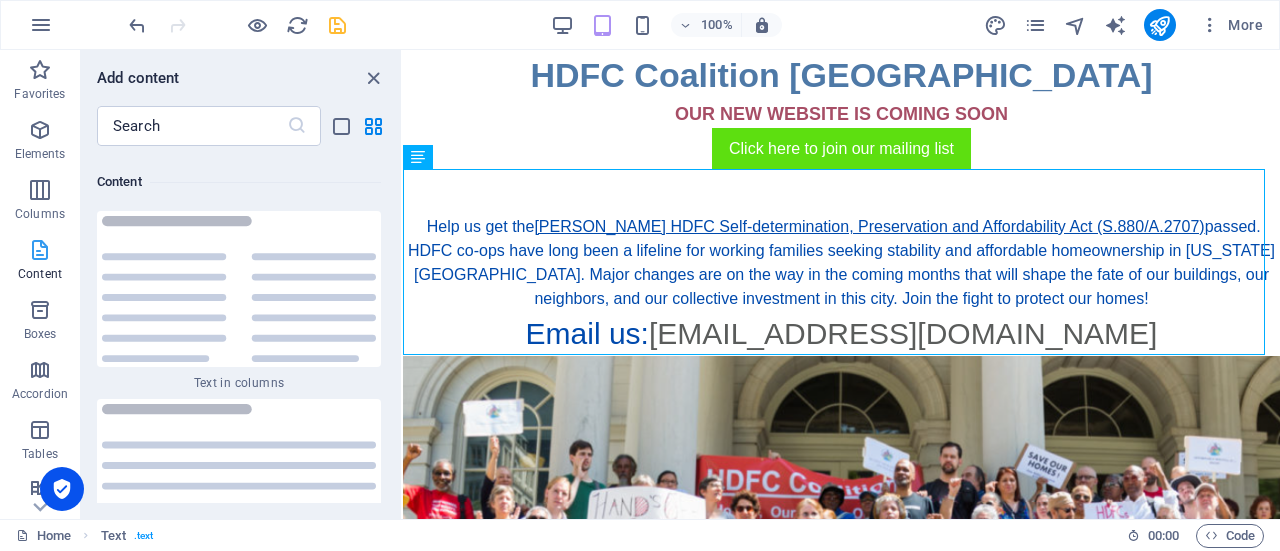 scroll, scrollTop: 6761, scrollLeft: 0, axis: vertical 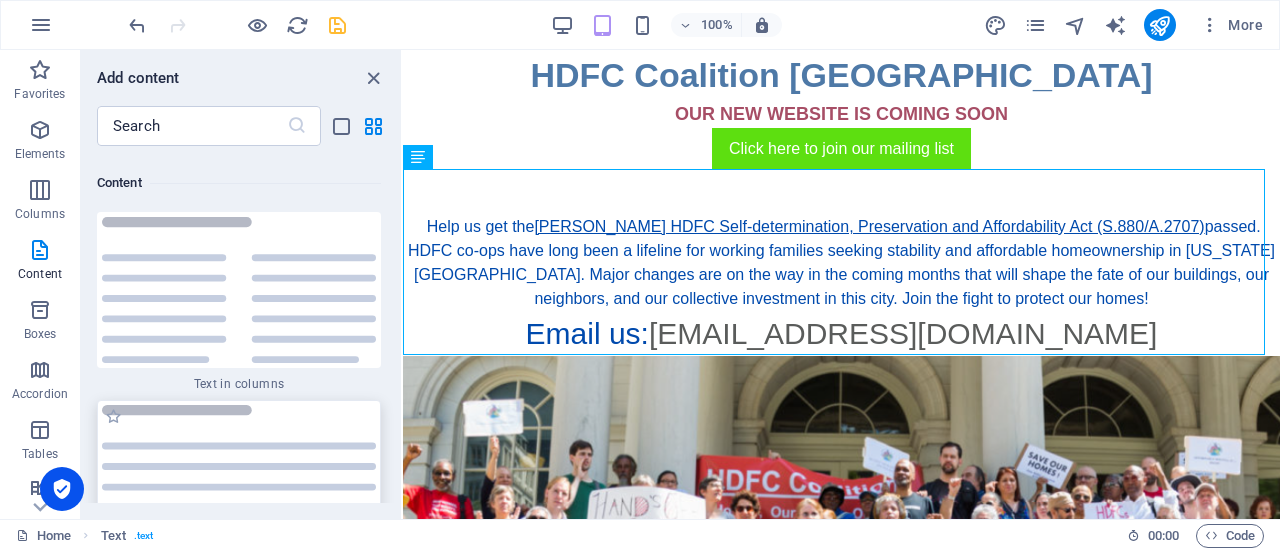 click at bounding box center (239, 478) 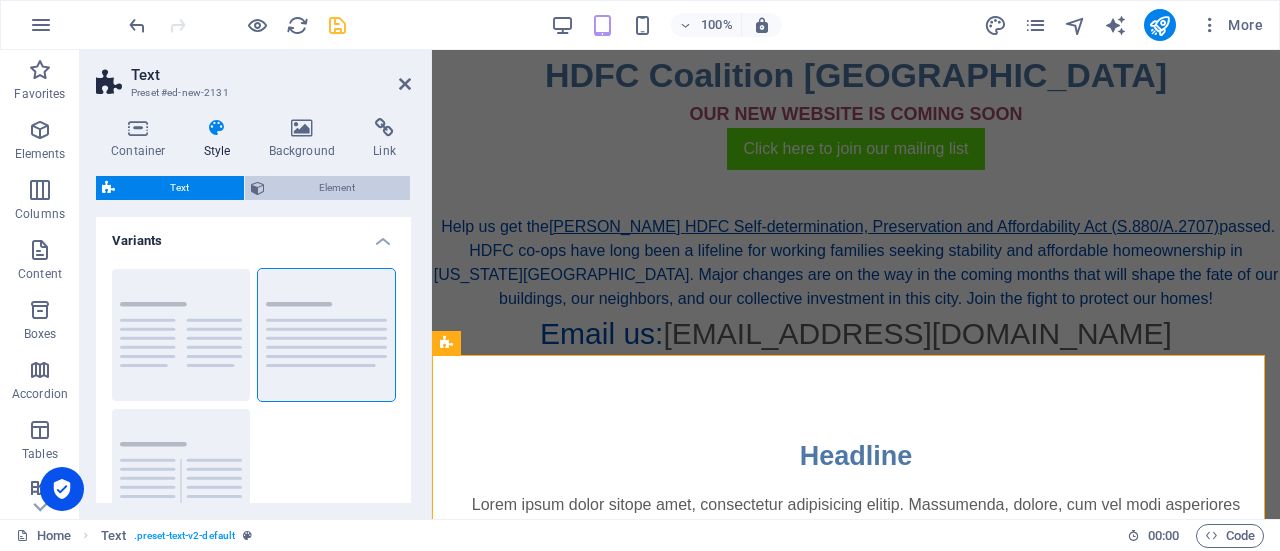 click on "Element" at bounding box center [338, 188] 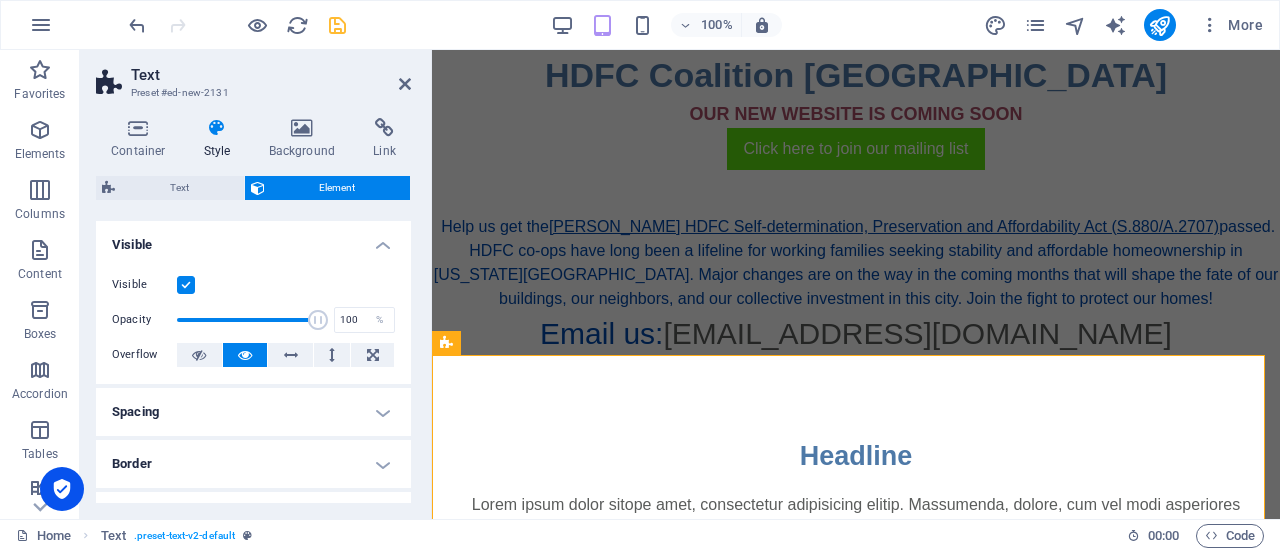 drag, startPoint x: 406, startPoint y: 320, endPoint x: 410, endPoint y: 363, distance: 43.185646 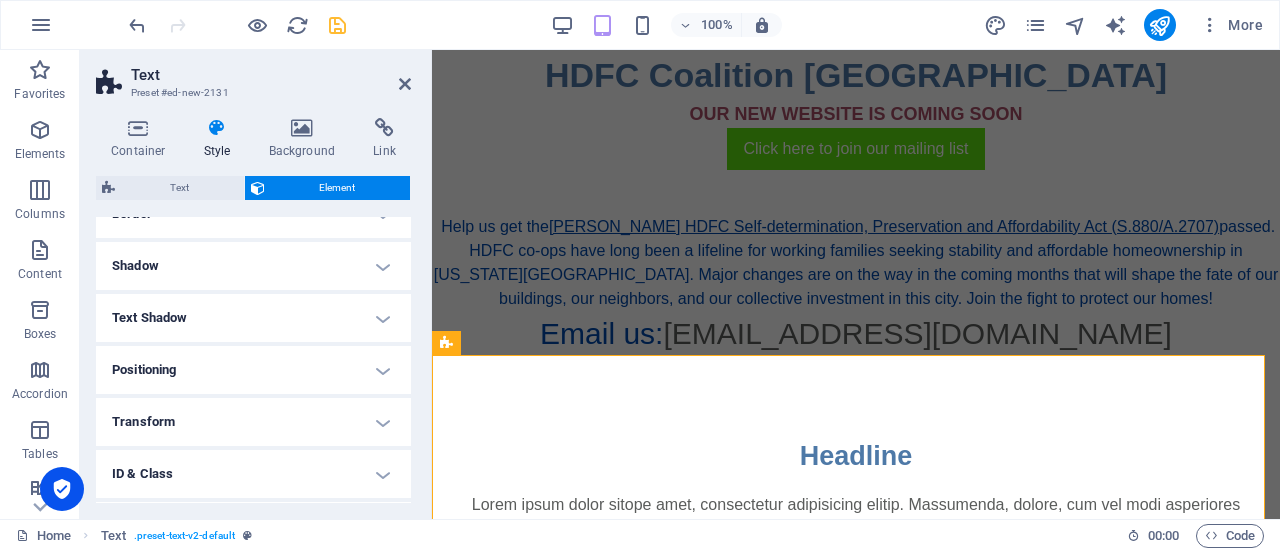 click on "Positioning" at bounding box center [253, 370] 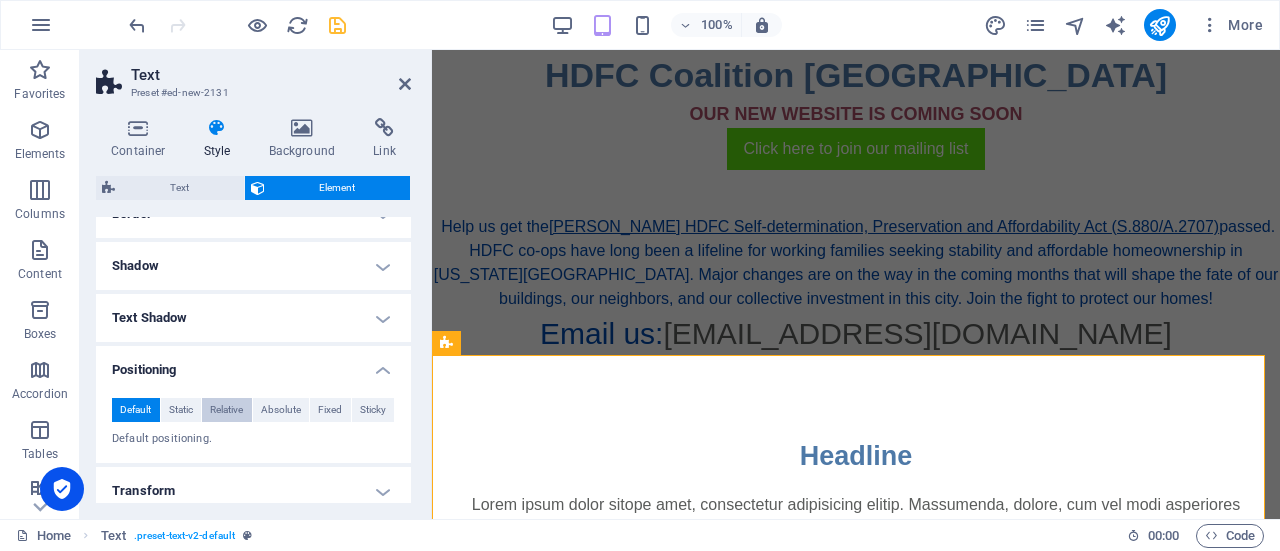 click on "Relative" at bounding box center (226, 410) 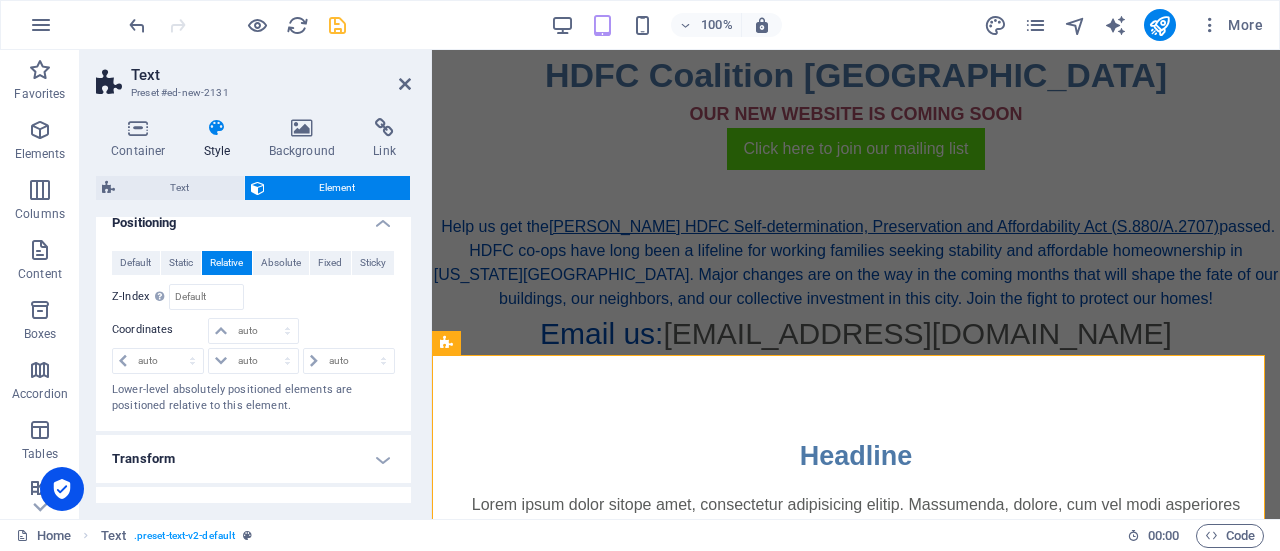 scroll, scrollTop: 399, scrollLeft: 0, axis: vertical 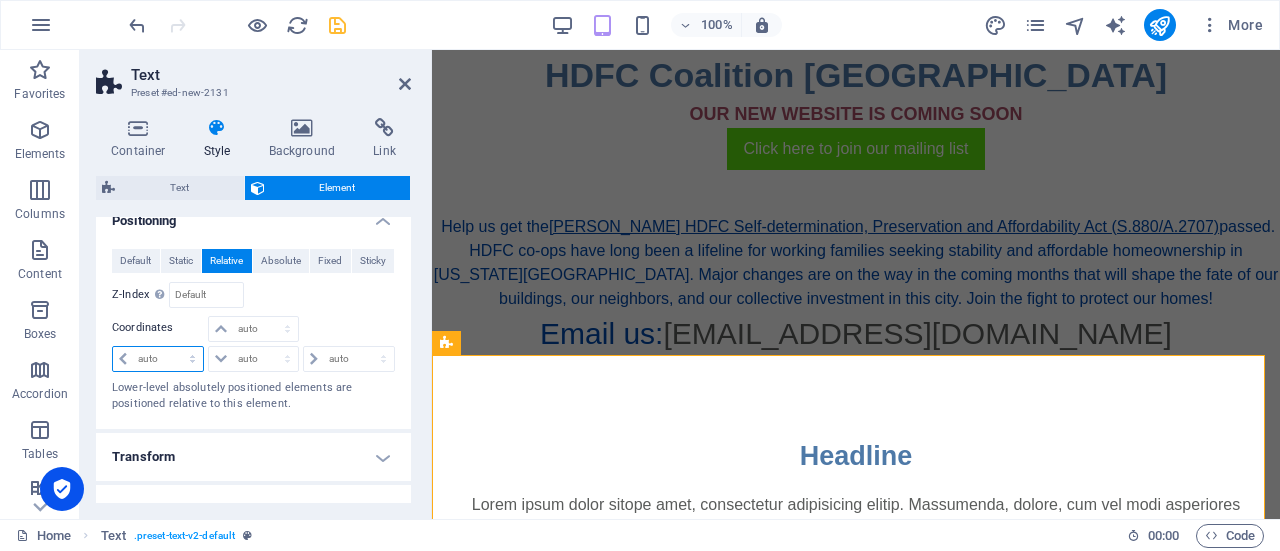 click on "auto px rem % em" at bounding box center [158, 359] 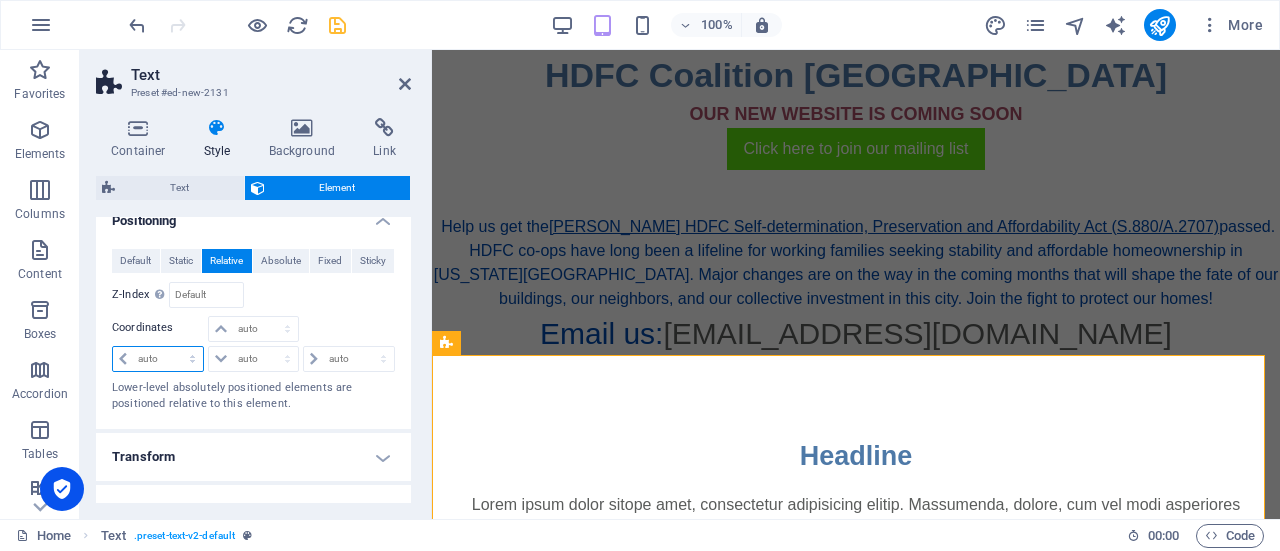 click on "auto px rem % em" at bounding box center (158, 359) 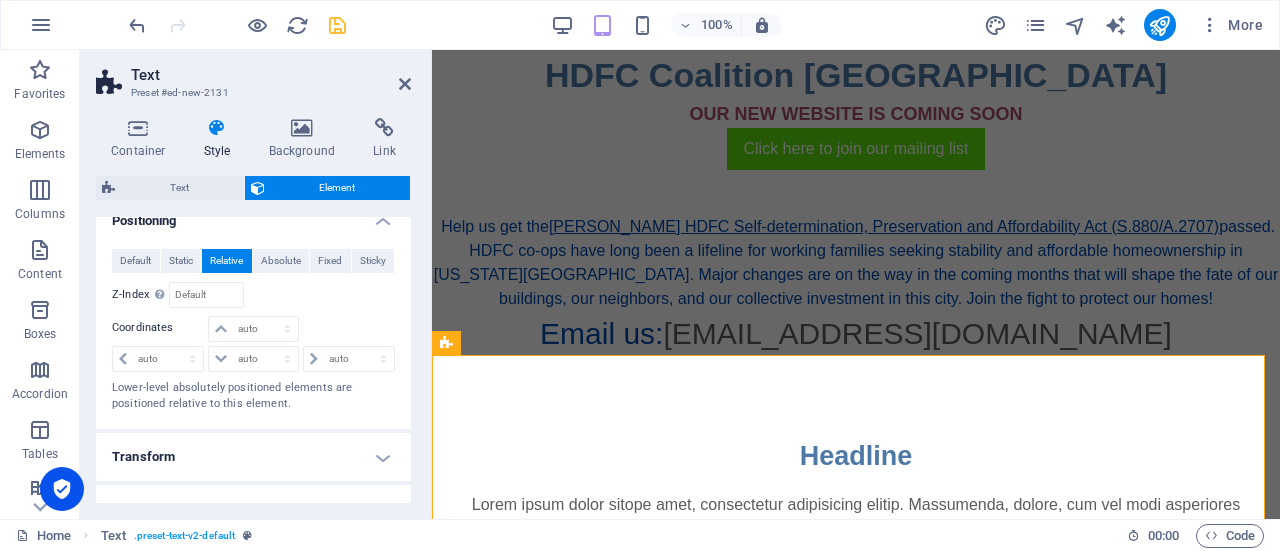 click on "Relative to body" at bounding box center [325, 295] 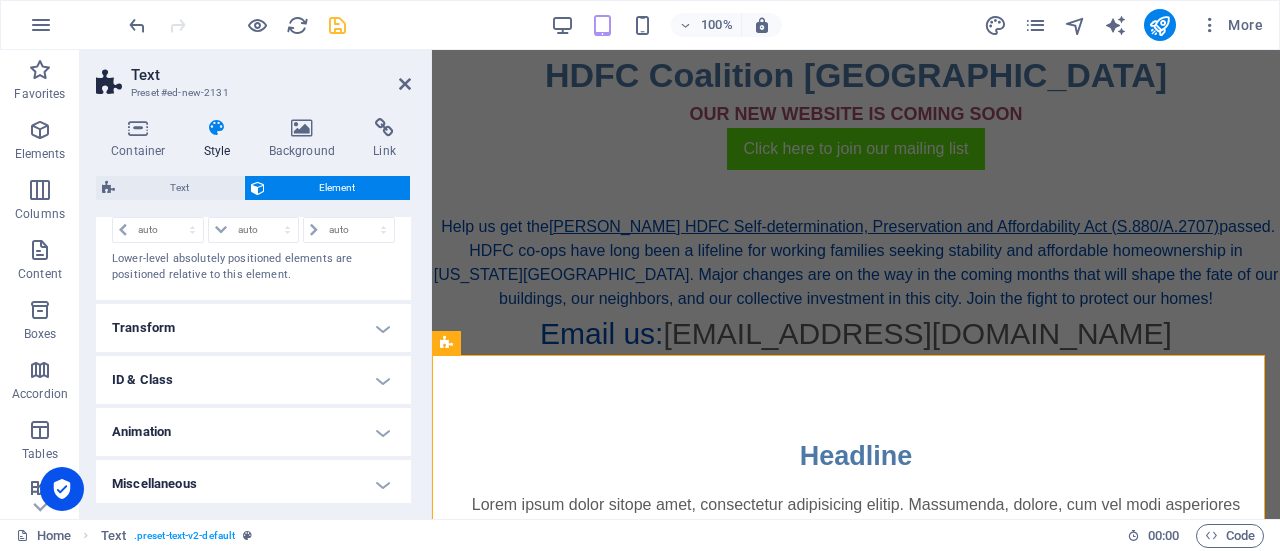 scroll, scrollTop: 530, scrollLeft: 0, axis: vertical 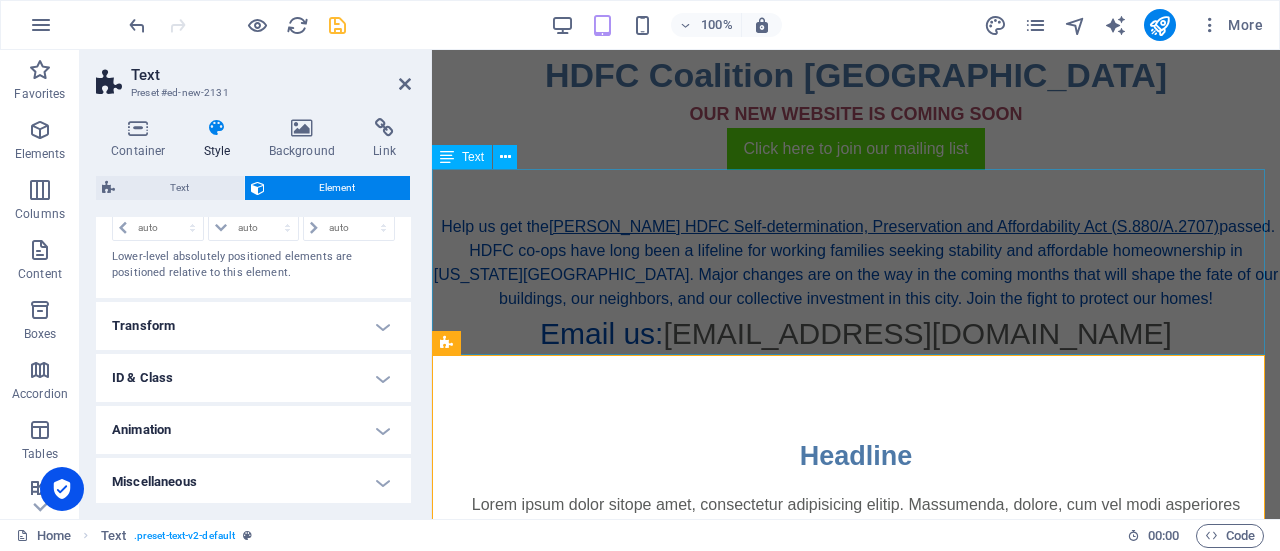 click on "Help us get the  [PERSON_NAME] HDFC Self-determination, Preservation and Affordability Act (S.880/A.2707)  passed. HDFC co-ops have long been a lifeline for working families seeking stability and affordable homeownership in [US_STATE][GEOGRAPHIC_DATA]. Major changes are on the way in the coming months that will shape the fate of our buildings, our neighbors, and our collective investment in this city. Join the fight to protect our homes! Email us:  [EMAIL_ADDRESS][DOMAIN_NAME]" at bounding box center (856, 263) 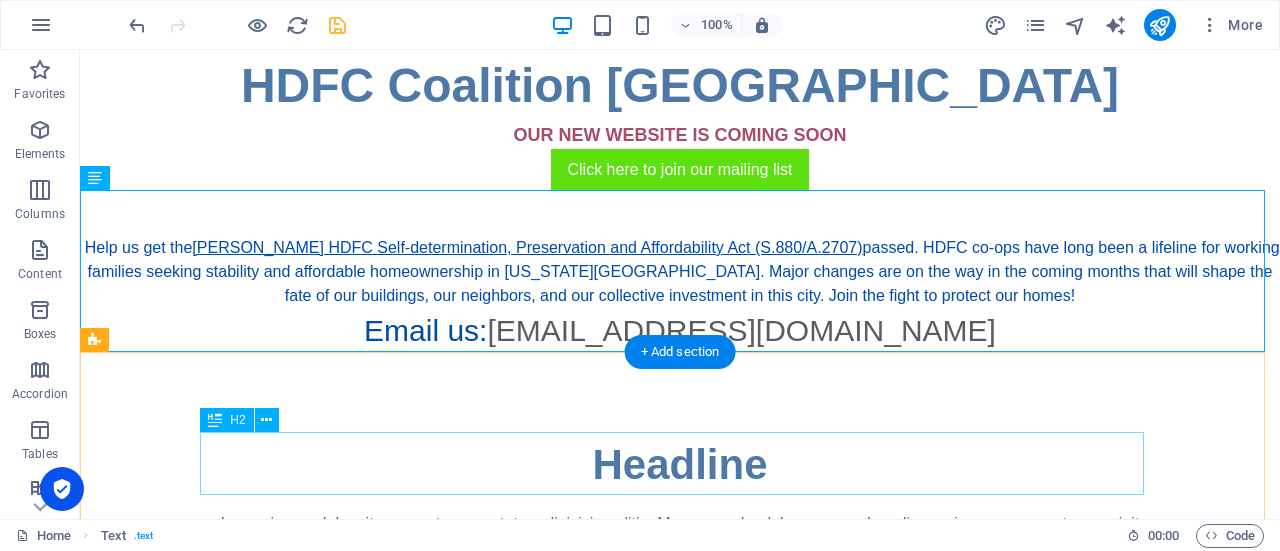 click on "Headline" at bounding box center [680, 464] 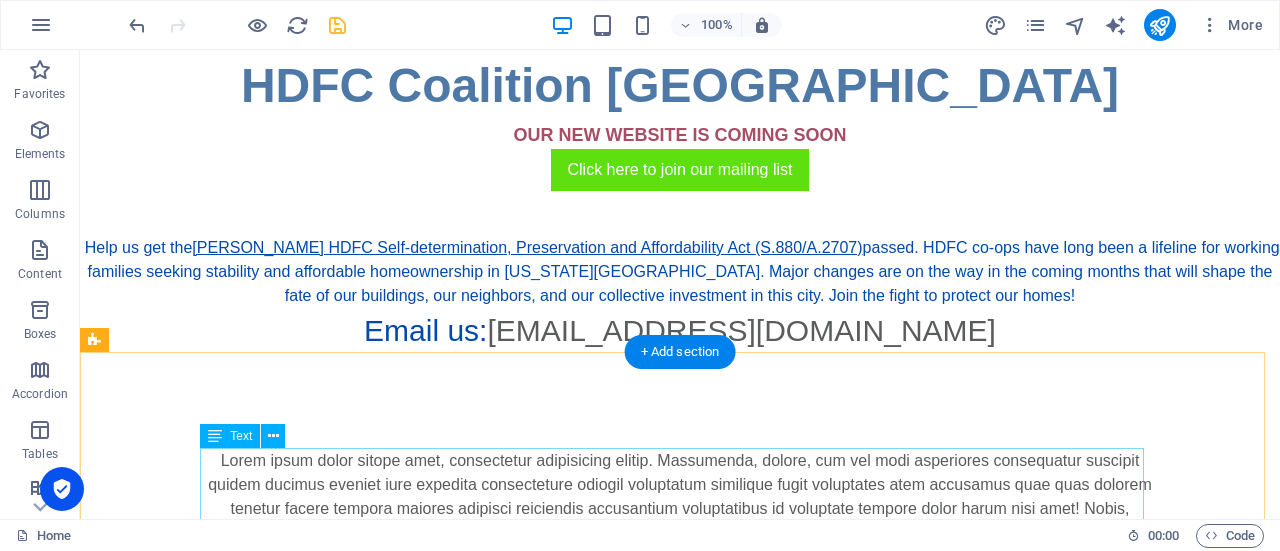 click on "Lorem ipsum dolor sitope amet, consectetur adipisicing elitip. Massumenda, dolore, cum vel modi asperiores consequatur suscipit quidem ducimus eveniet iure expedita consecteture odiogil voluptatum similique fugit voluptates atem accusamus quae quas dolorem tenetur facere tempora maiores adipisci reiciendis accusantium voluptatibus id voluptate tempore dolor harum nisi amet! Nobis, eaque. Aenean commodo ligula eget dolor. Lorem ipsum dolor sit amet, consectetuer adipiscing elit leget odiogil voluptatum similique fugit voluptates dolor. Libero assumenda, dolore, cum vel modi asperiores consequatur." at bounding box center [680, 509] 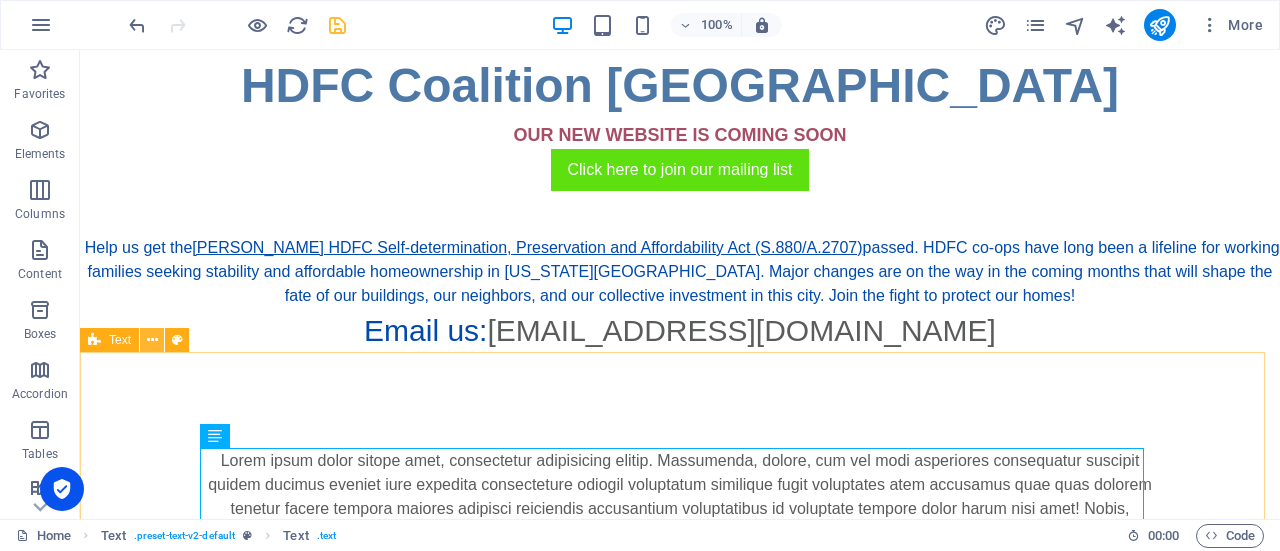 click at bounding box center (152, 340) 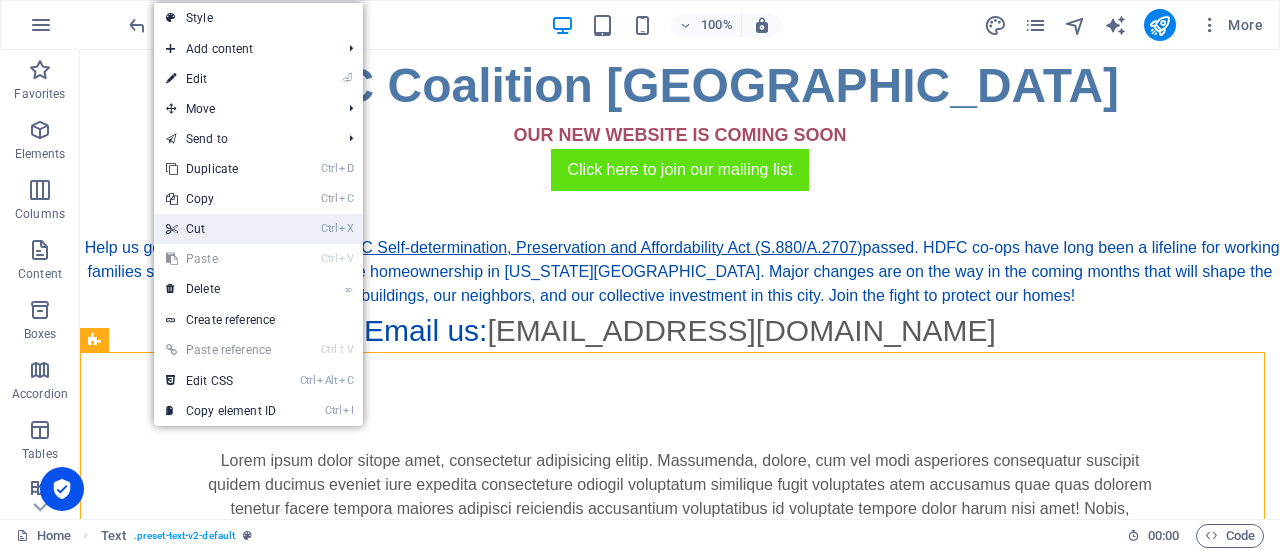 click on "Ctrl X  Cut" at bounding box center [221, 229] 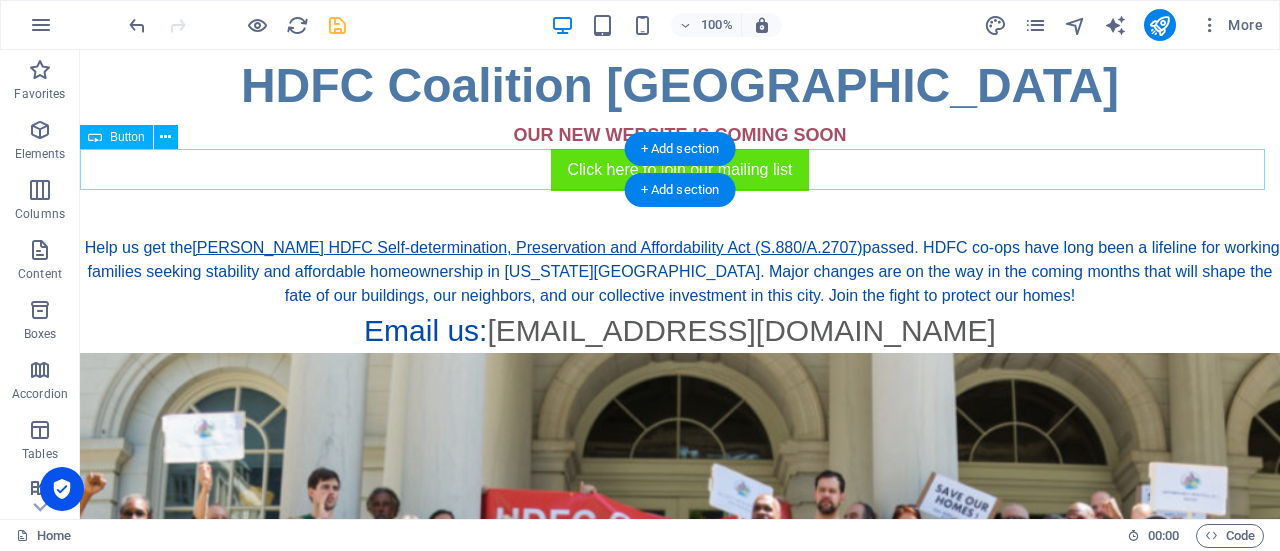 click on "Click here to join our mailing list" at bounding box center [680, 170] 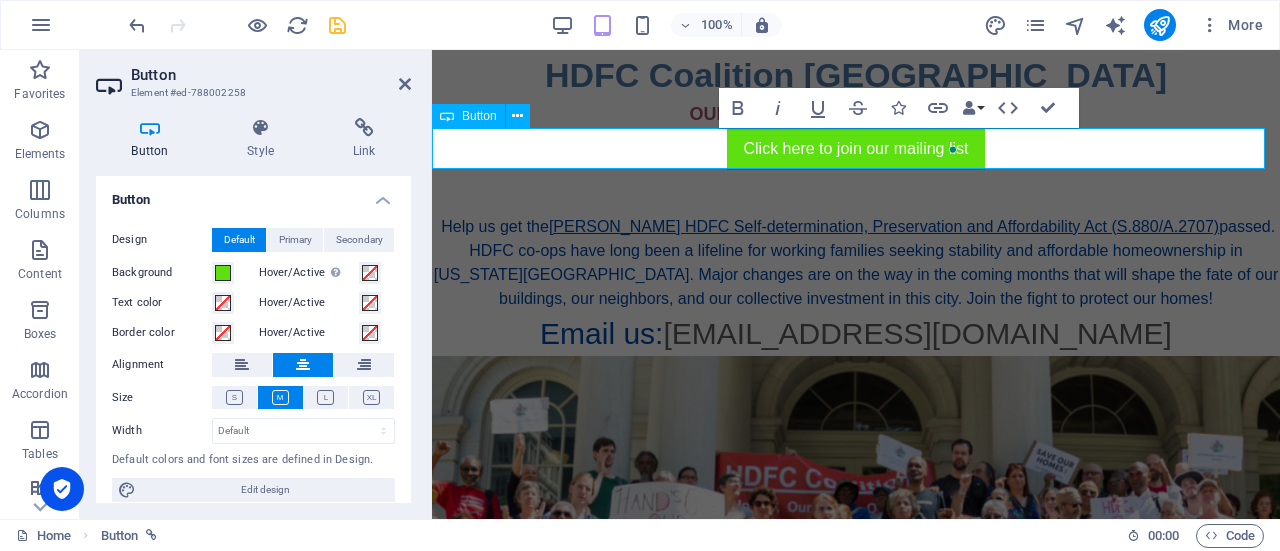 click on "Click here to join our mailing list" at bounding box center (856, 149) 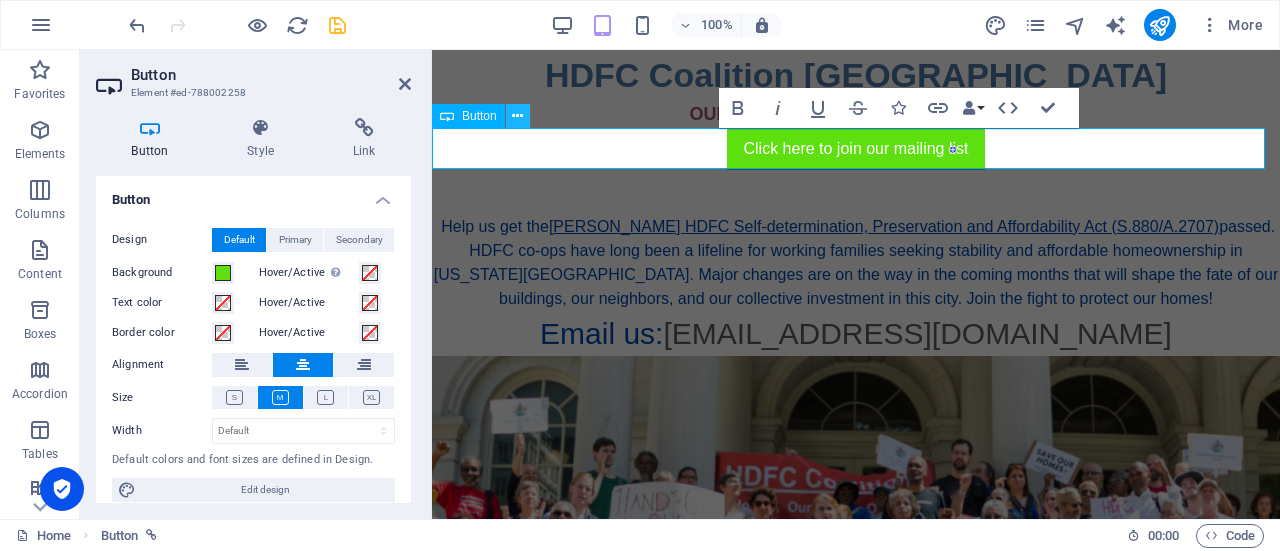 click at bounding box center (517, 116) 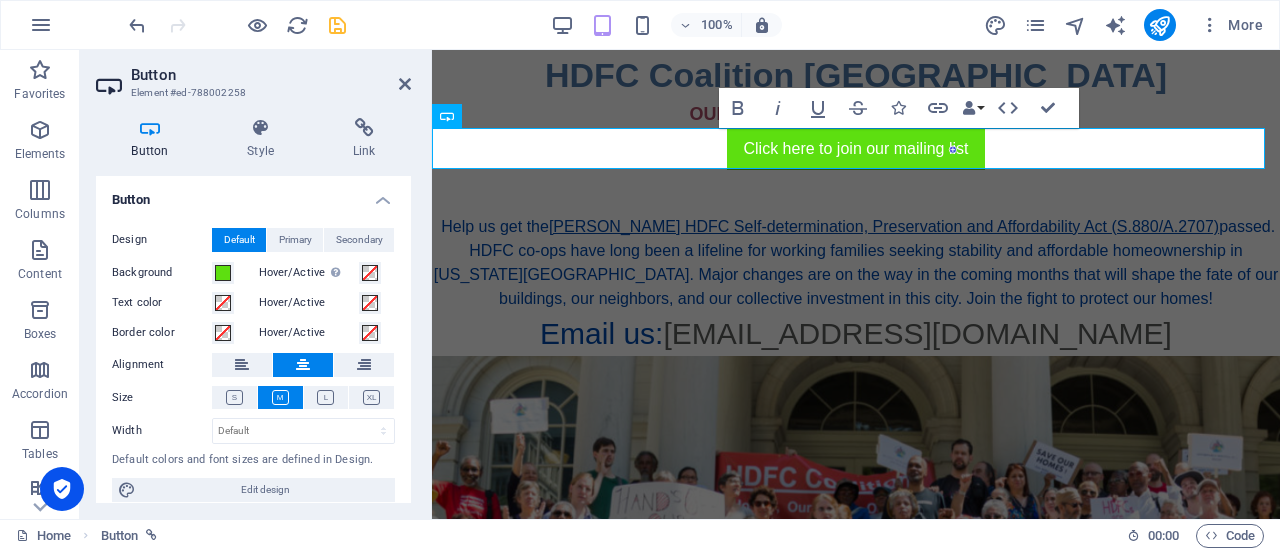click on "100% More" at bounding box center (698, 25) 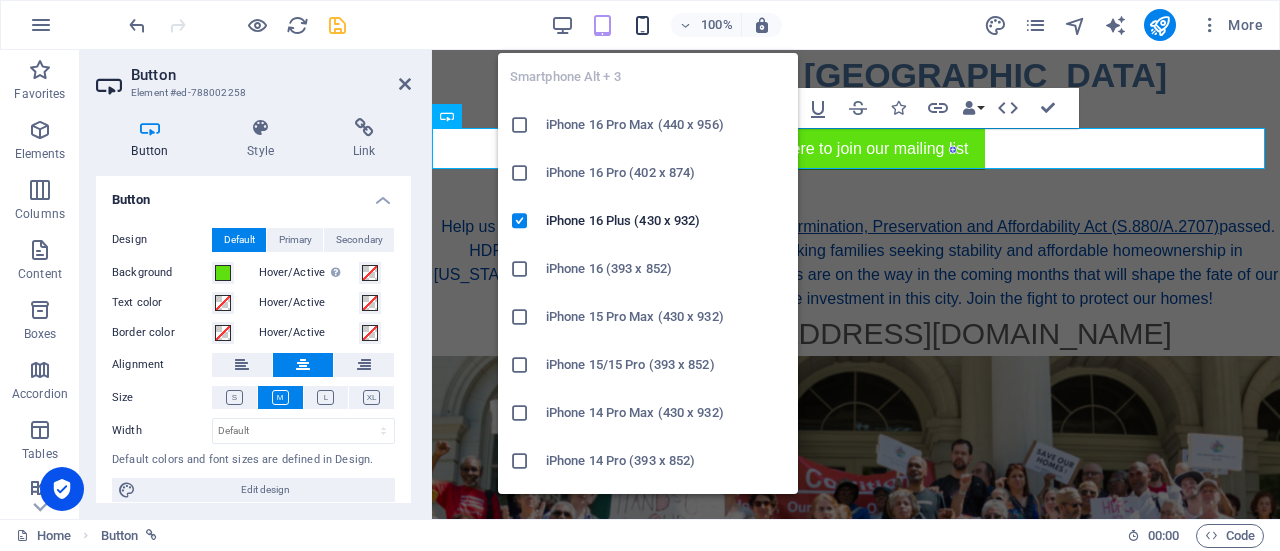 click at bounding box center (642, 25) 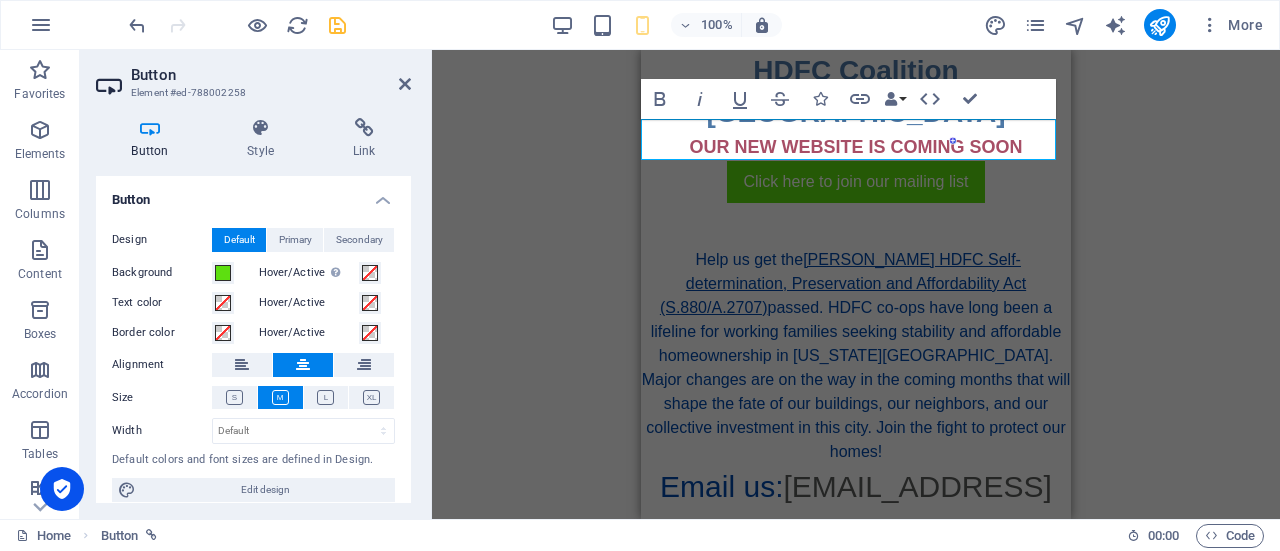 click on "Placeholder   Image   Text   Text   Text   H1   Spacer   Container   Container   Placeholder   Button   Image   Container   Placeholder   Text   H1   Text   Text   Button   Image   Text   H2   Text   Spacer Bold Italic Underline Strikethrough Icons Link Data Bindings Company First name Last name Street ZIP code City Email Phone Mobile Fax Custom field 1 Custom field 2 Custom field 3 Custom field 4 Custom field 5 Custom field 6 HTML Confirm (Ctrl+⏎)" at bounding box center [856, 284] 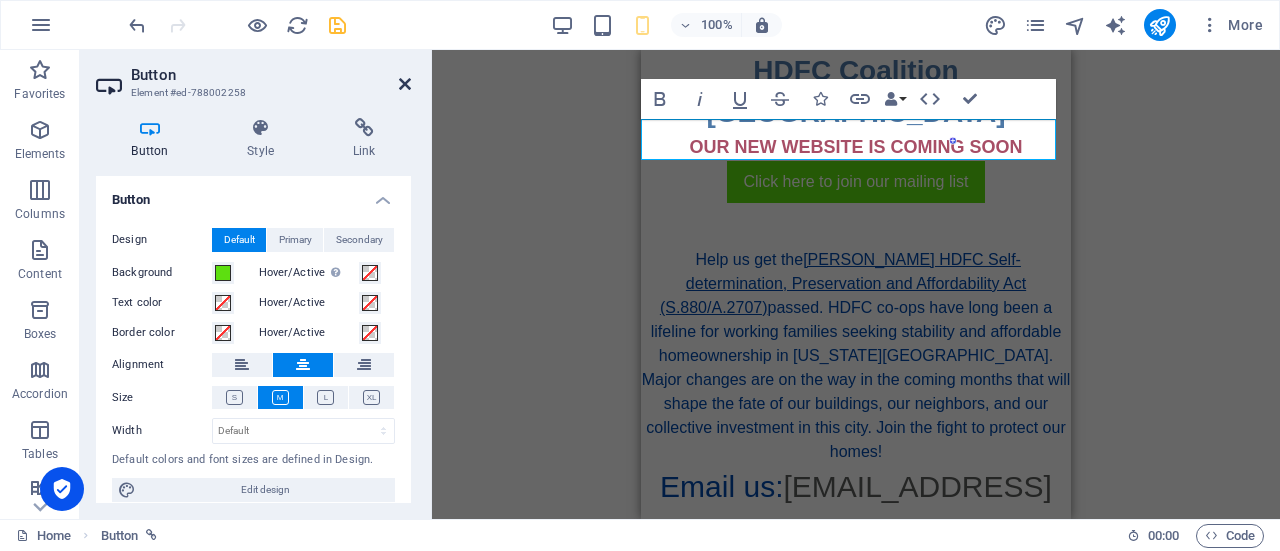 click at bounding box center [405, 84] 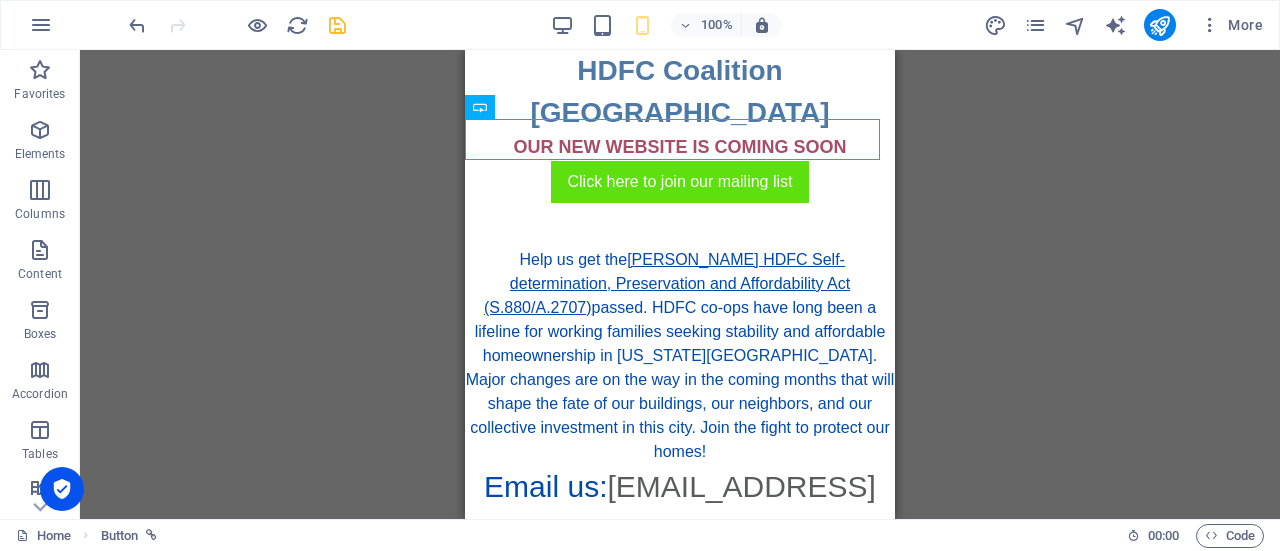 click on "Placeholder   Image   Text   Text   Text   H1   Spacer   Container   Container   Placeholder   Button   Image   Container   Placeholder   Text   H1   Text   Text   Button   Image   Text   H2   Text   Spacer" at bounding box center [680, 284] 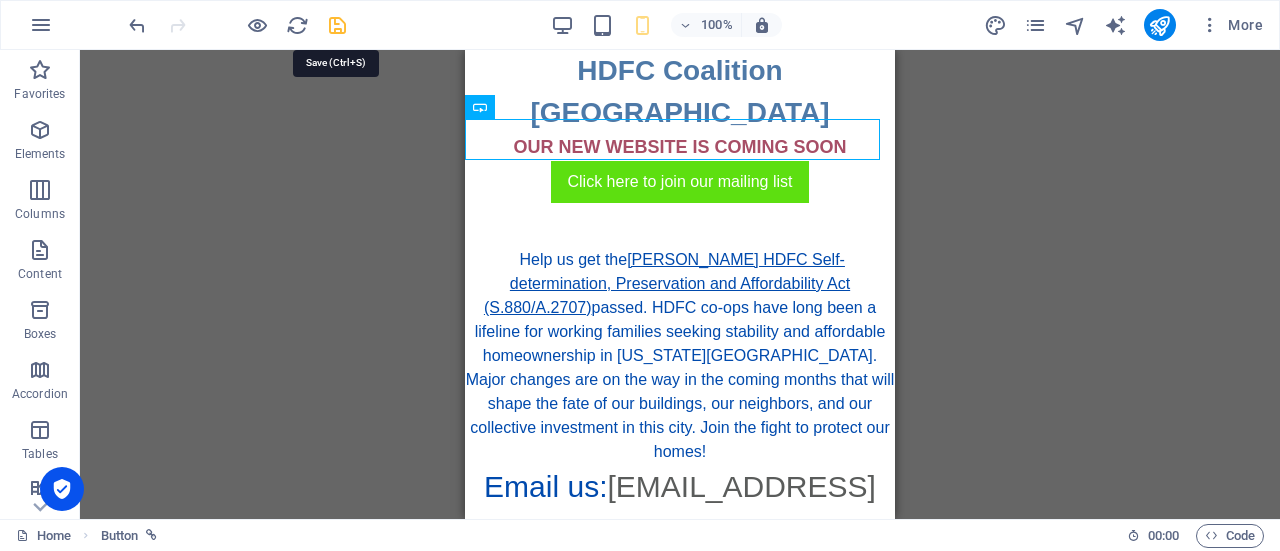 click at bounding box center [337, 25] 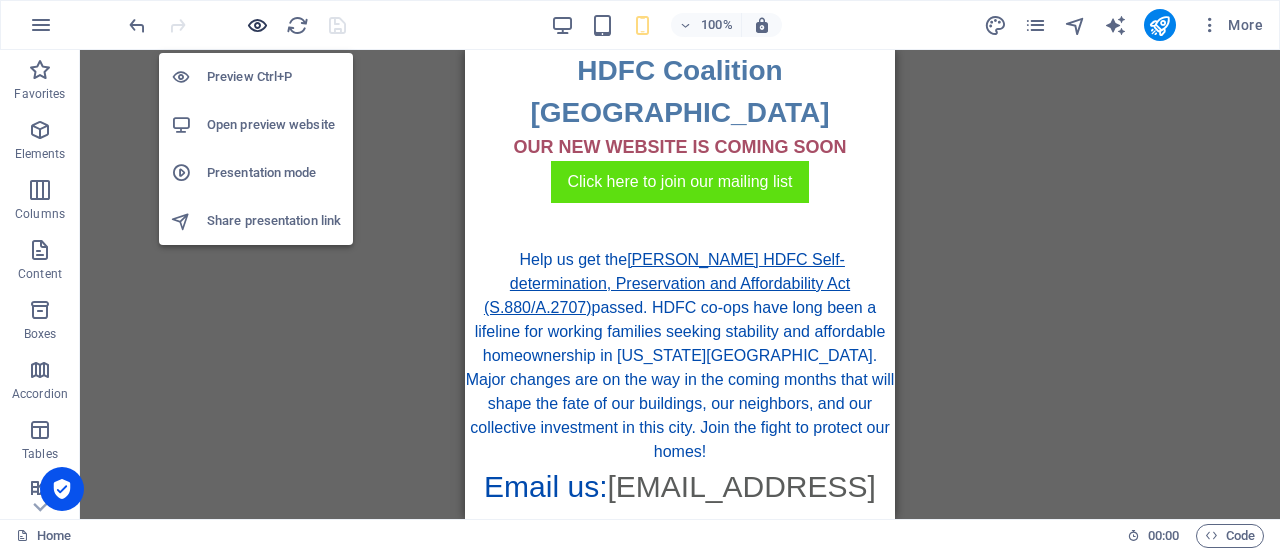 click at bounding box center (257, 25) 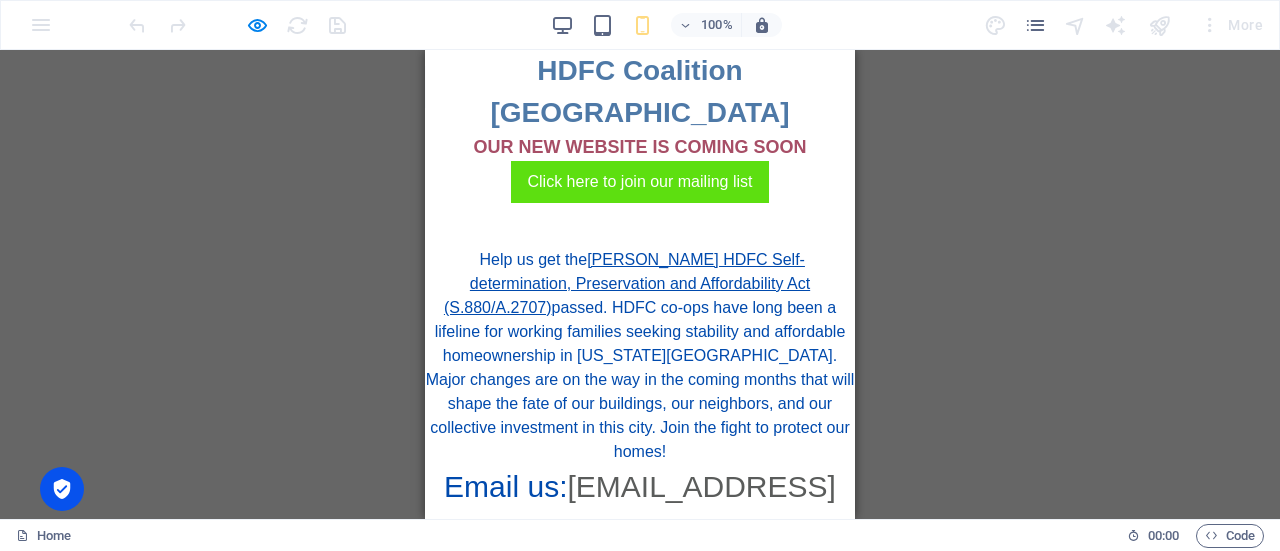 click on "Placeholder   Image   Text   Text   Text   H1   Spacer   Container   Container   Placeholder   Button   Image   Container   Placeholder   Text   H1   Text   Text   Button   Image   Text   H2   Text   Spacer" at bounding box center (640, 284) 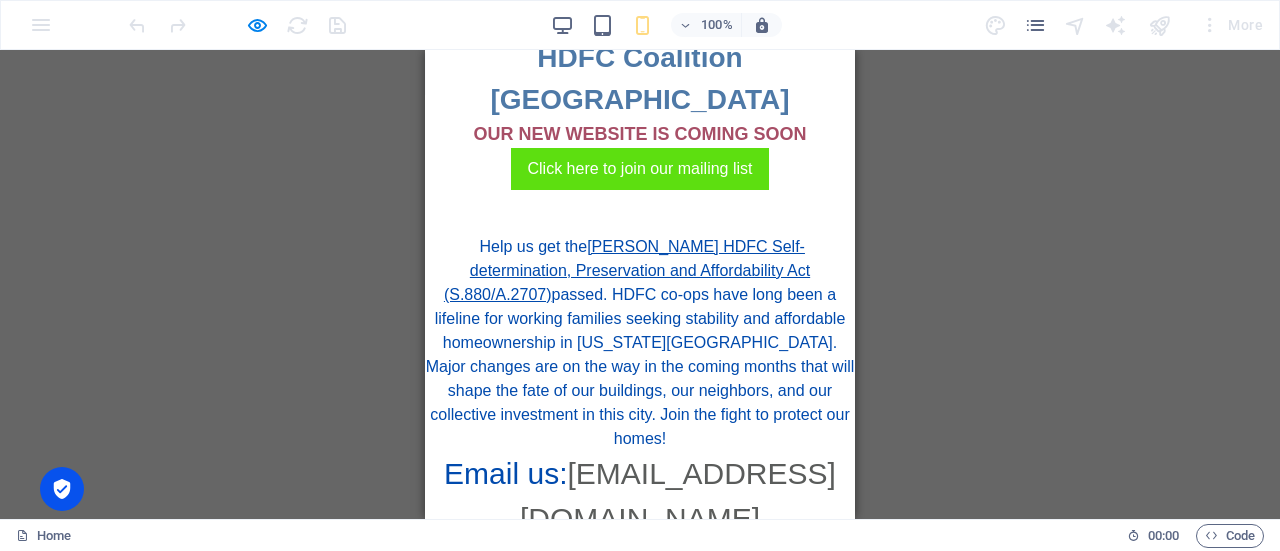 scroll, scrollTop: 0, scrollLeft: 0, axis: both 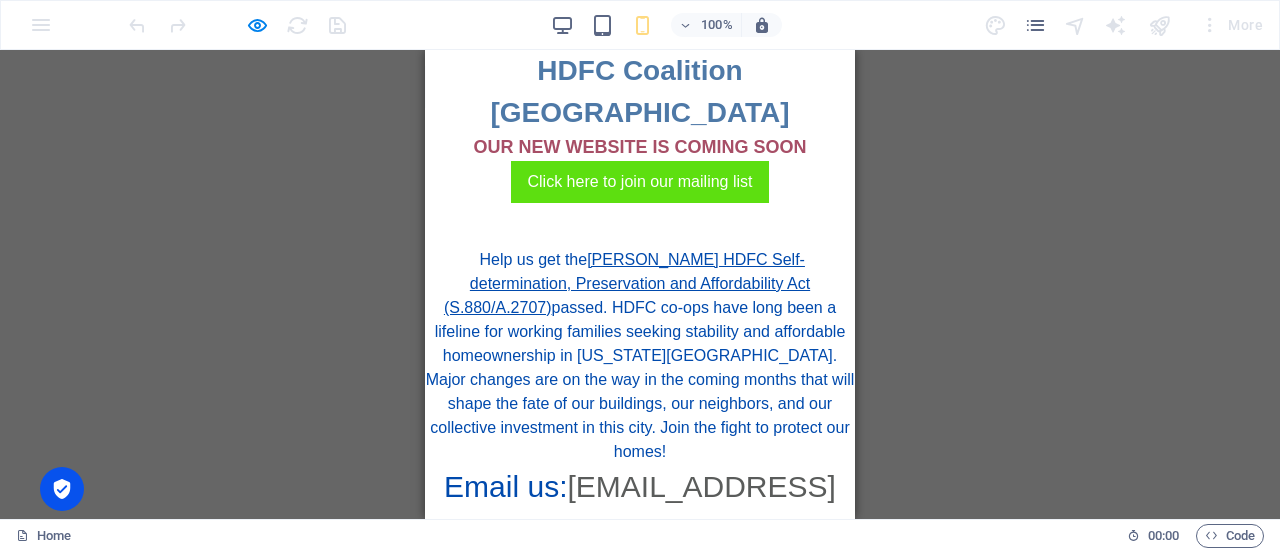 drag, startPoint x: 848, startPoint y: 291, endPoint x: 1285, endPoint y: 59, distance: 494.7656 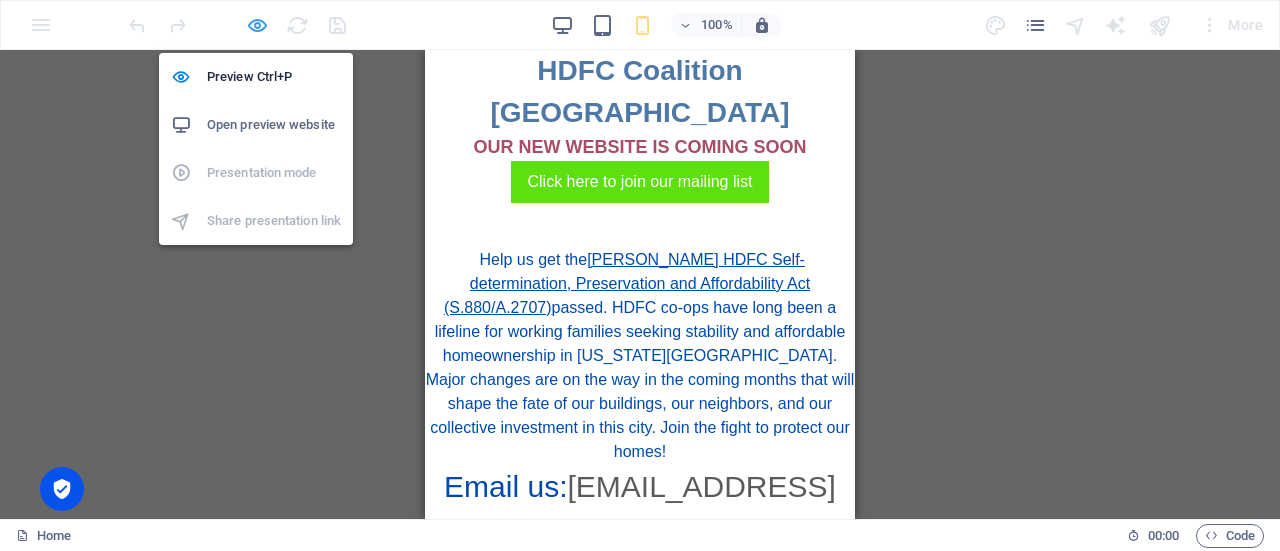 click at bounding box center [257, 25] 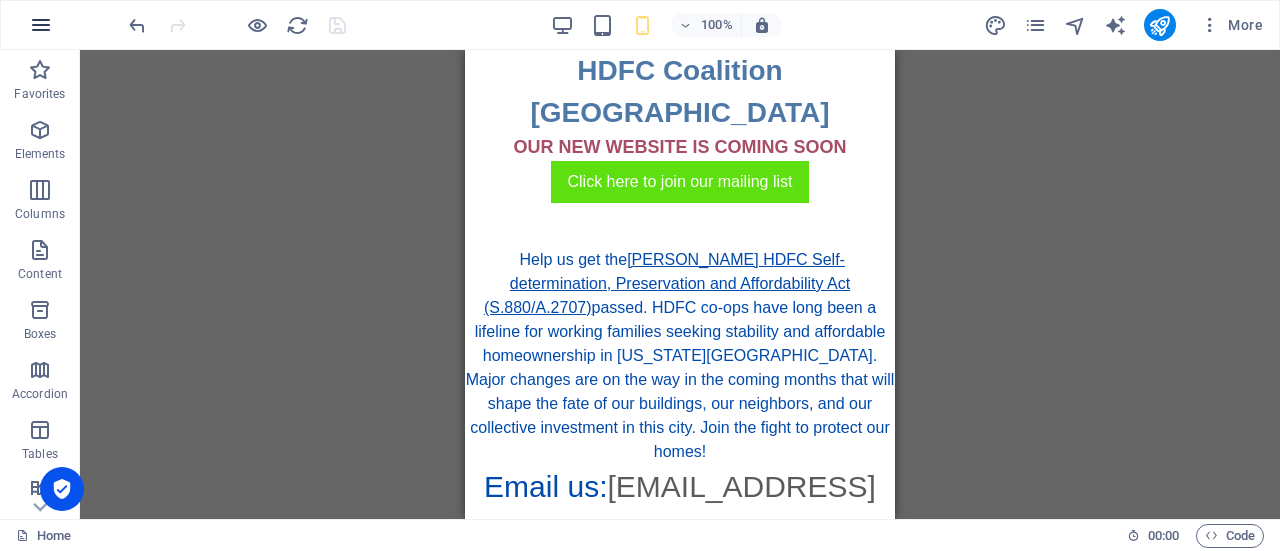 click at bounding box center (41, 25) 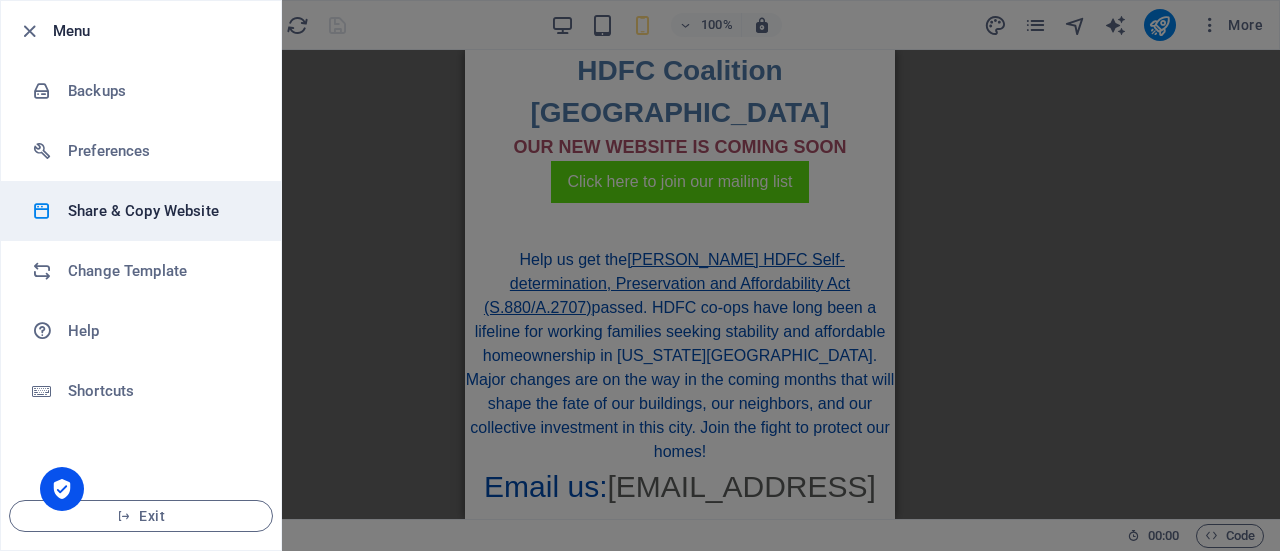 click on "Share & Copy Website" at bounding box center (160, 211) 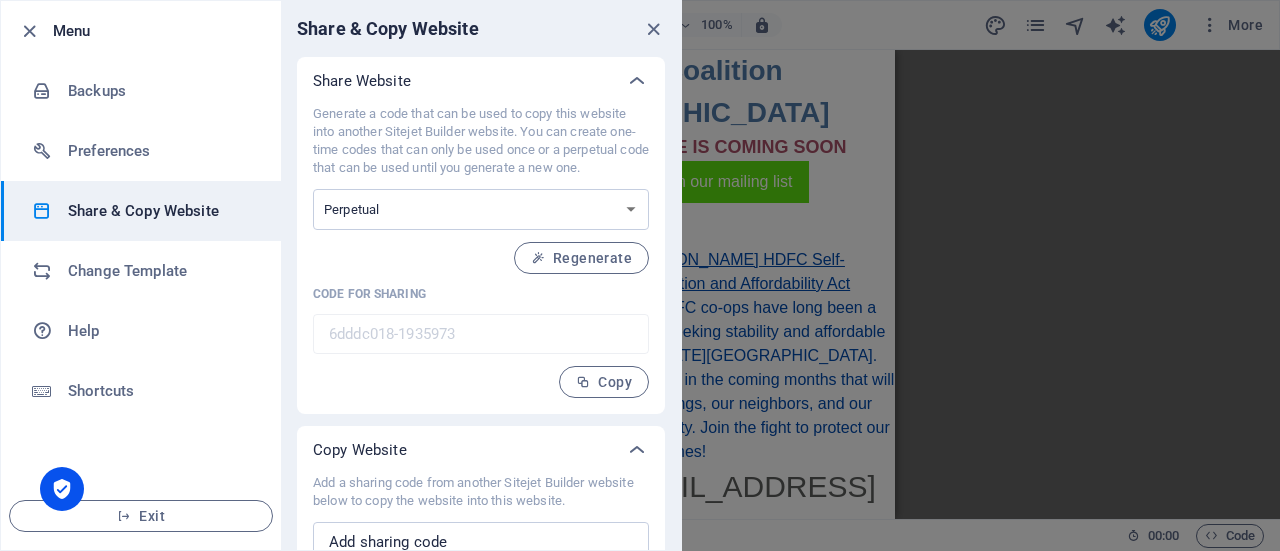 type 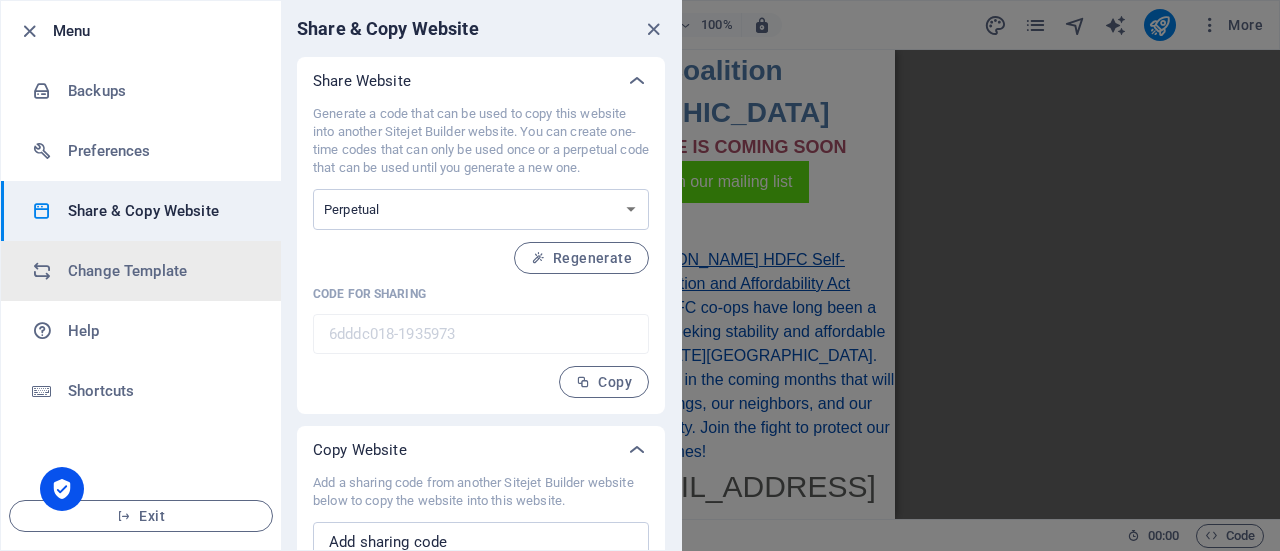 type 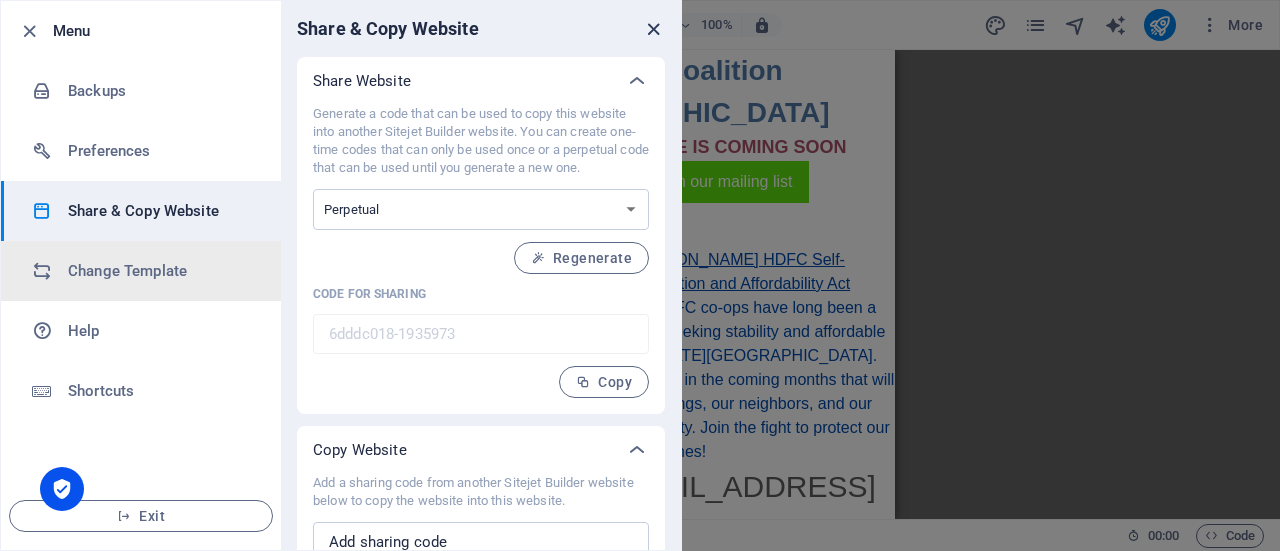 click at bounding box center (653, 29) 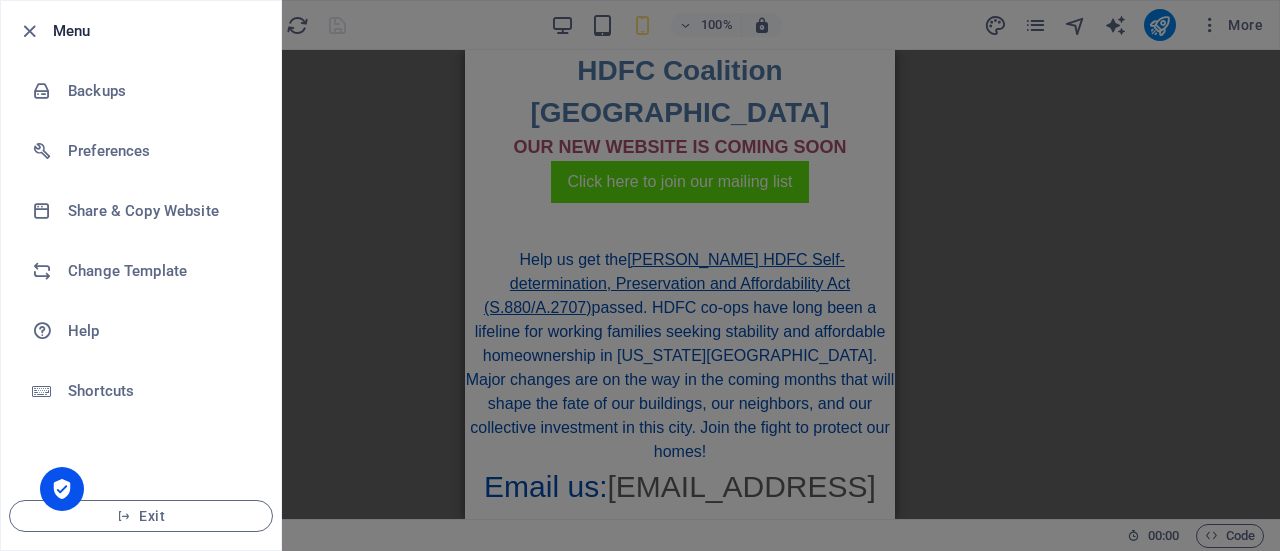 click at bounding box center [640, 275] 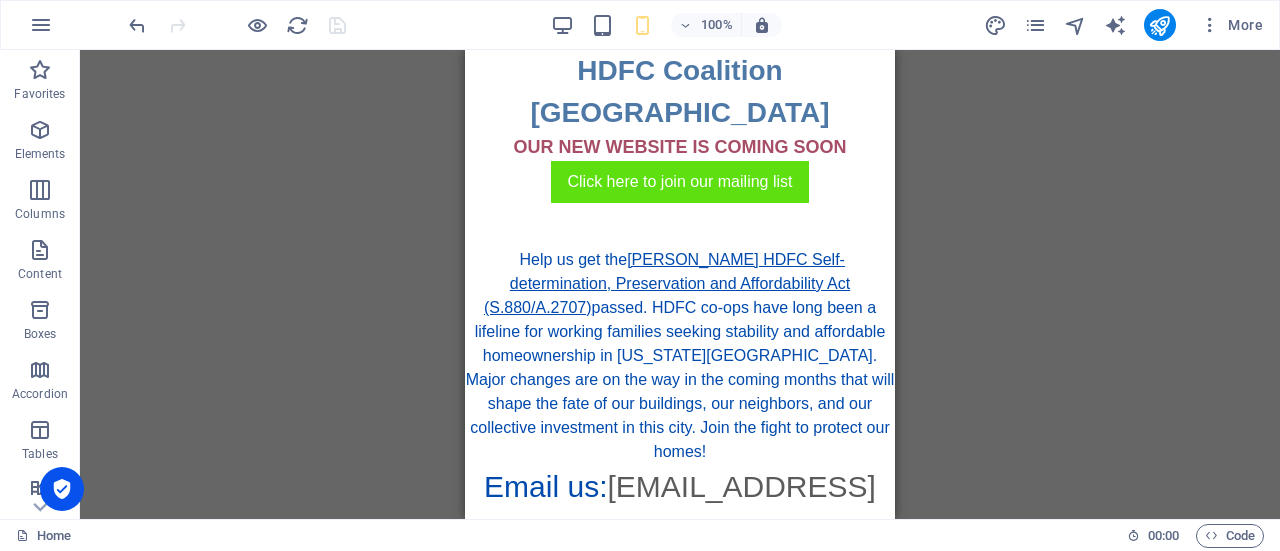 click on "More" at bounding box center [1231, 25] 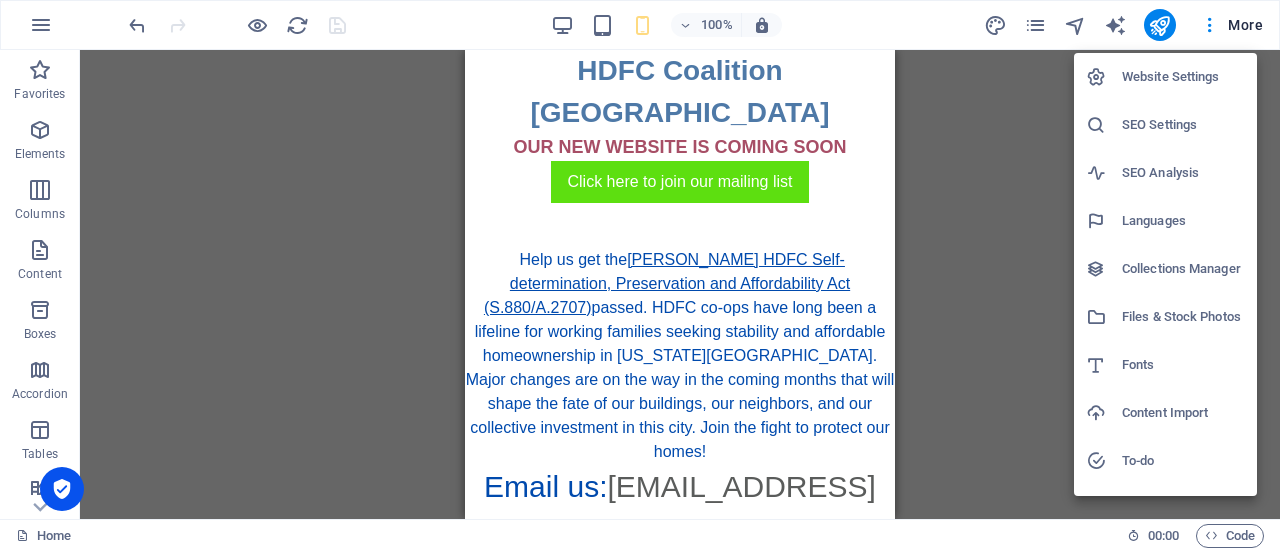 click at bounding box center (640, 275) 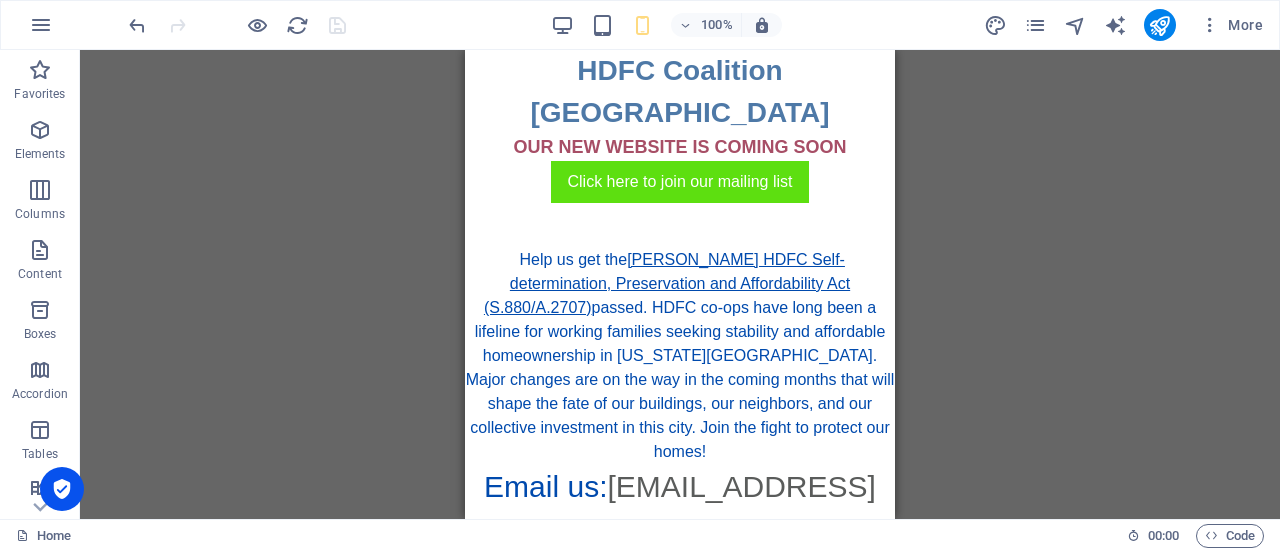 click on "Placeholder   Image   Text   Text   Text   H1   Spacer   Container   Container   Placeholder   Button   Image   Container   Placeholder   Text   H1   Text   Text   Button   Image   Text   H2   Text   Spacer" at bounding box center [680, 284] 